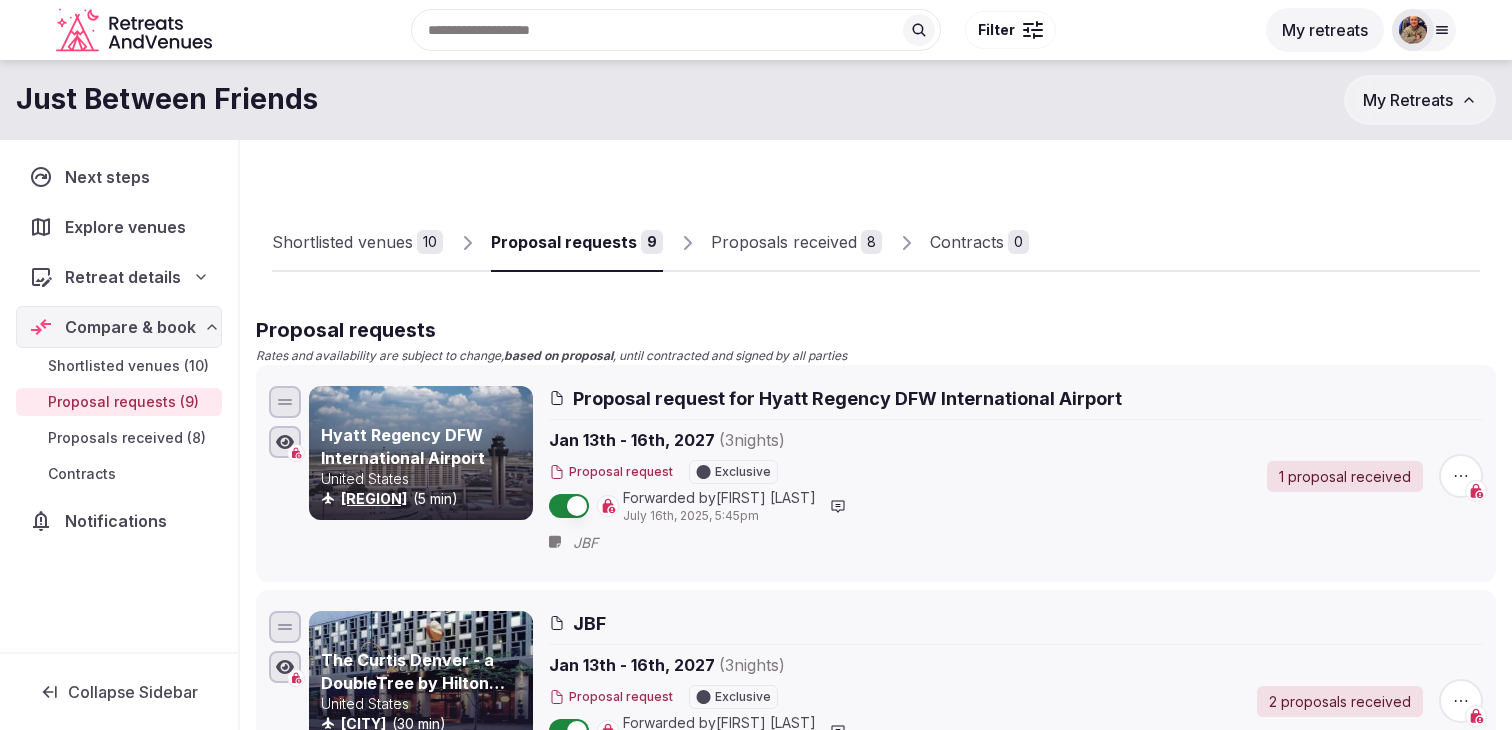 scroll, scrollTop: 0, scrollLeft: 0, axis: both 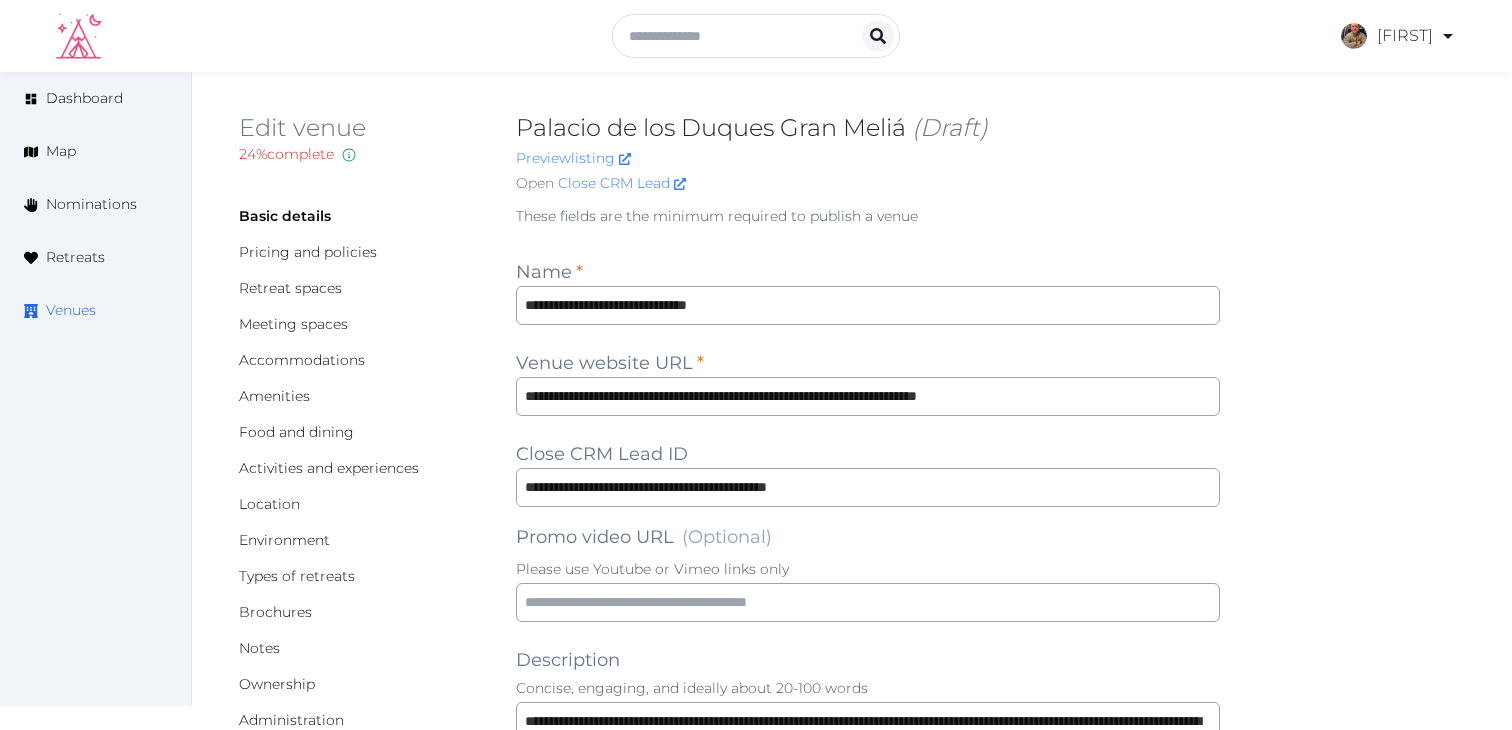 click on "Venues" at bounding box center [71, 310] 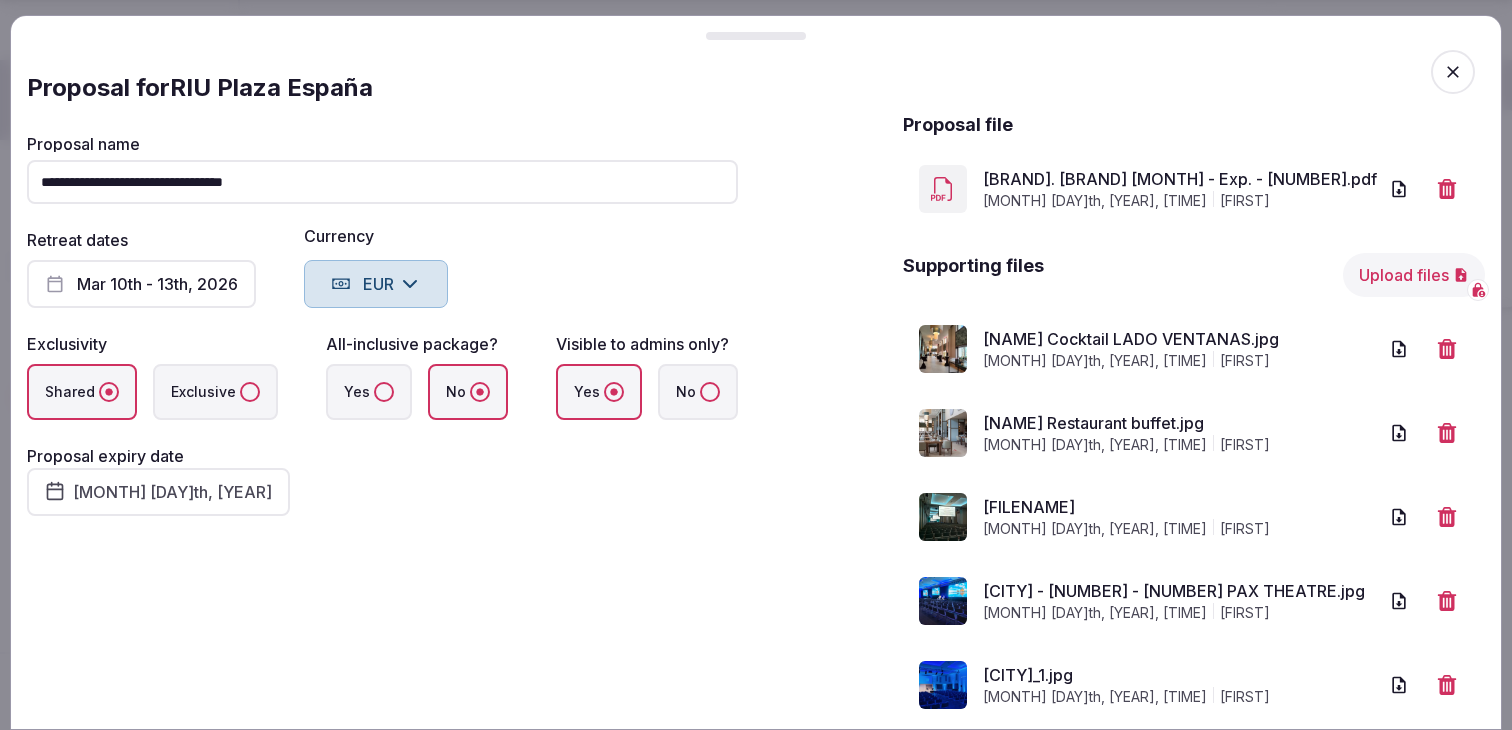 scroll, scrollTop: 146, scrollLeft: 0, axis: vertical 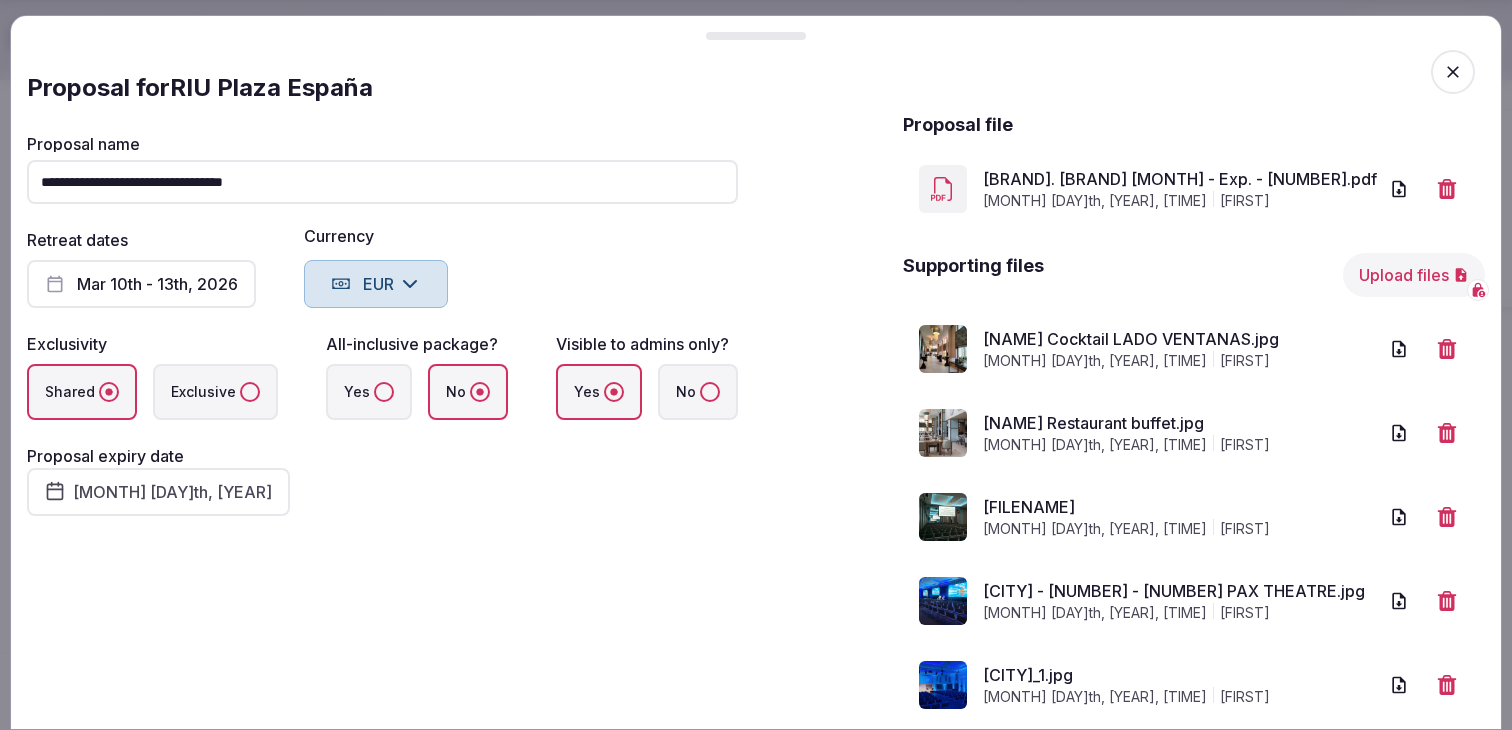 click 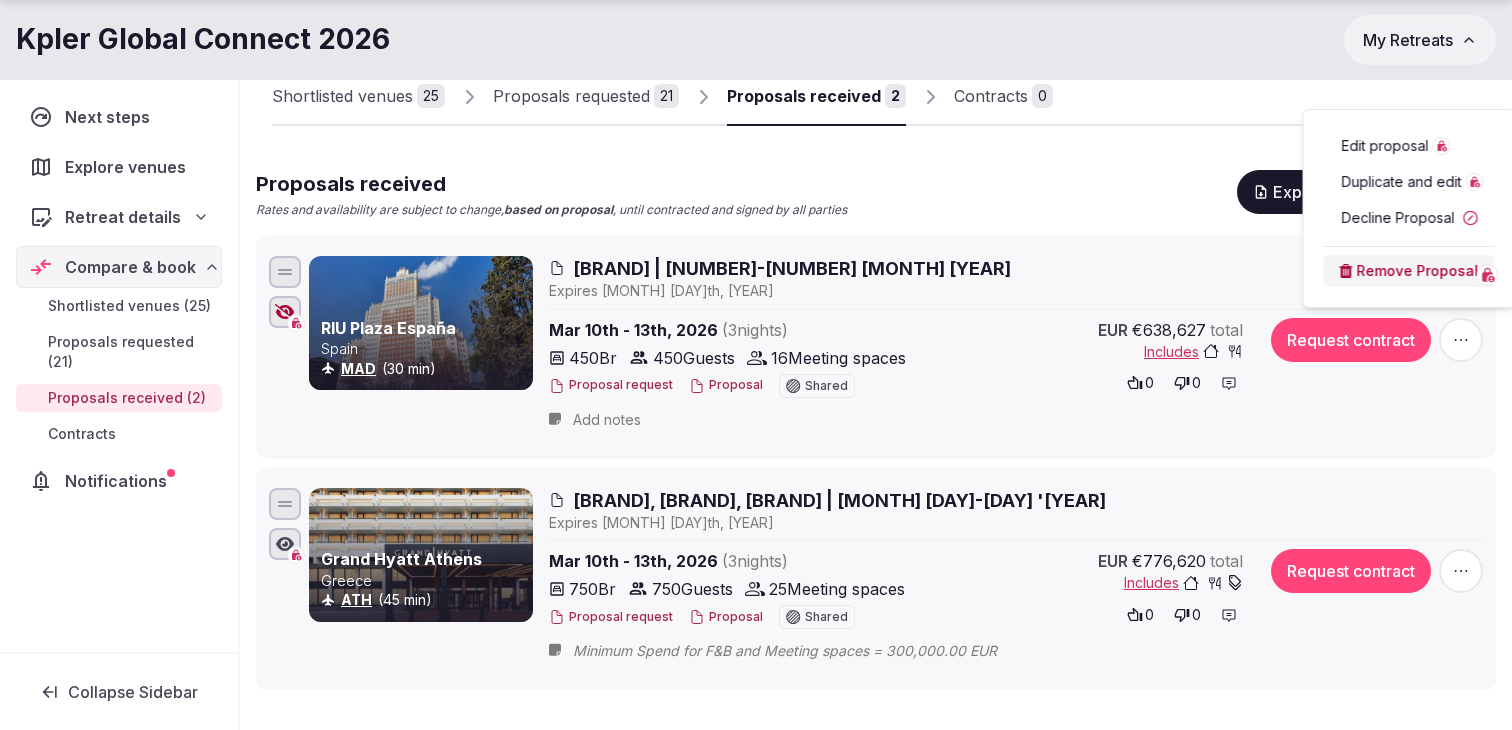 click on "Proposals received Rates and availability are subject to change,  based on proposal , until contracted and signed by all parties Export shortlist & proposals" at bounding box center [876, 194] 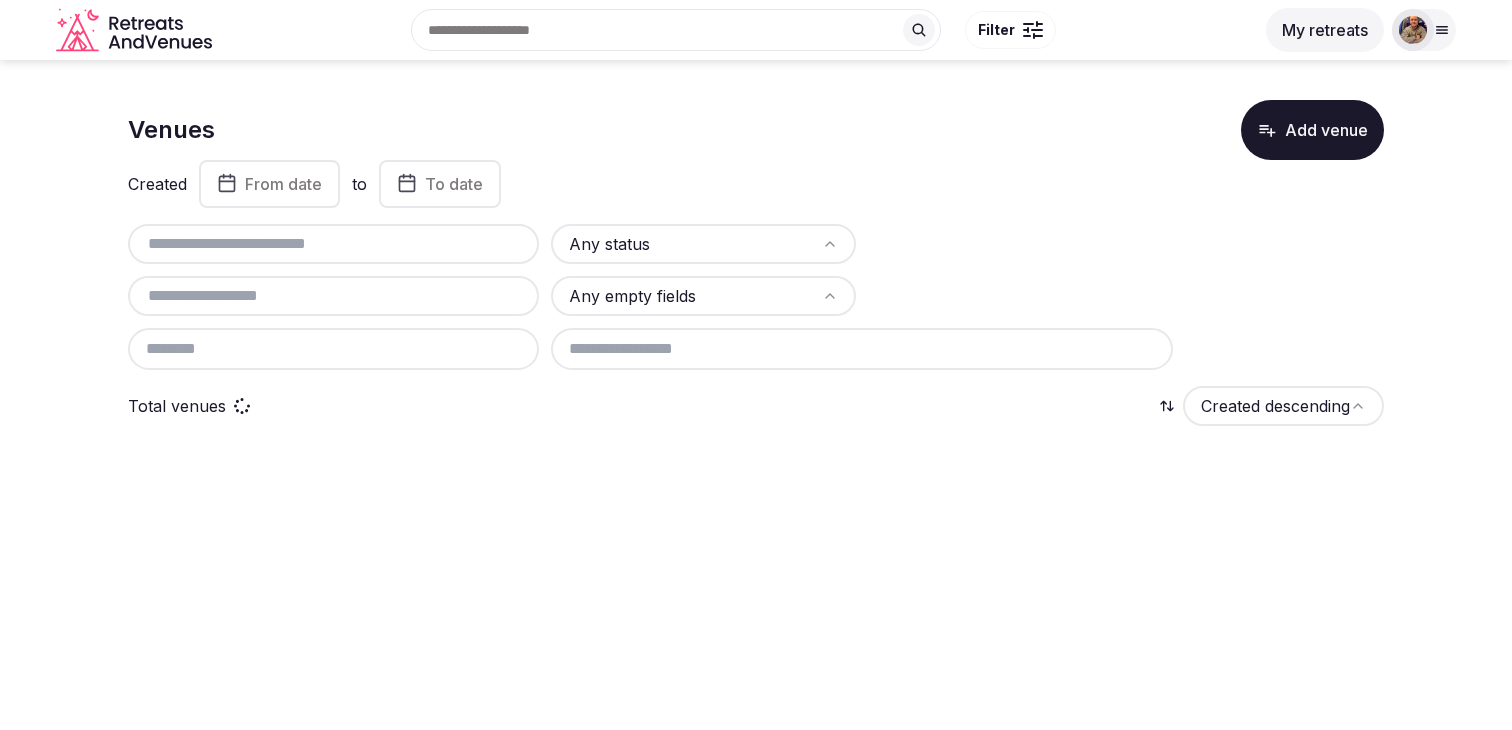 scroll, scrollTop: 0, scrollLeft: 0, axis: both 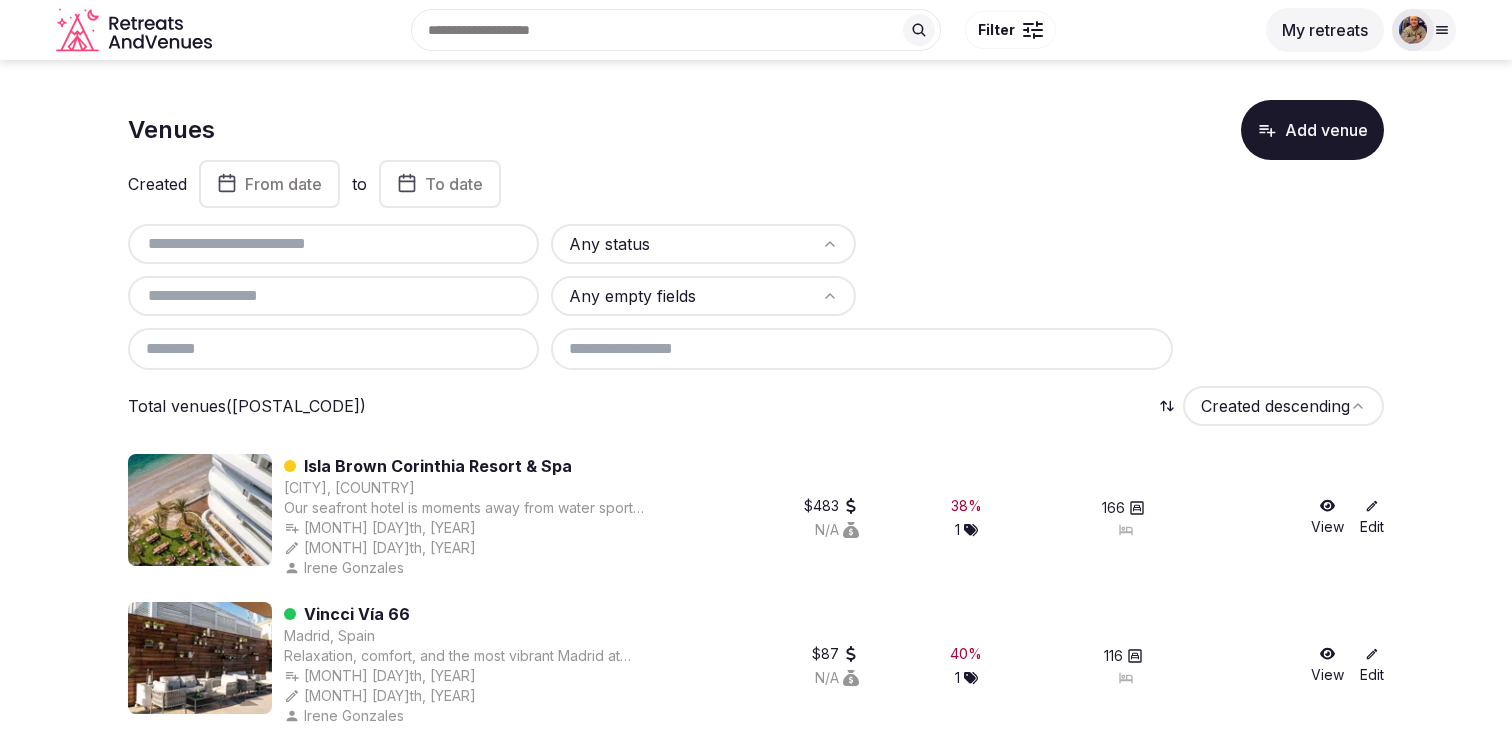 click on "Isla Brown Corinthia Resort & Spa" at bounding box center [438, 466] 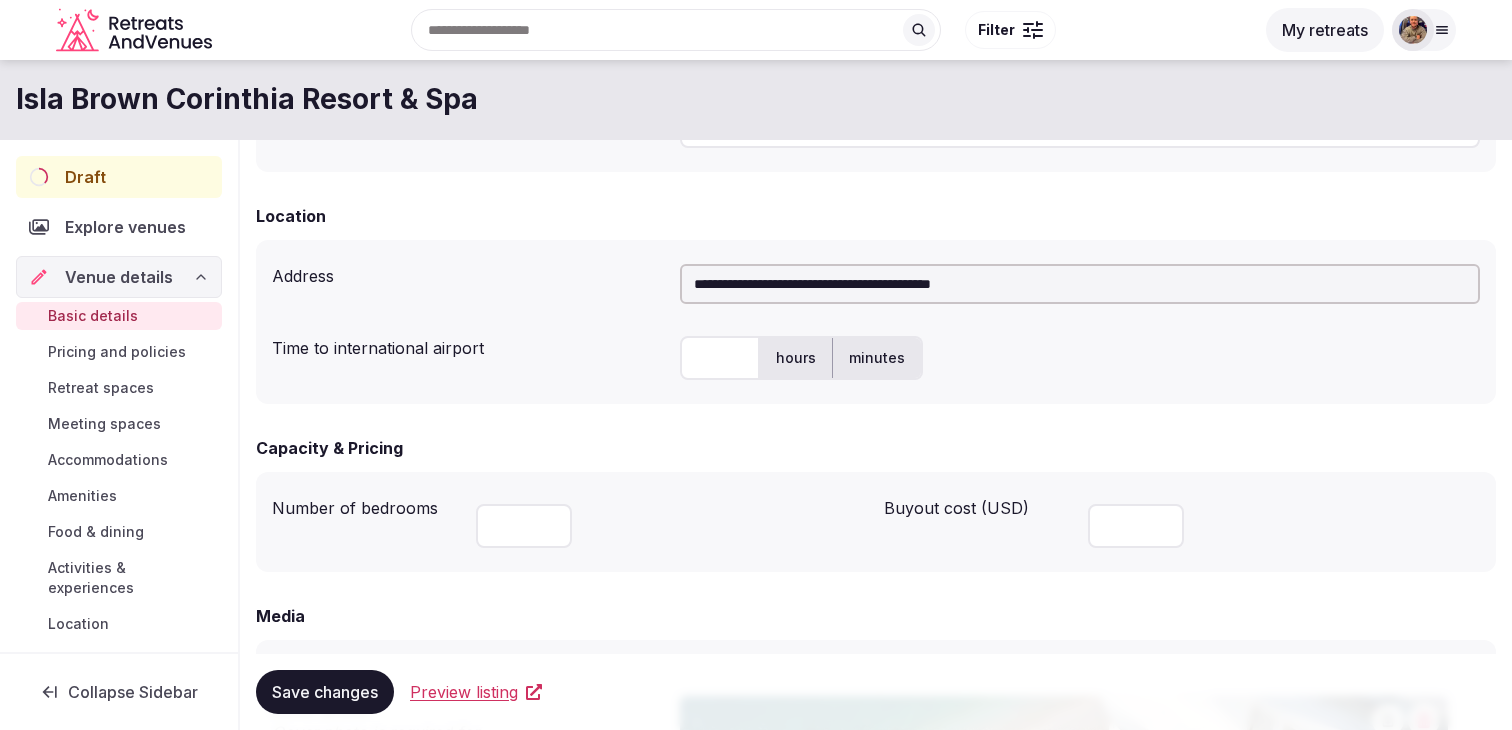scroll, scrollTop: 512, scrollLeft: 0, axis: vertical 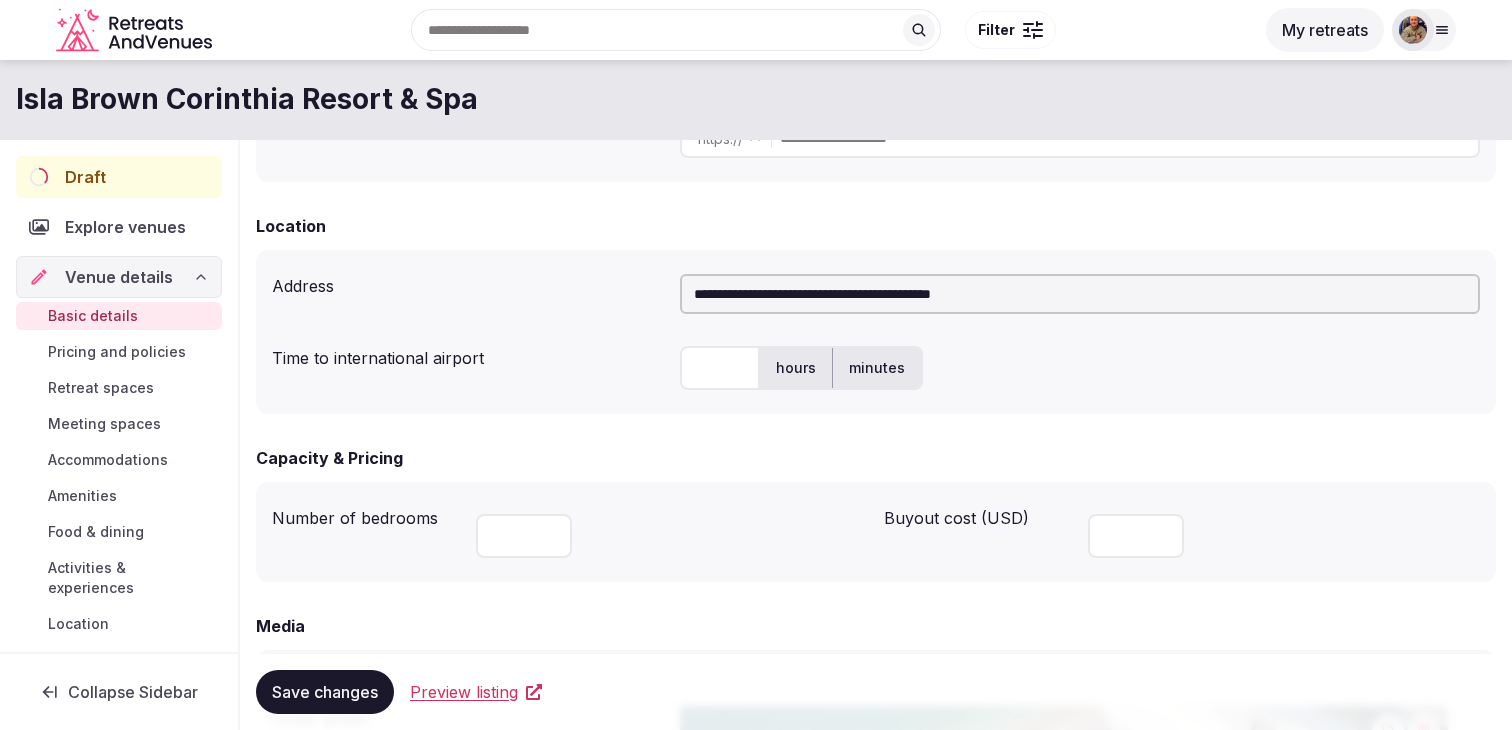 click at bounding box center (720, 368) 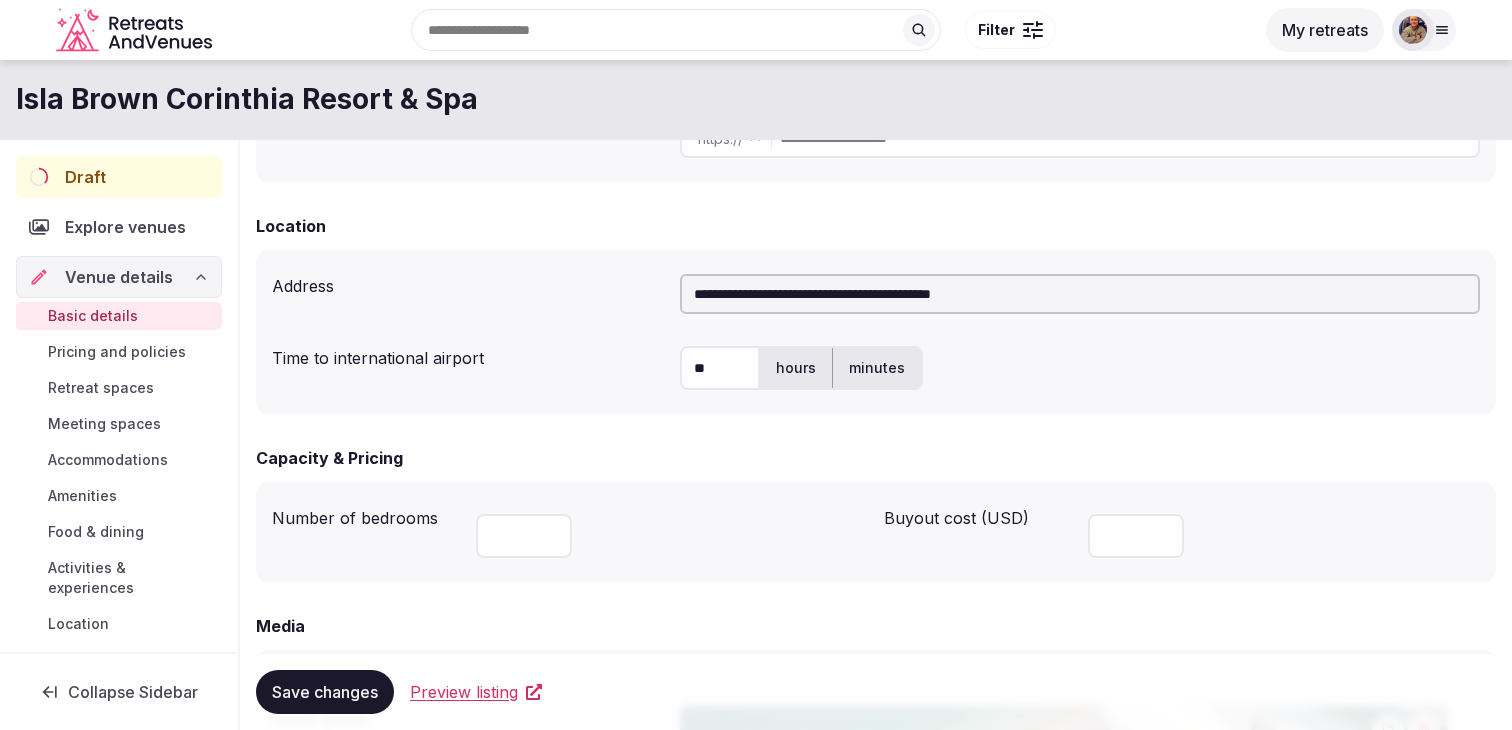 type on "**" 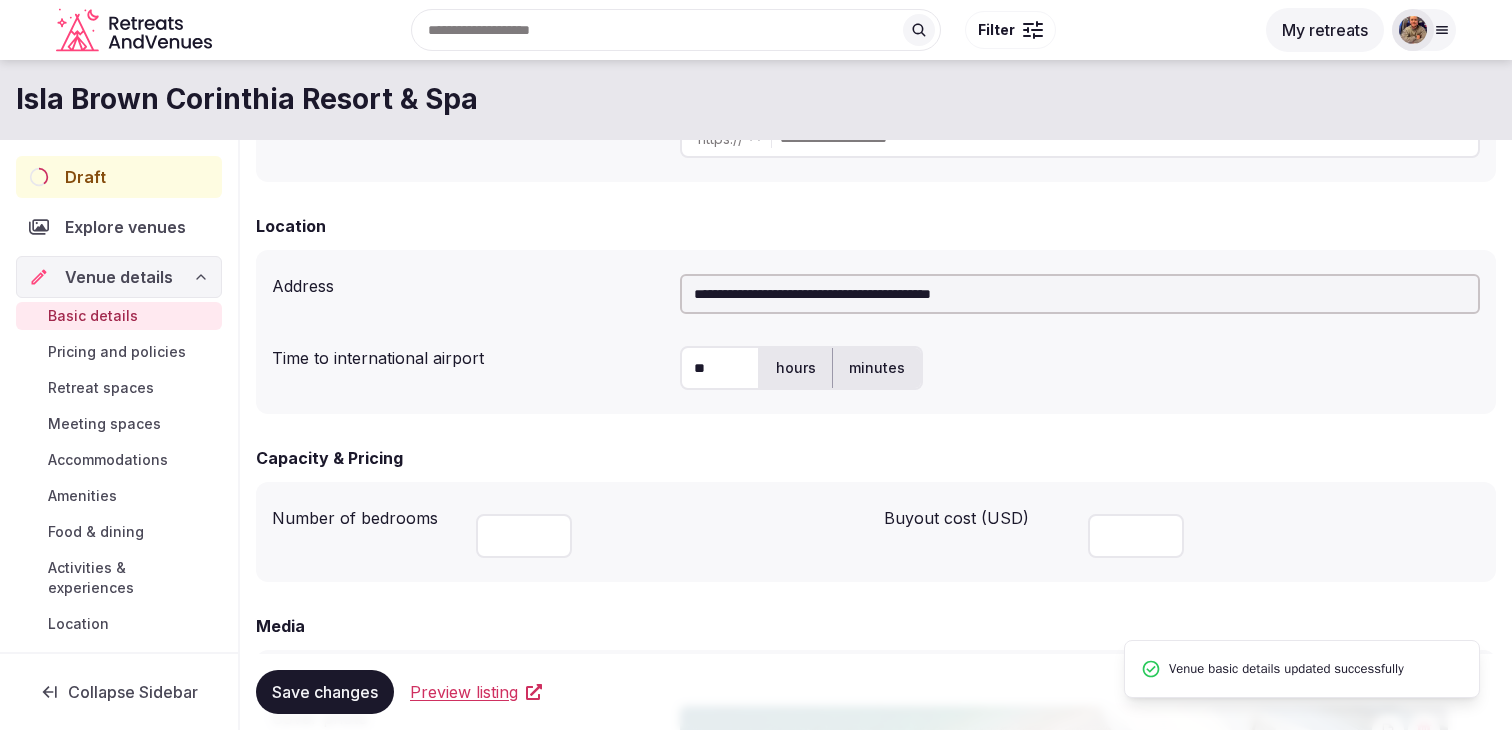 scroll, scrollTop: 51, scrollLeft: 0, axis: vertical 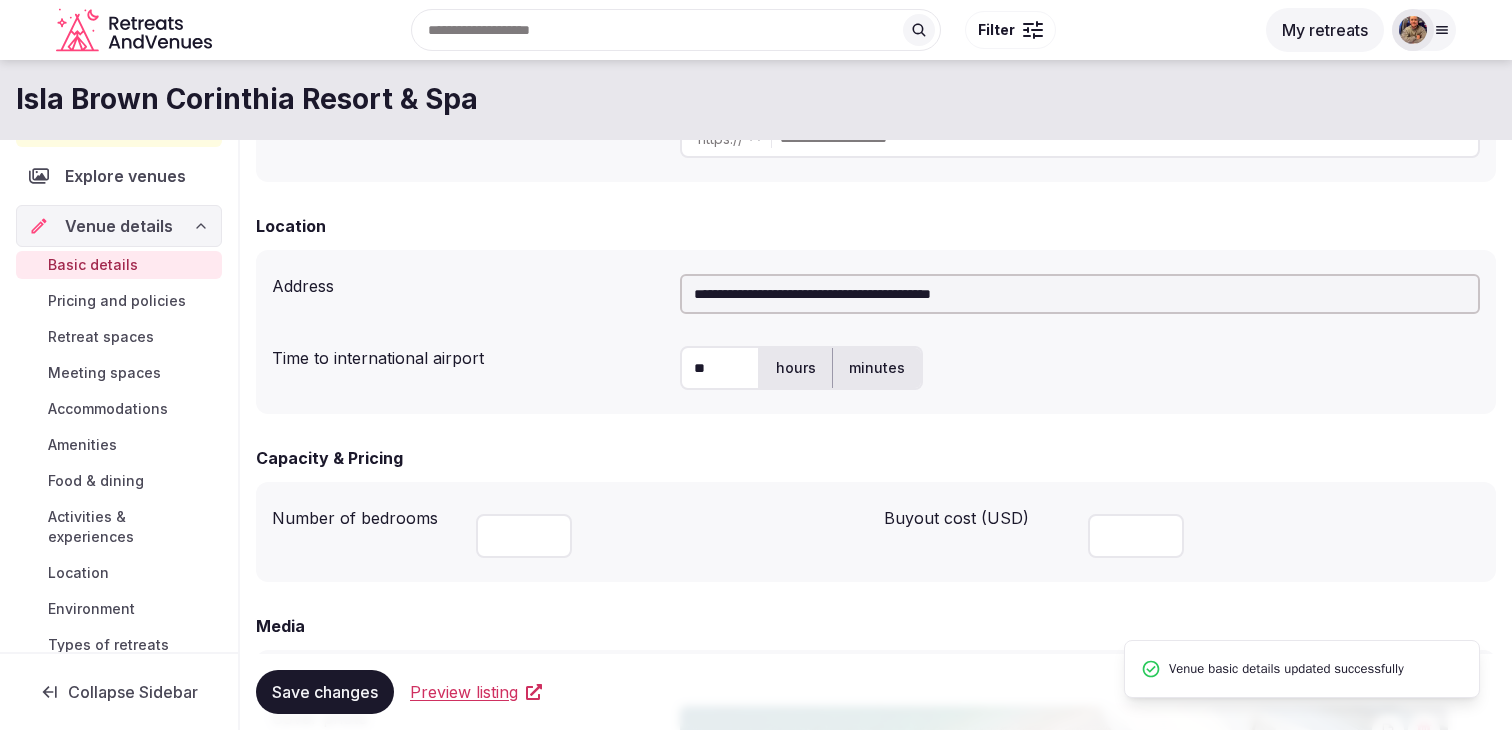 click on "Location" at bounding box center [119, 573] 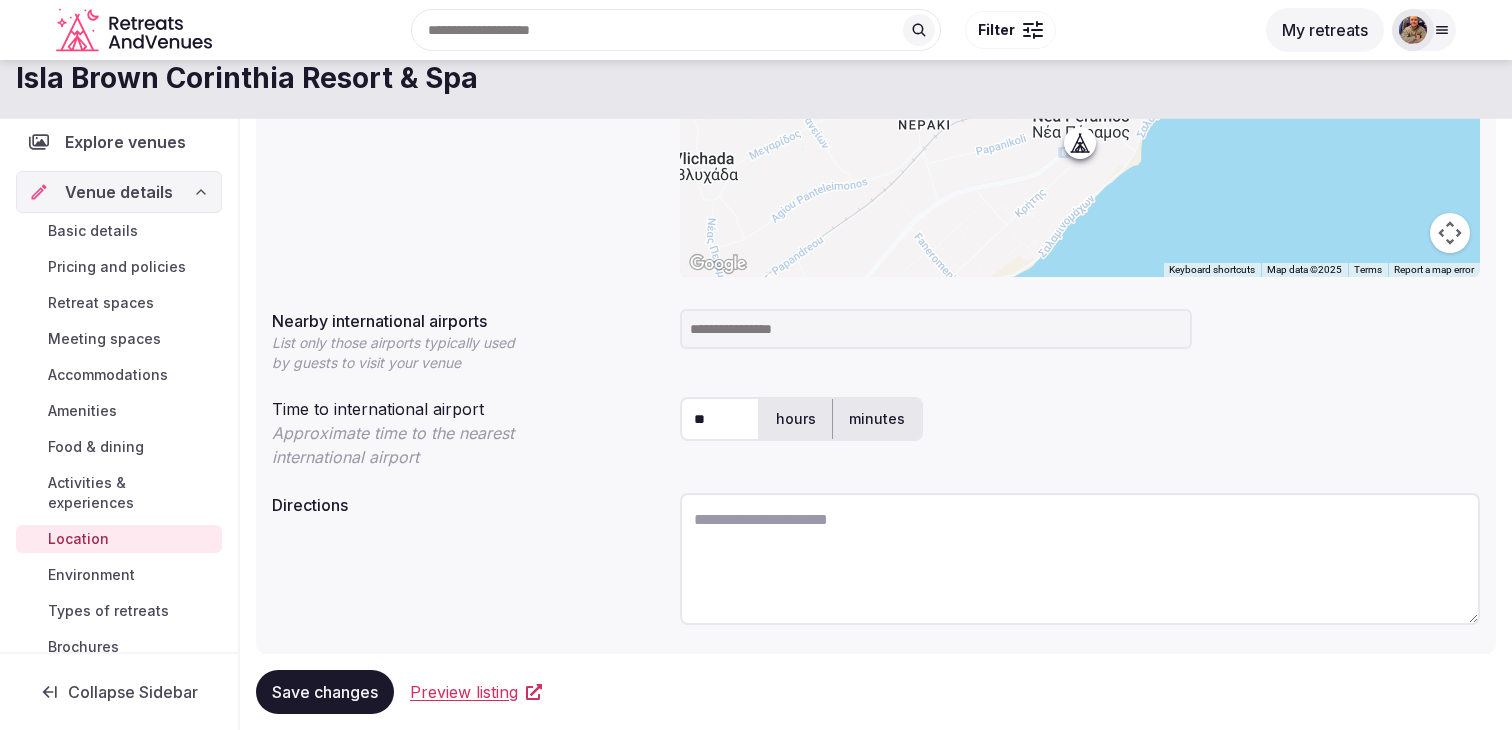 scroll, scrollTop: 371, scrollLeft: 0, axis: vertical 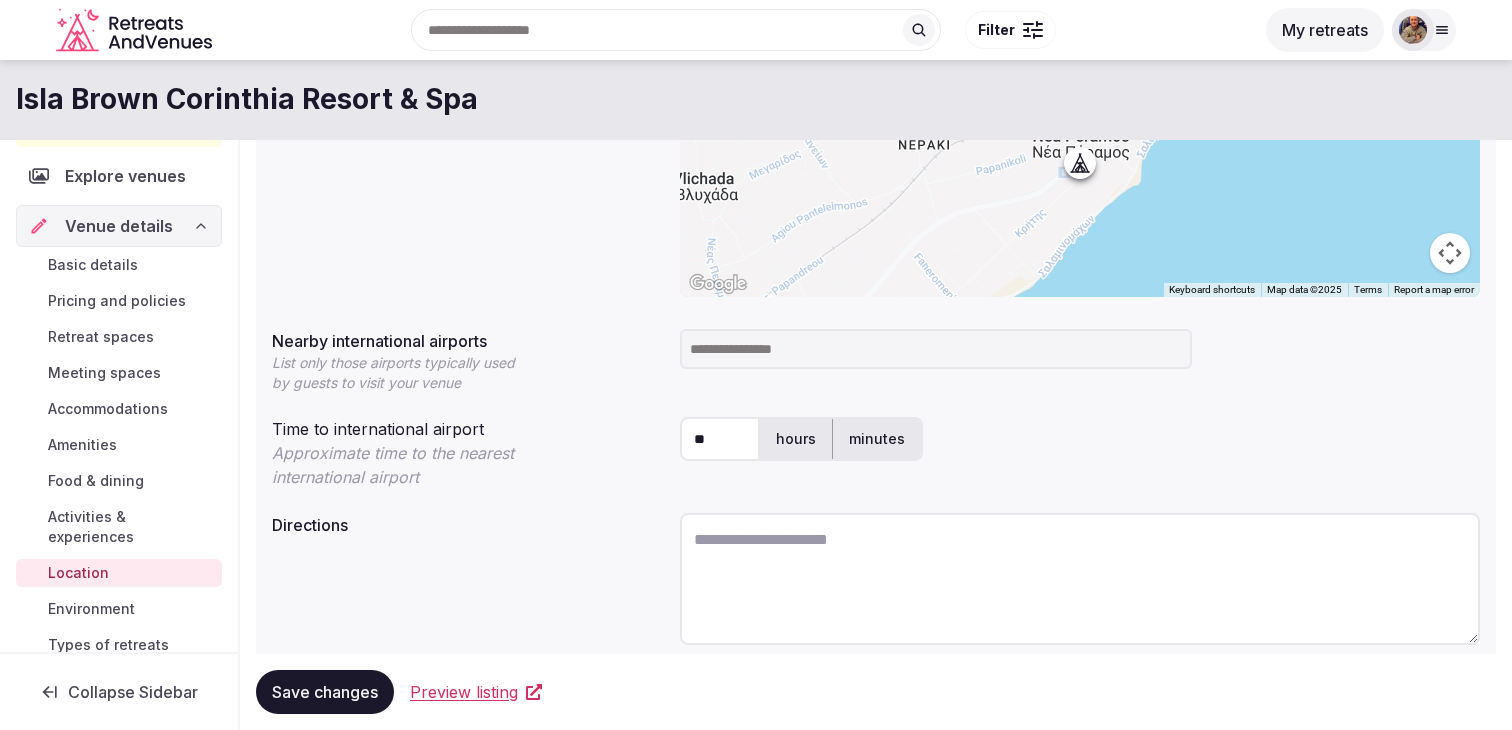 click at bounding box center [936, 349] 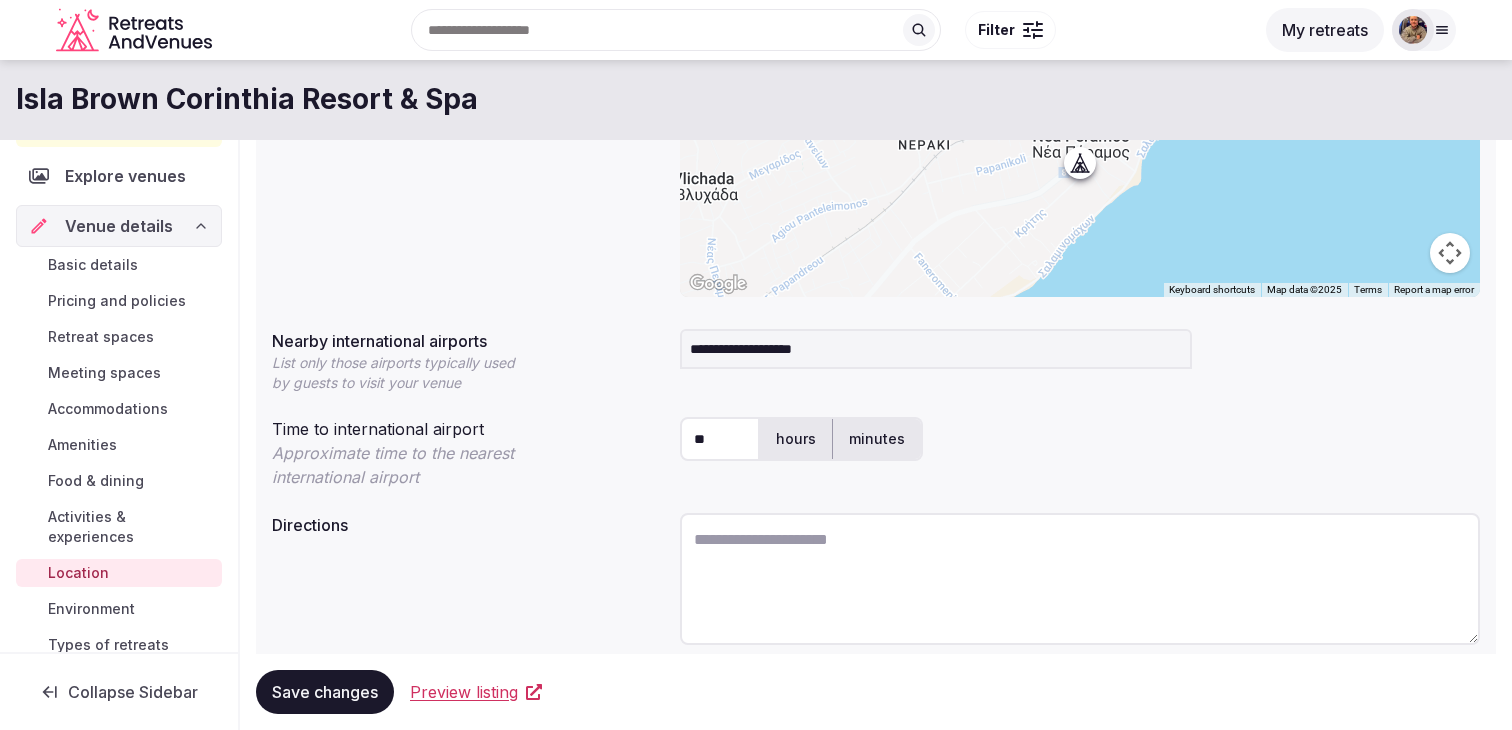 click on "**********" at bounding box center (936, 349) 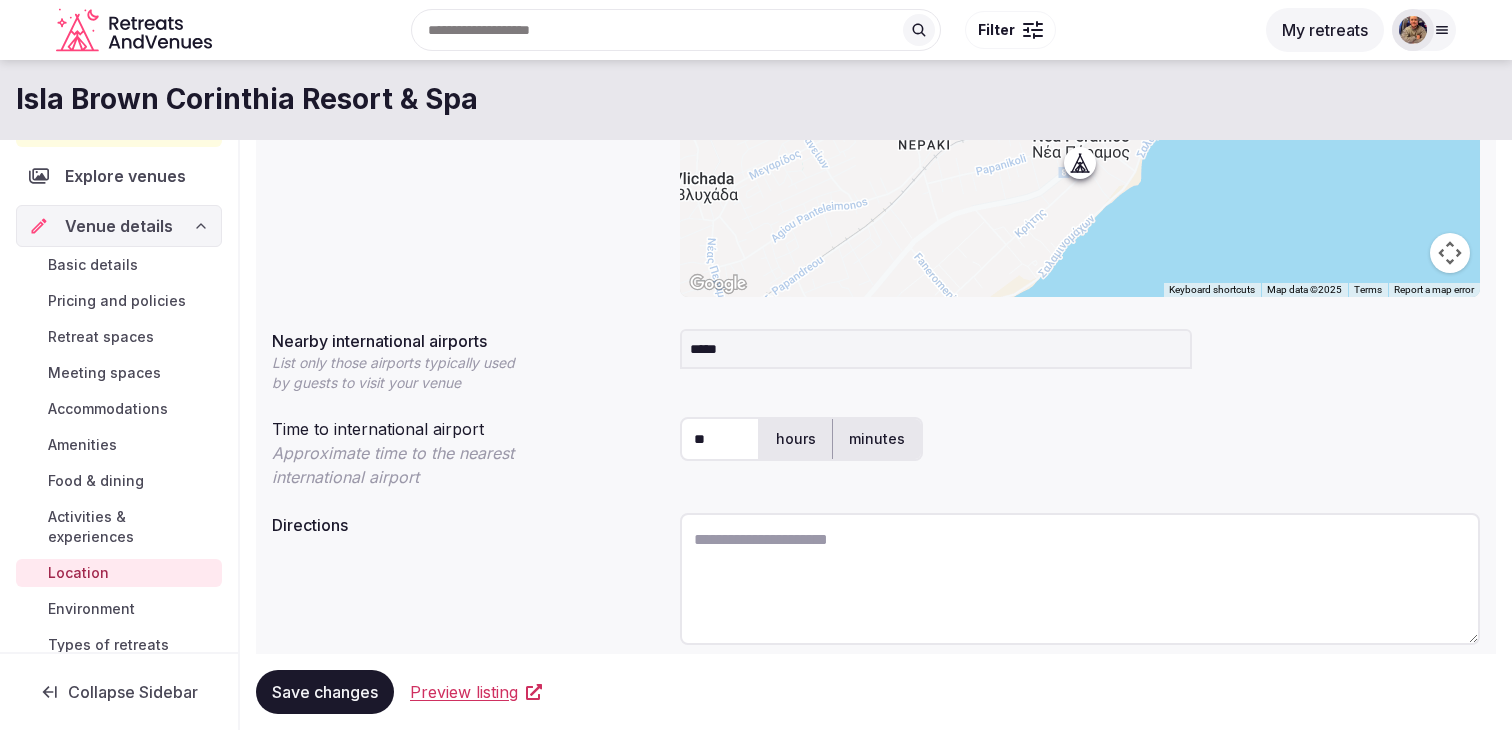 type on "******" 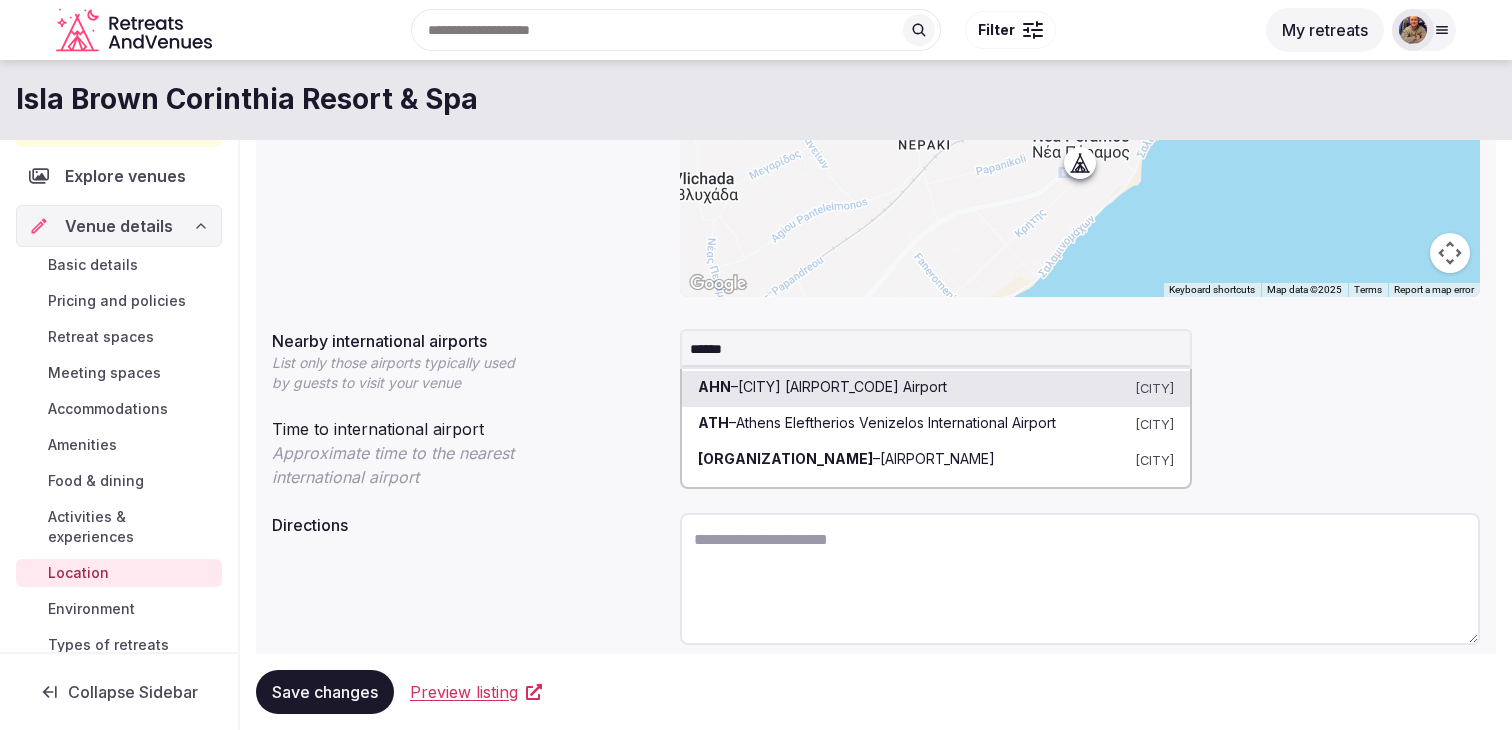type 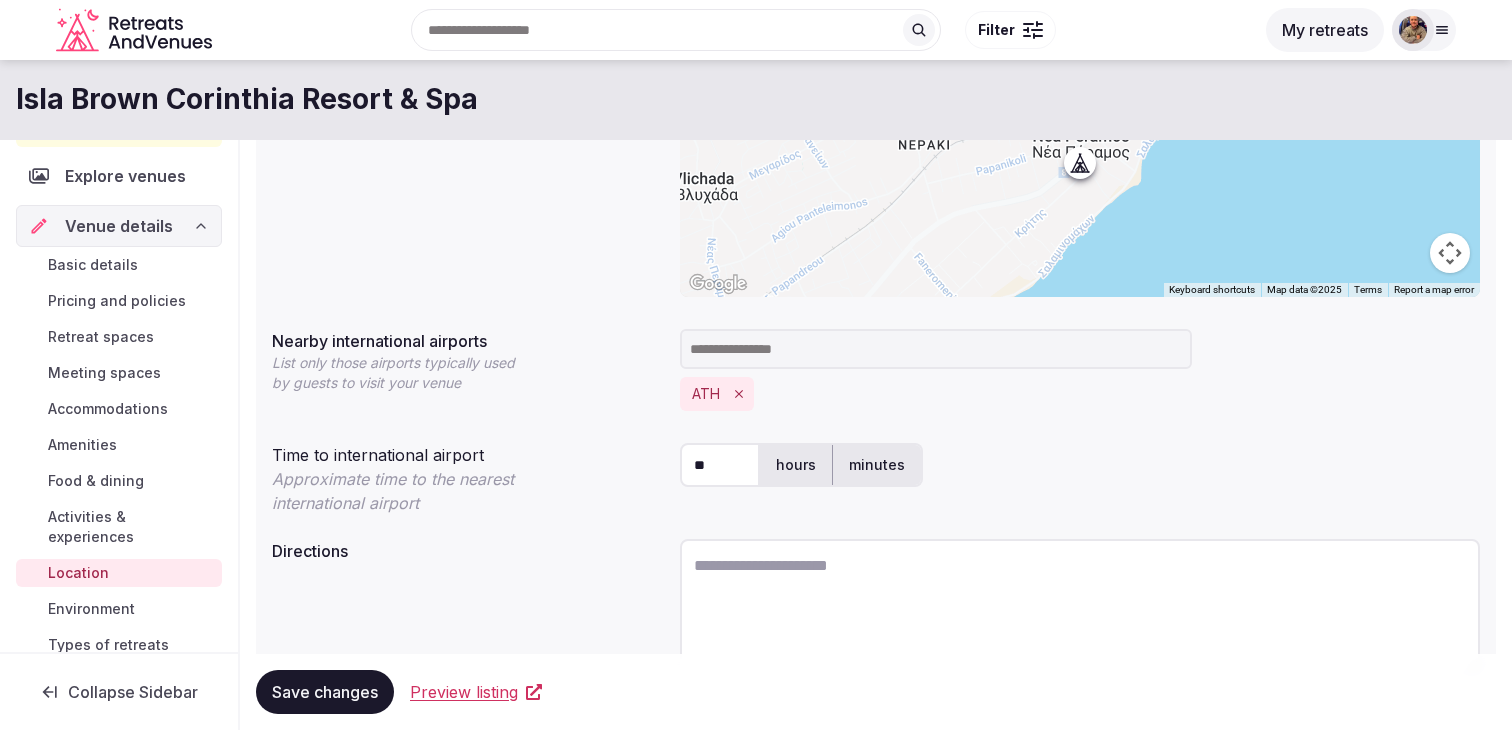 click on "ATH" at bounding box center (1080, 370) 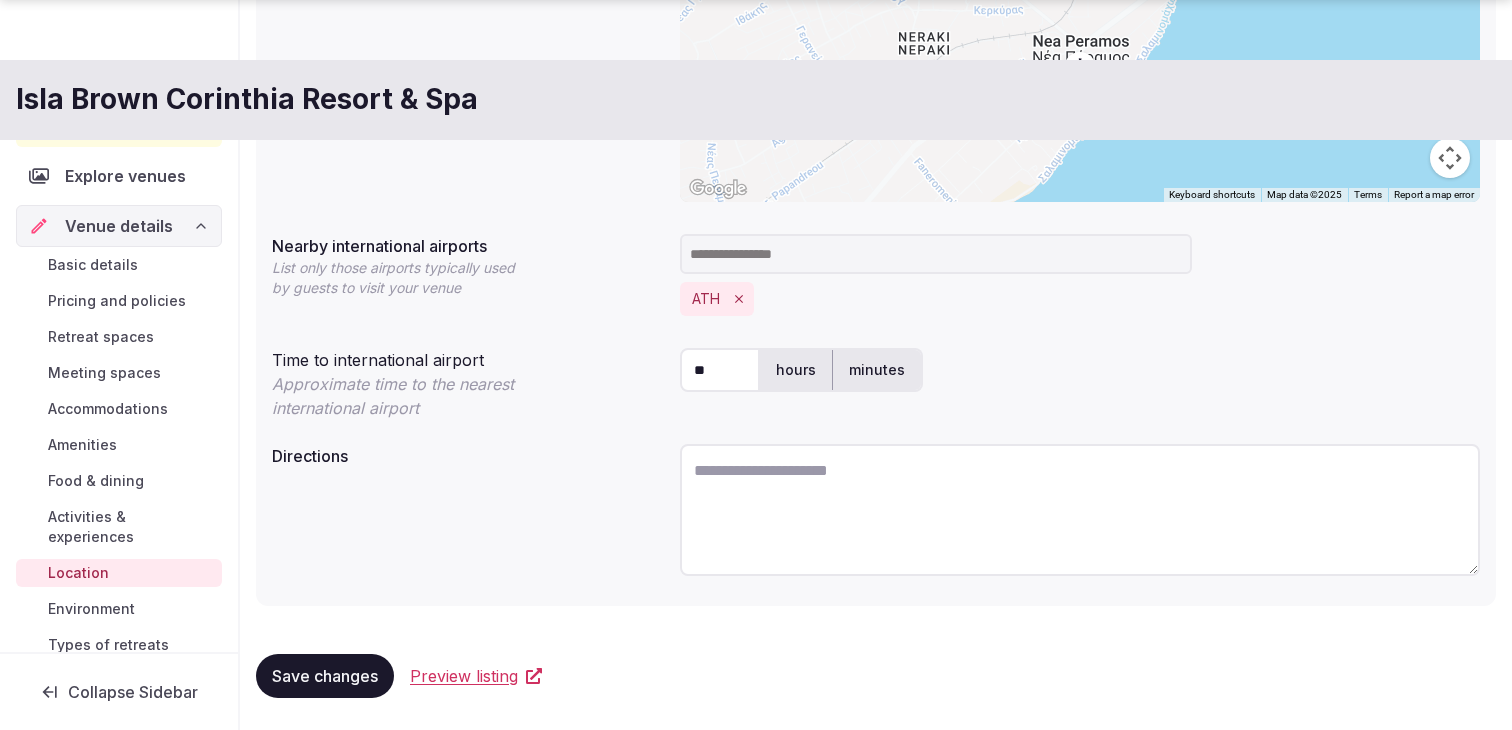 scroll, scrollTop: 466, scrollLeft: 0, axis: vertical 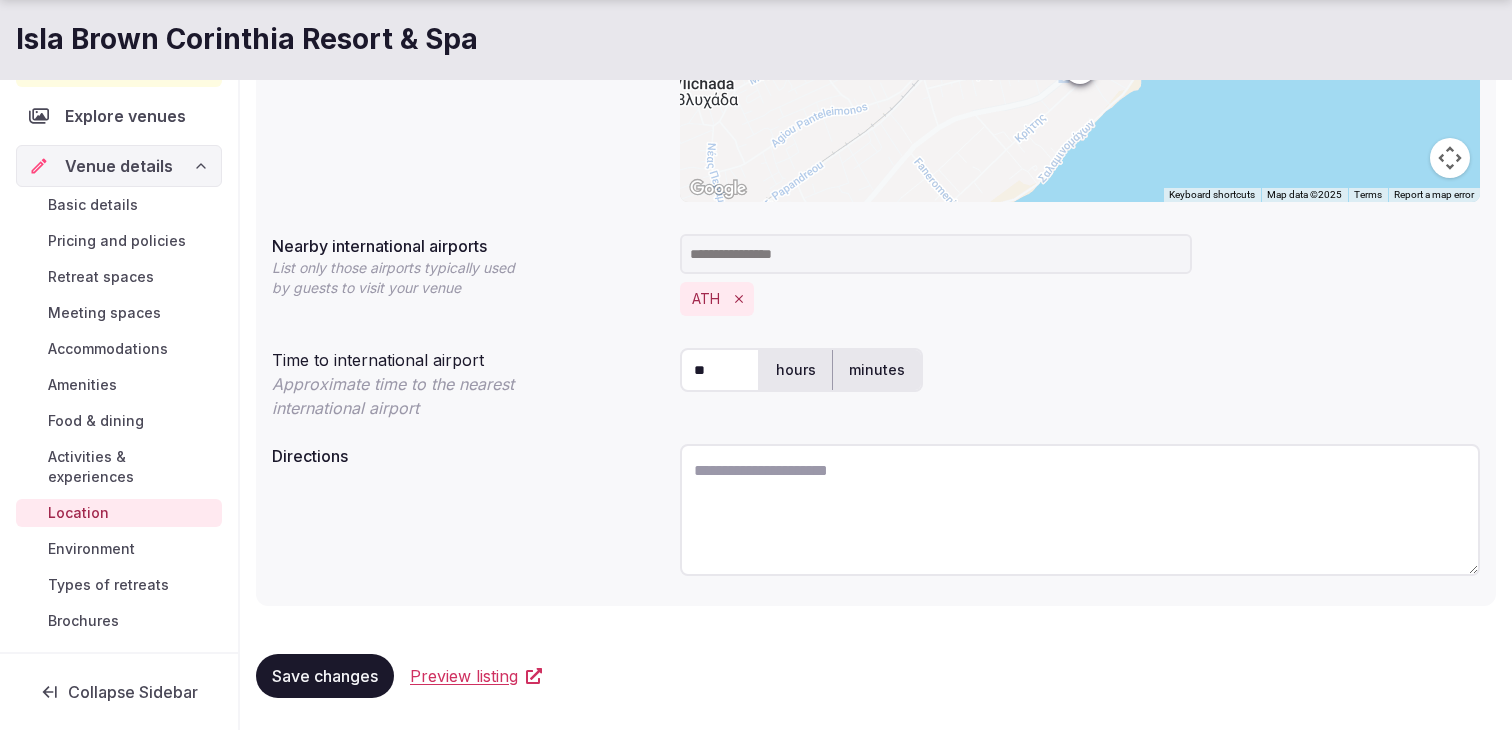 click on "Save changes" at bounding box center (325, 676) 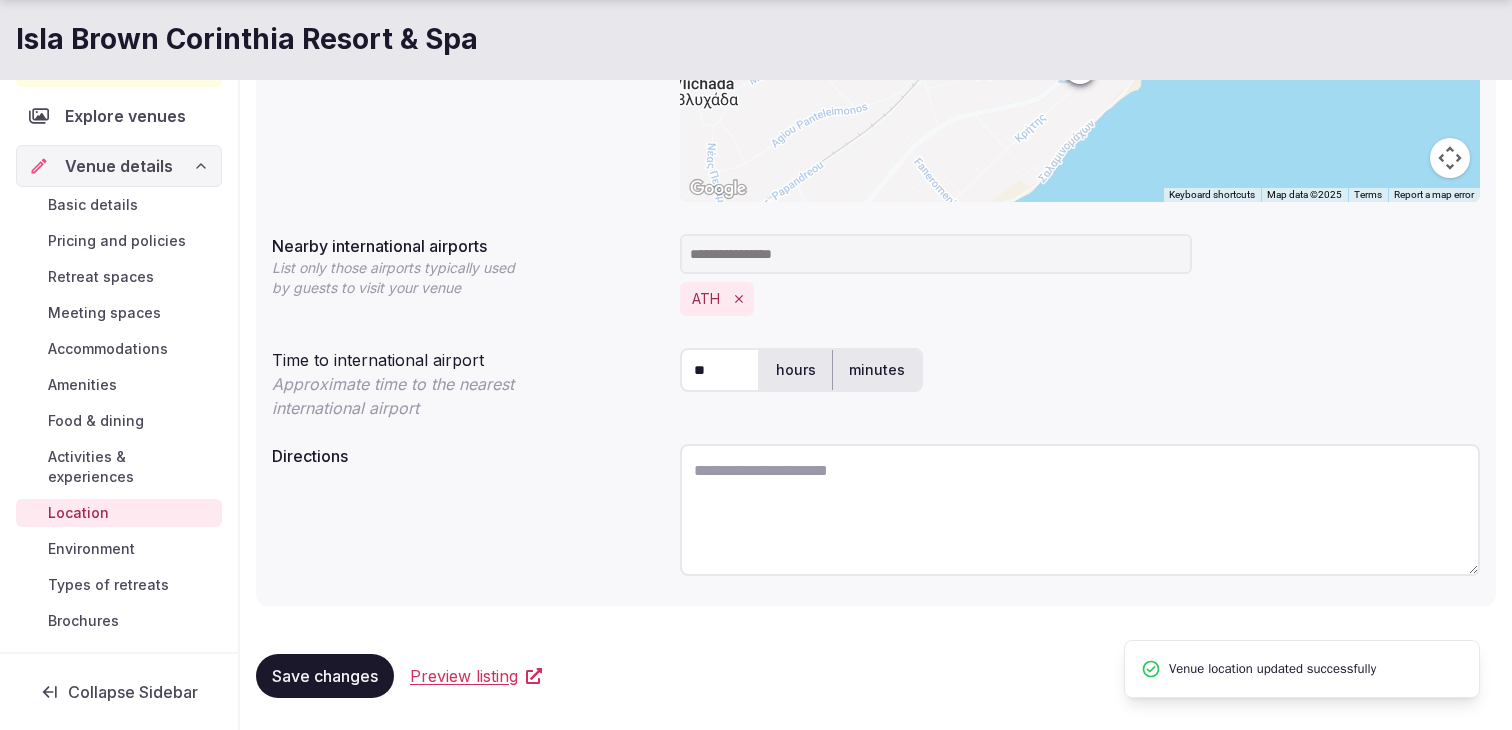 click on "Basic details" at bounding box center [119, 205] 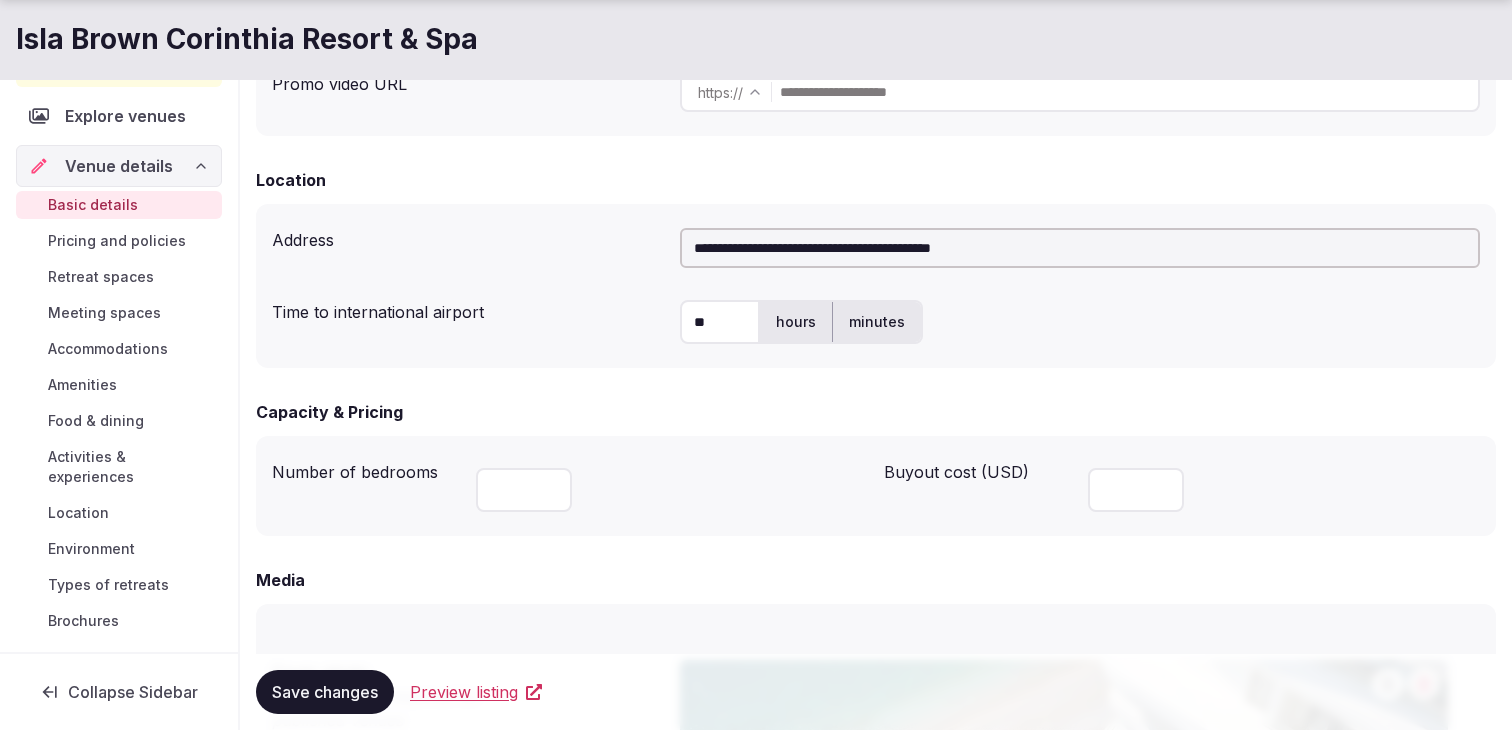 scroll, scrollTop: 572, scrollLeft: 0, axis: vertical 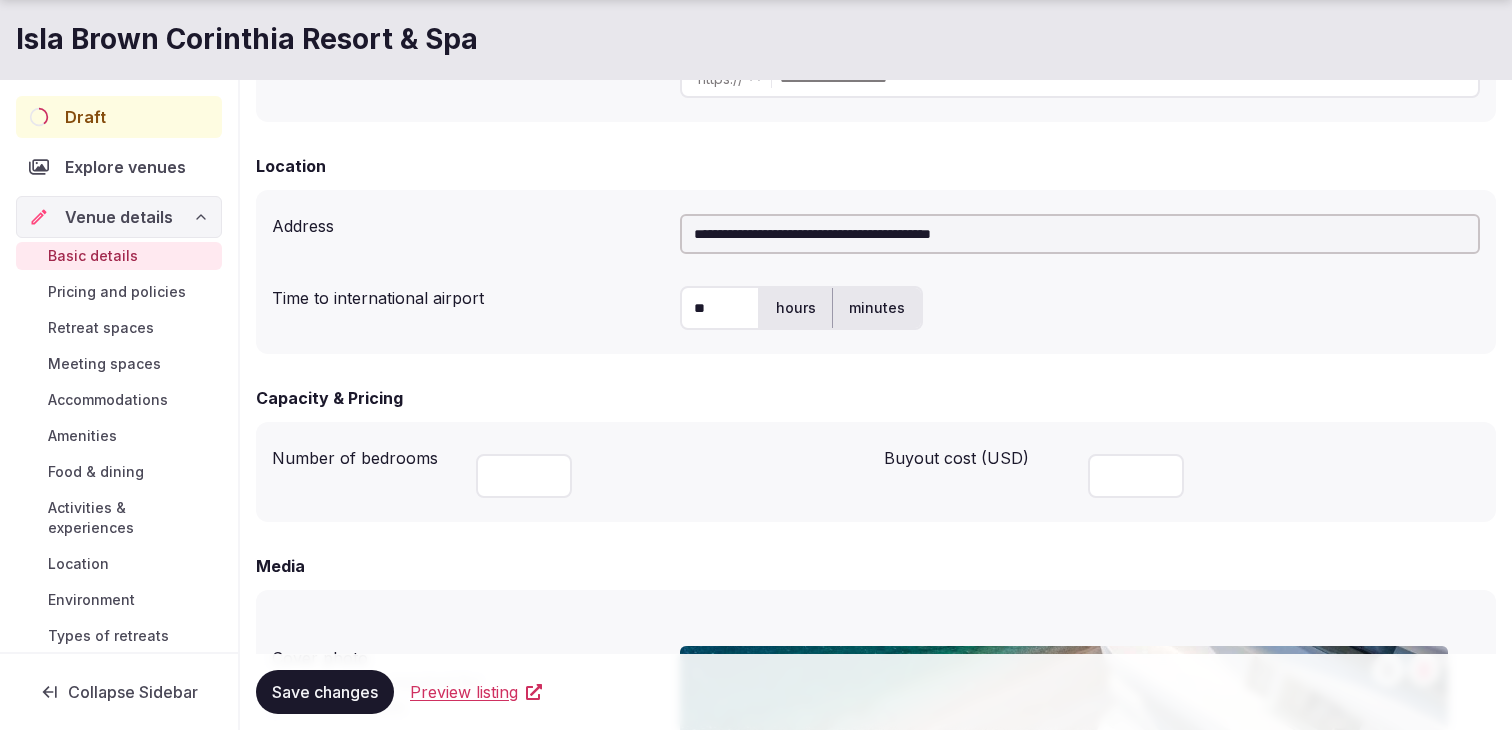 click on "Collapse Sidebar" at bounding box center [119, 692] 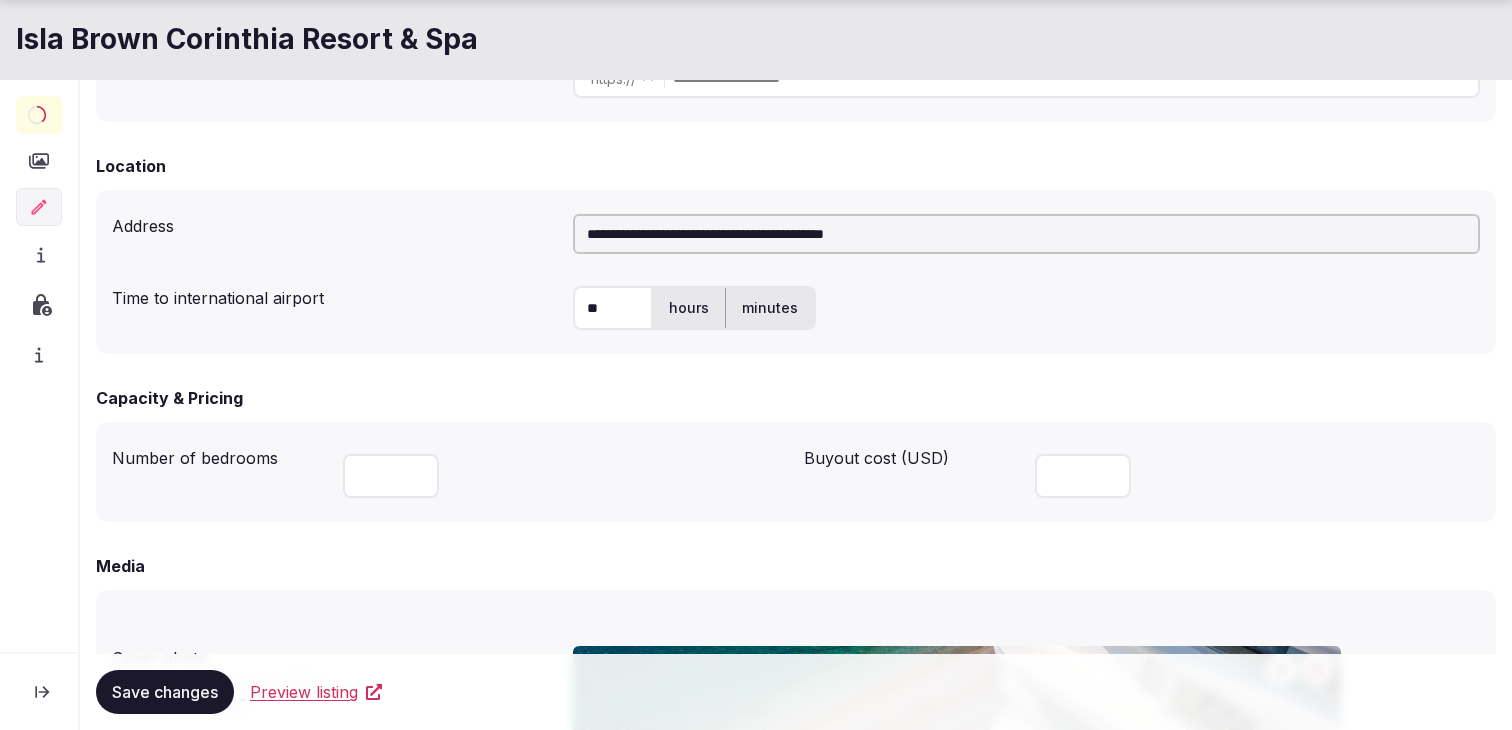click 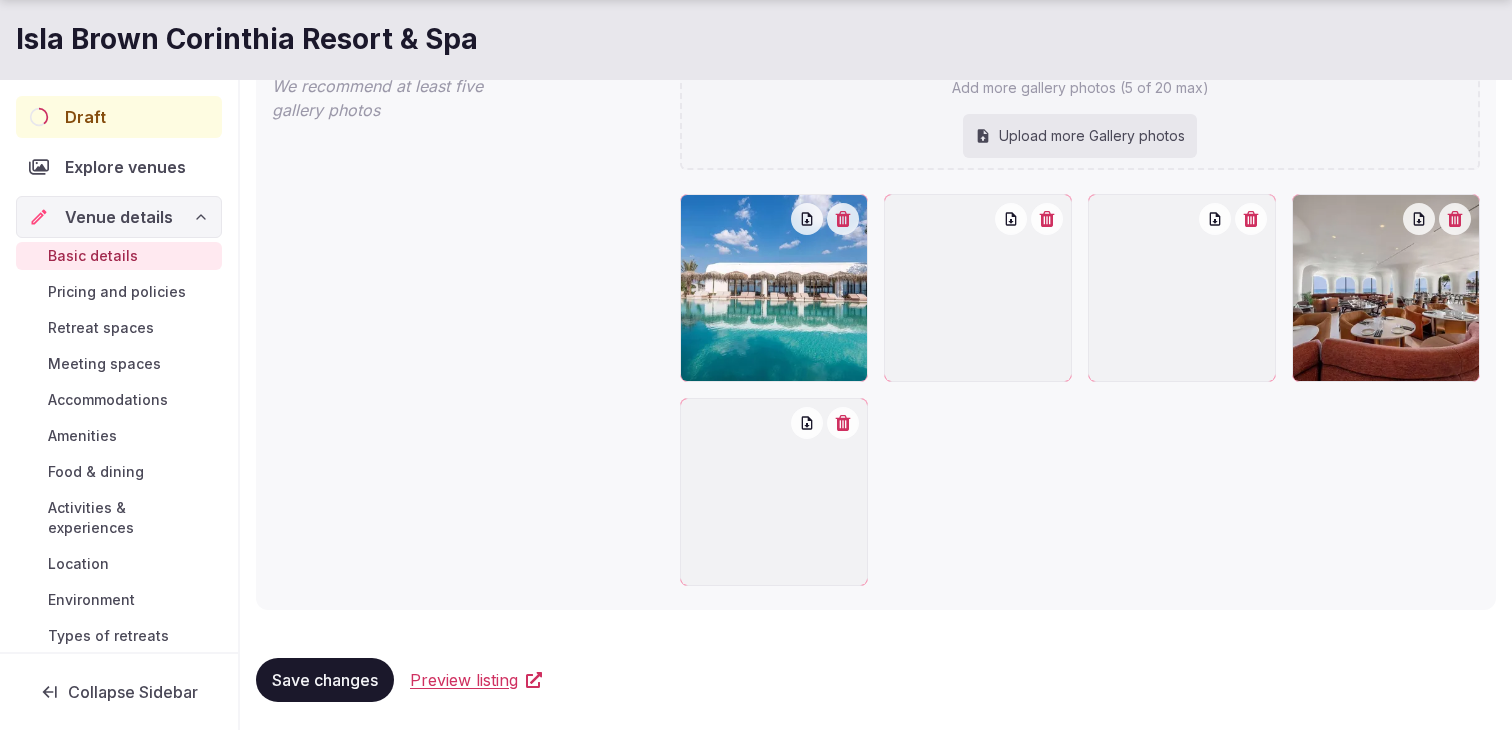 scroll, scrollTop: 1652, scrollLeft: 0, axis: vertical 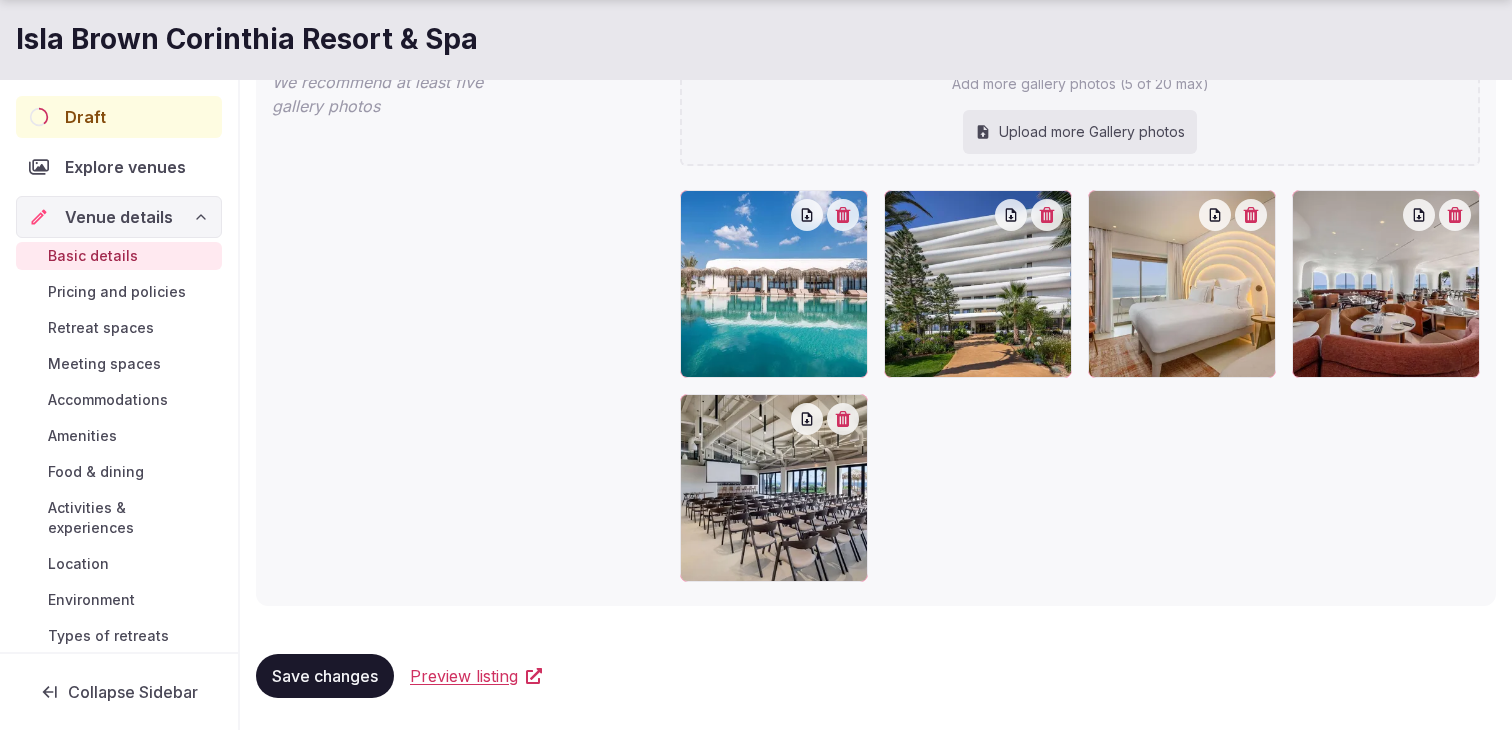 click on "Pricing and policies" at bounding box center (117, 292) 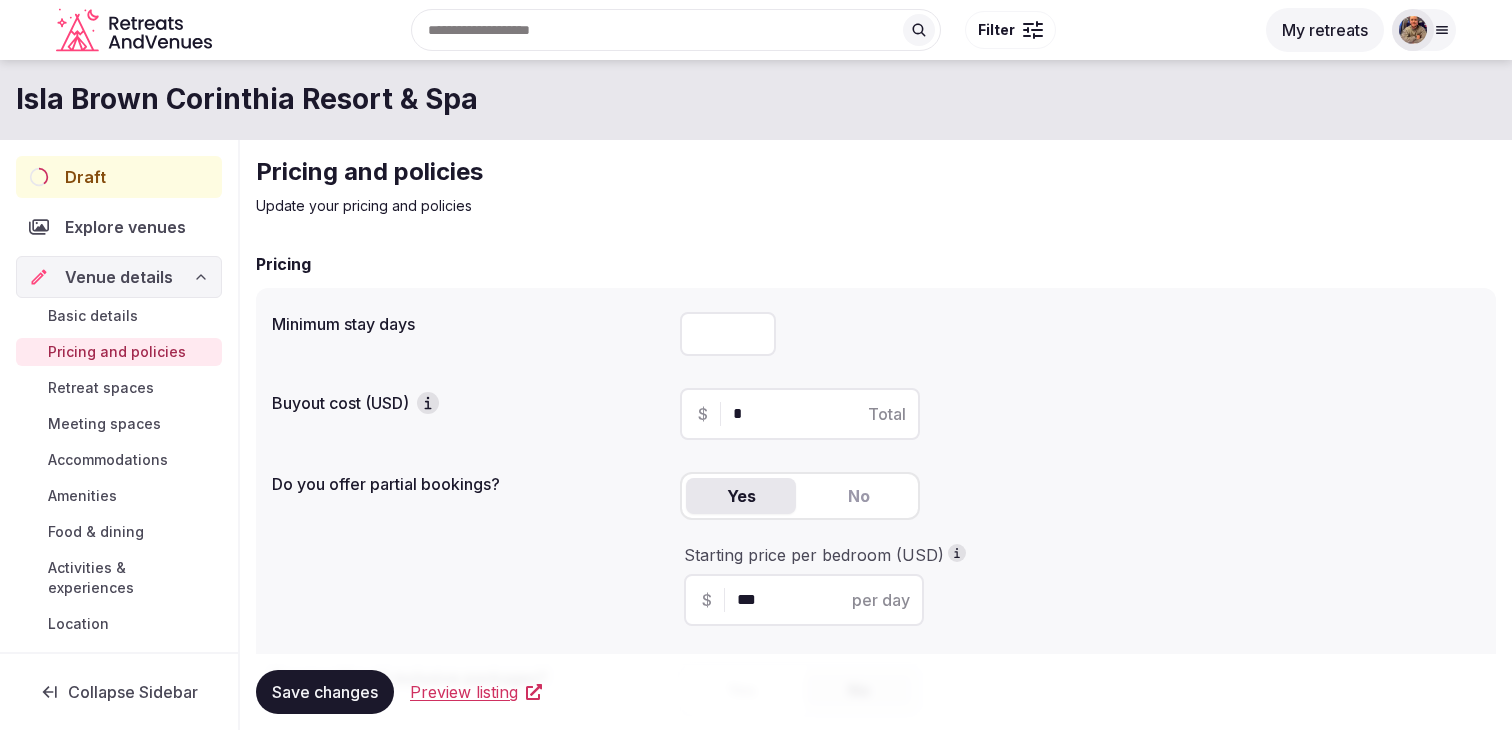 click on "Retreat spaces" at bounding box center (101, 388) 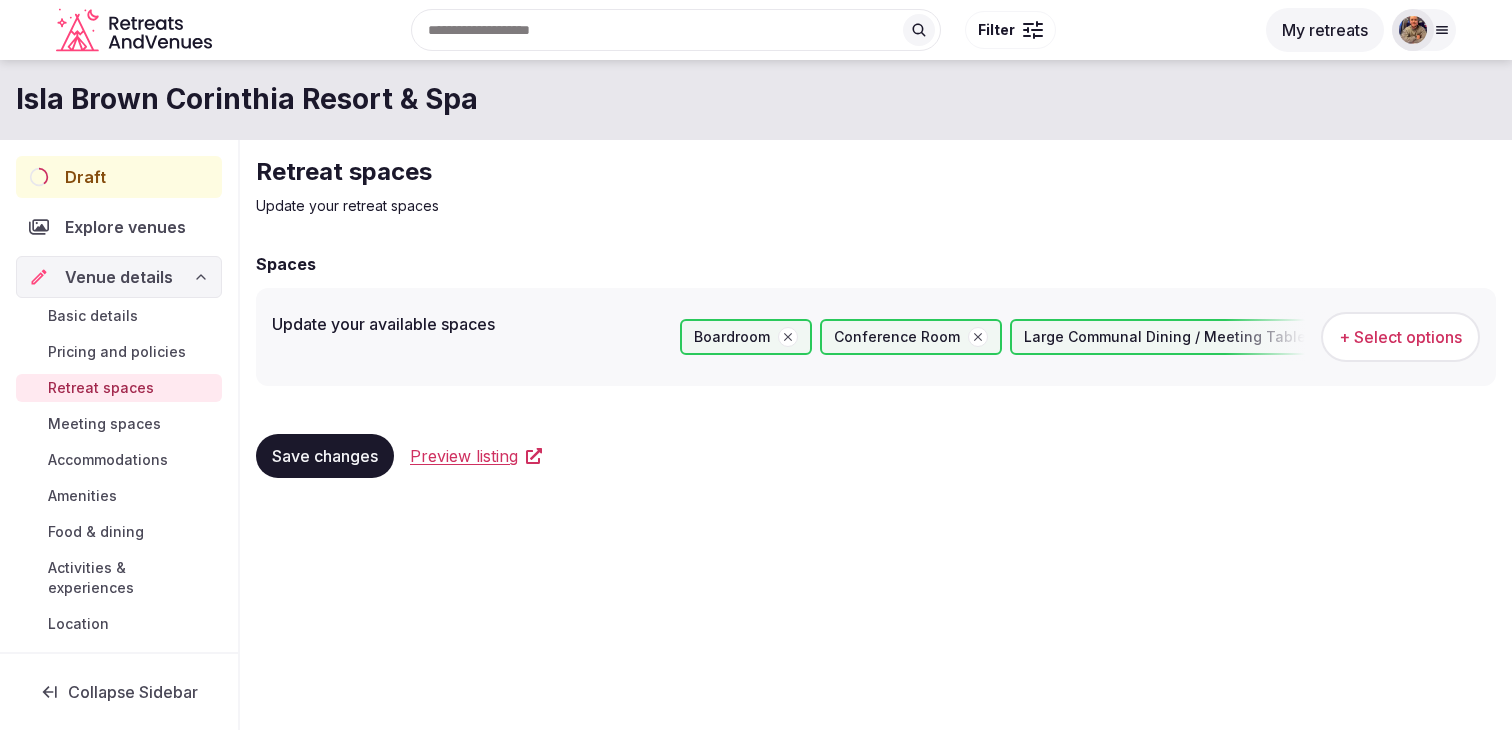 click on "+ Select options" at bounding box center (1400, 337) 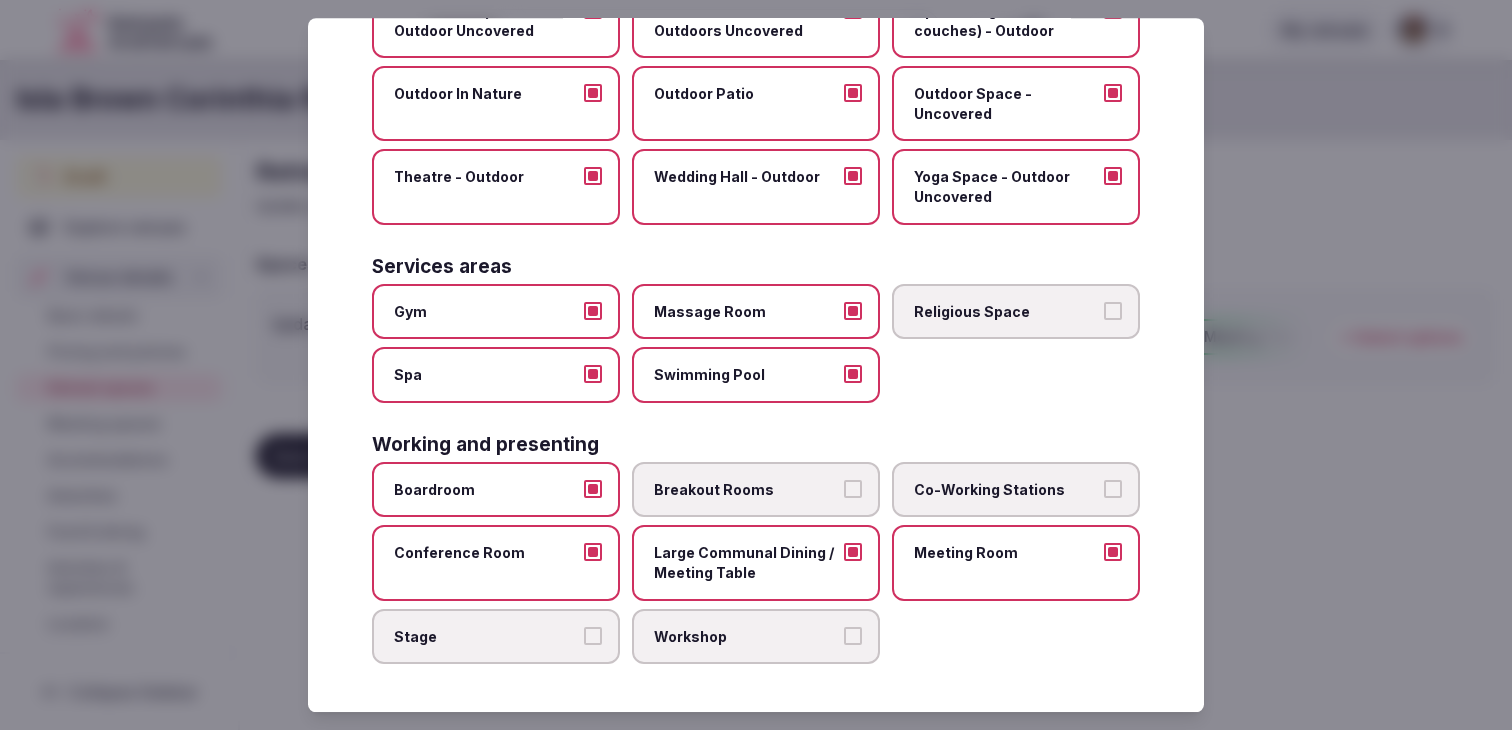 scroll, scrollTop: 0, scrollLeft: 0, axis: both 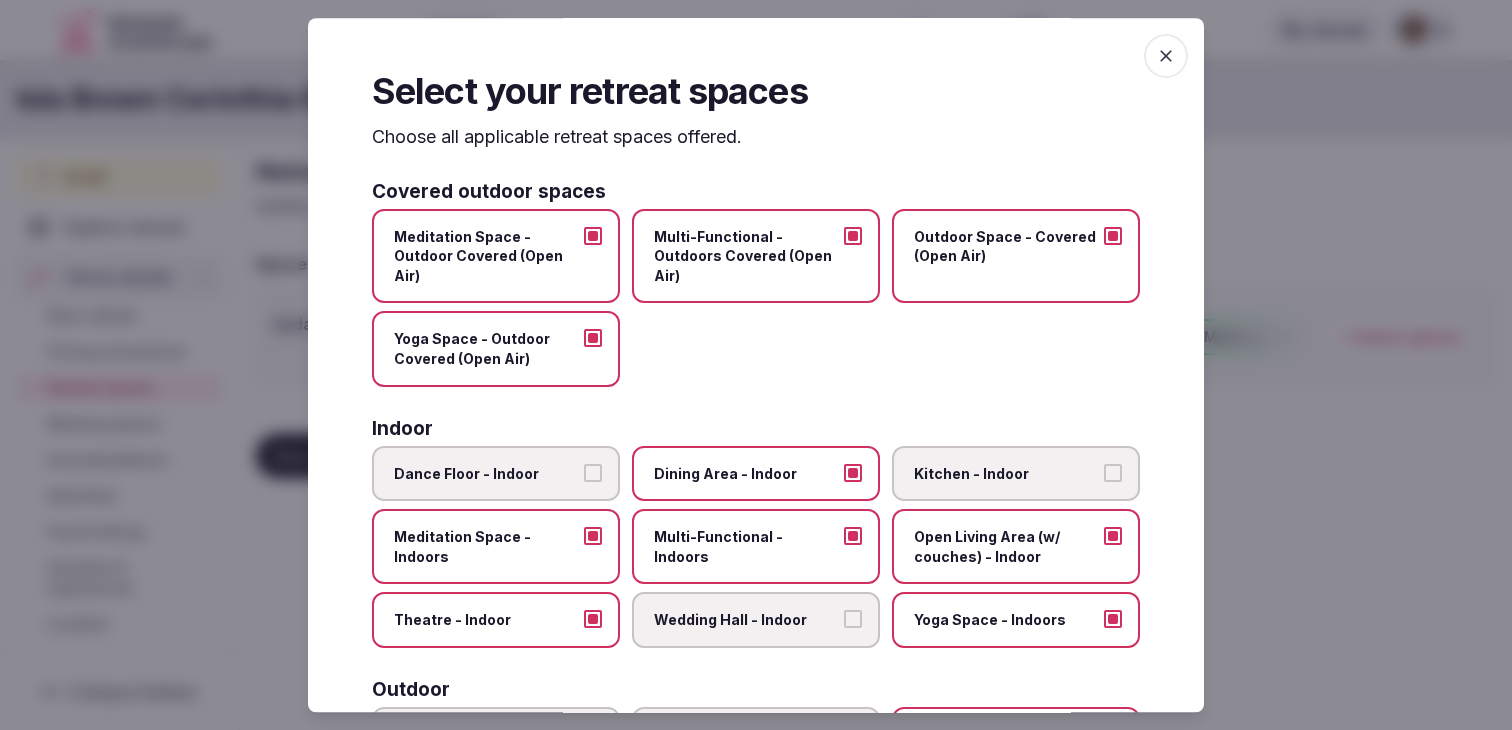 click at bounding box center [756, 365] 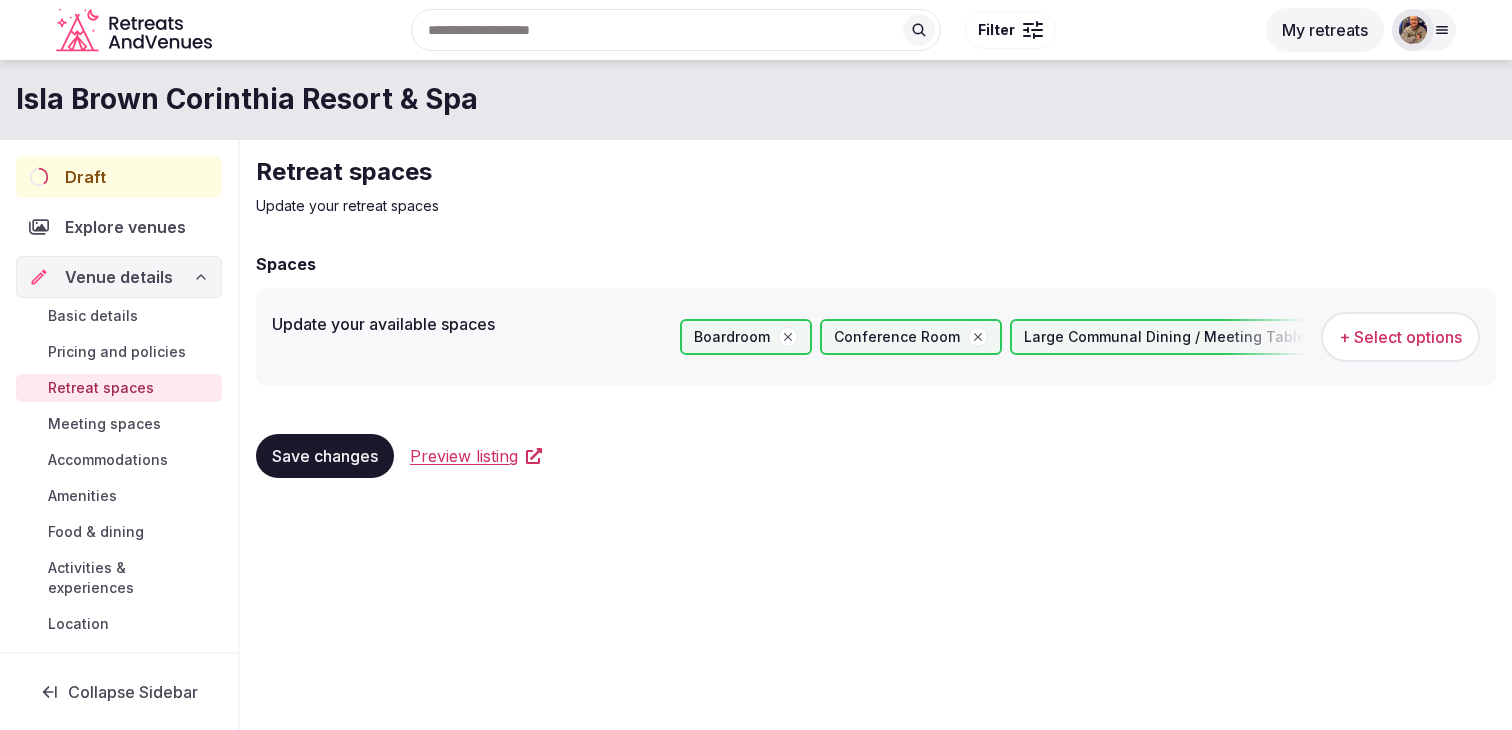 click on "Basic details Pricing and policies Retreat spaces Meeting spaces Accommodations Amenities Food & dining Activities & experiences Location Environment Types of retreats Brochures" at bounding box center [119, 524] 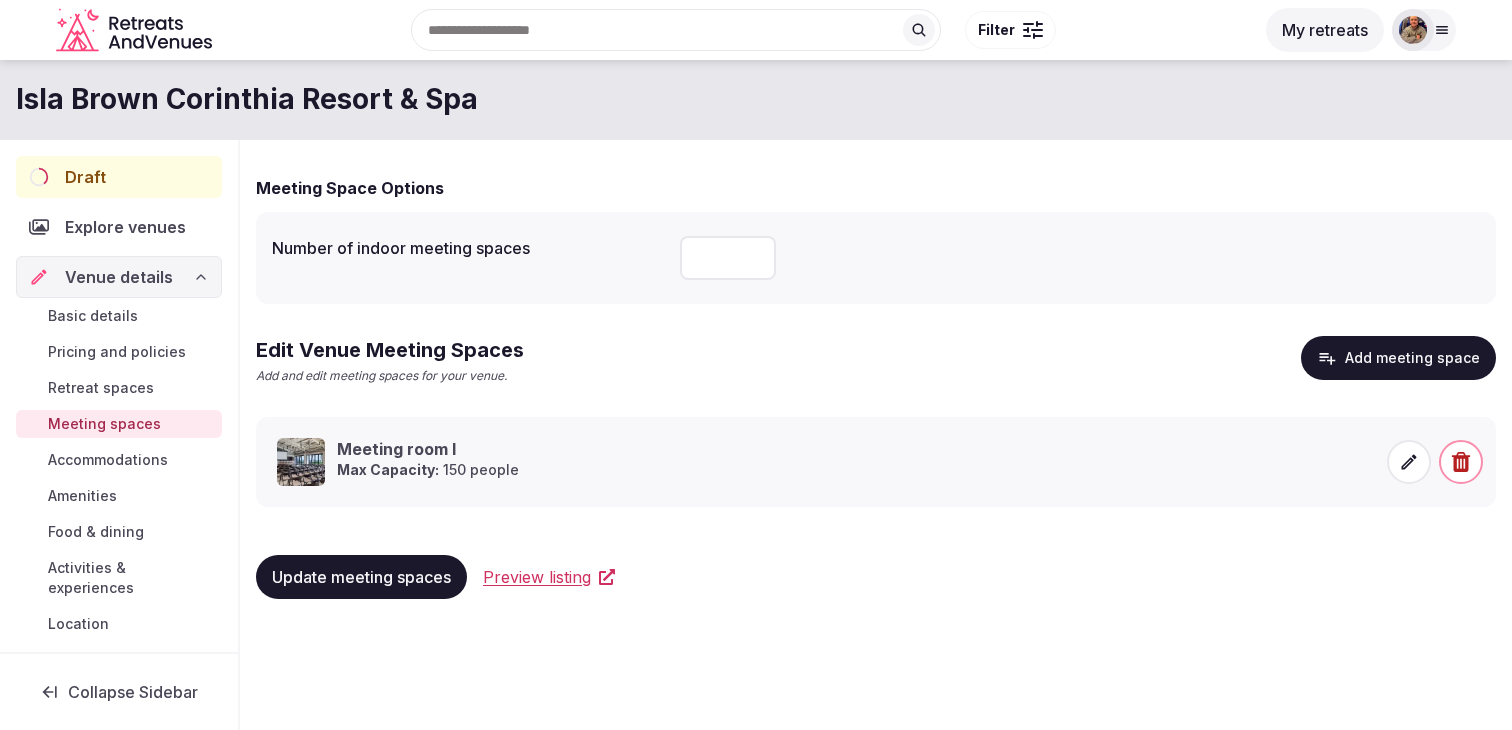 click on "Accommodations" at bounding box center (119, 460) 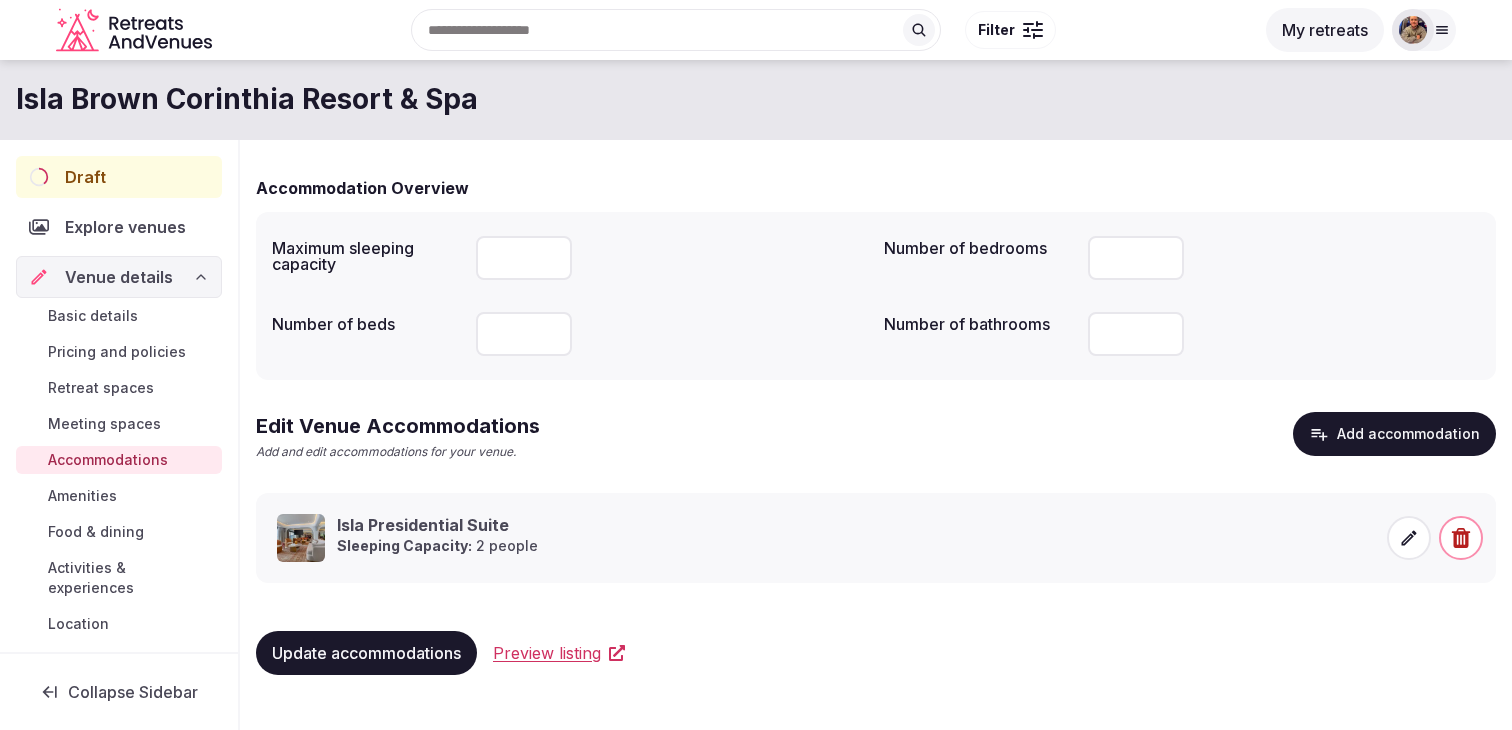 click on "Amenities" at bounding box center [119, 496] 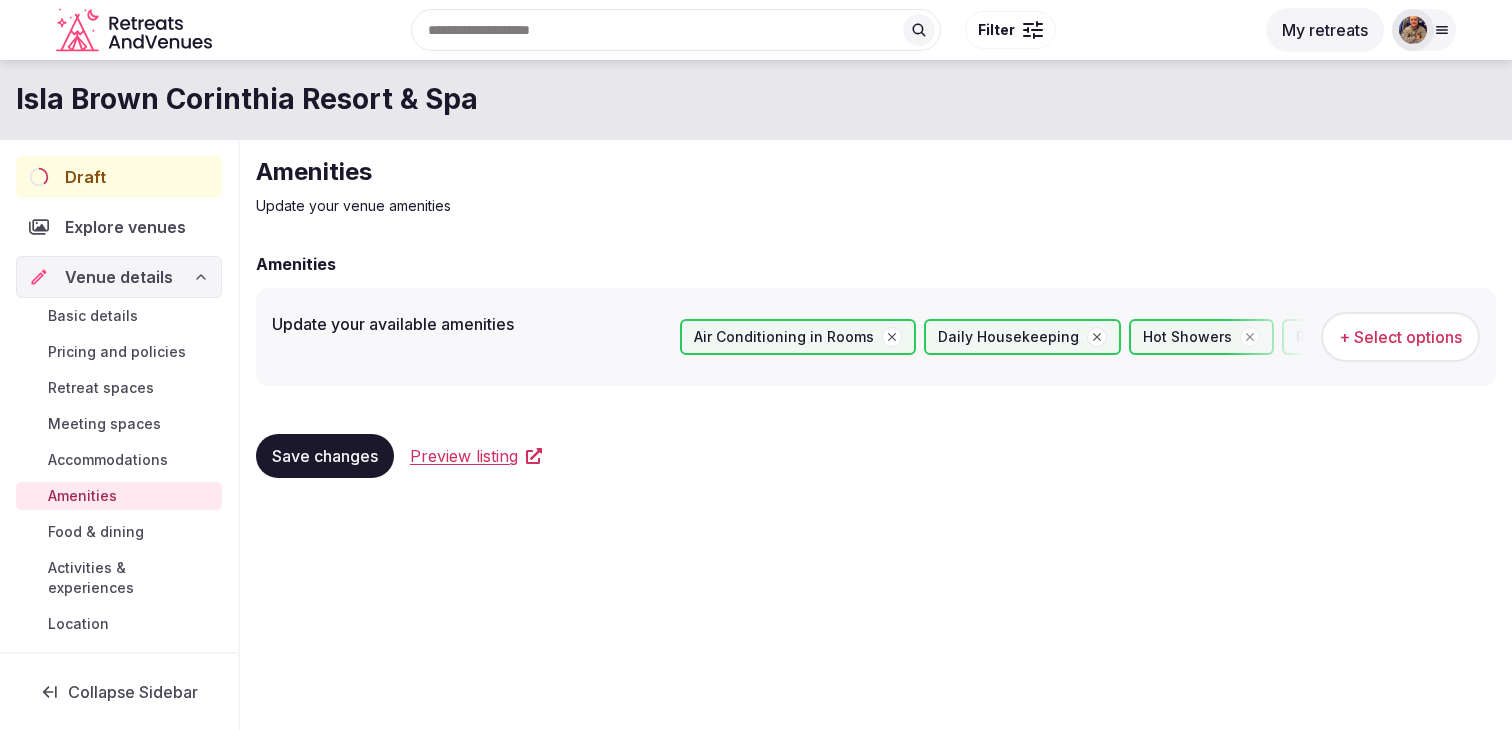 click on "Food & dining" at bounding box center (96, 532) 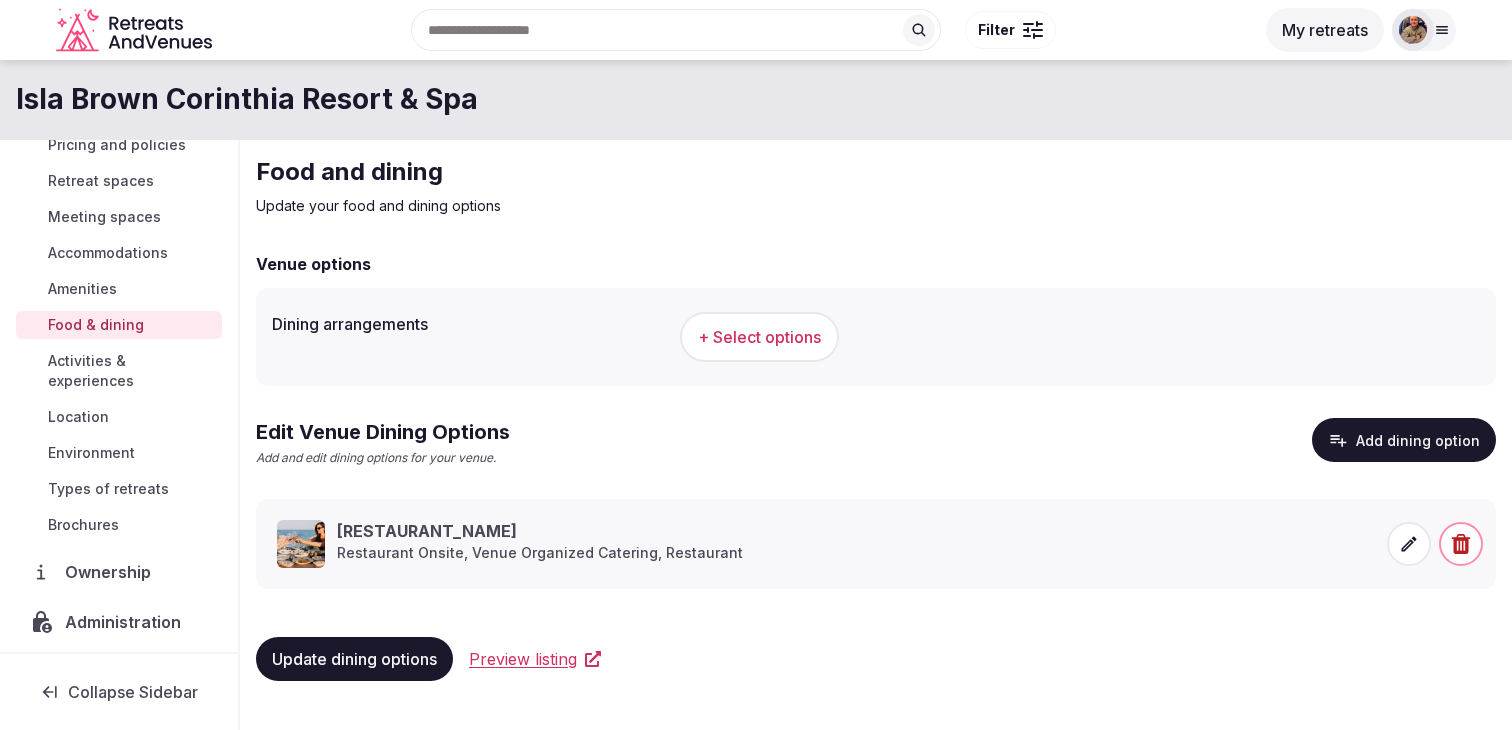 scroll, scrollTop: 217, scrollLeft: 0, axis: vertical 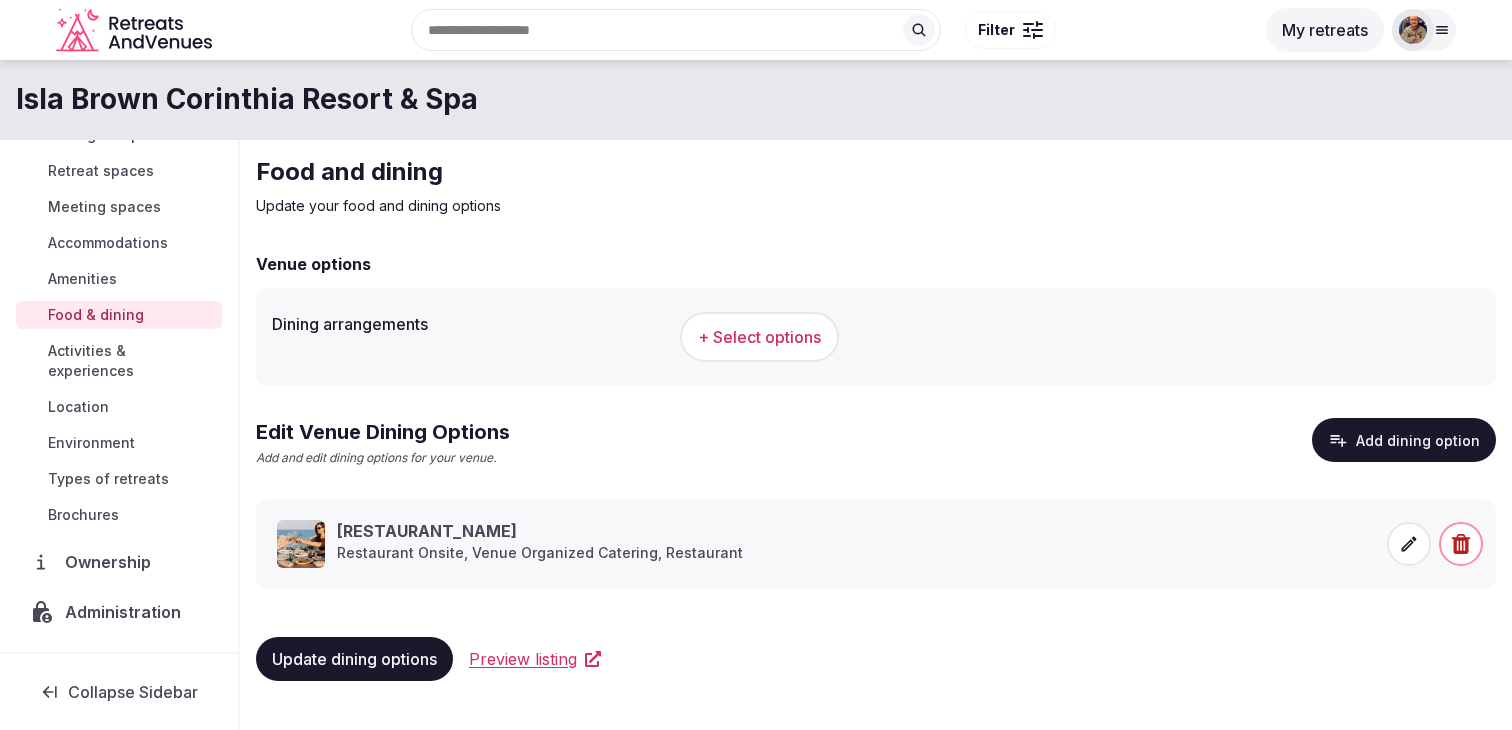 click on "Types of retreats" at bounding box center (108, 479) 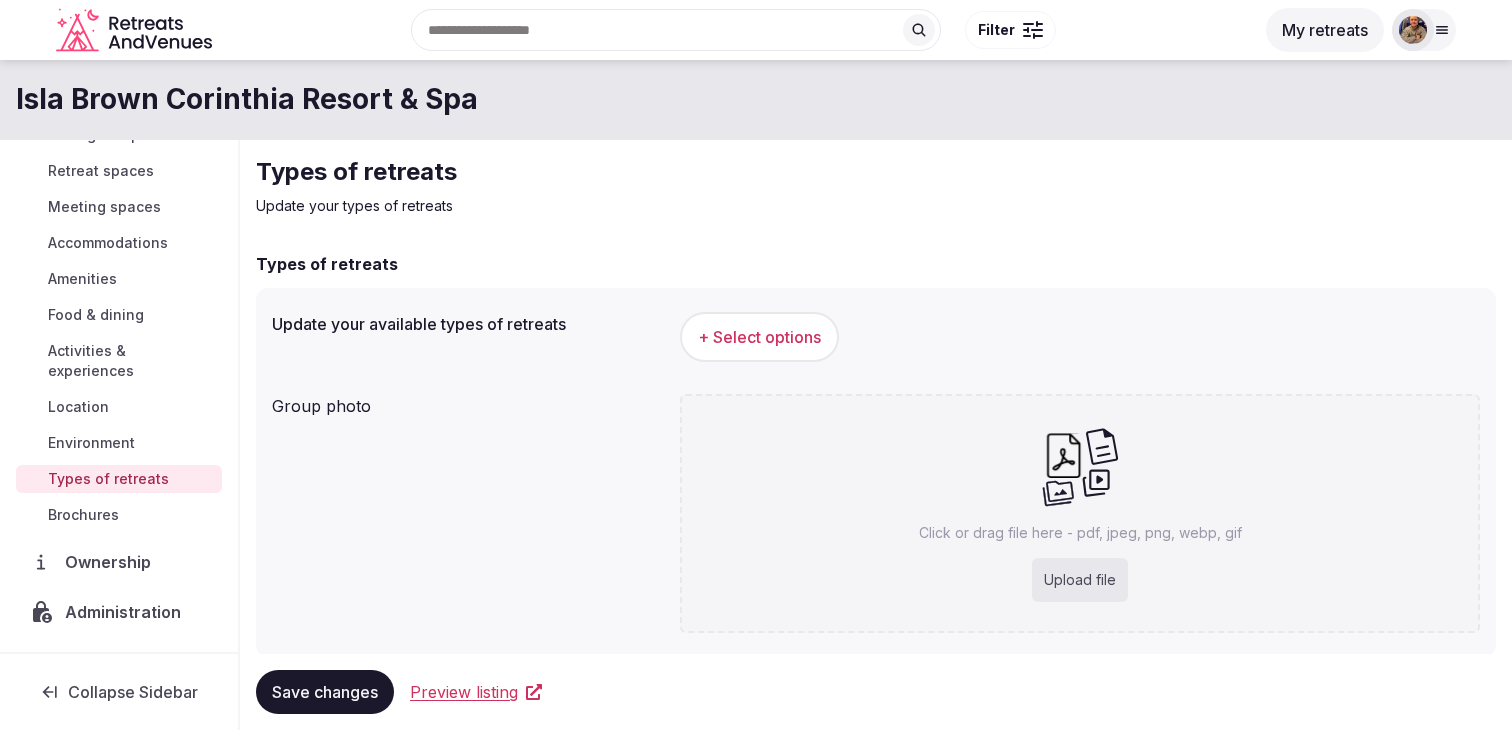 scroll, scrollTop: 51, scrollLeft: 0, axis: vertical 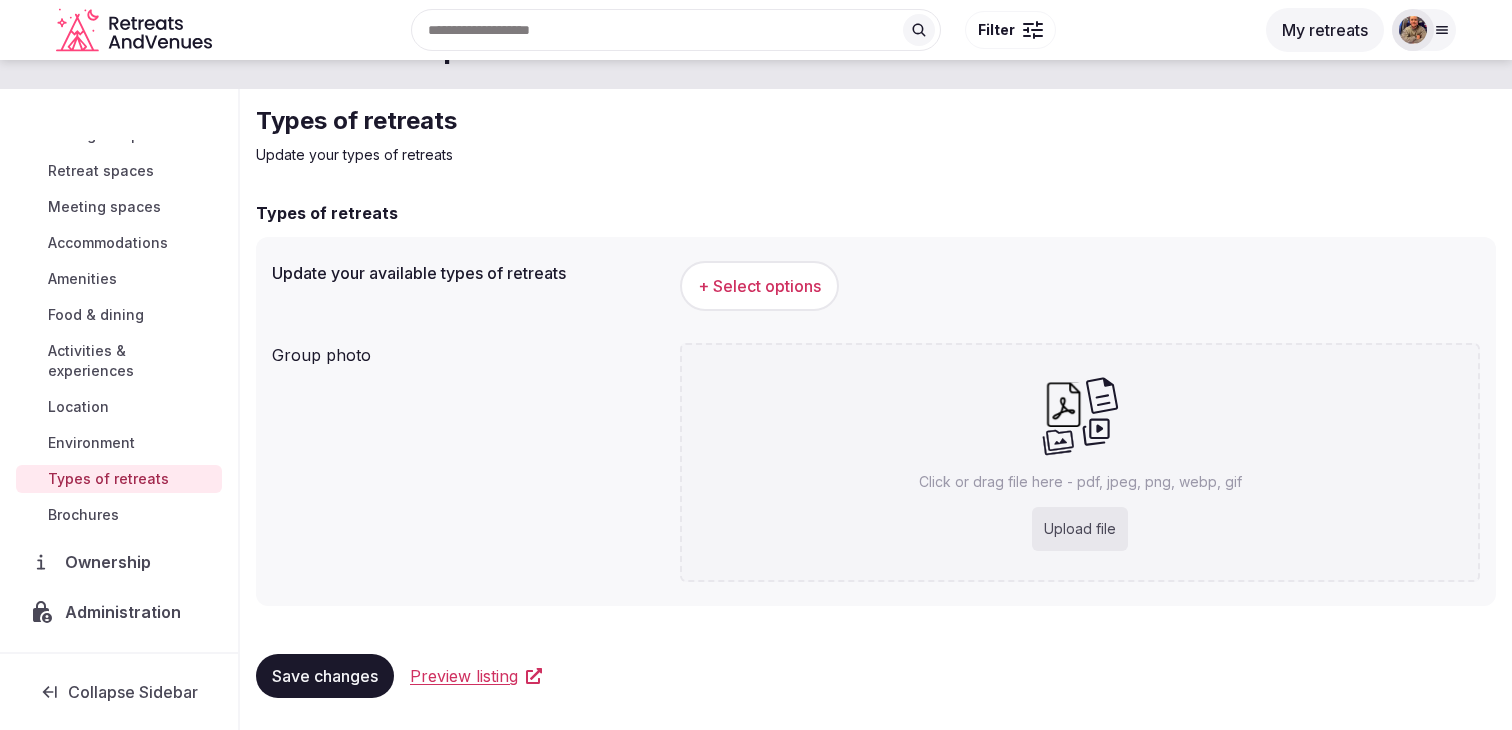 click on "Brochures" at bounding box center (83, 515) 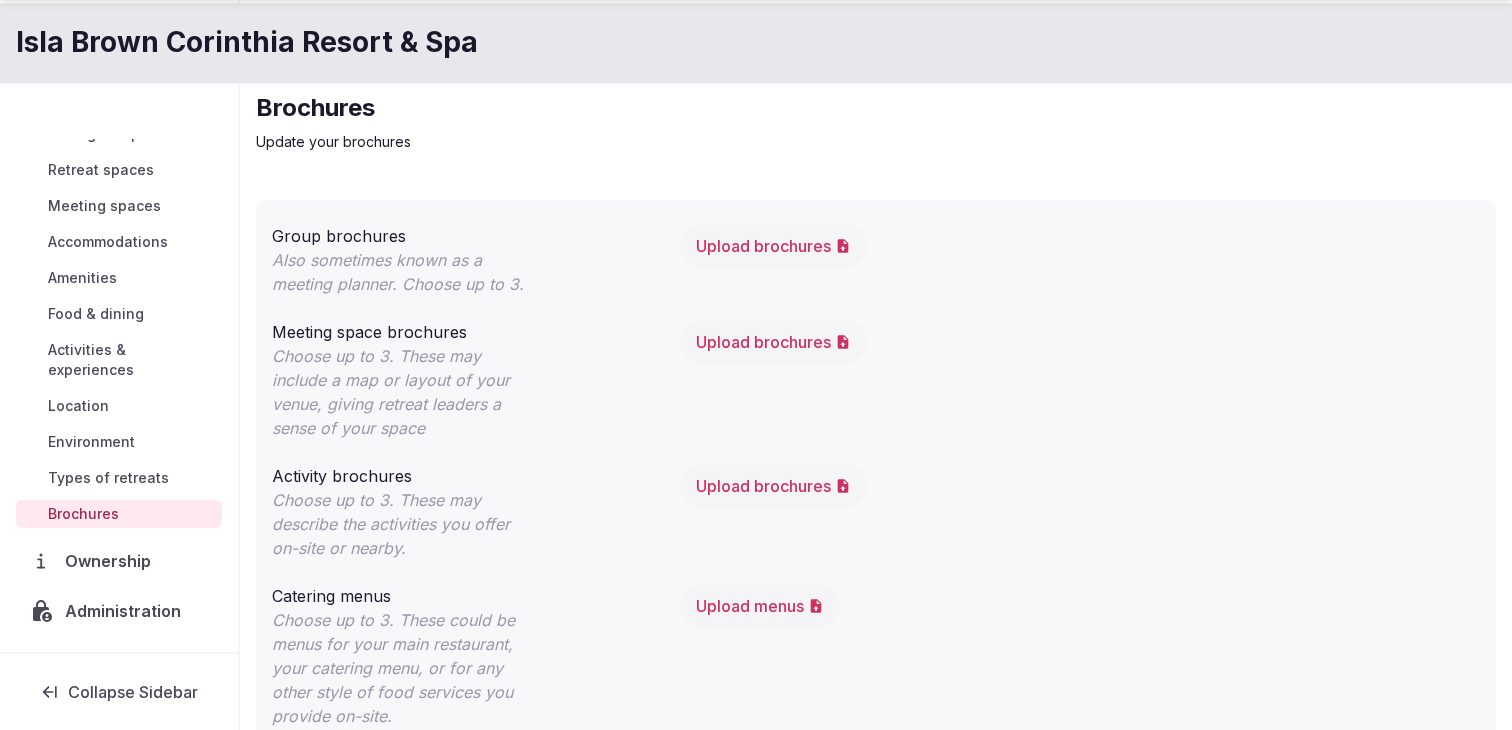 scroll, scrollTop: 114, scrollLeft: 0, axis: vertical 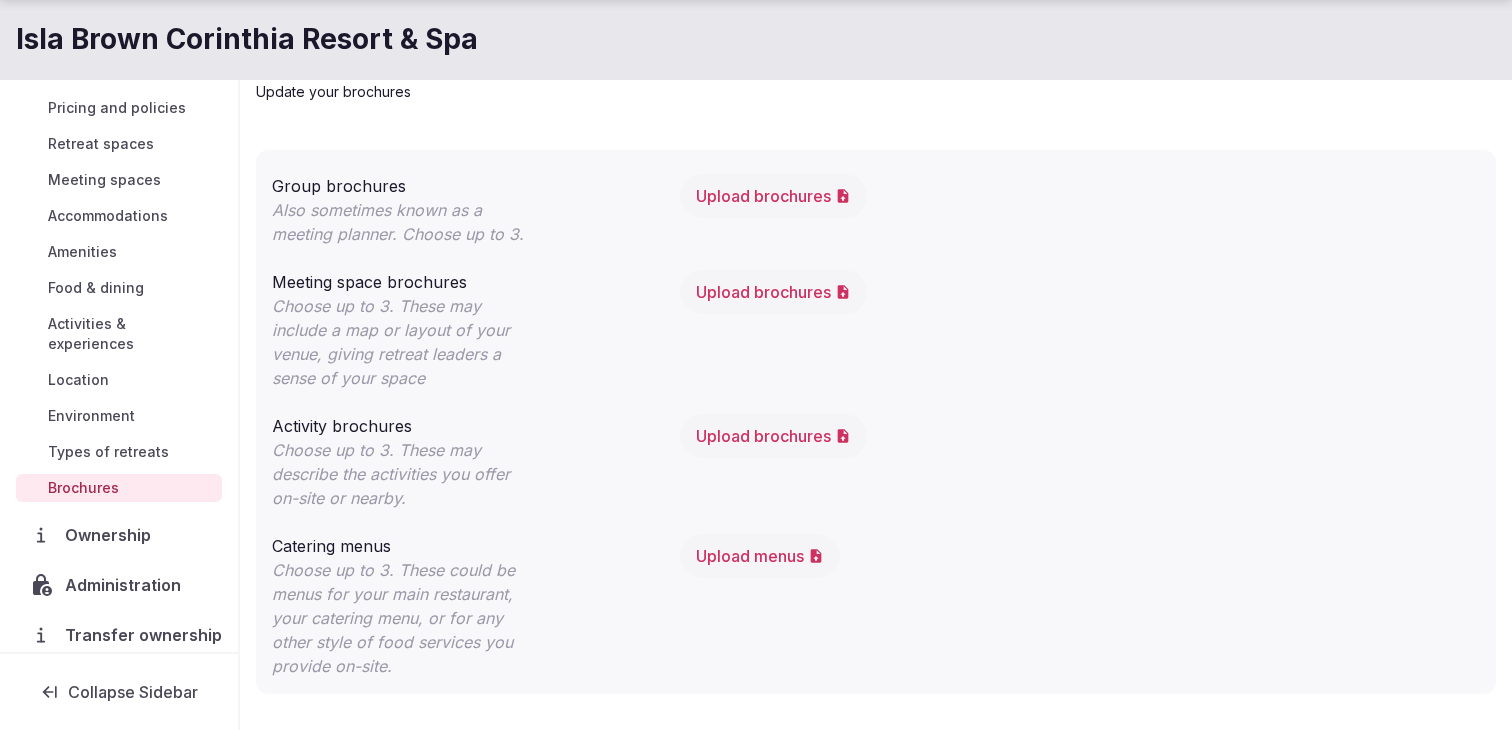 click on "Upload menus" at bounding box center [760, 556] 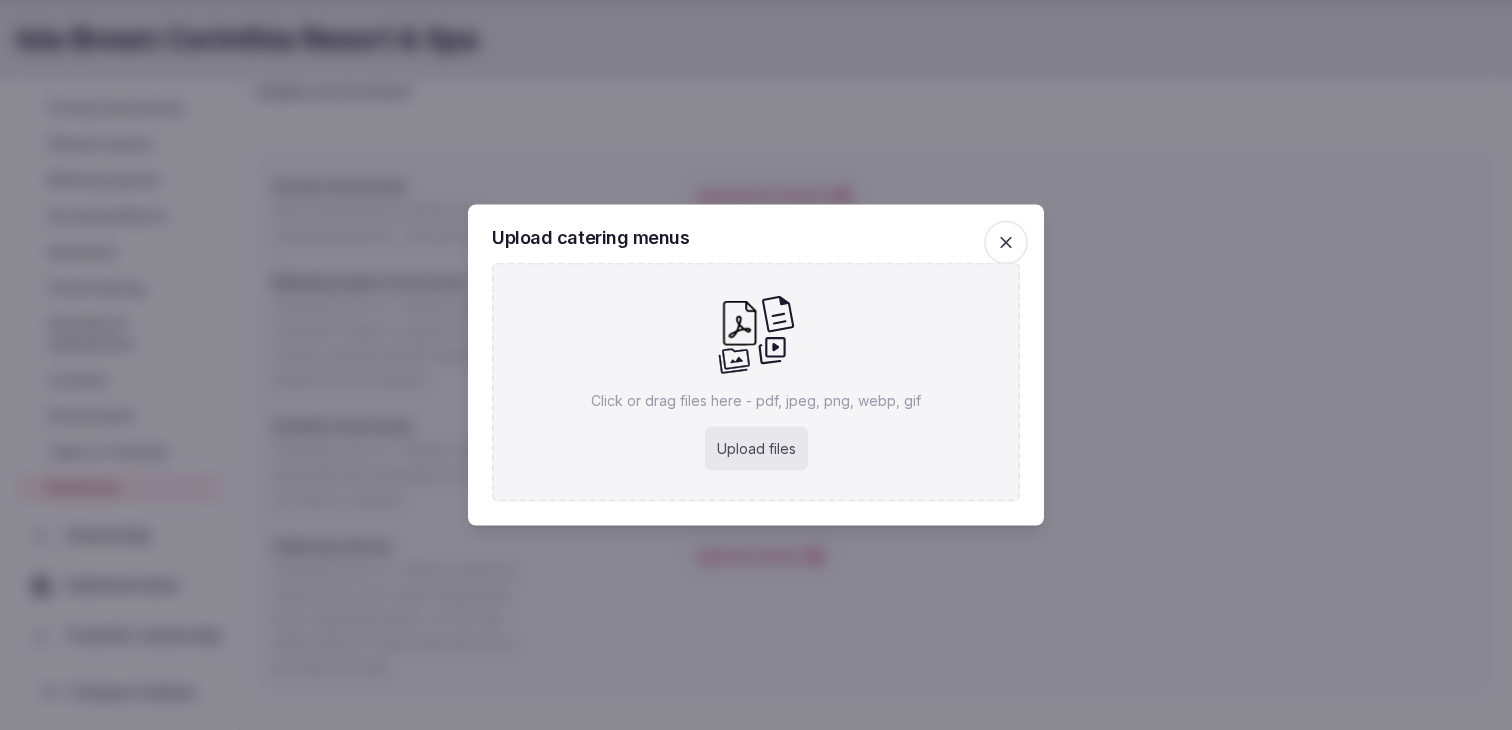 click on "Click or drag files here - pdf, jpeg, png, webp, gif Upload files" at bounding box center (756, 382) 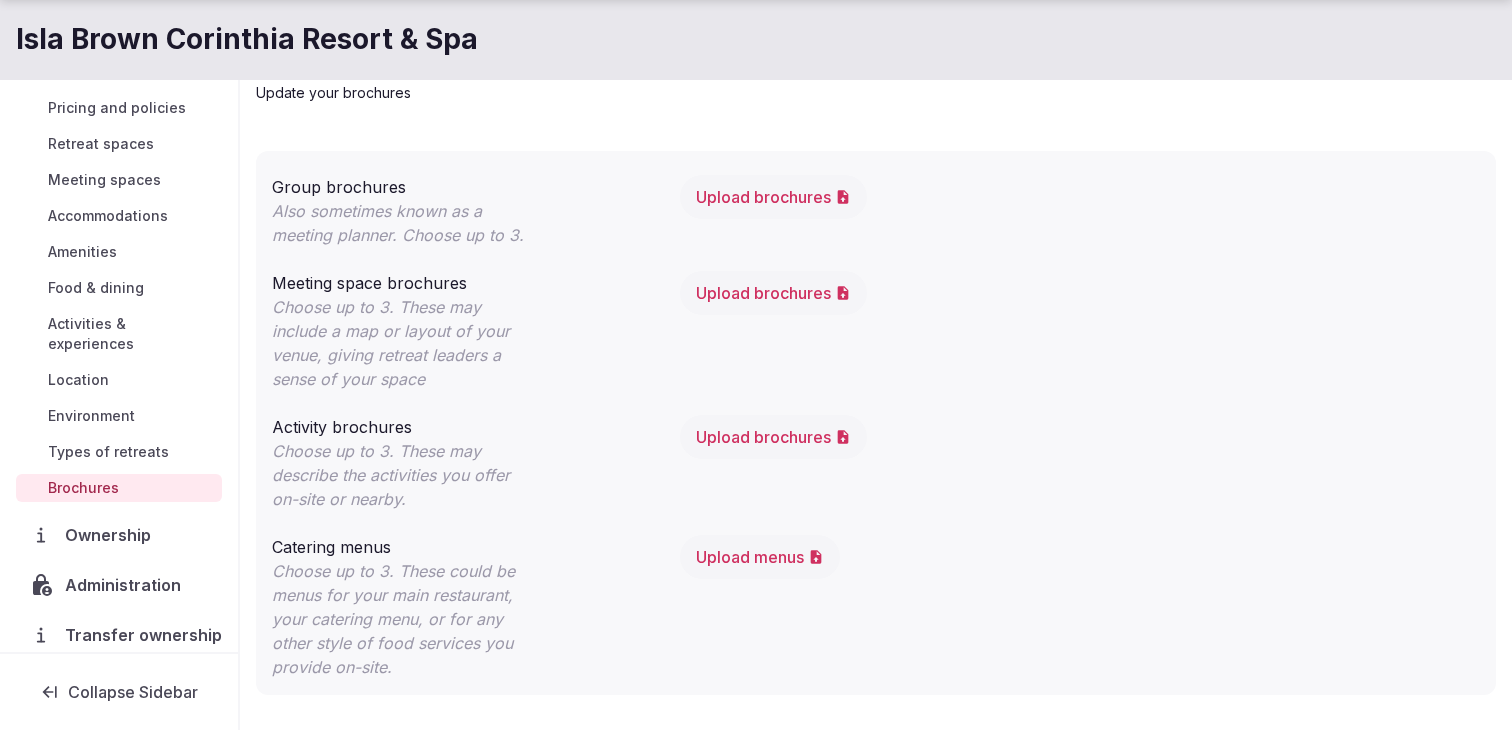 scroll, scrollTop: 114, scrollLeft: 0, axis: vertical 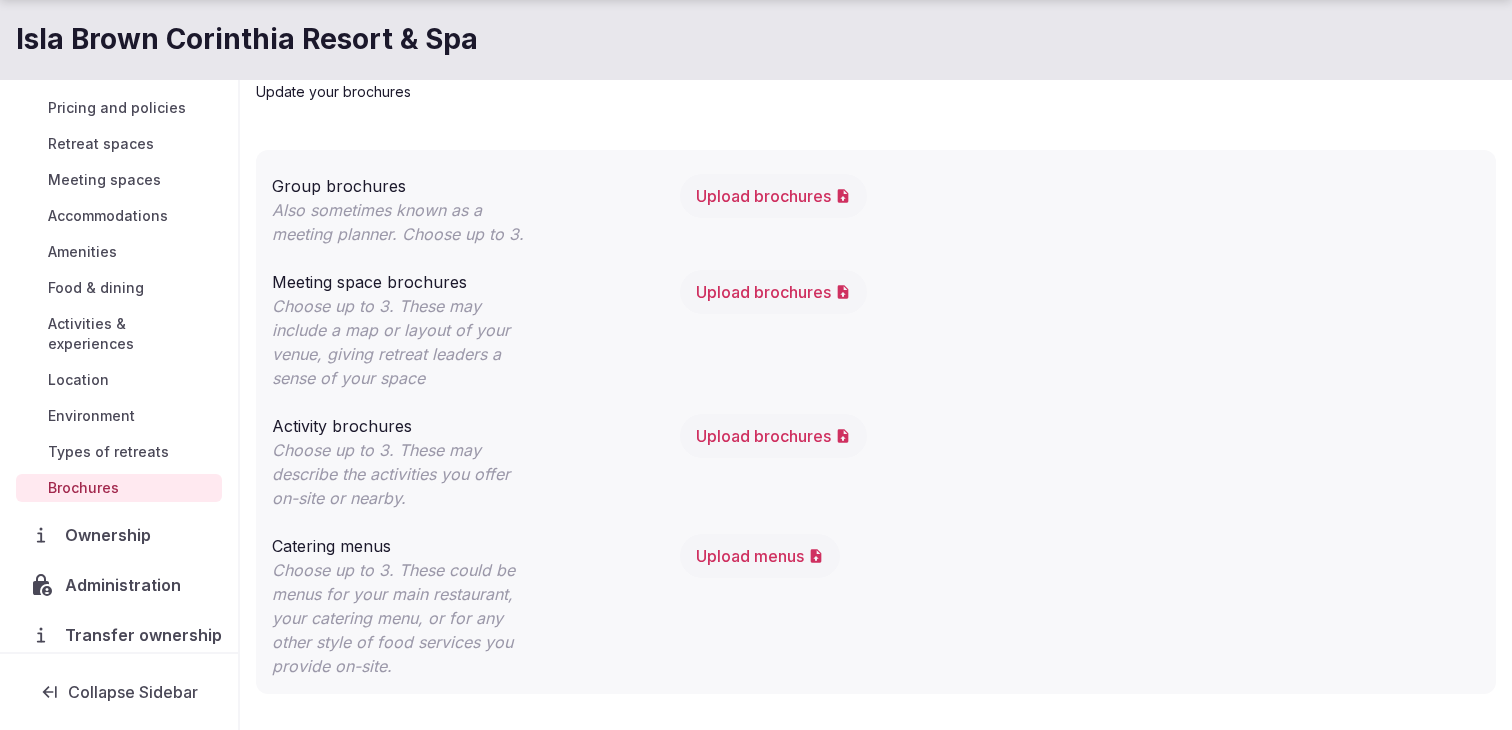 click on "Upload brochures" at bounding box center [773, 292] 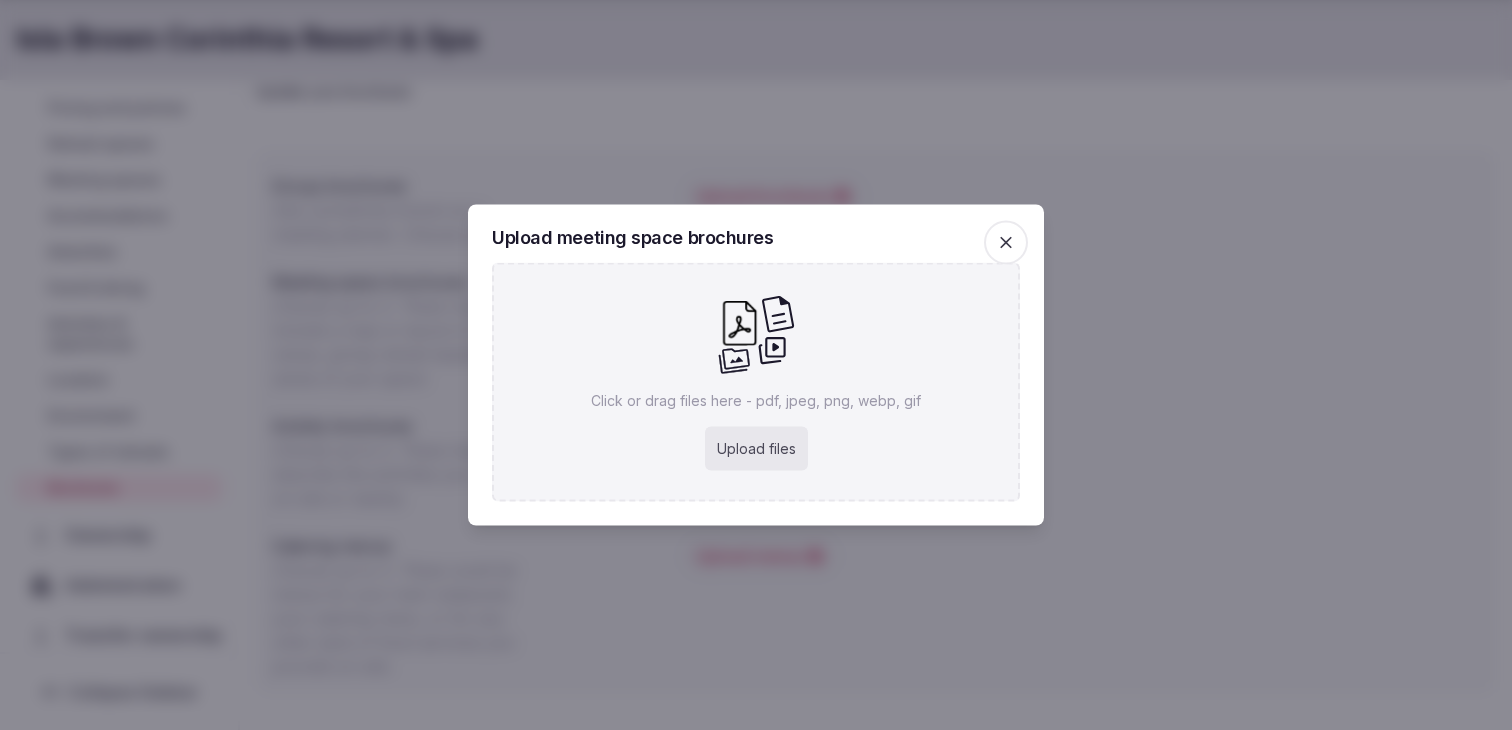 click on "Upload files" at bounding box center (756, 449) 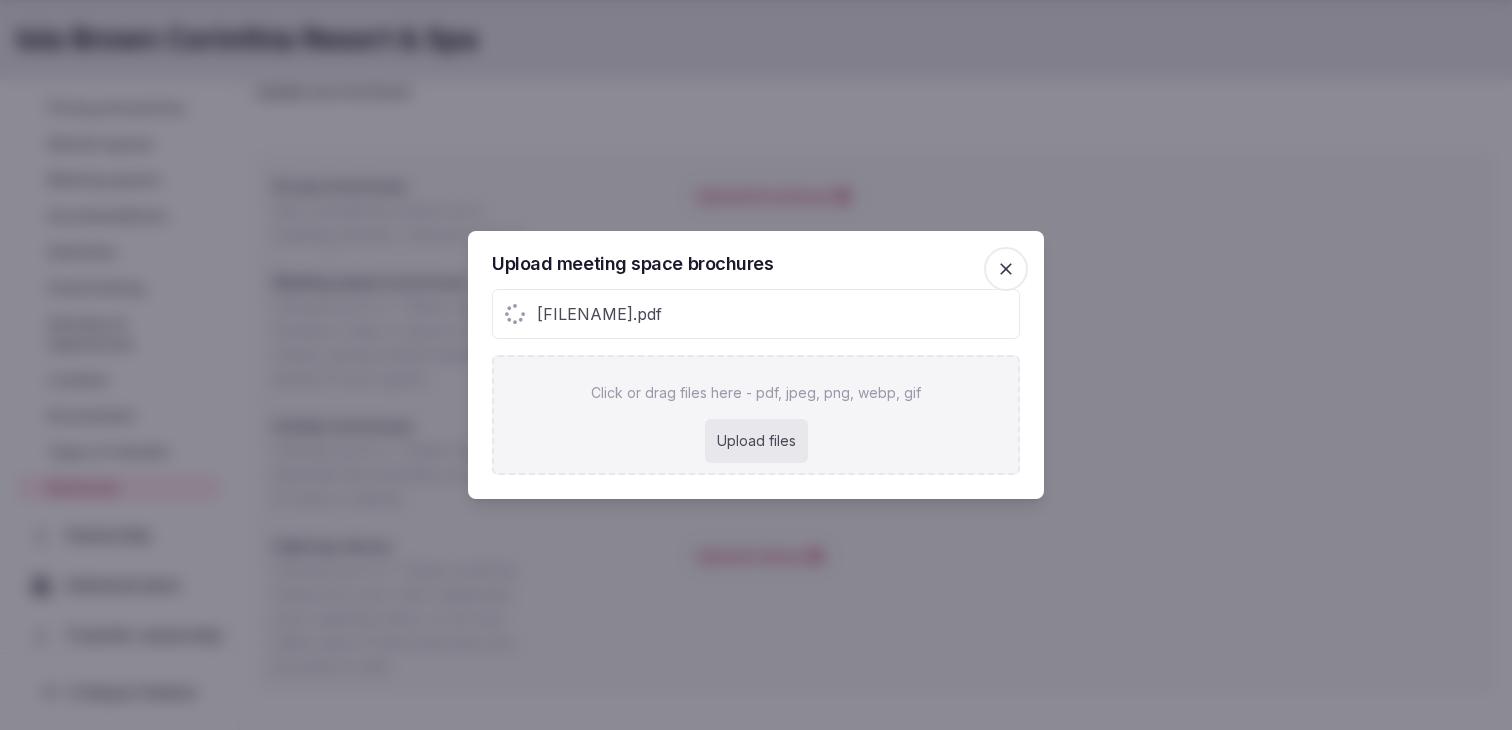 click on "Upload files" at bounding box center [756, 441] 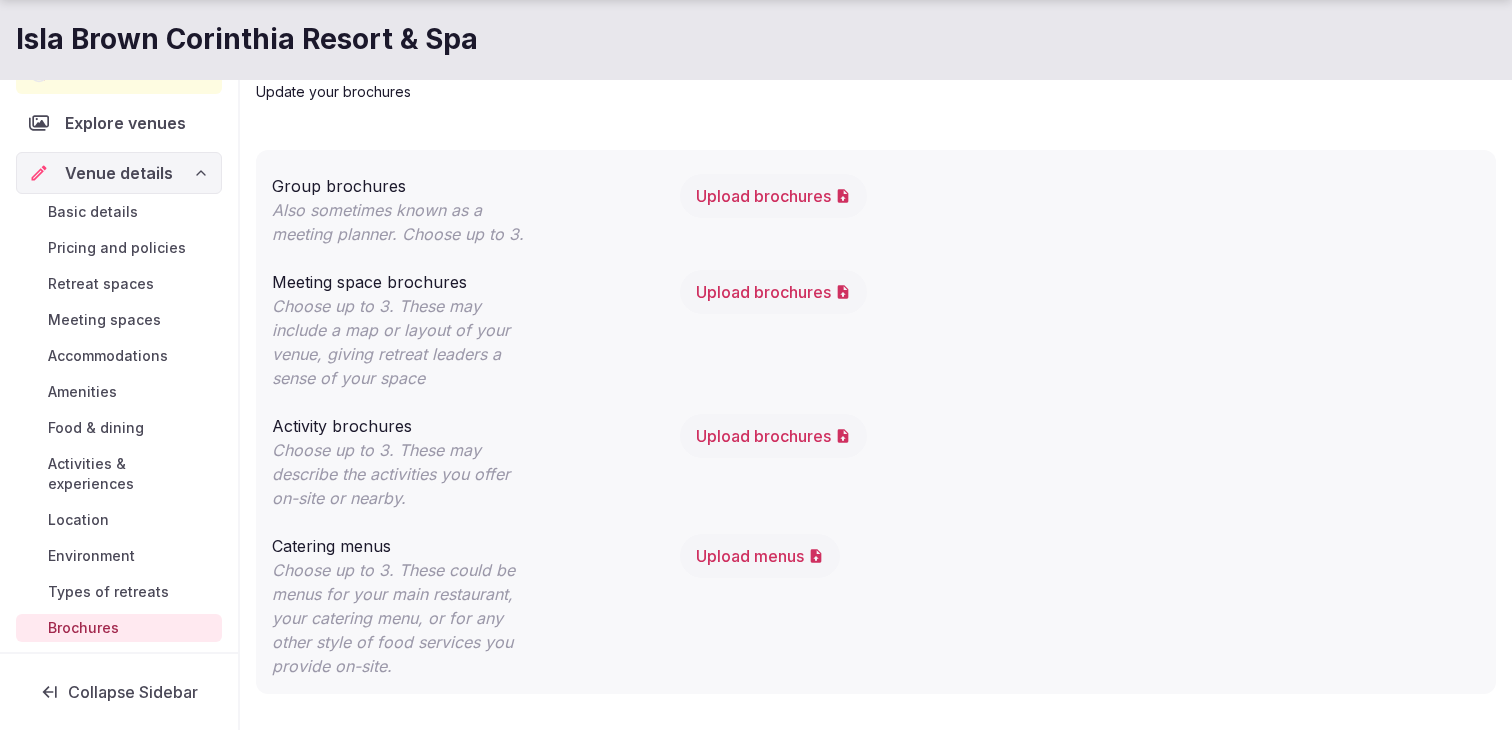 scroll, scrollTop: 0, scrollLeft: 0, axis: both 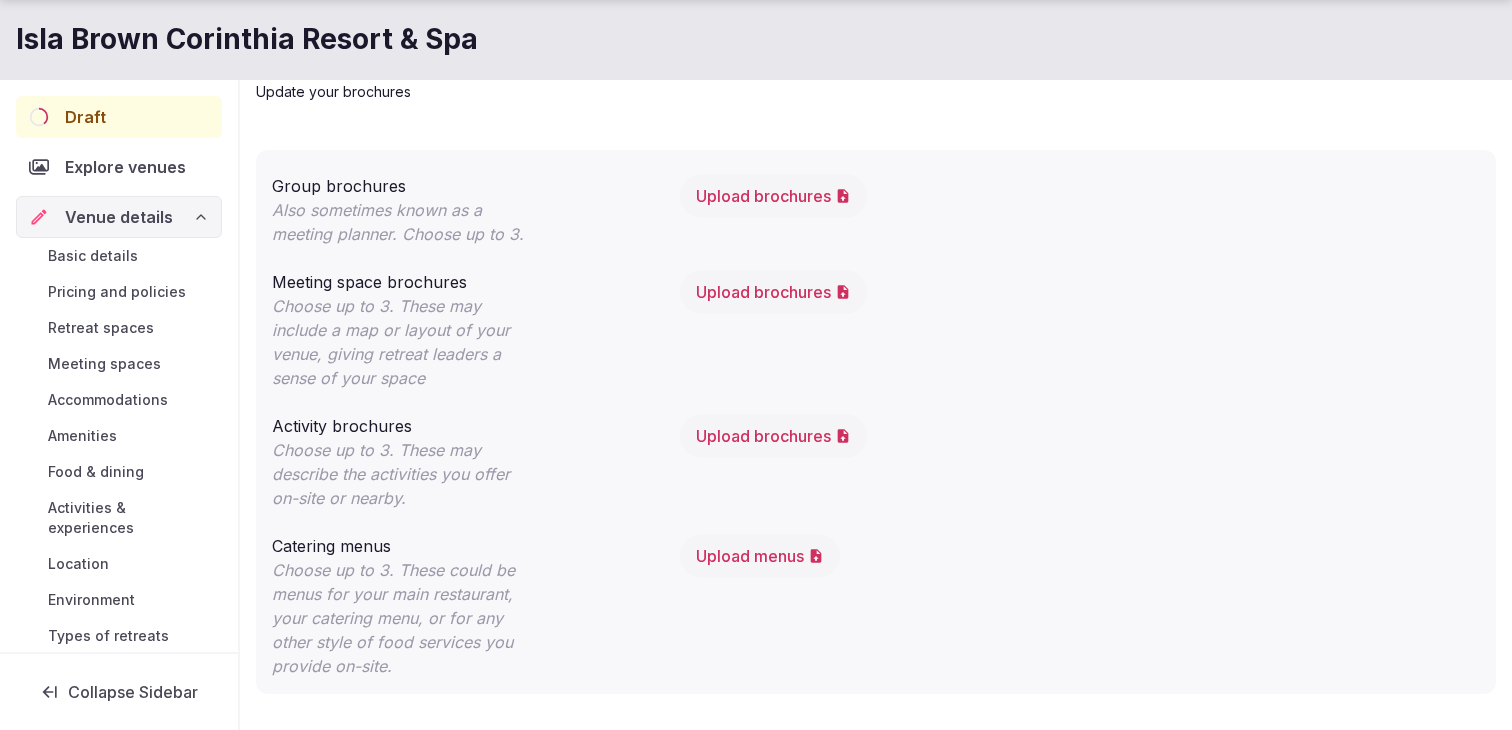 click 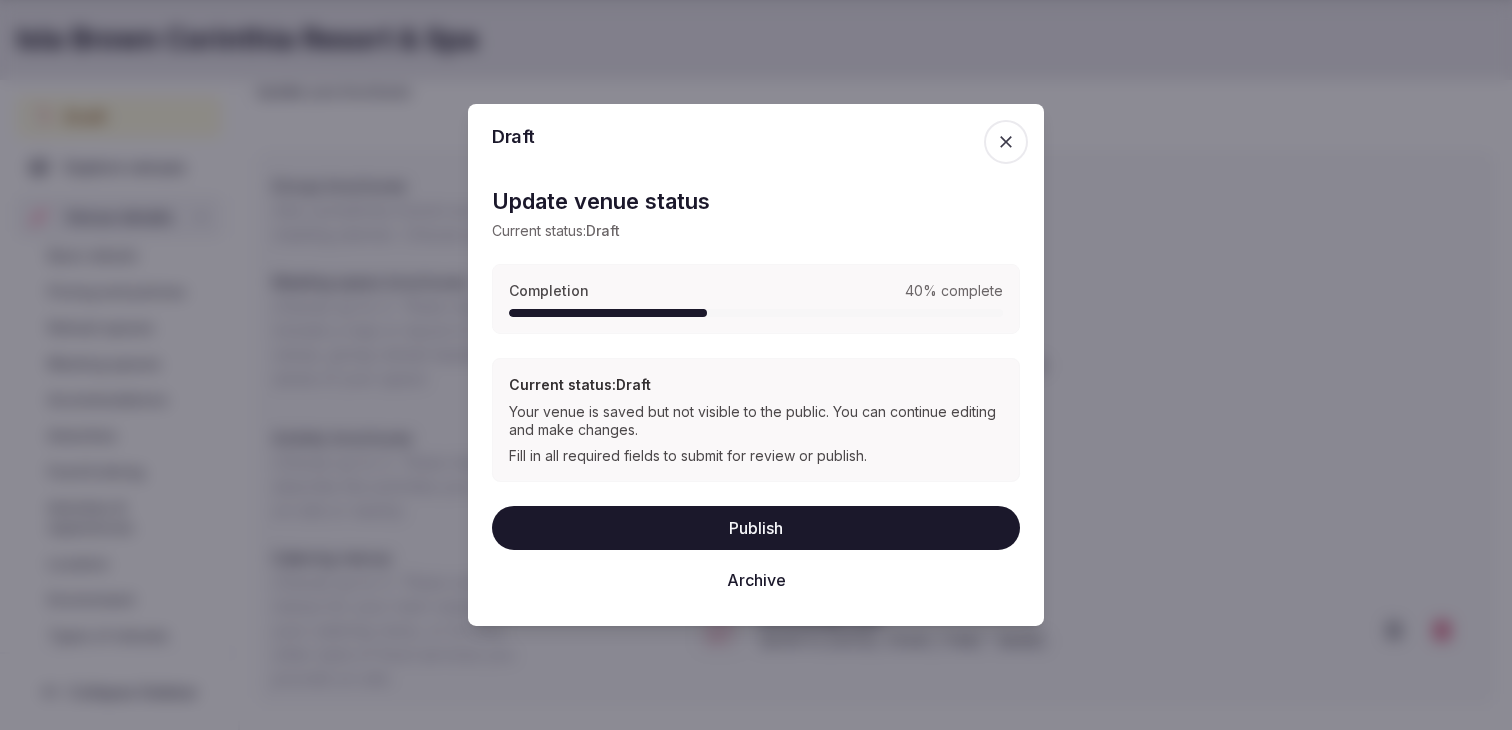 click 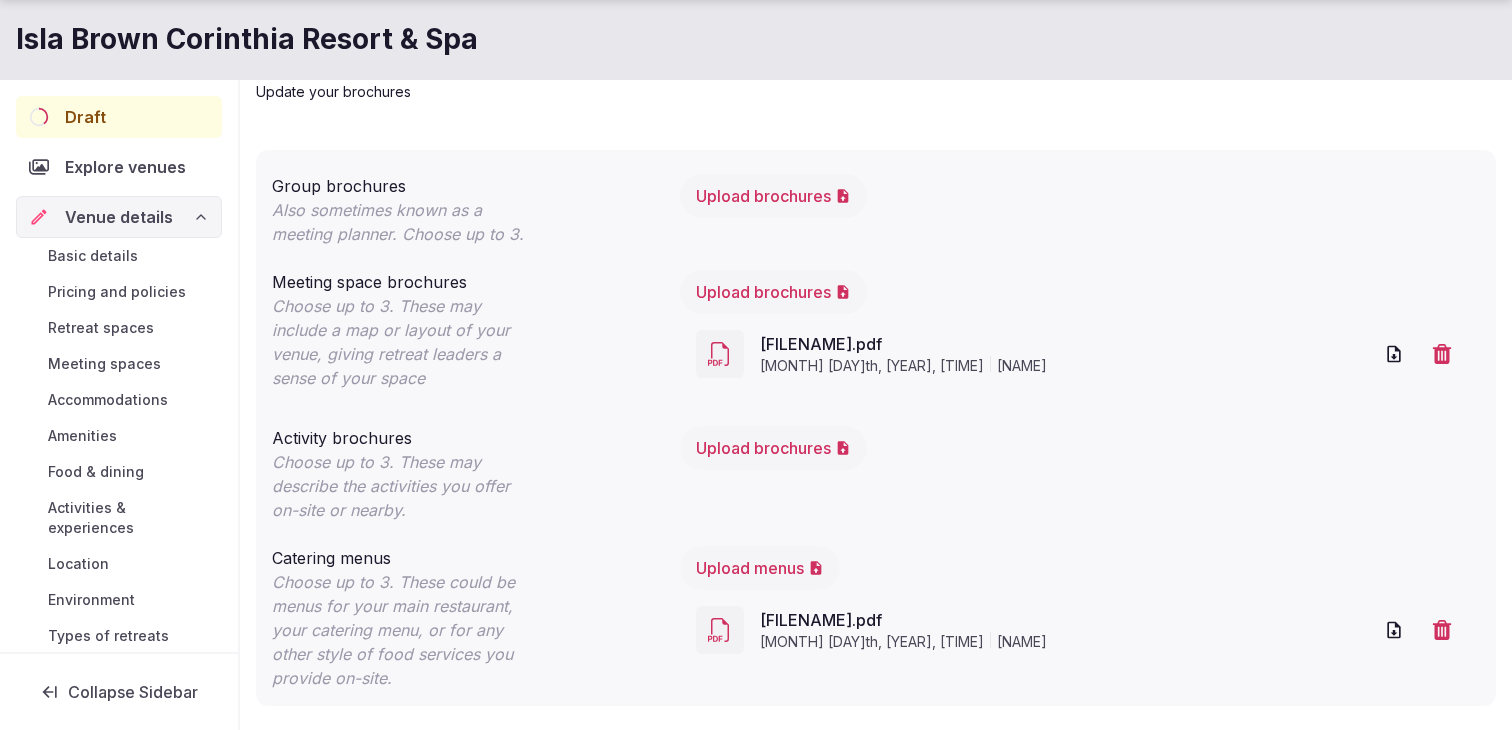 click on "Basic details" at bounding box center [93, 256] 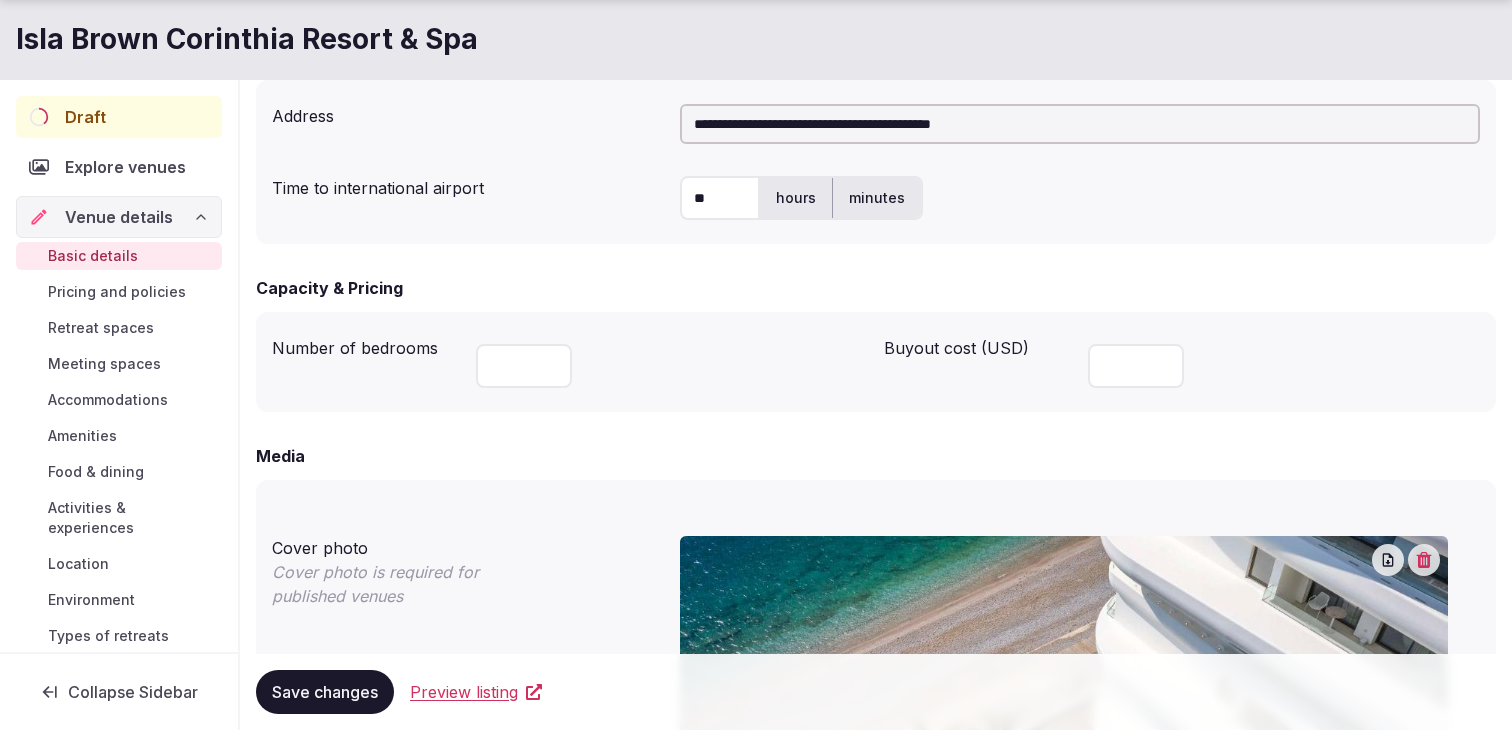 scroll, scrollTop: 683, scrollLeft: 0, axis: vertical 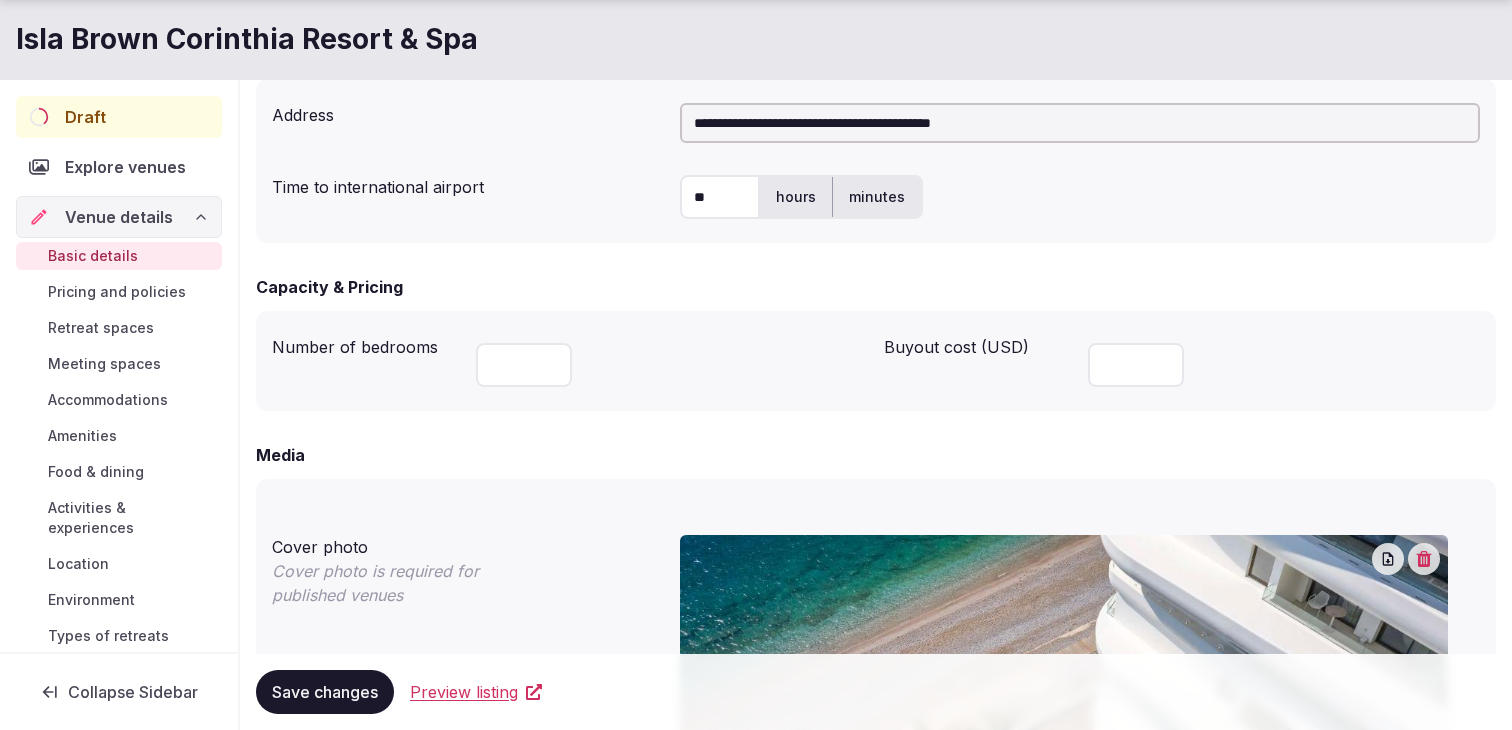 click on "Number of bedrooms   ***" at bounding box center (570, 361) 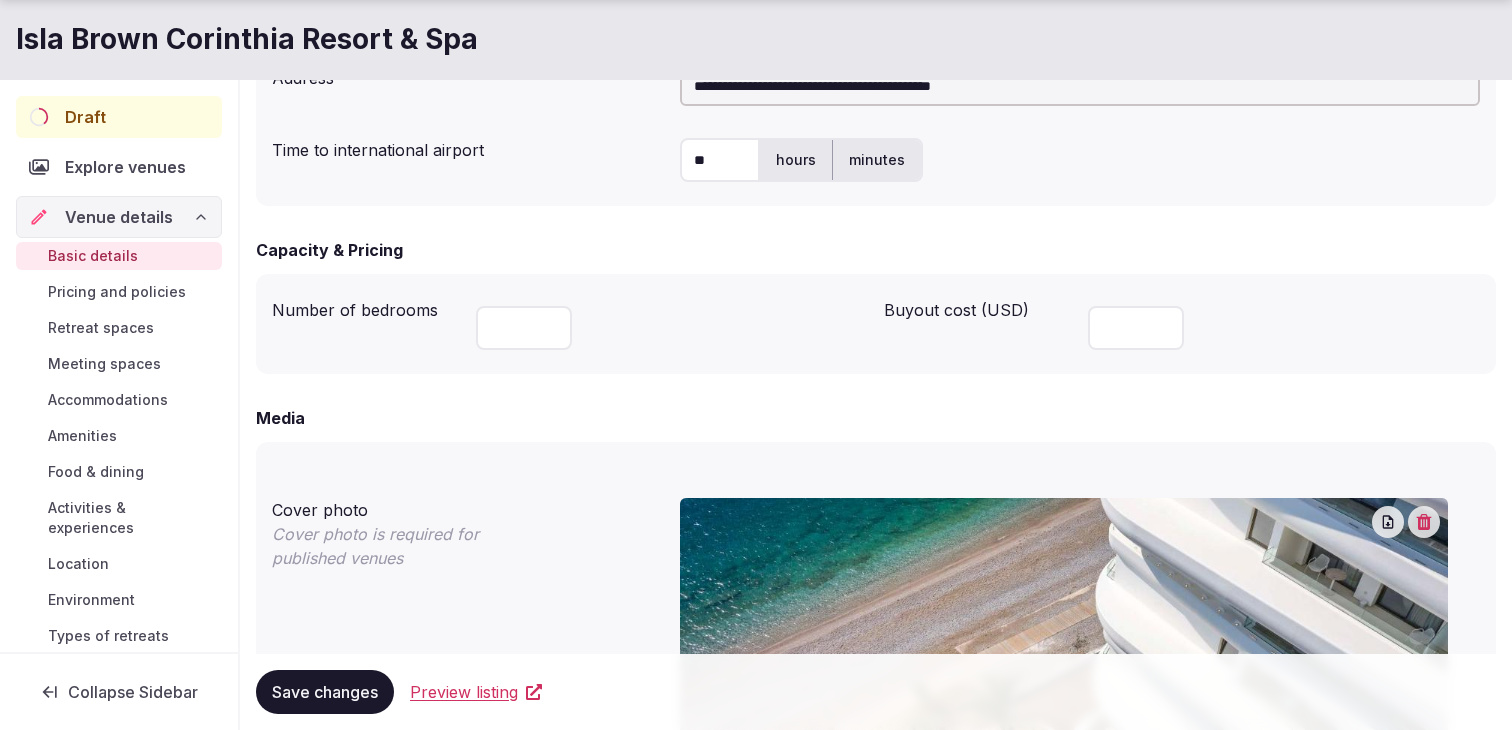 scroll, scrollTop: 737, scrollLeft: 0, axis: vertical 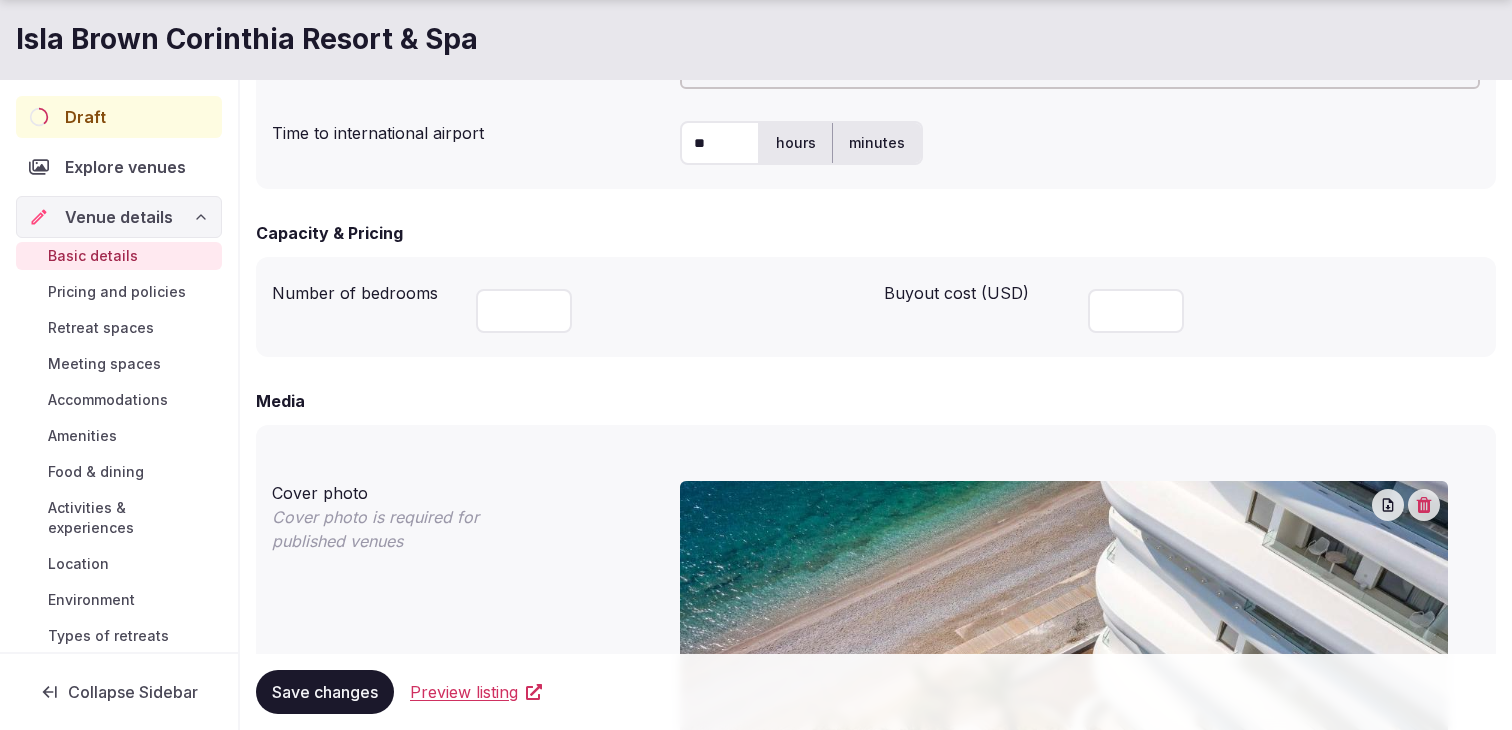 click on "Accommodations" at bounding box center (108, 400) 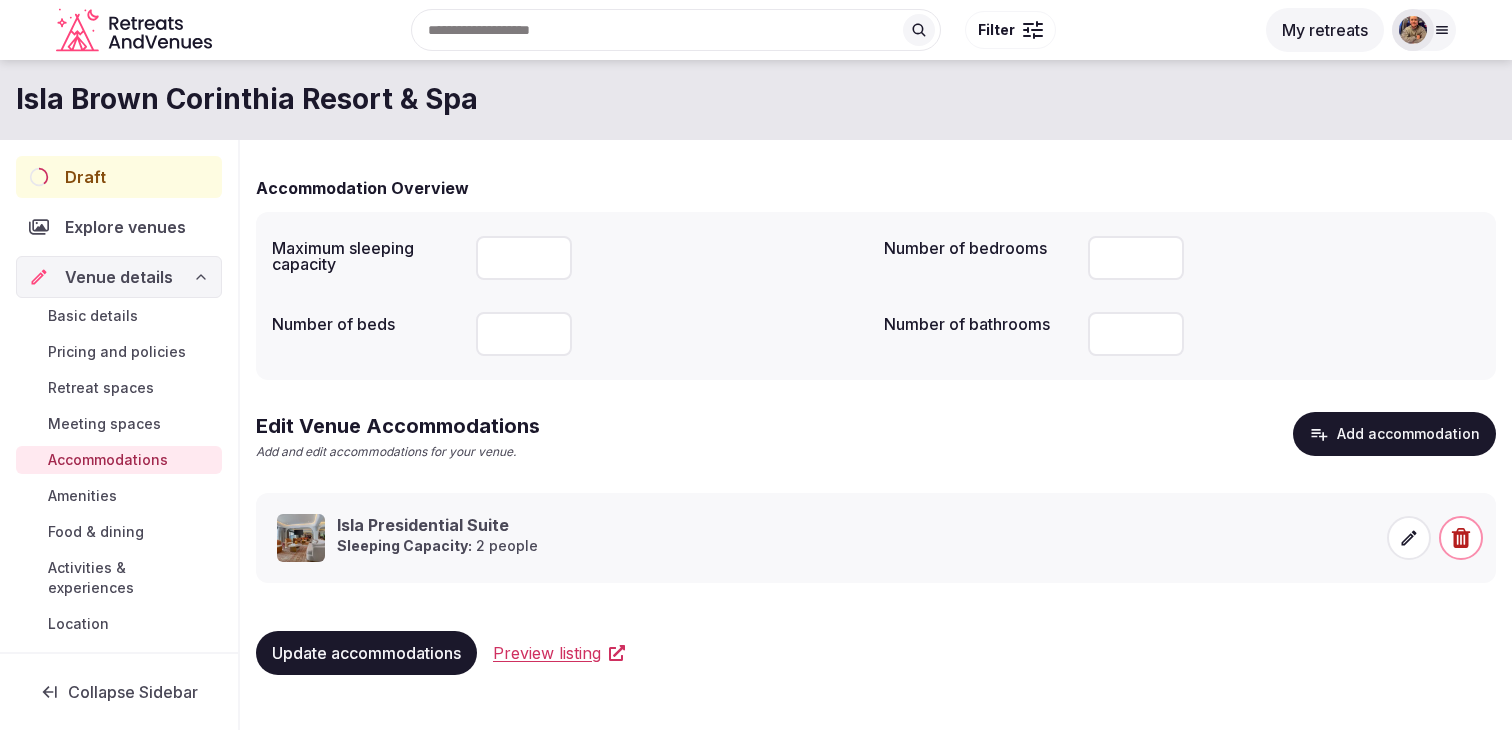 click on "Basic details" at bounding box center (93, 316) 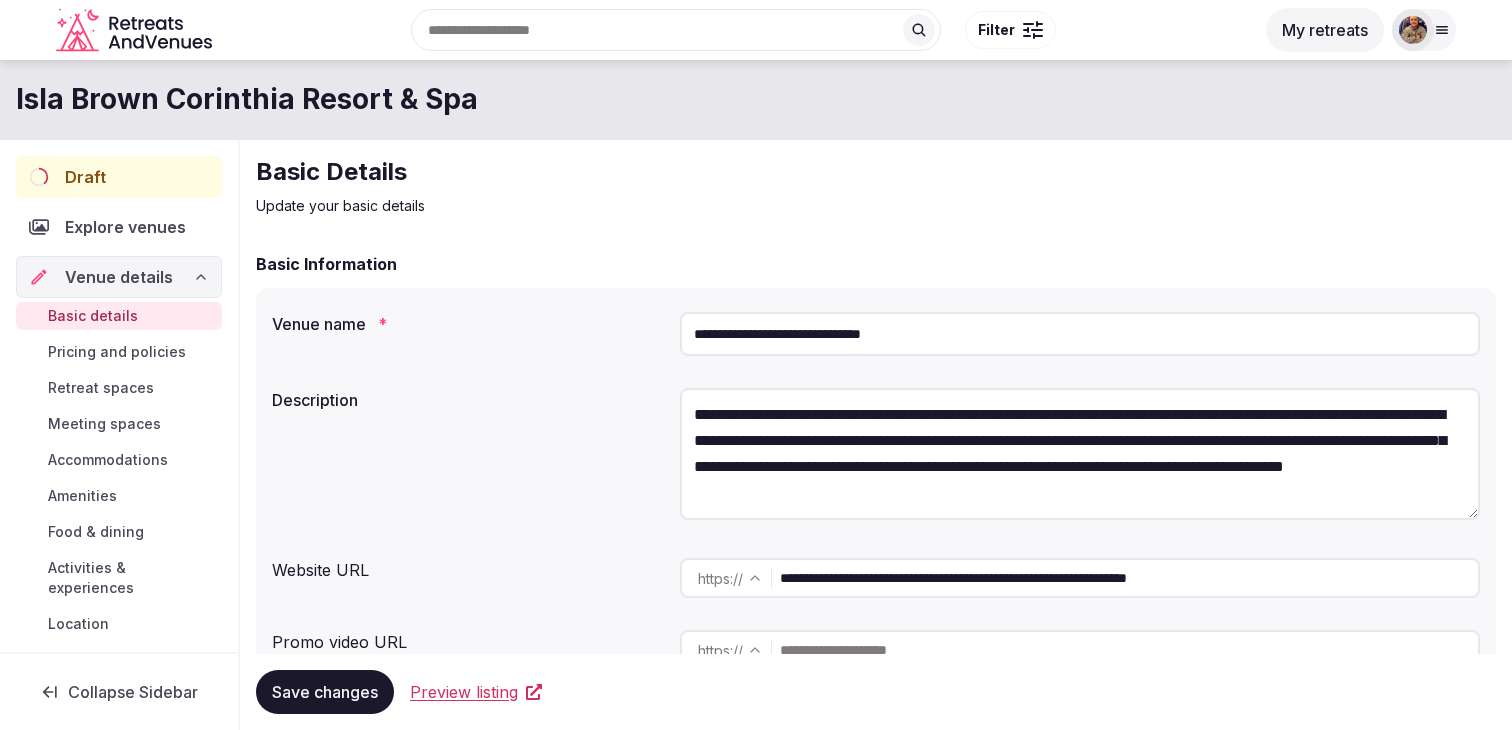 click on "Basic details" at bounding box center [93, 316] 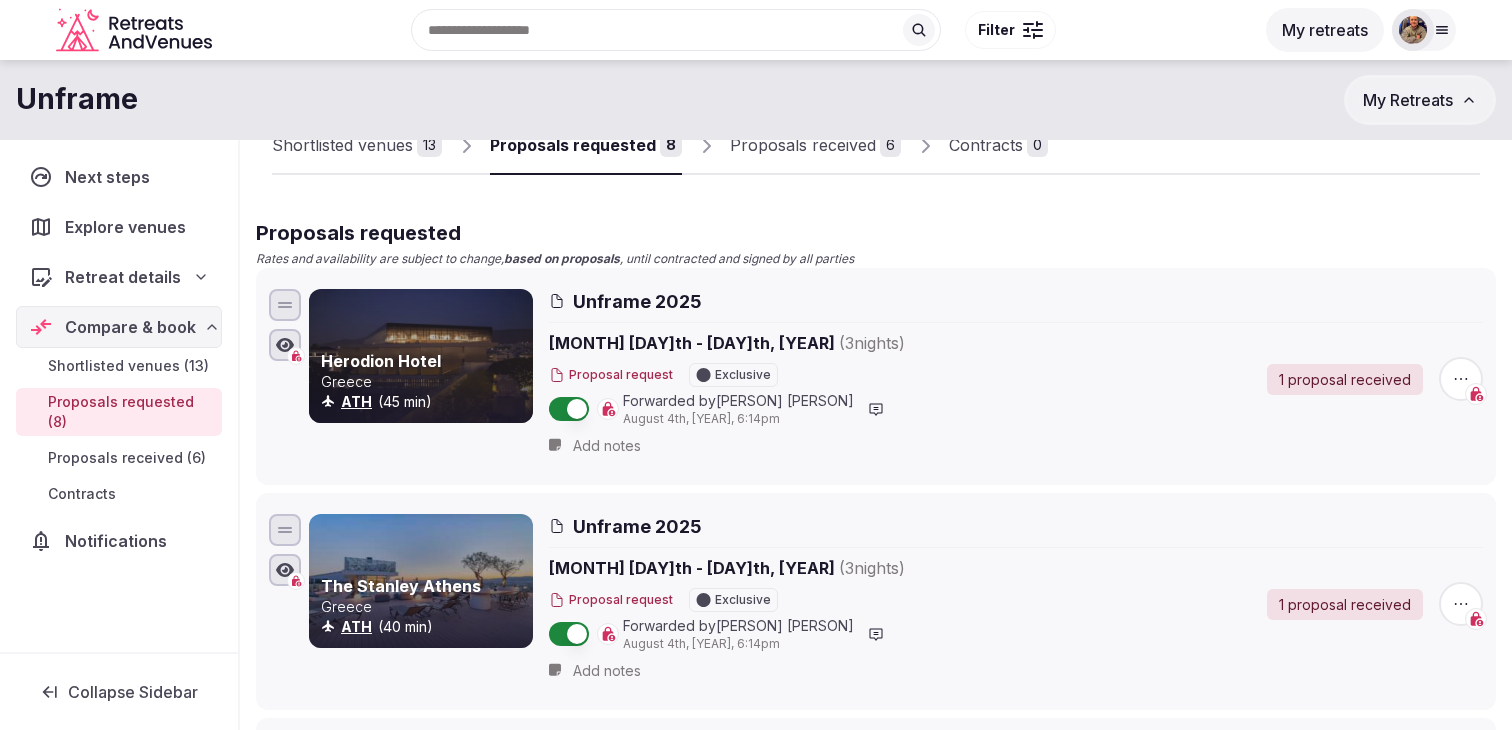 scroll, scrollTop: 0, scrollLeft: 0, axis: both 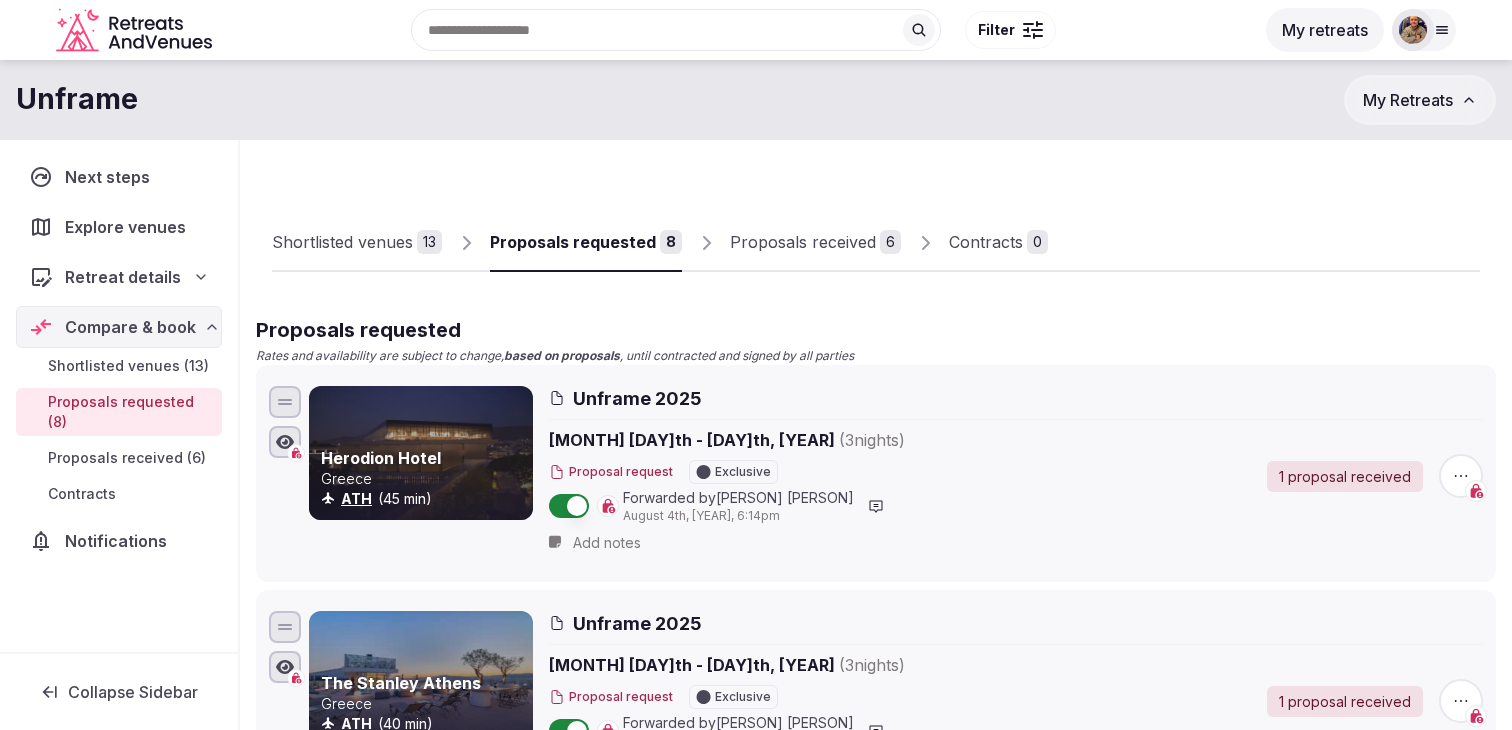 click on "Shortlisted venues" at bounding box center (342, 242) 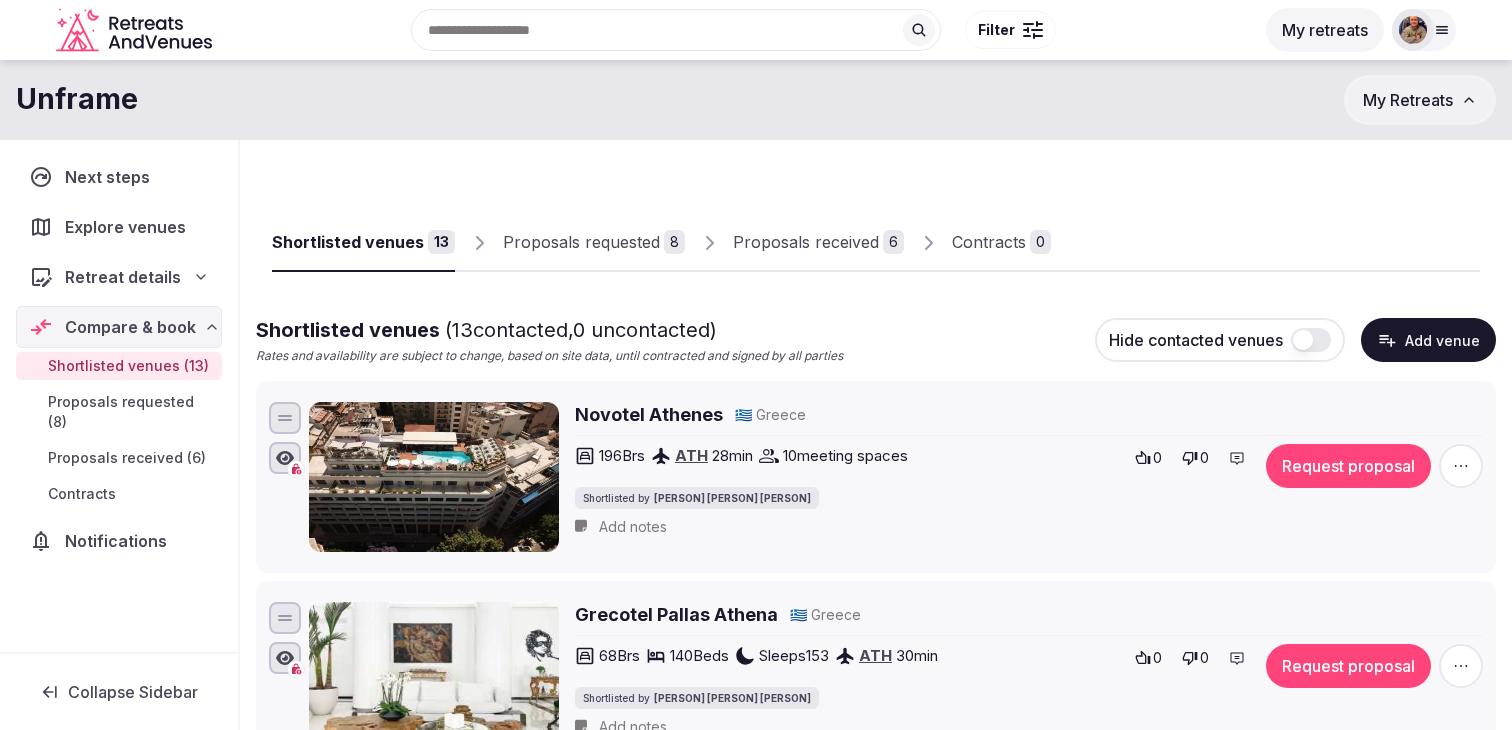 click on "Add venue" at bounding box center (1428, 340) 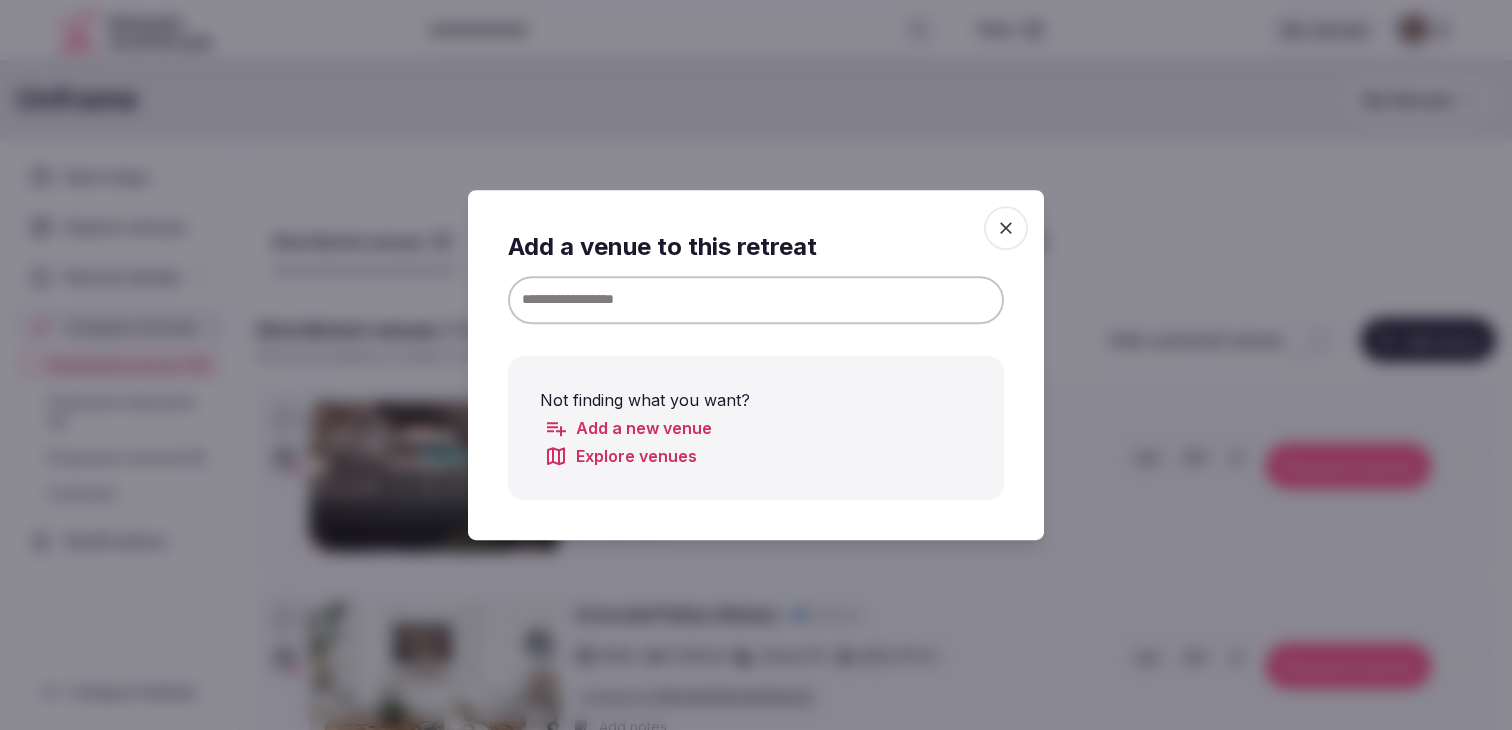 click at bounding box center (756, 300) 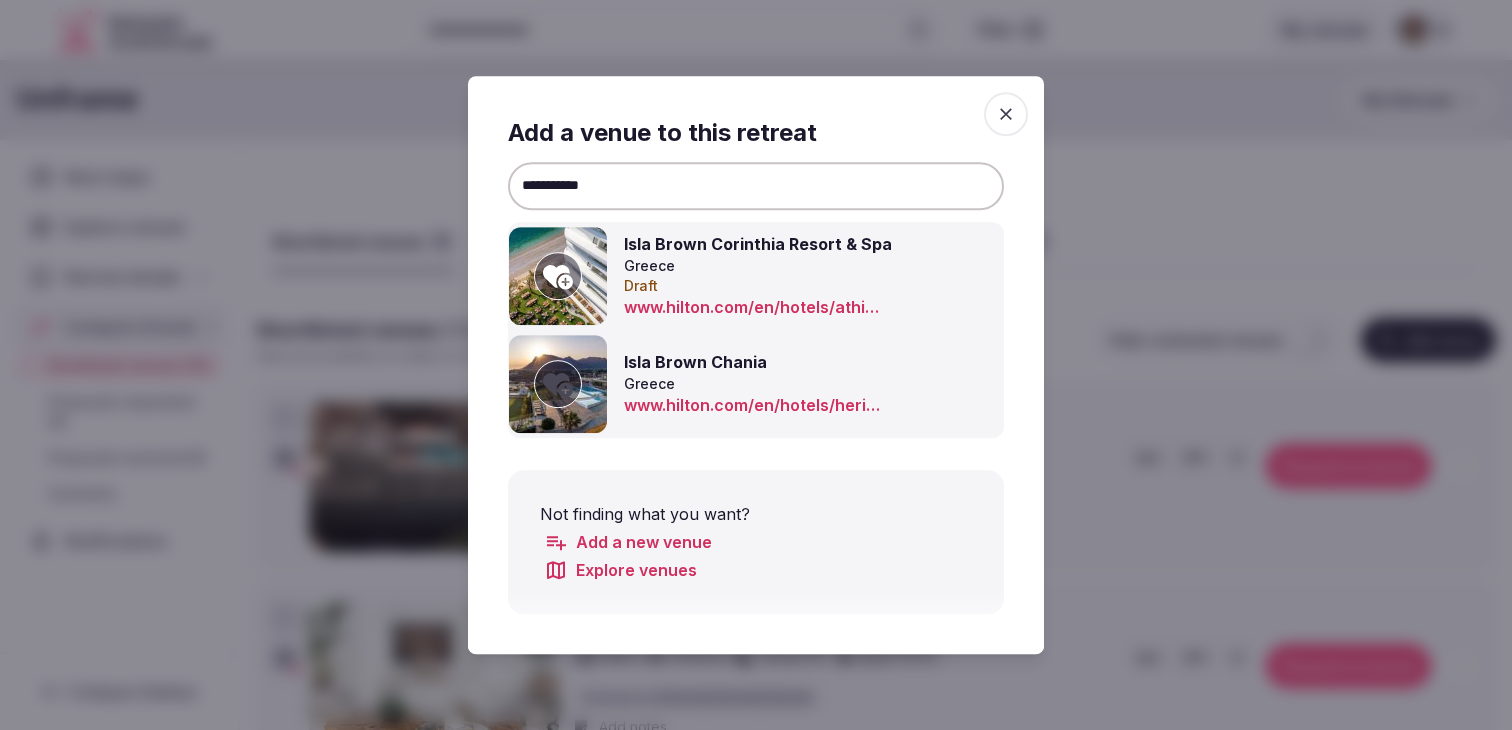 type on "**********" 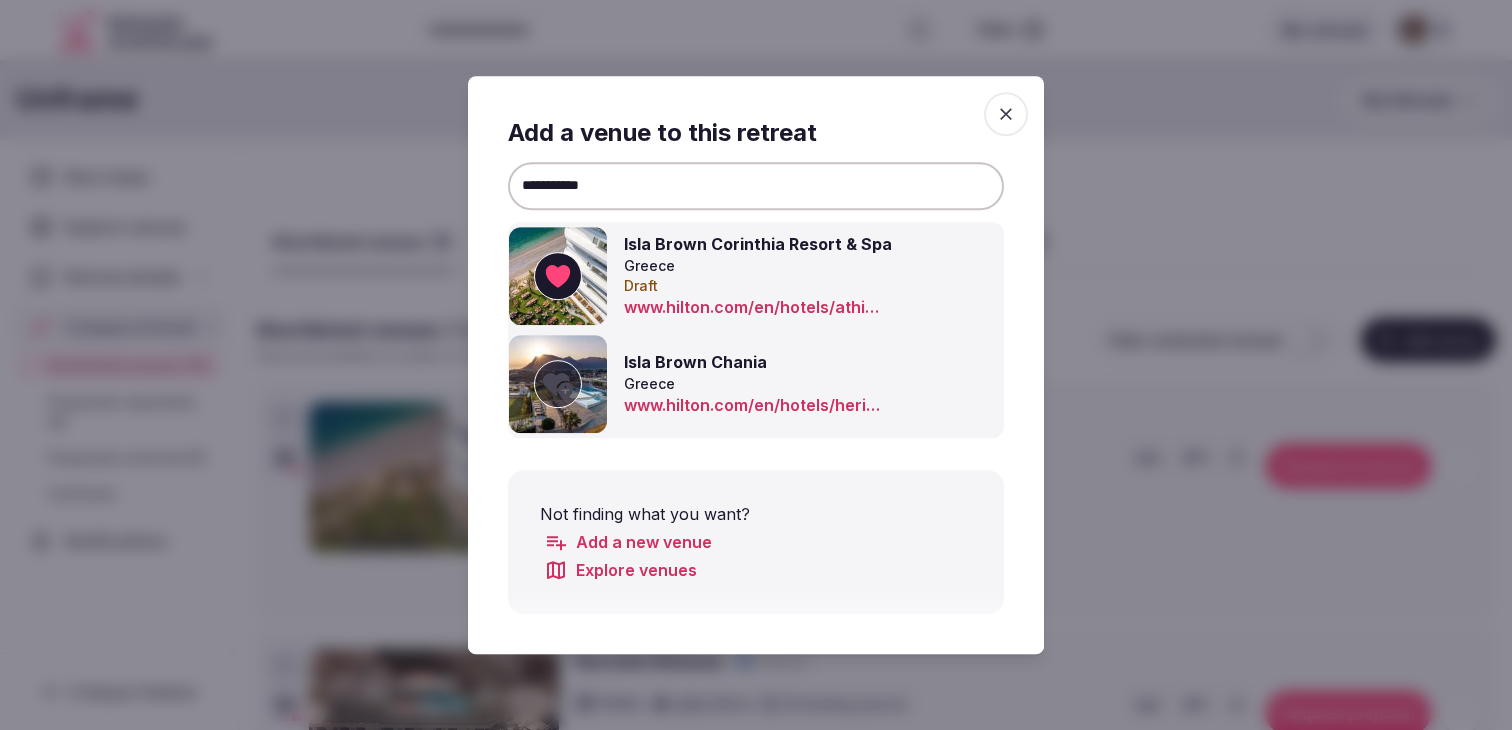 click at bounding box center (1006, 114) 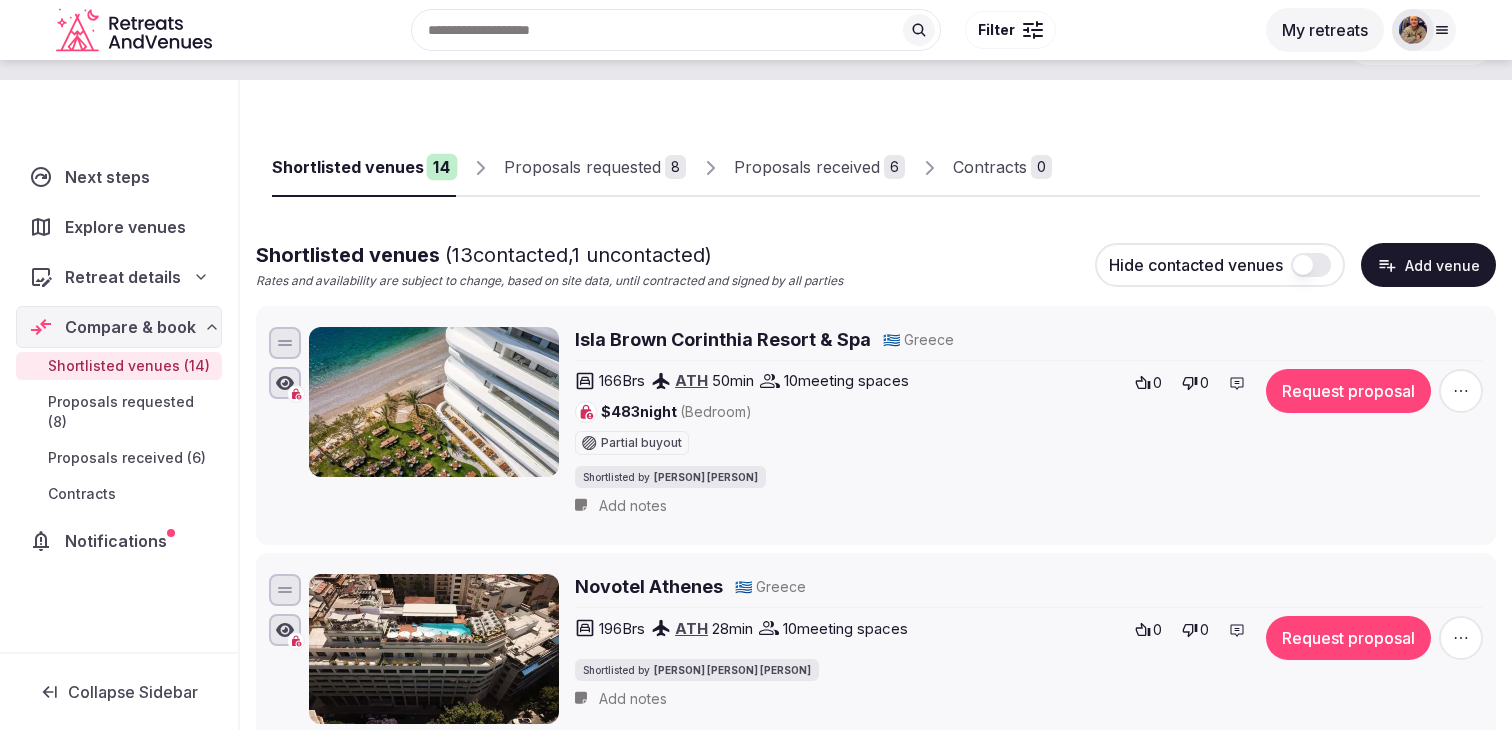 scroll, scrollTop: 100, scrollLeft: 0, axis: vertical 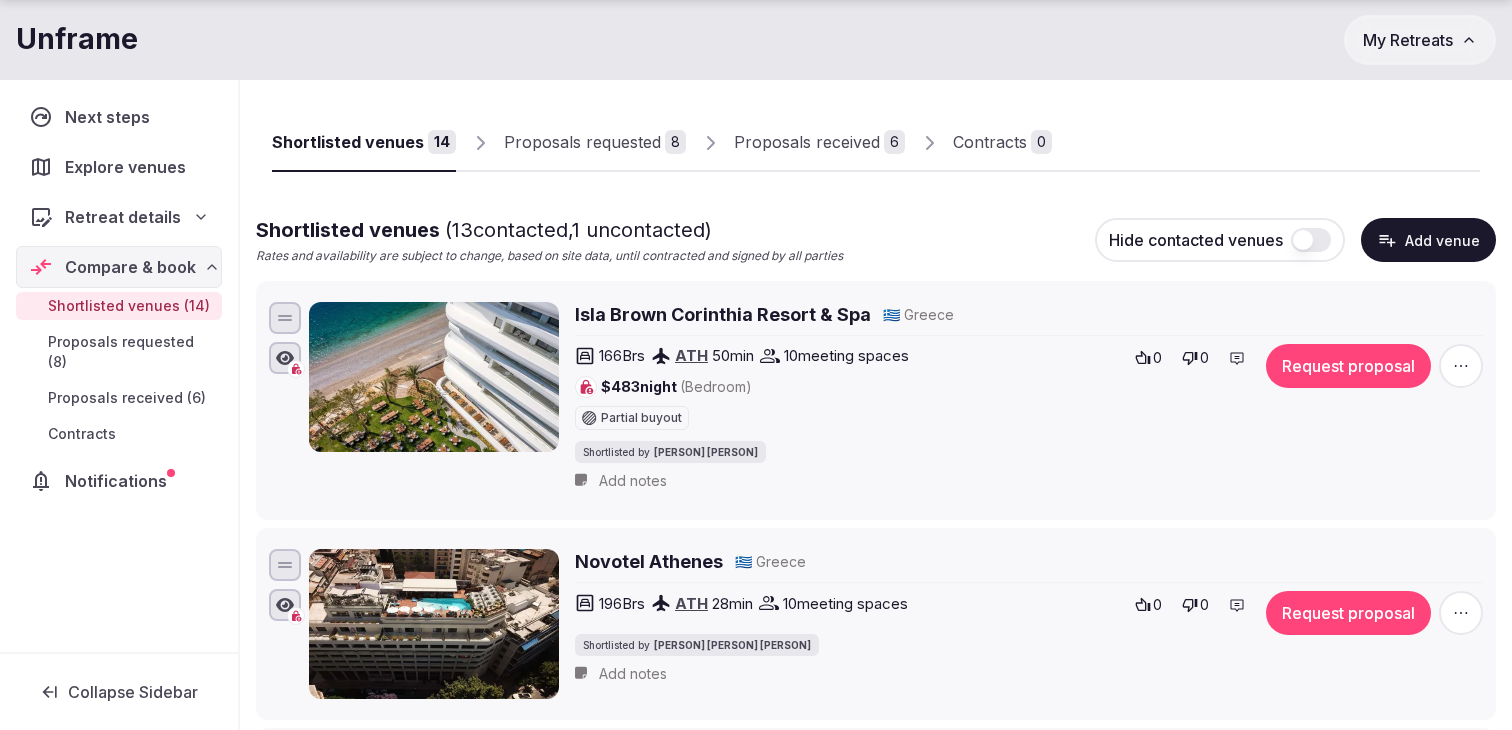 click on "Request proposal" at bounding box center [1348, 366] 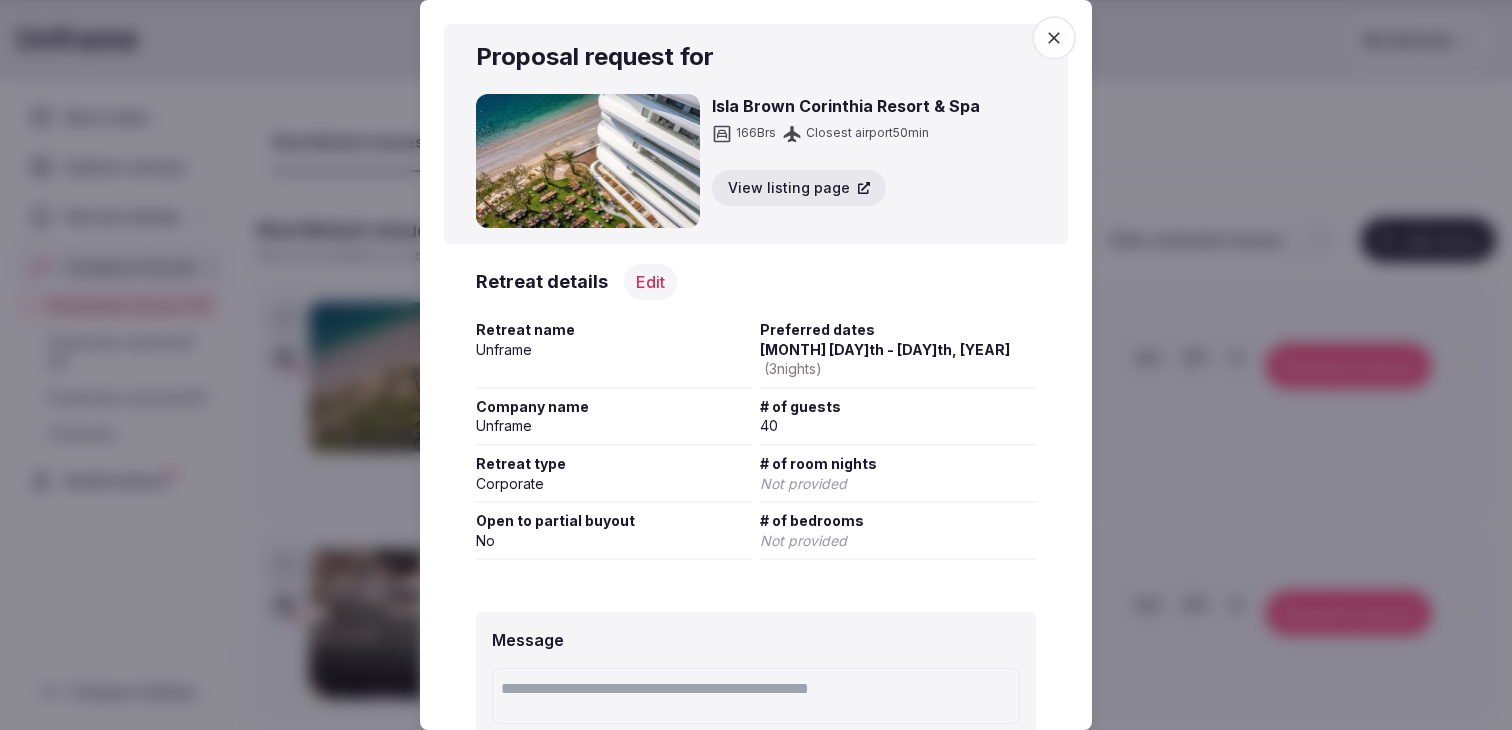 scroll, scrollTop: 273, scrollLeft: 0, axis: vertical 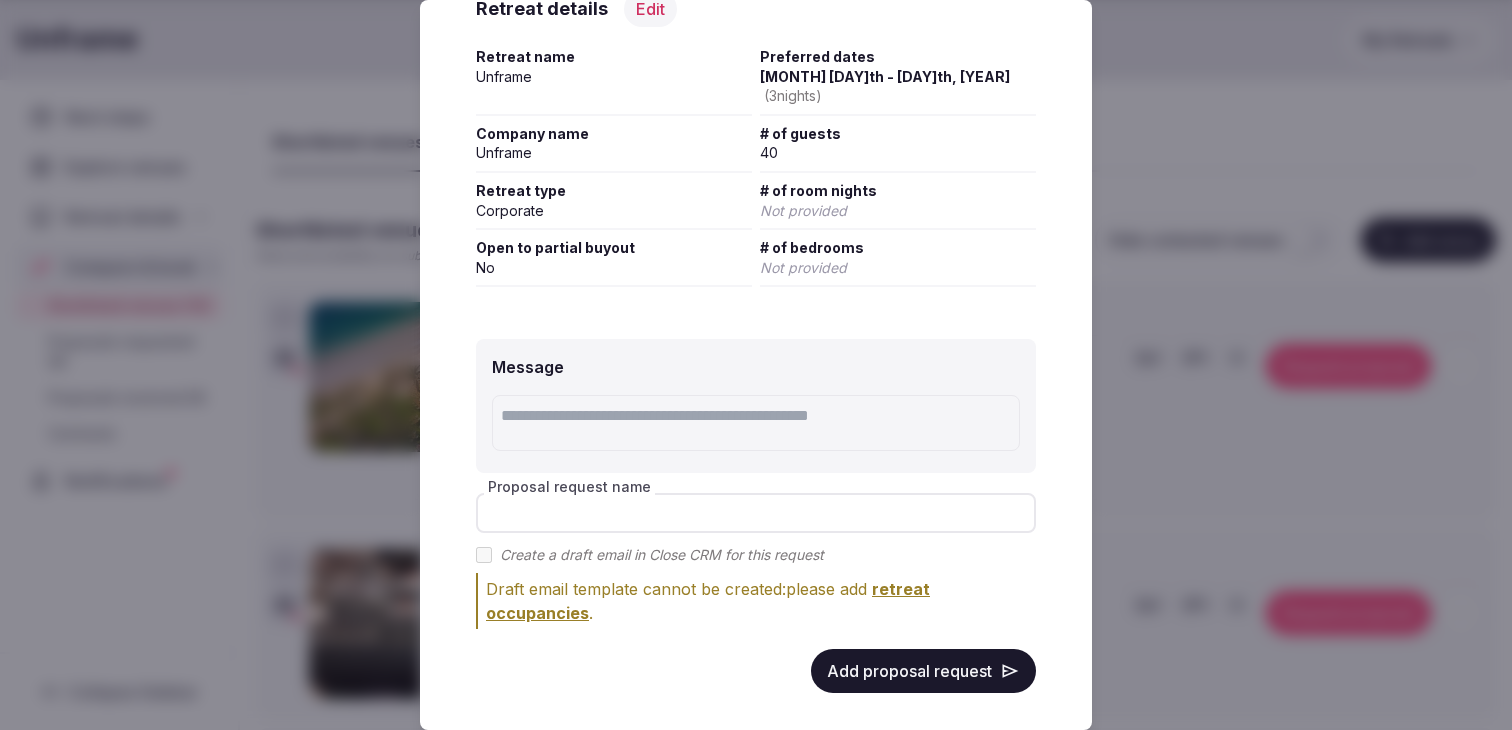 click on "Proposal request name" at bounding box center [756, 513] 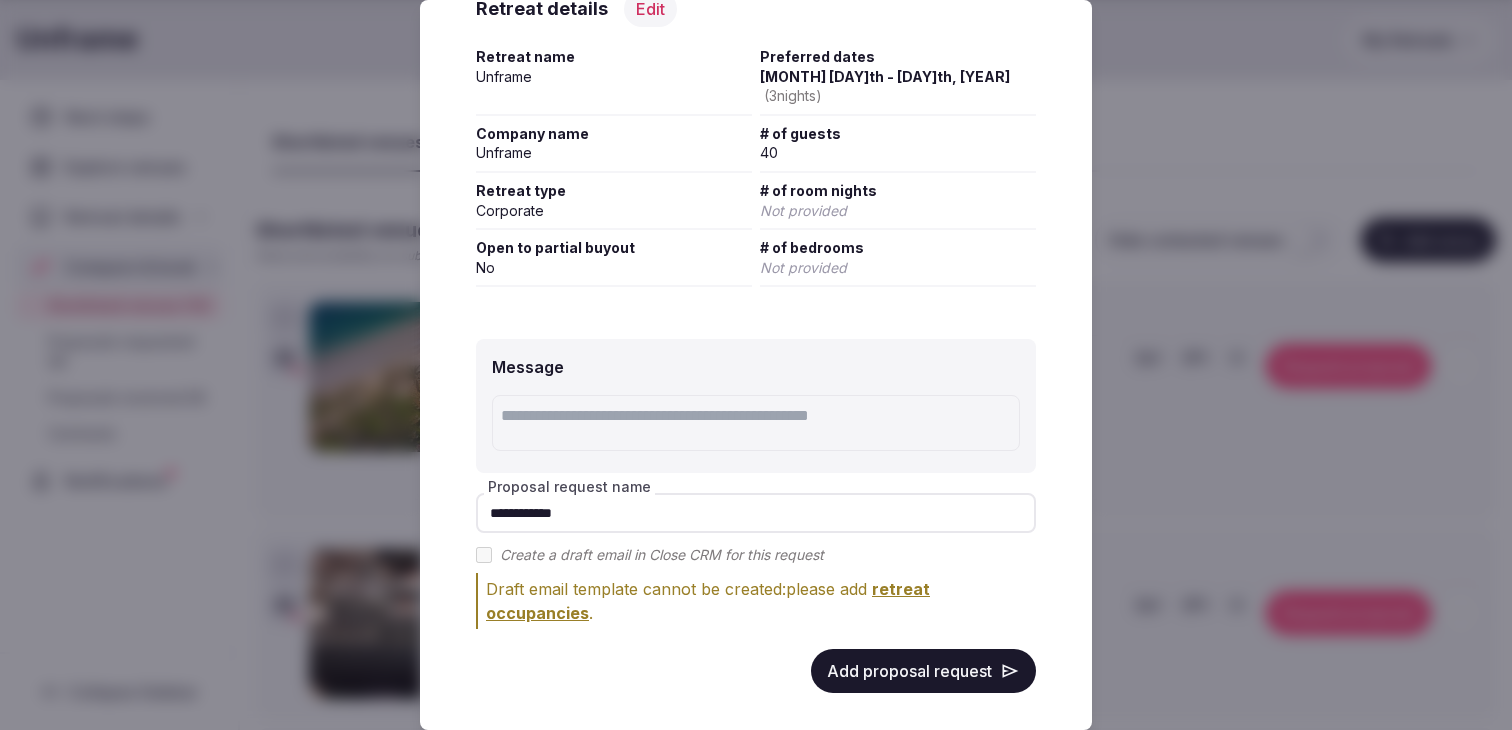 type on "**********" 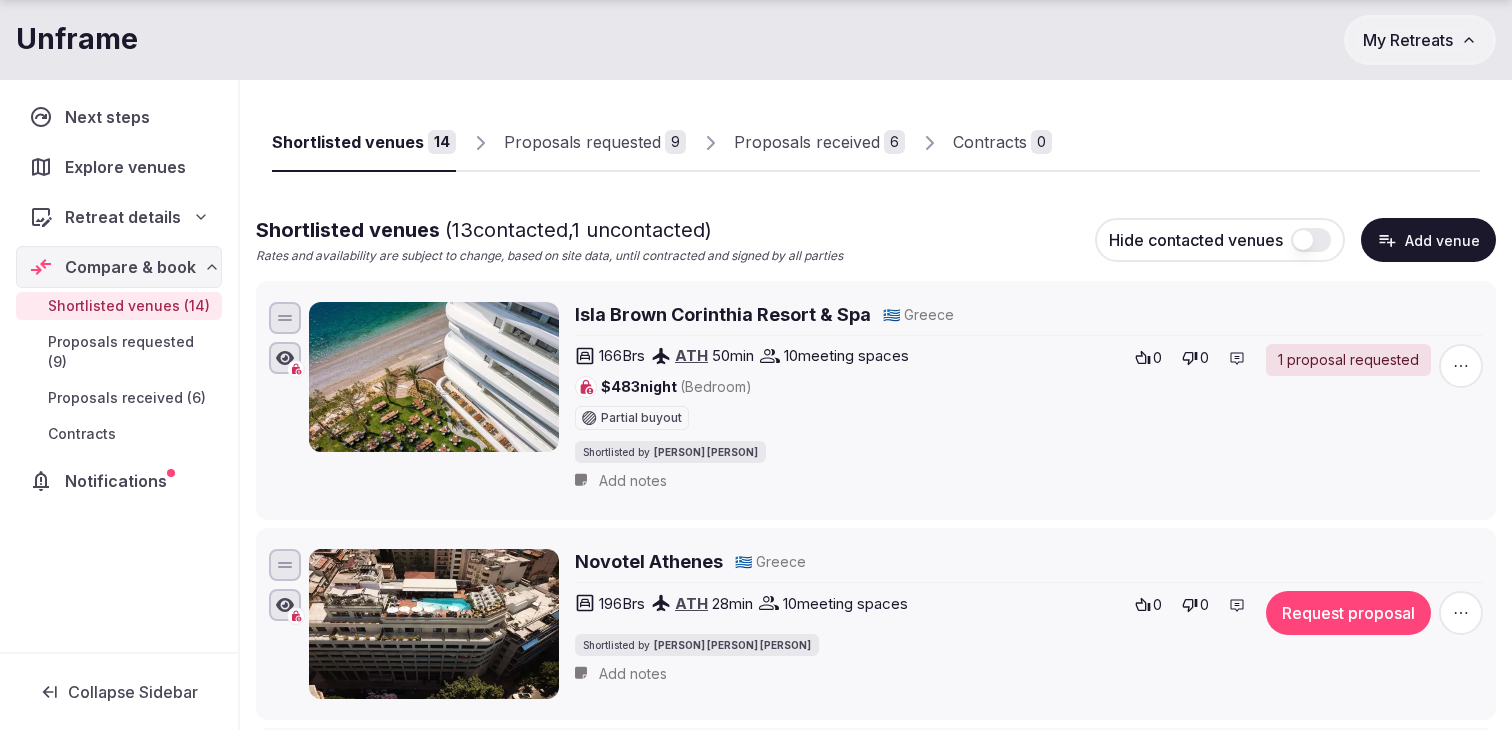 click on "Proposals requested" at bounding box center [582, 142] 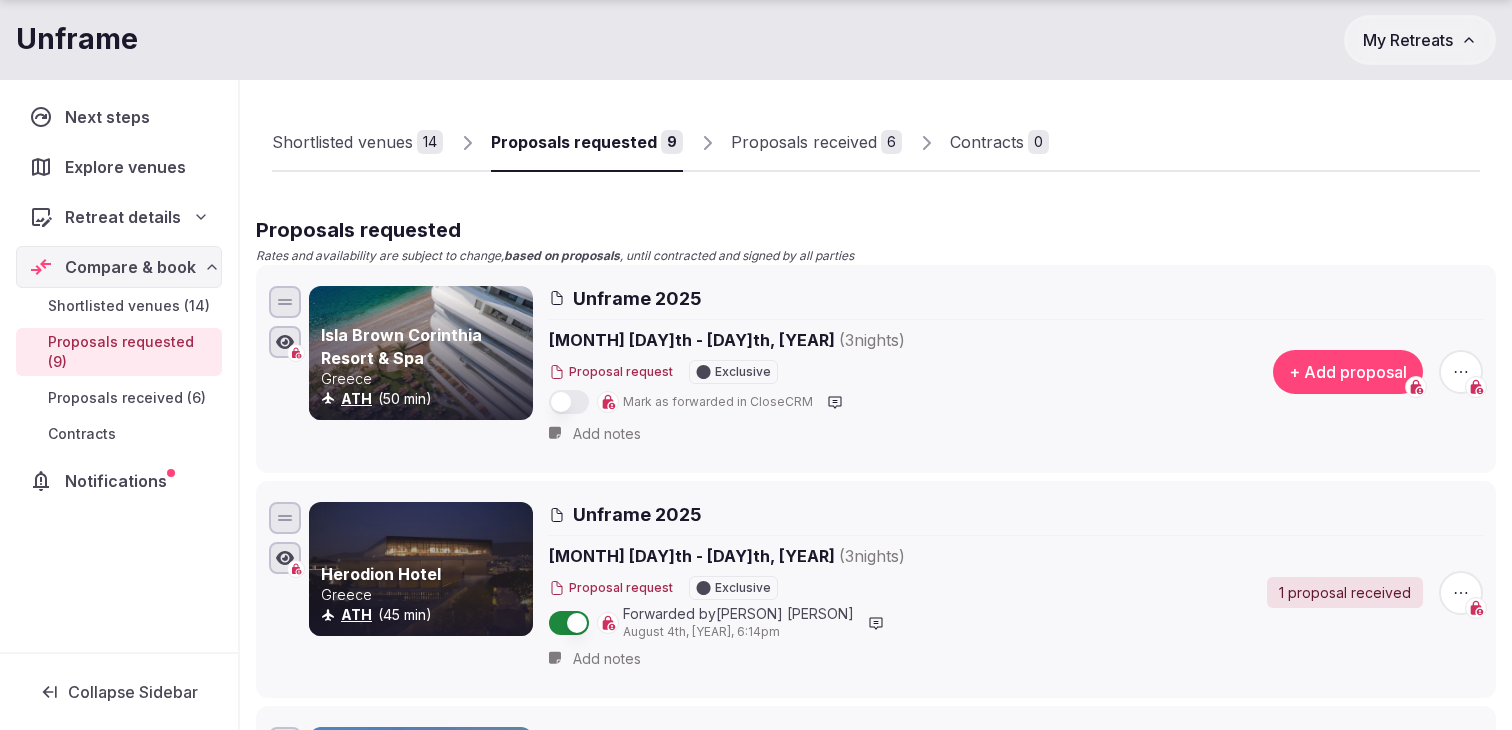 click on "+ Add proposal" at bounding box center (1348, 372) 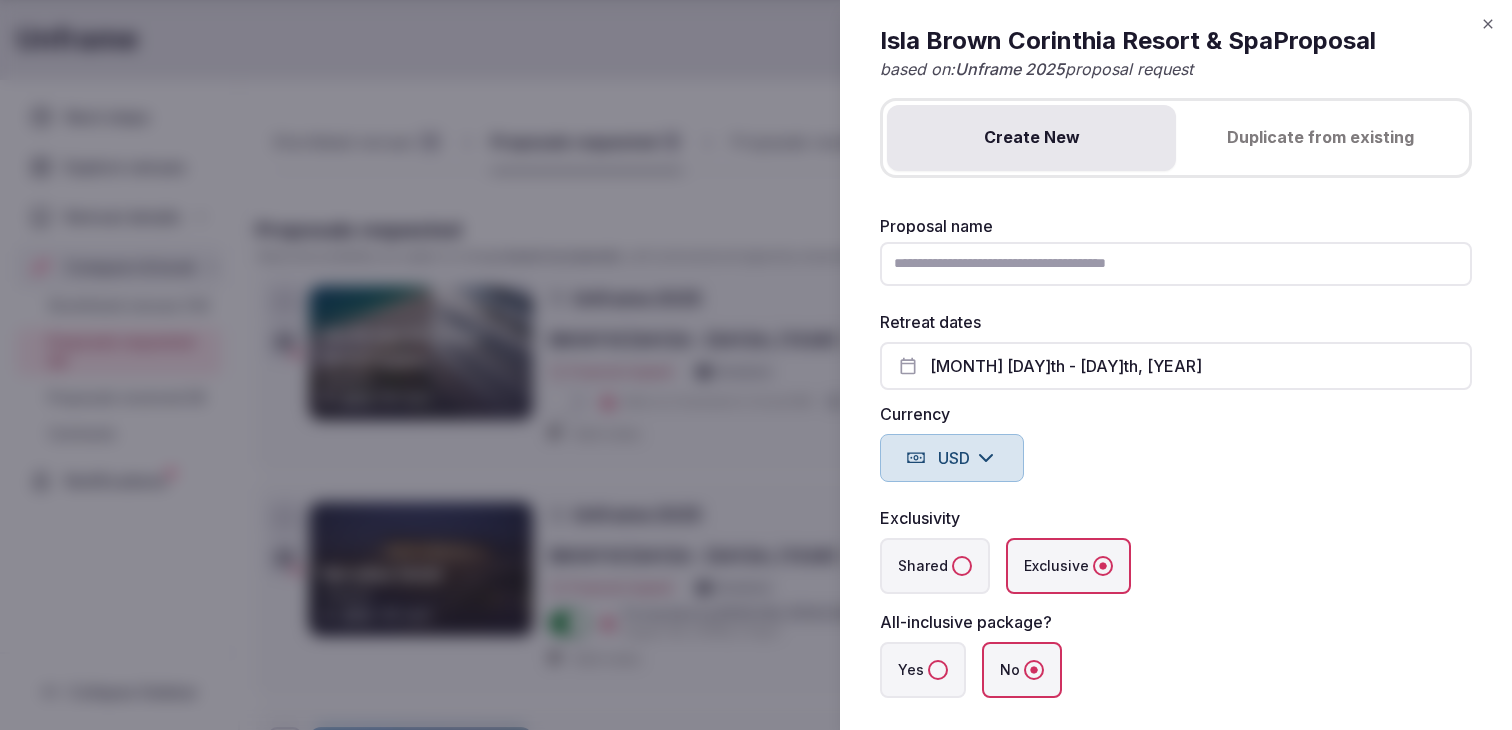 click 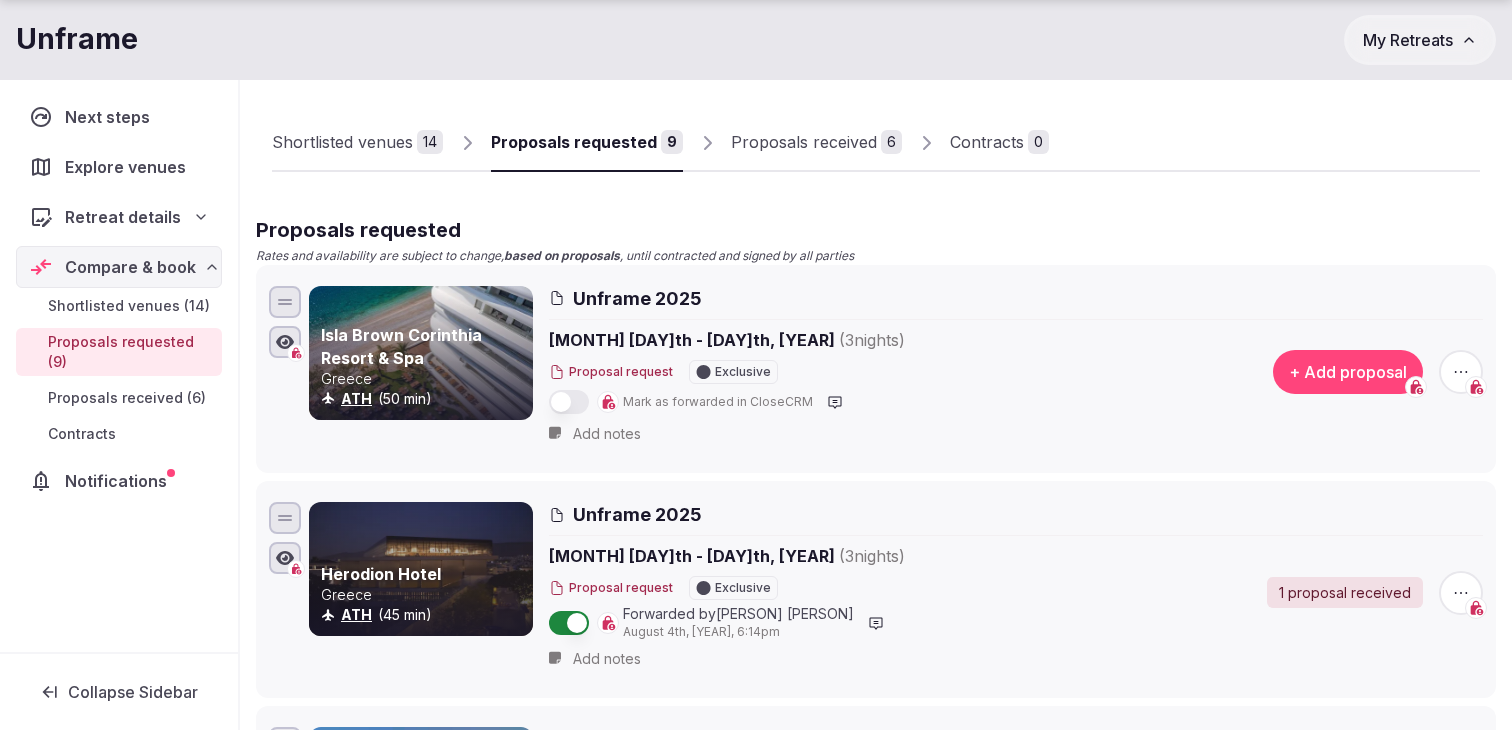 click at bounding box center [569, 402] 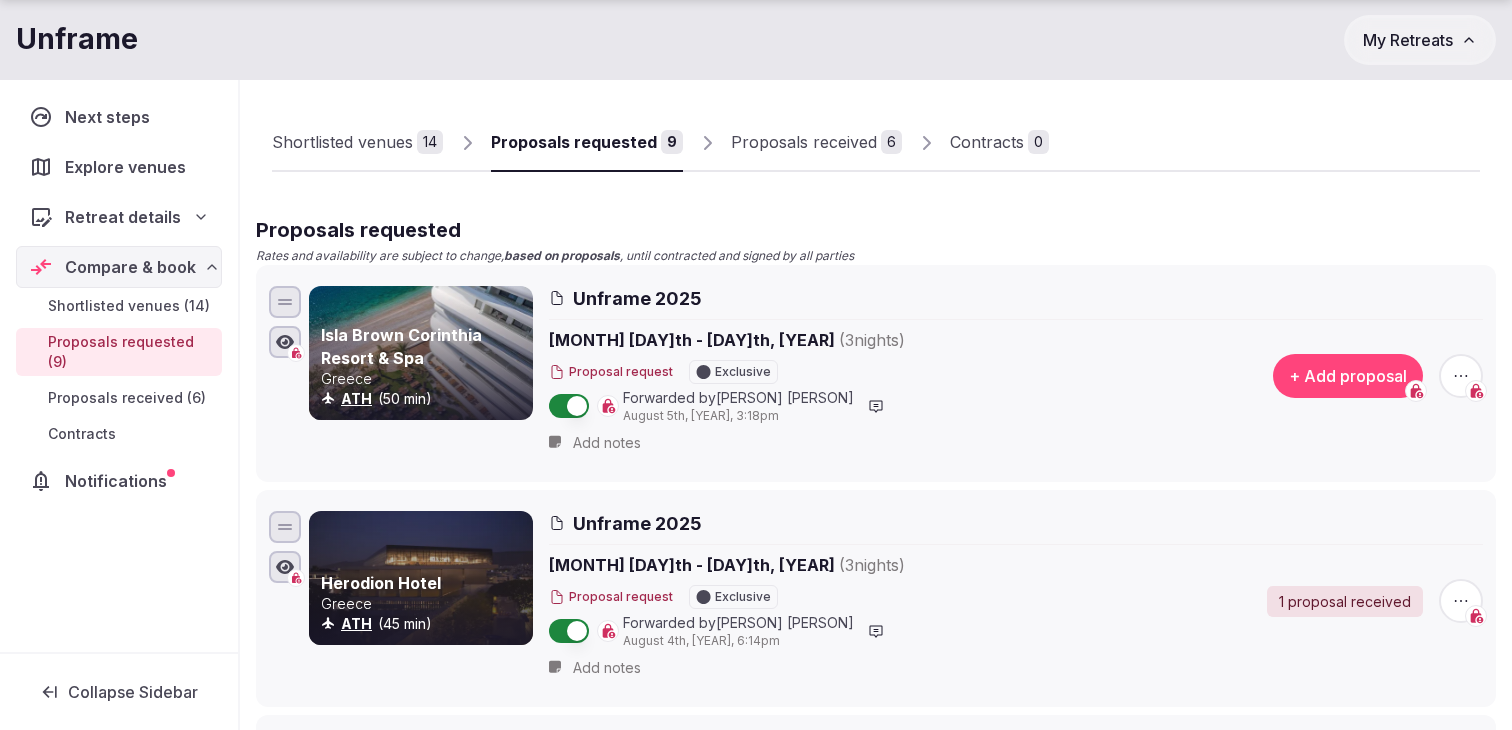 click on "+ Add proposal" at bounding box center [1348, 376] 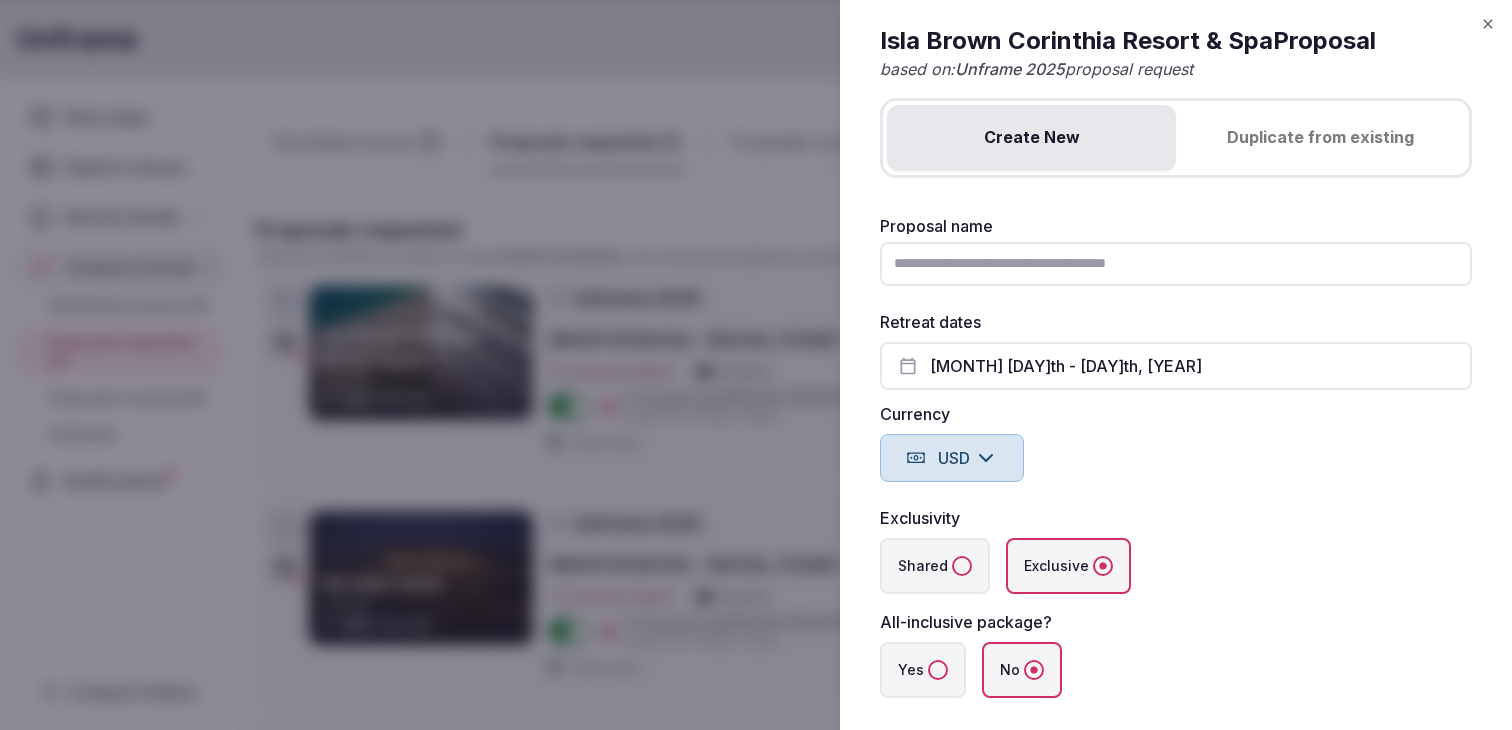 click on "Duplicate from existing" at bounding box center (1320, 138) 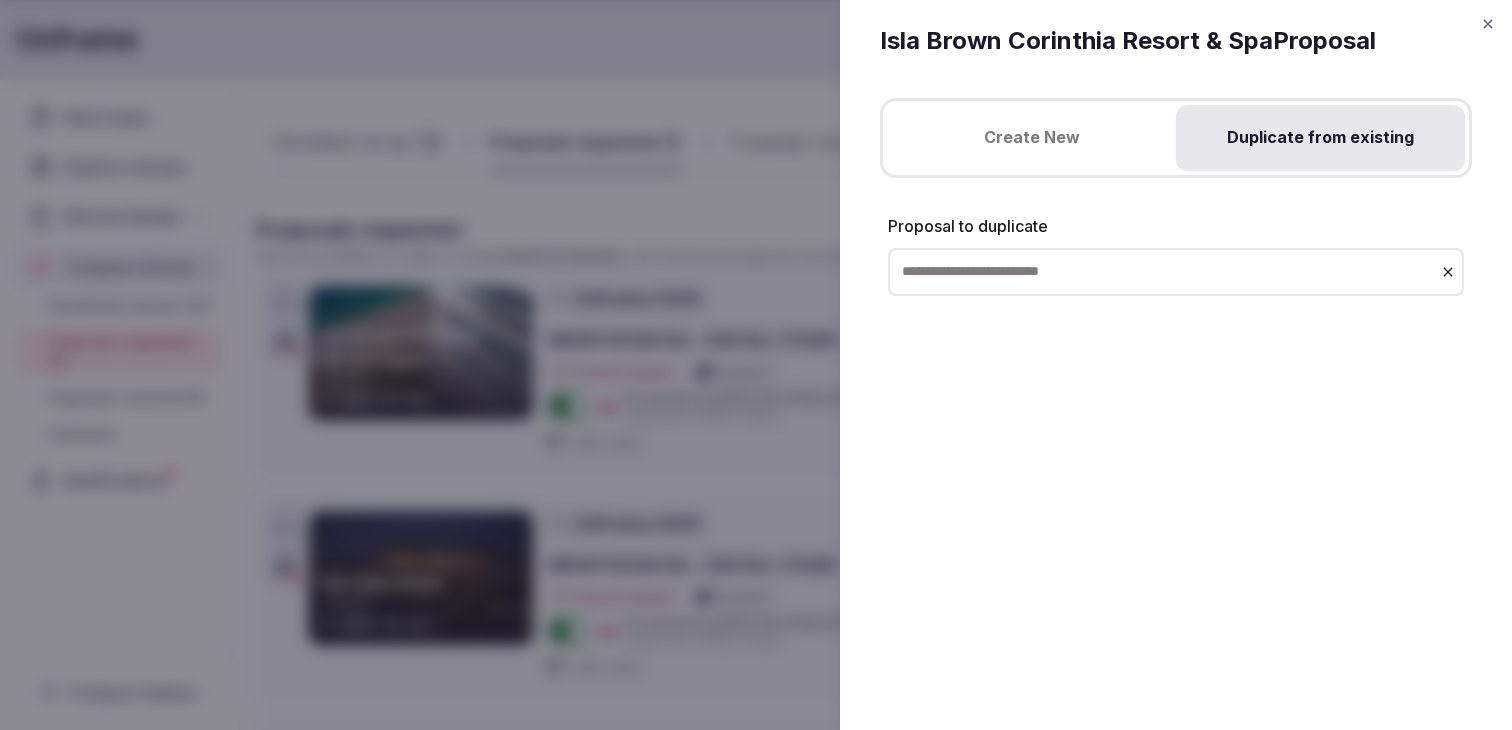 click on "Create New" at bounding box center (1031, 138) 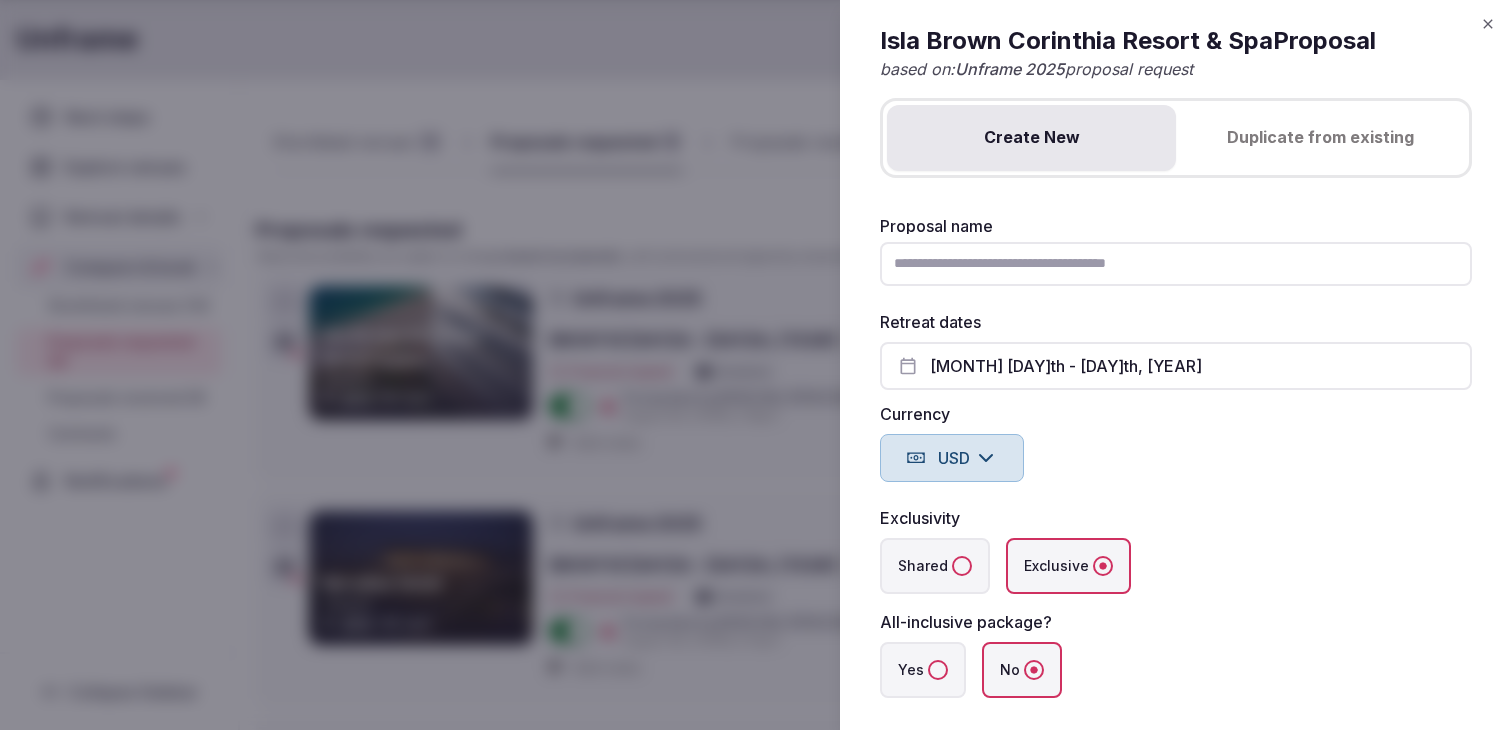 click on "Proposal name" at bounding box center (1176, 264) 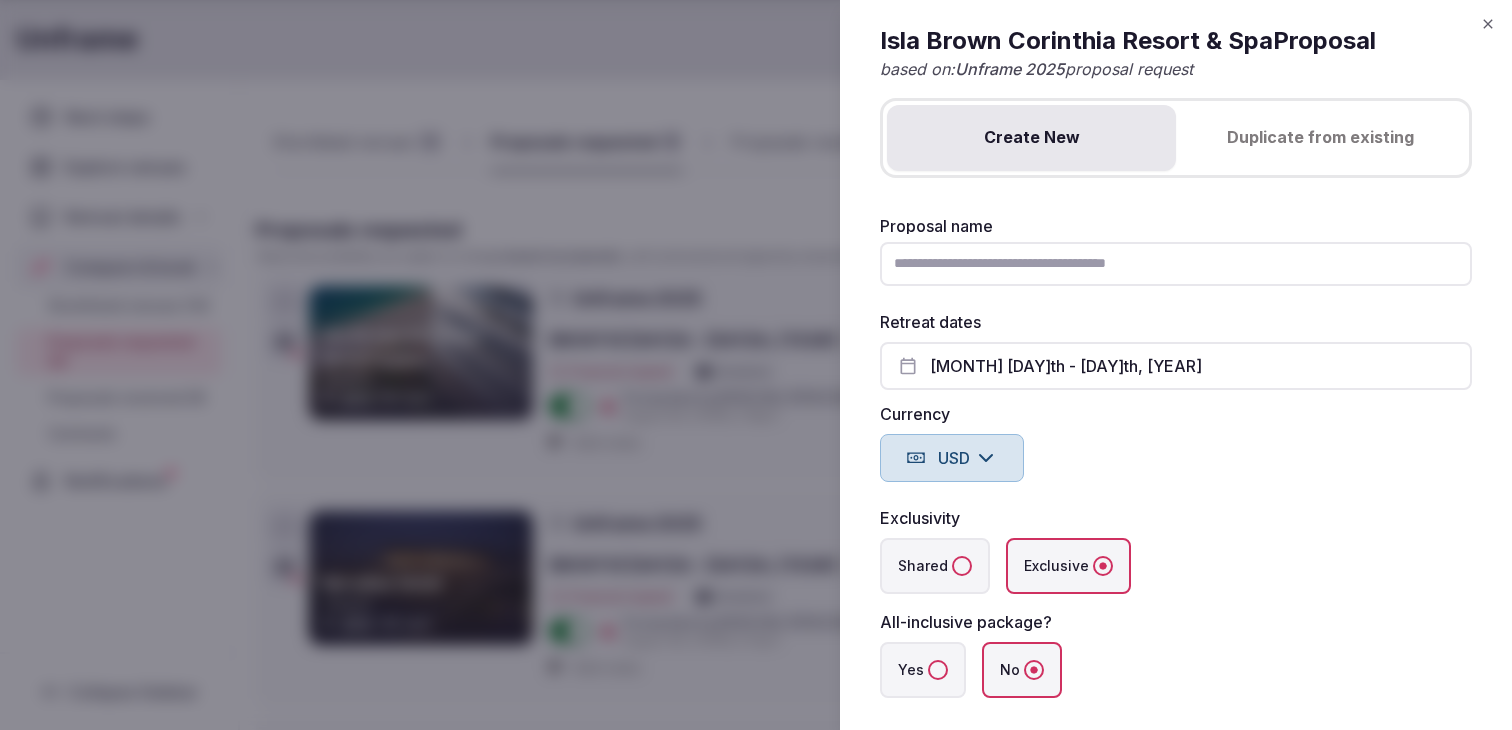click on "Proposal name" at bounding box center (1176, 264) 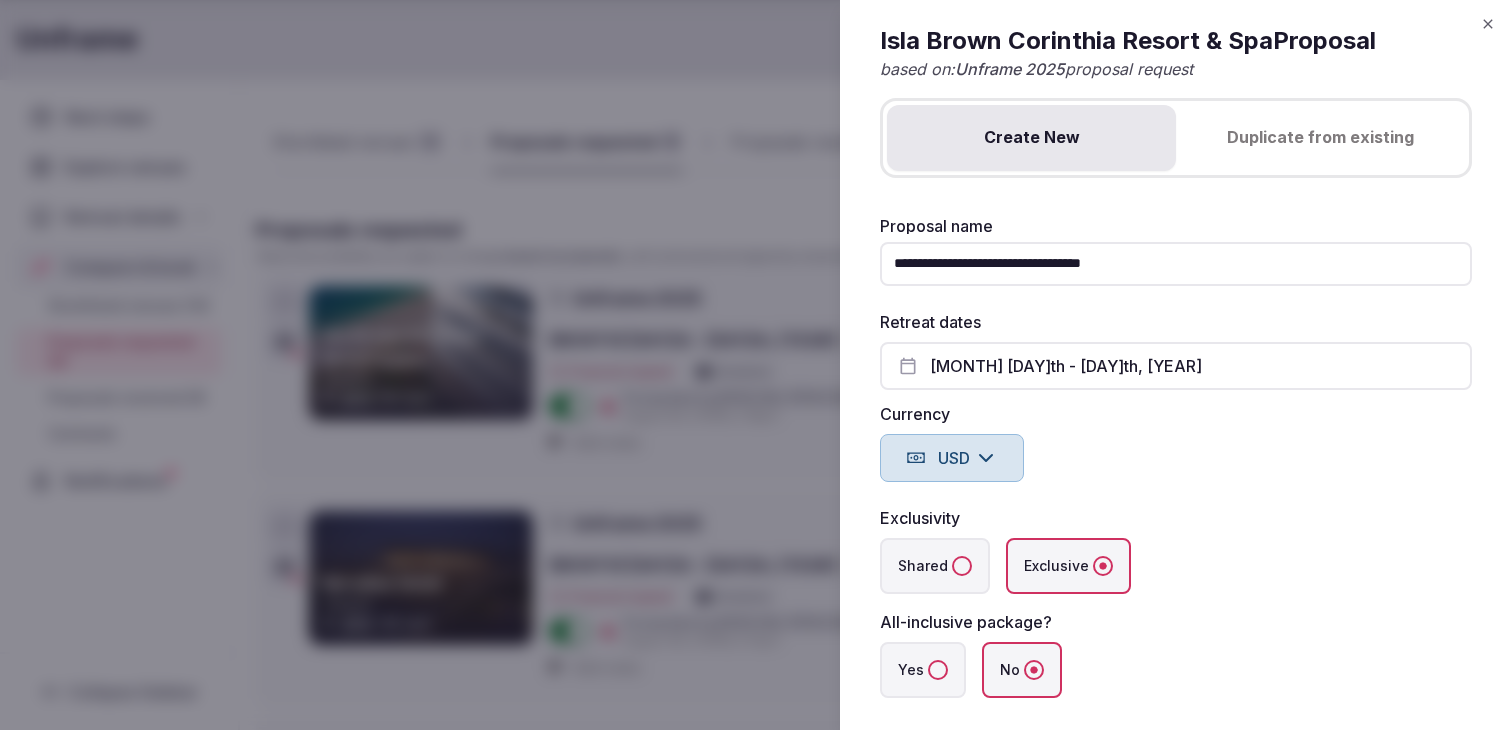 type on "**********" 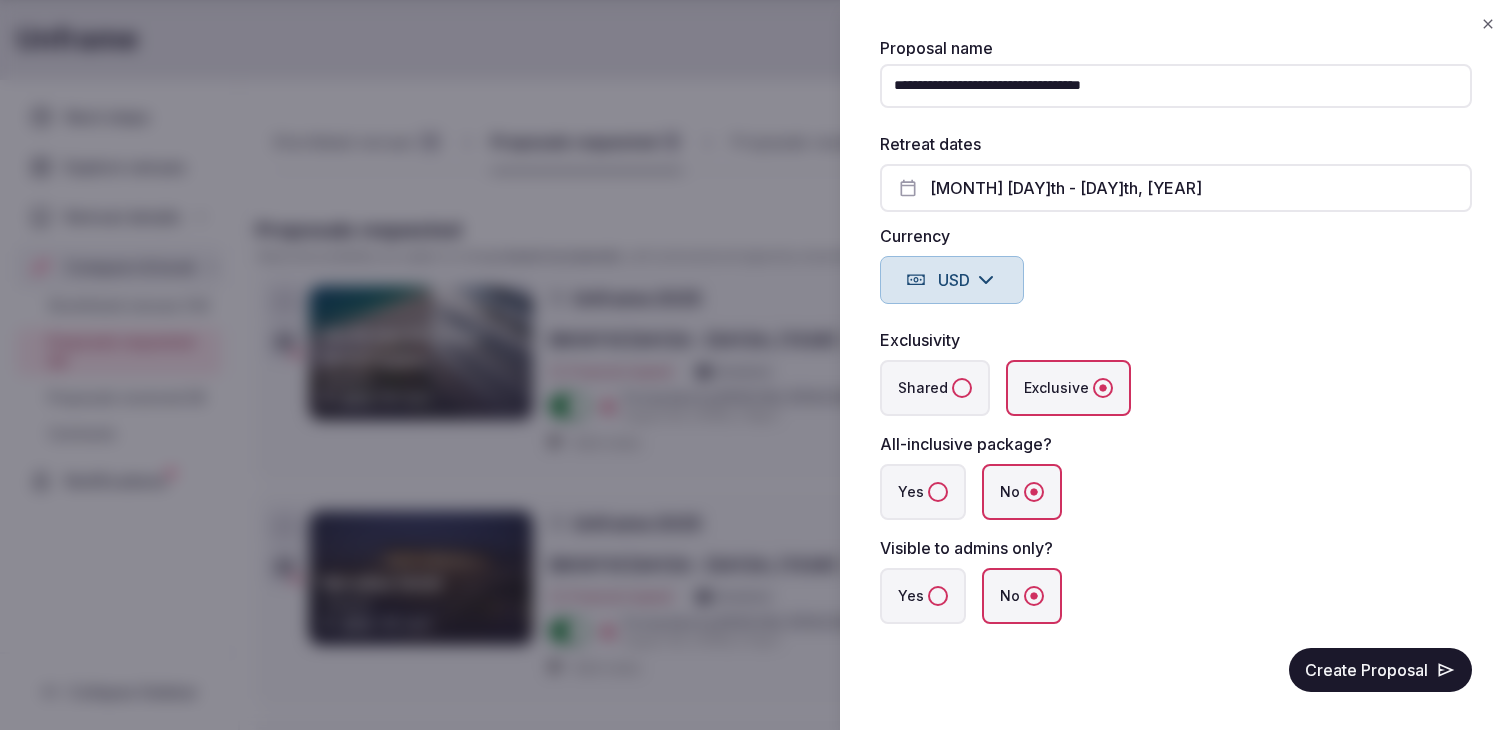 scroll, scrollTop: 183, scrollLeft: 0, axis: vertical 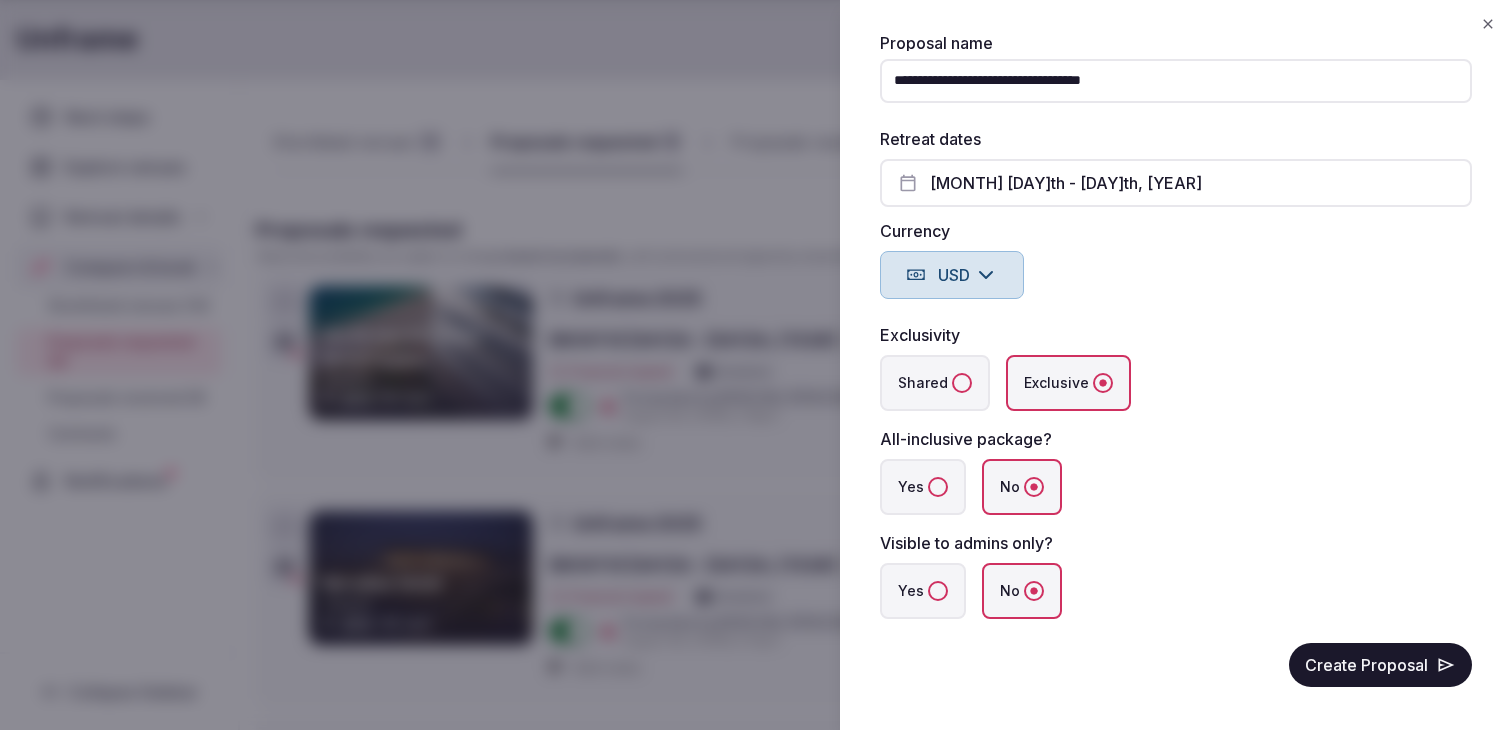 click on "USD" at bounding box center [952, 275] 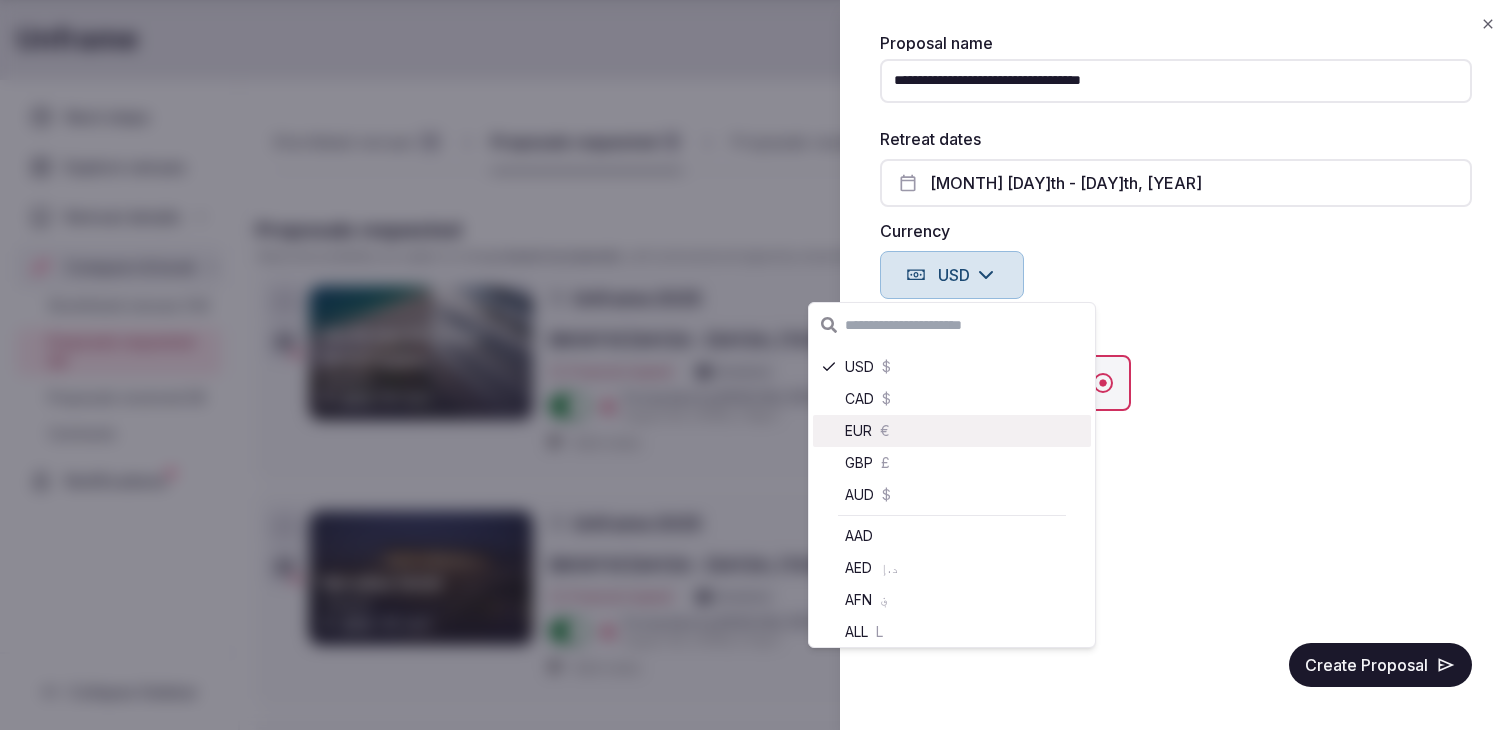 click on "EUR   €" at bounding box center (952, 431) 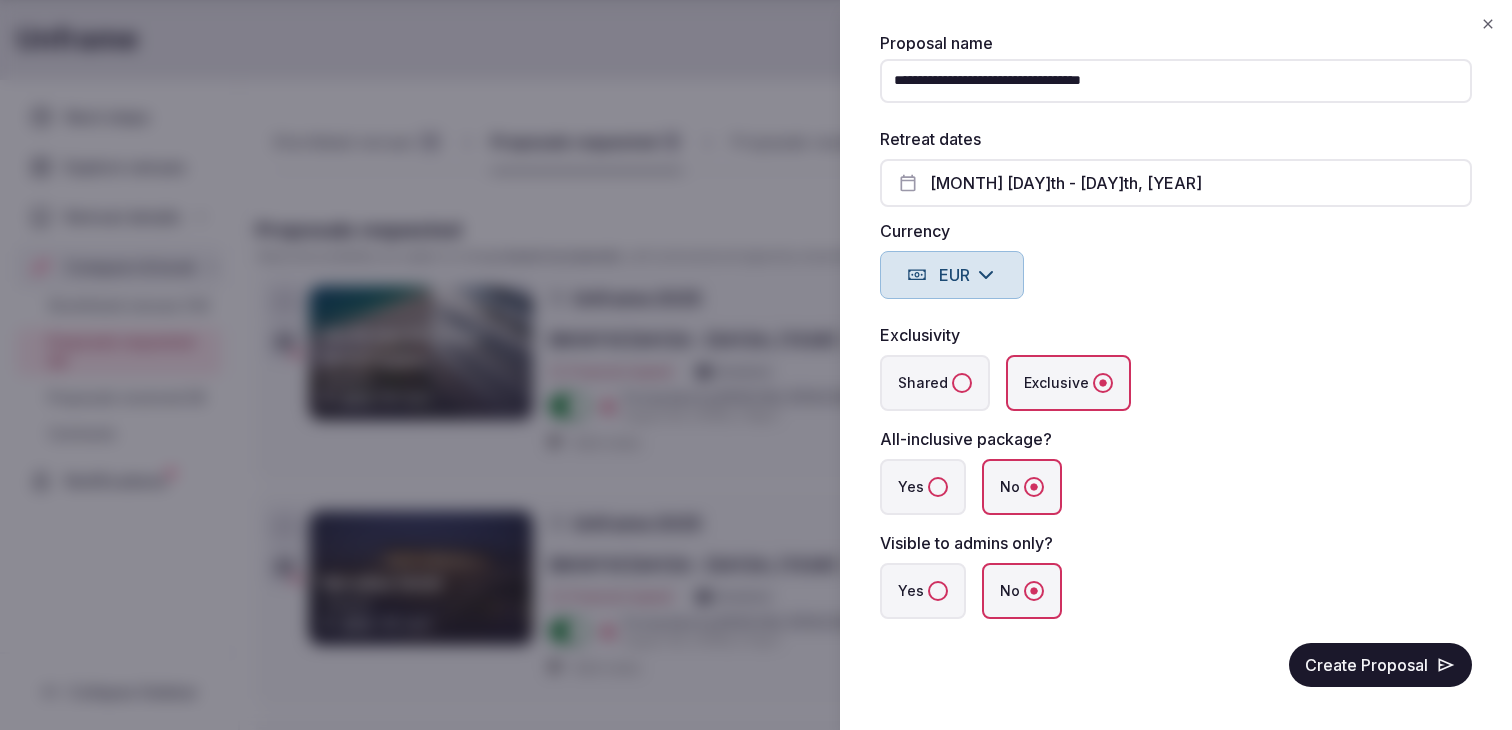 click on "Shared" at bounding box center (935, 383) 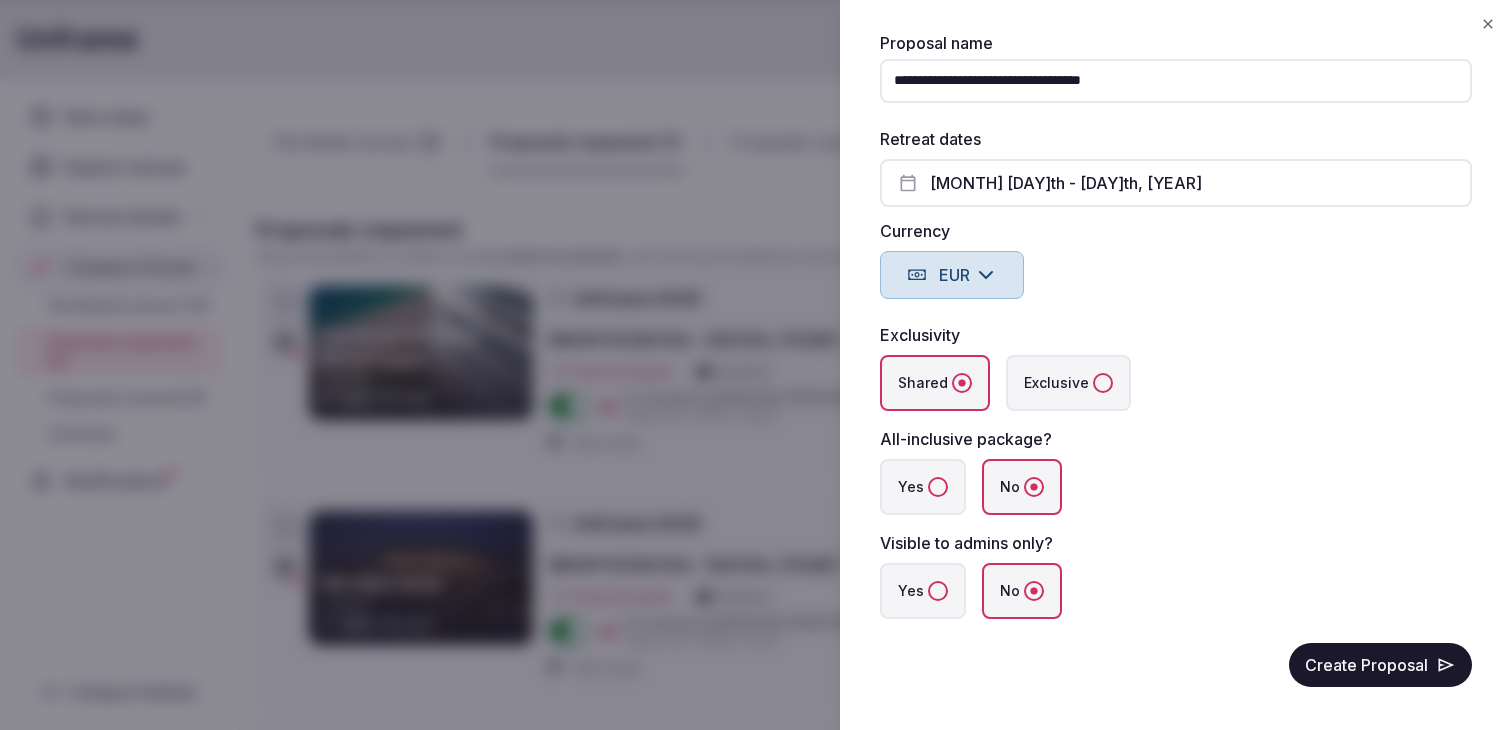 click on "Yes" at bounding box center (923, 591) 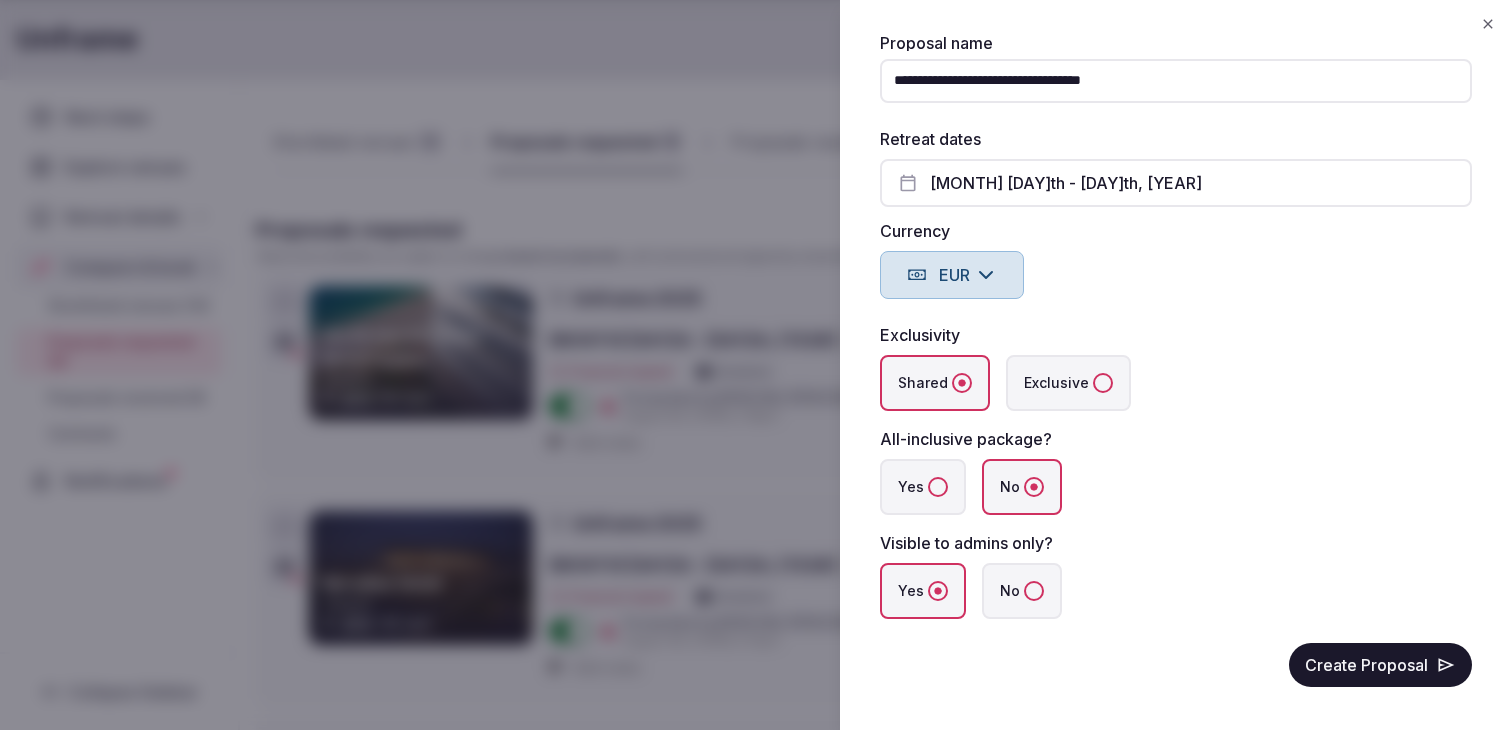 click on "Create Proposal" at bounding box center [1380, 665] 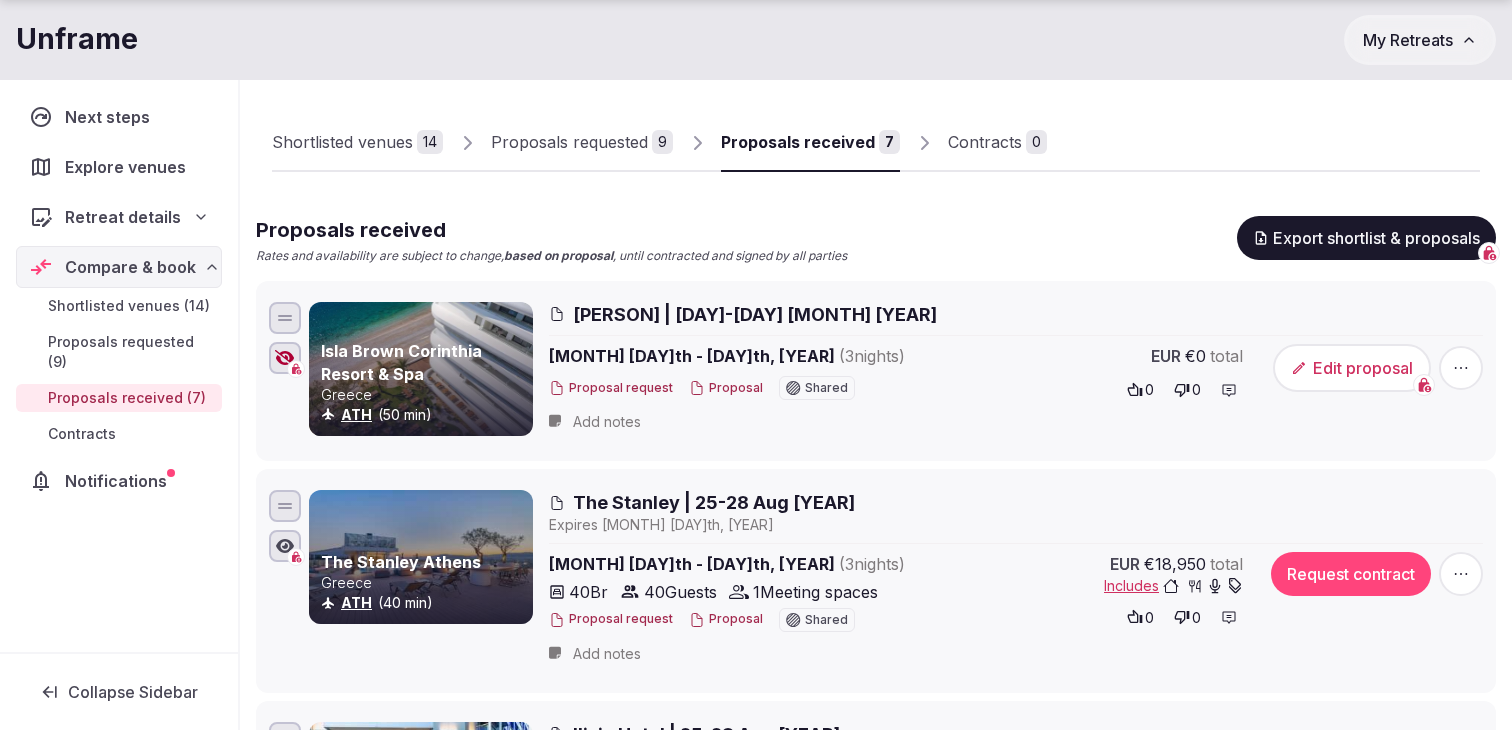 click on "Edit proposal" at bounding box center [1352, 368] 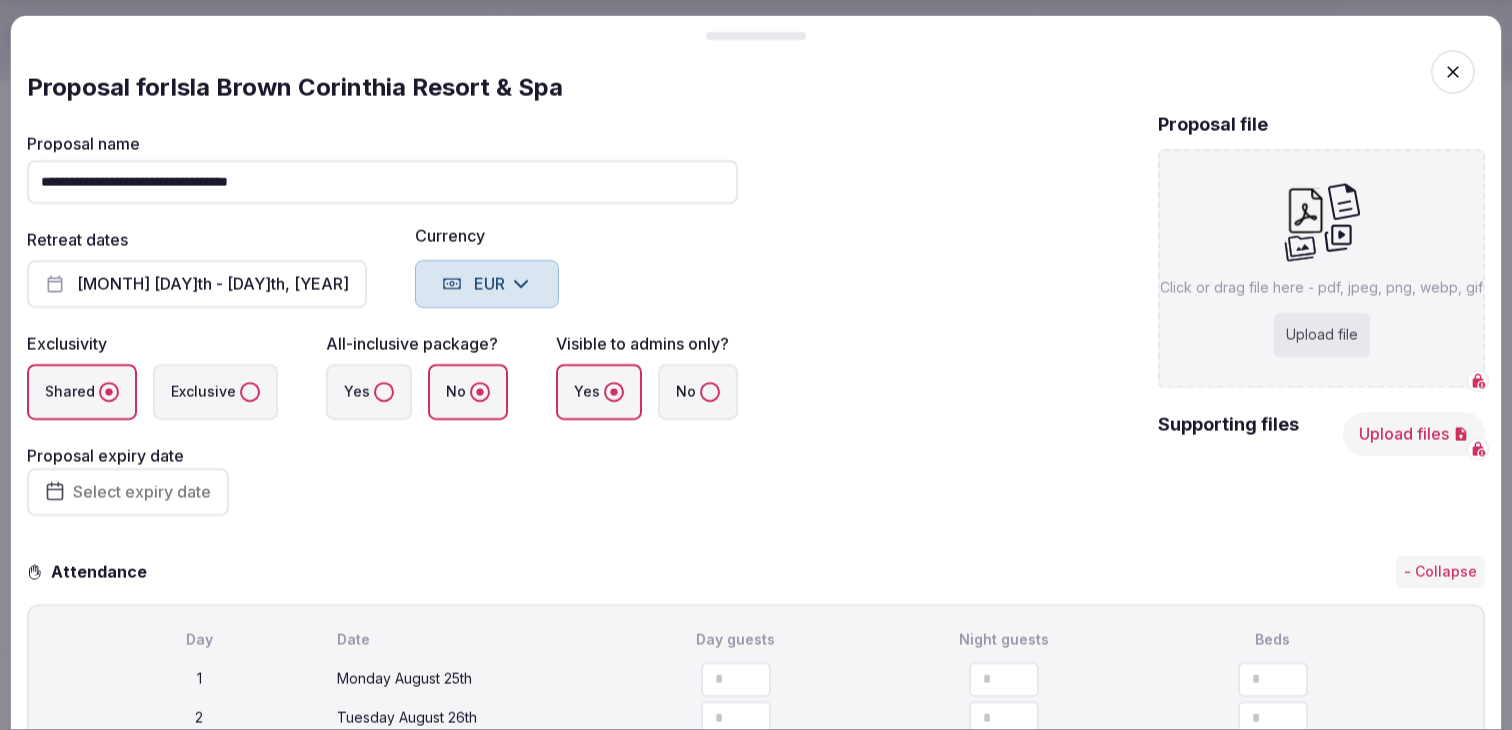 click on "Upload file" at bounding box center (1322, 335) 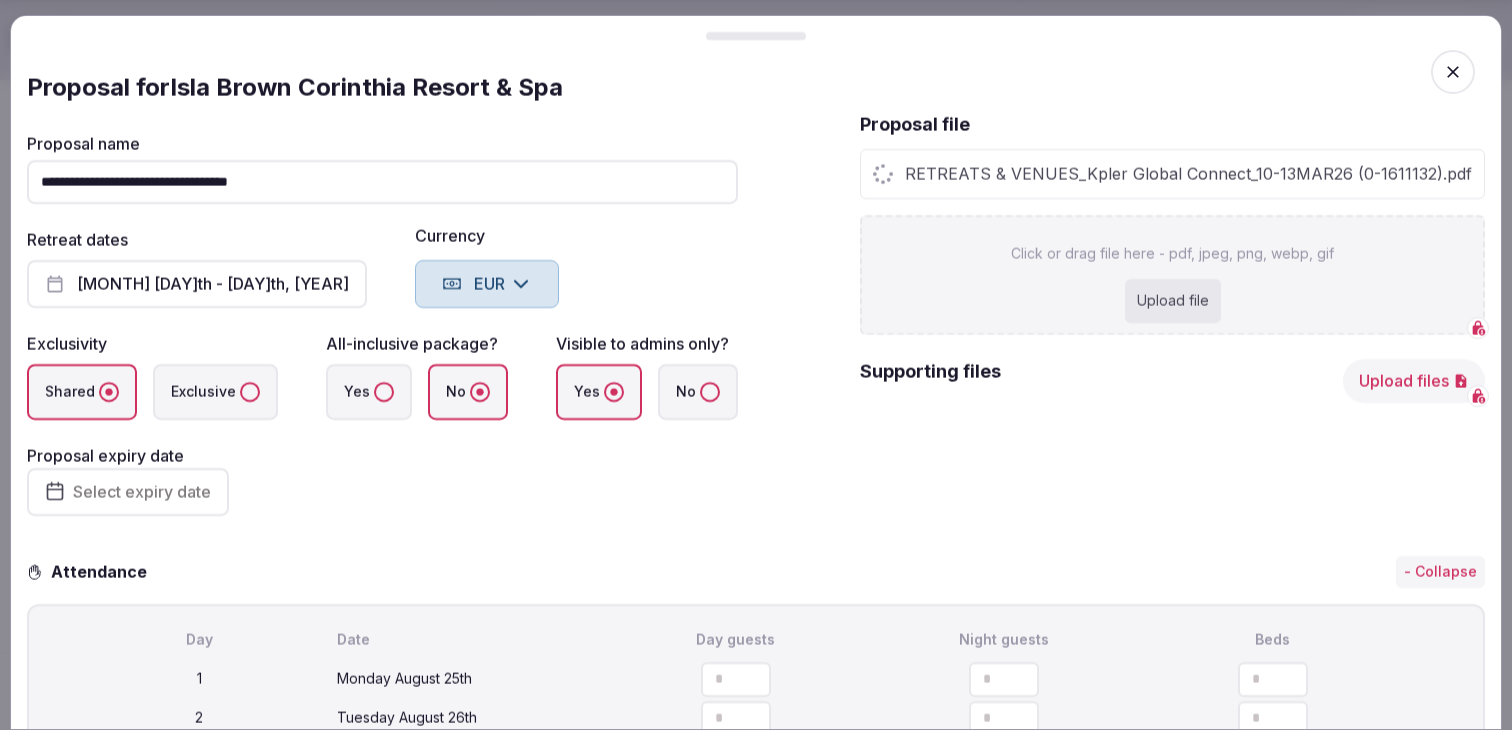 click on "Upload files" at bounding box center [1414, 381] 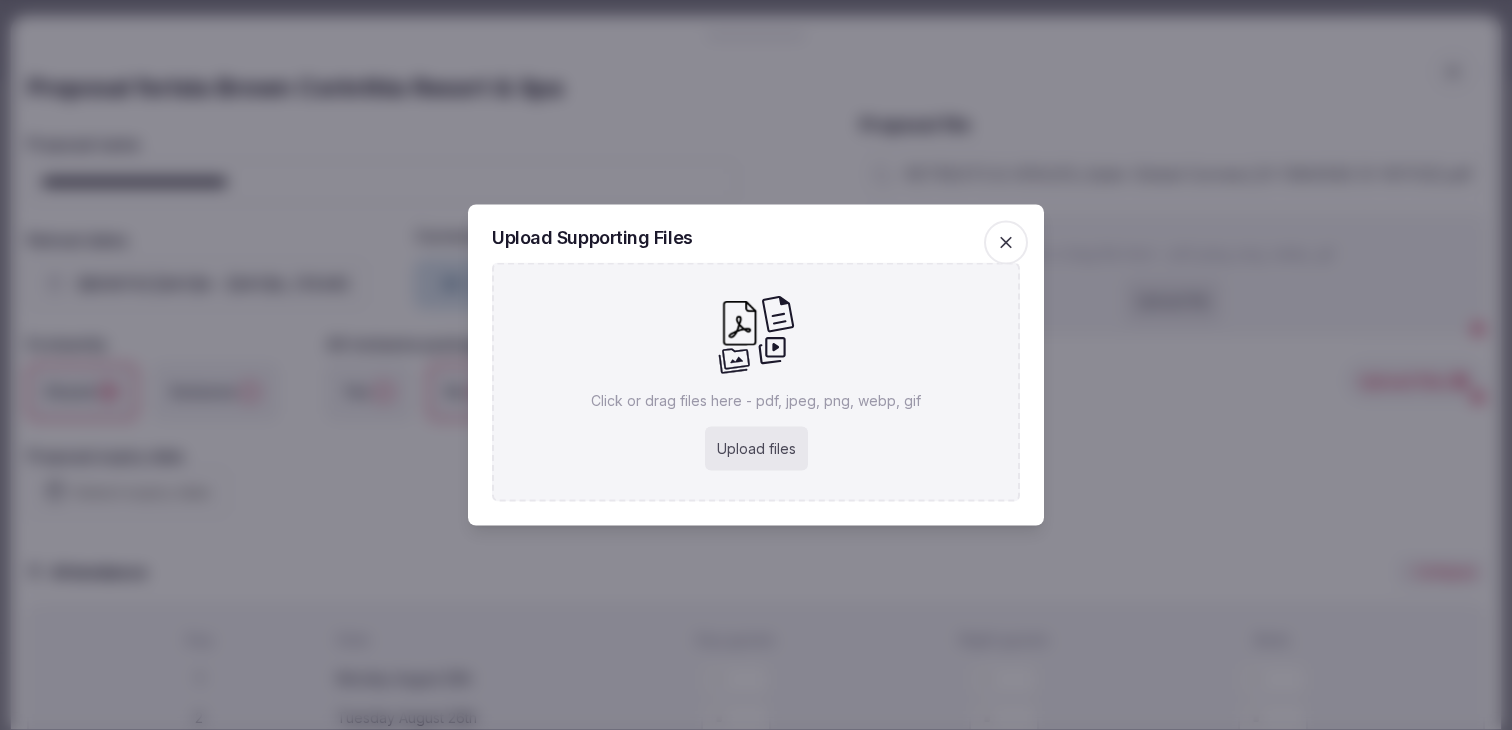 click on "Upload files" at bounding box center (756, 449) 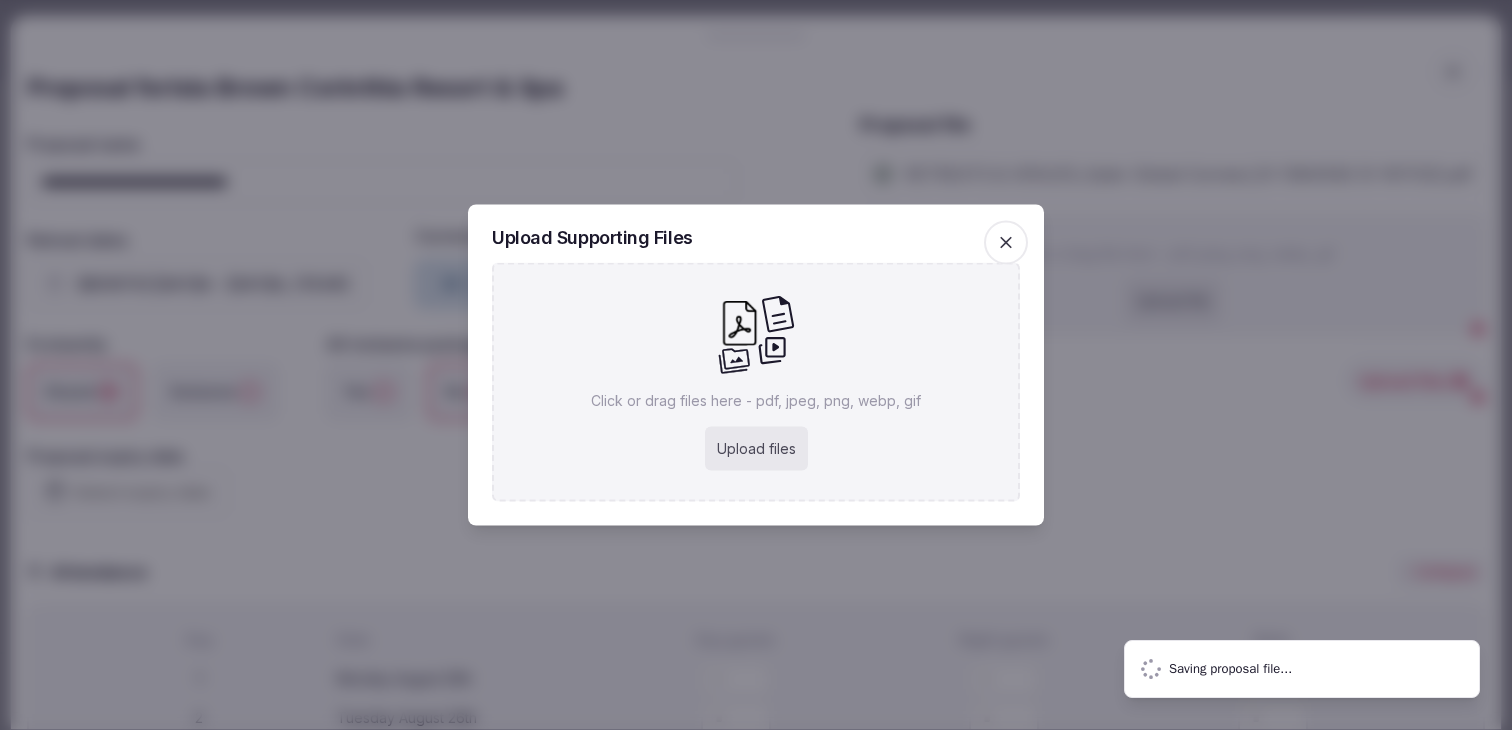 type on "**********" 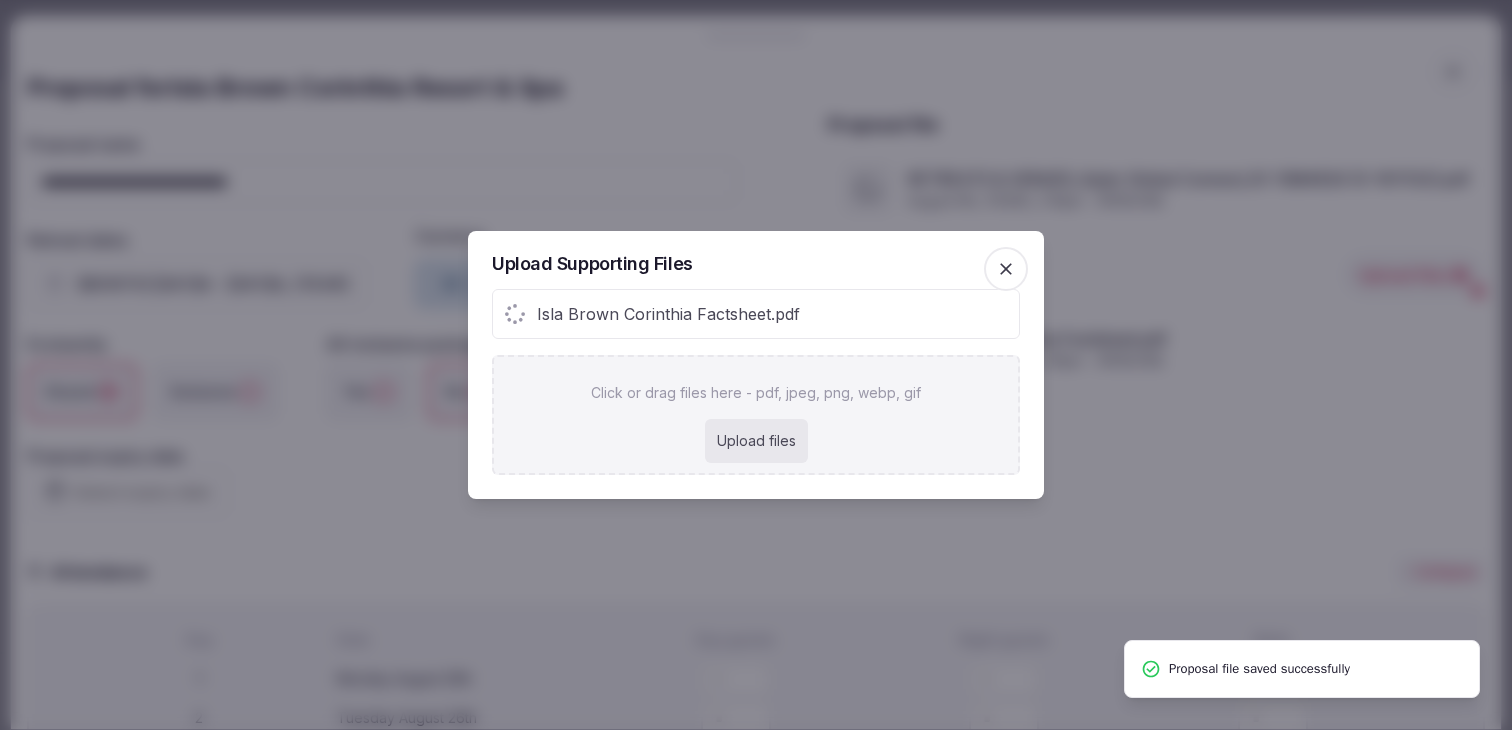 click on "Upload files" at bounding box center (756, 441) 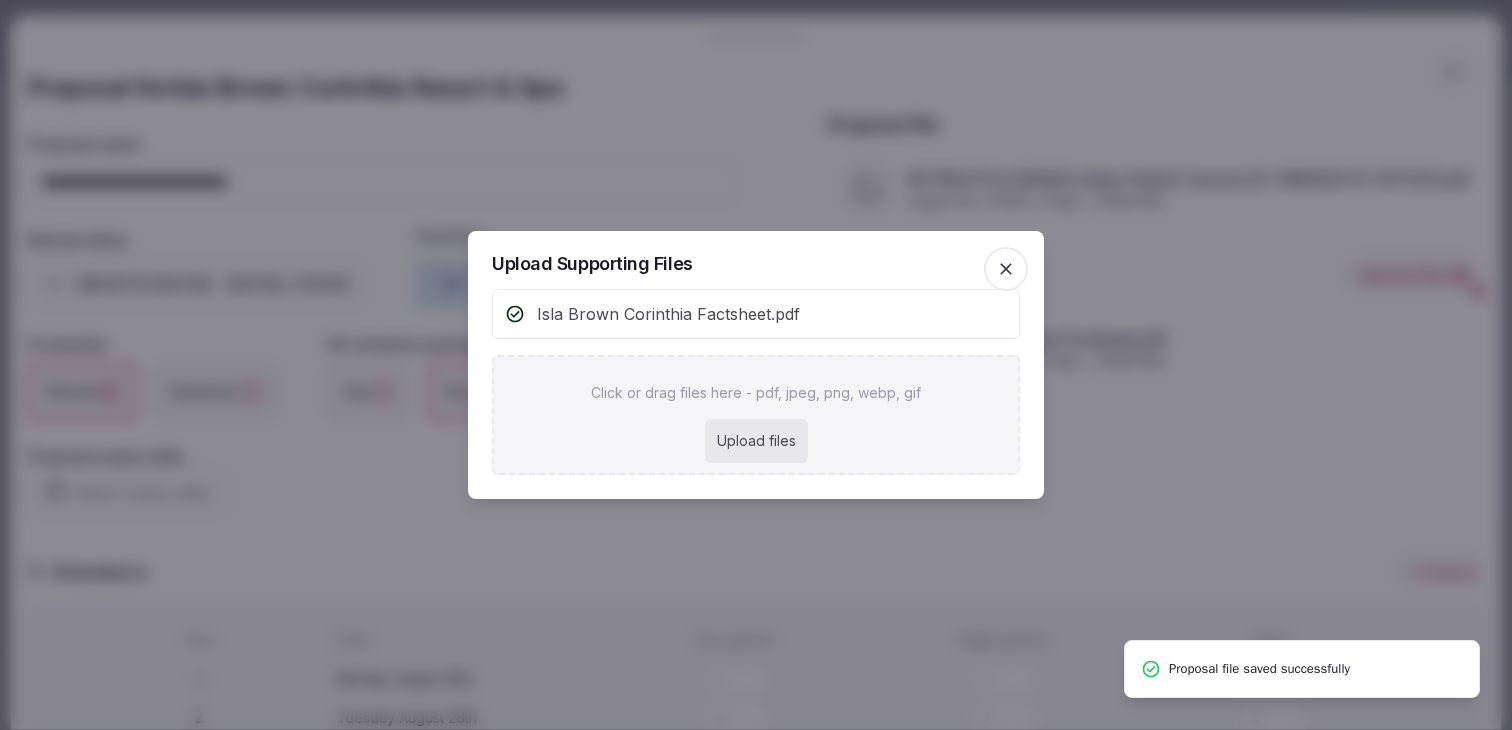 type on "**********" 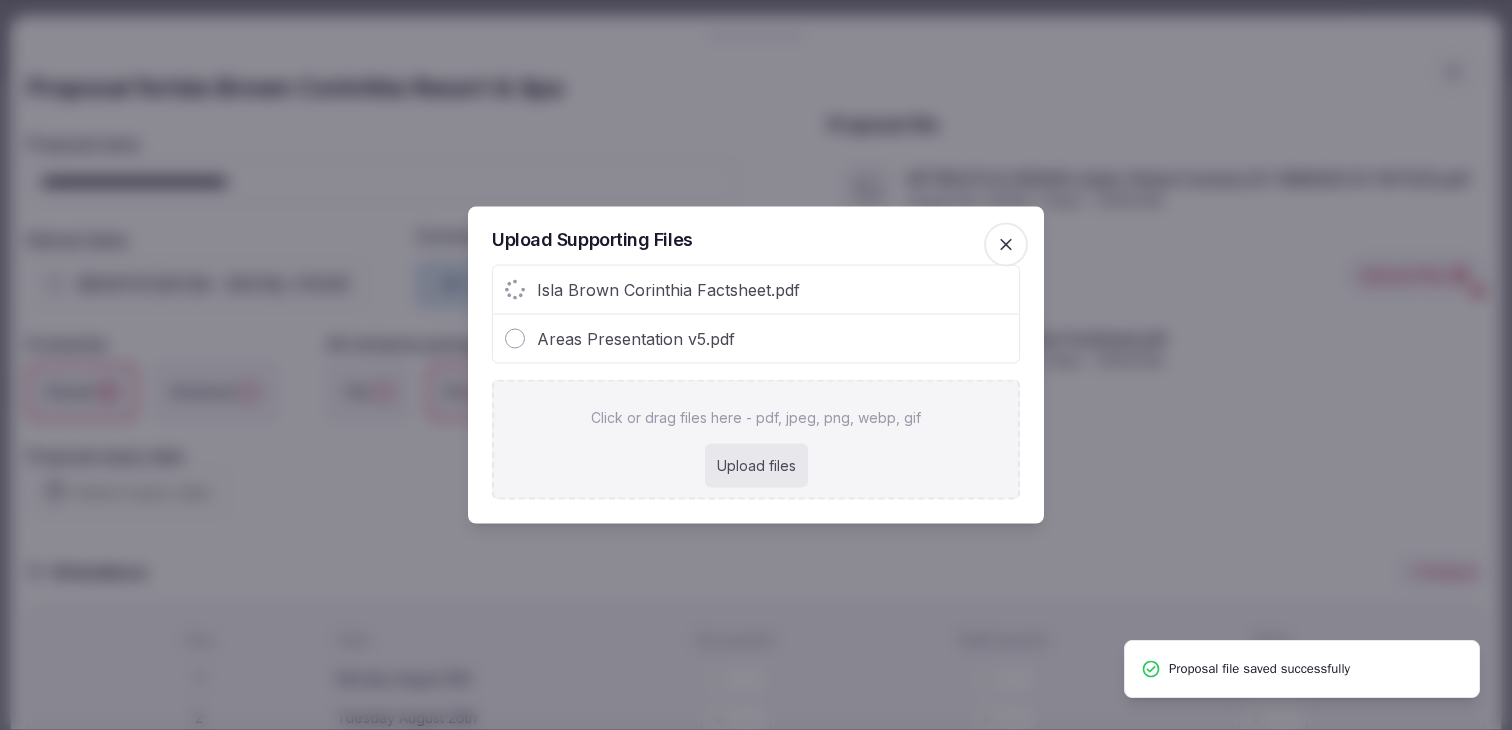 click on "Upload files" at bounding box center (756, 466) 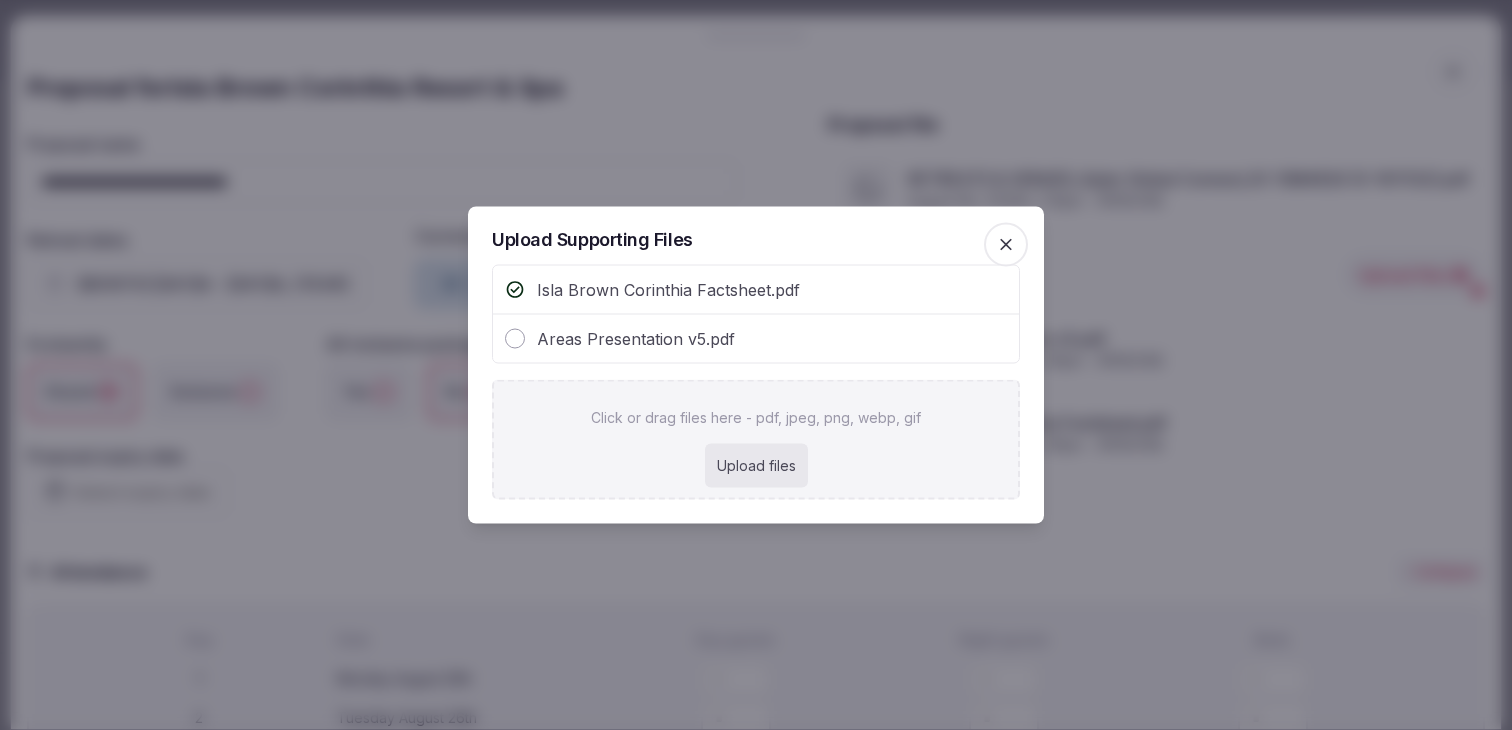 type on "**********" 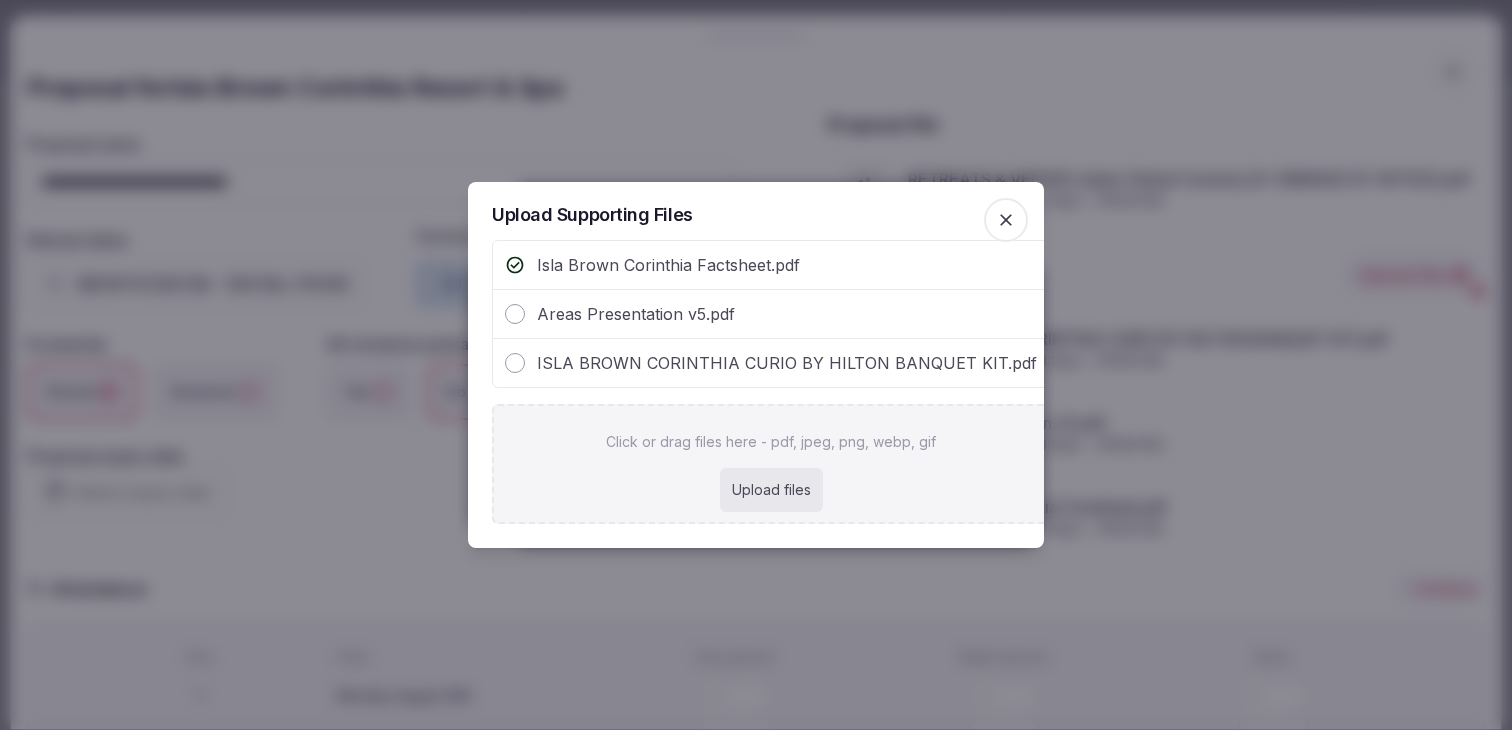 click 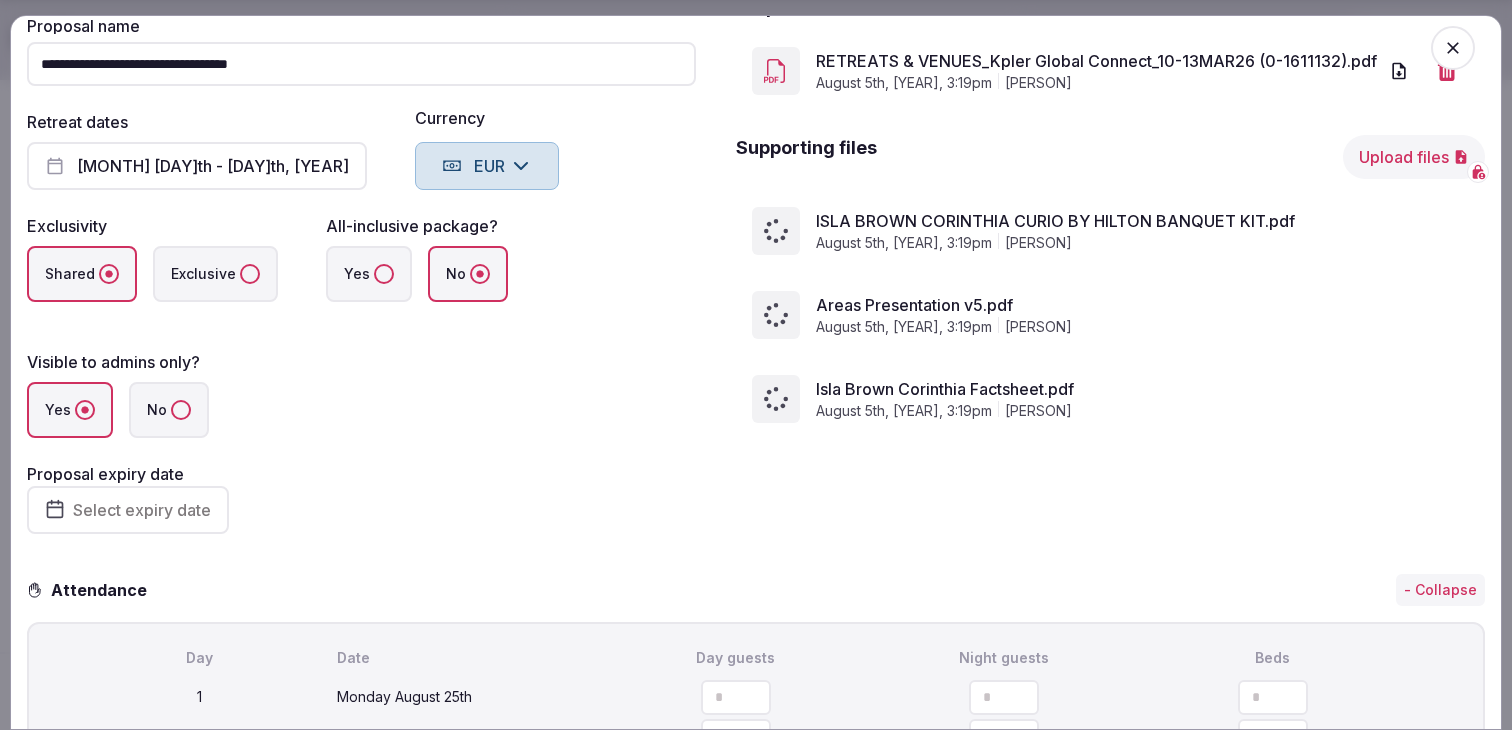 scroll, scrollTop: 160, scrollLeft: 0, axis: vertical 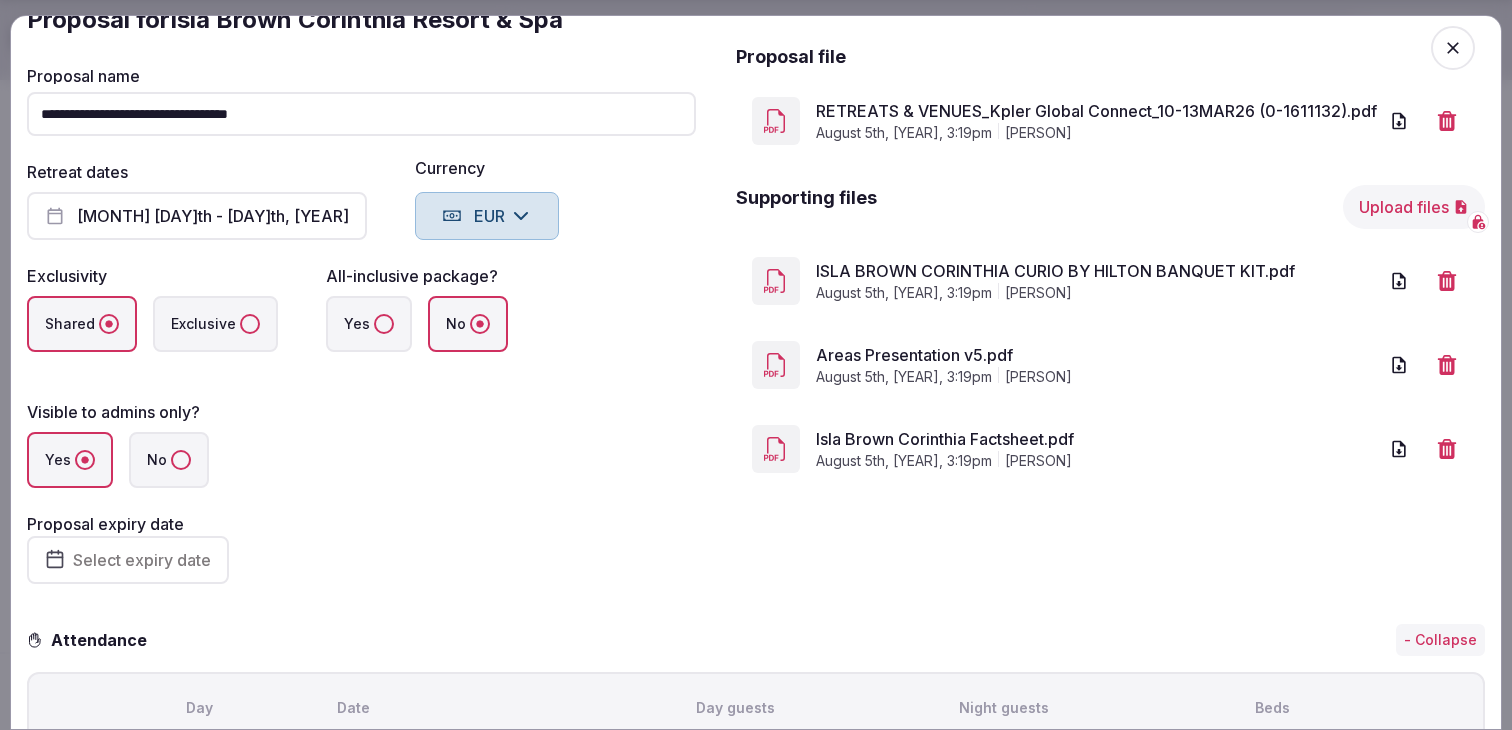 click 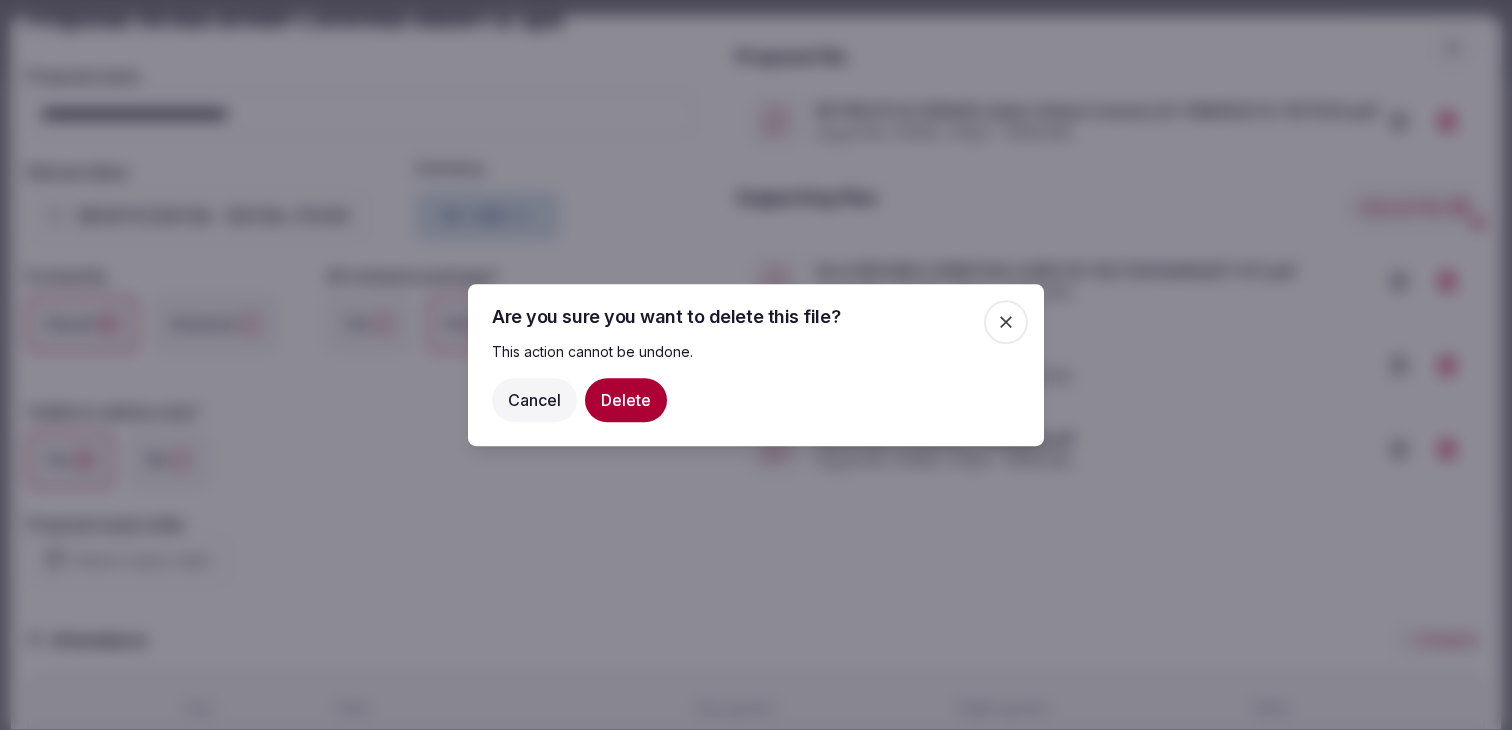 click on "Delete" at bounding box center [626, 400] 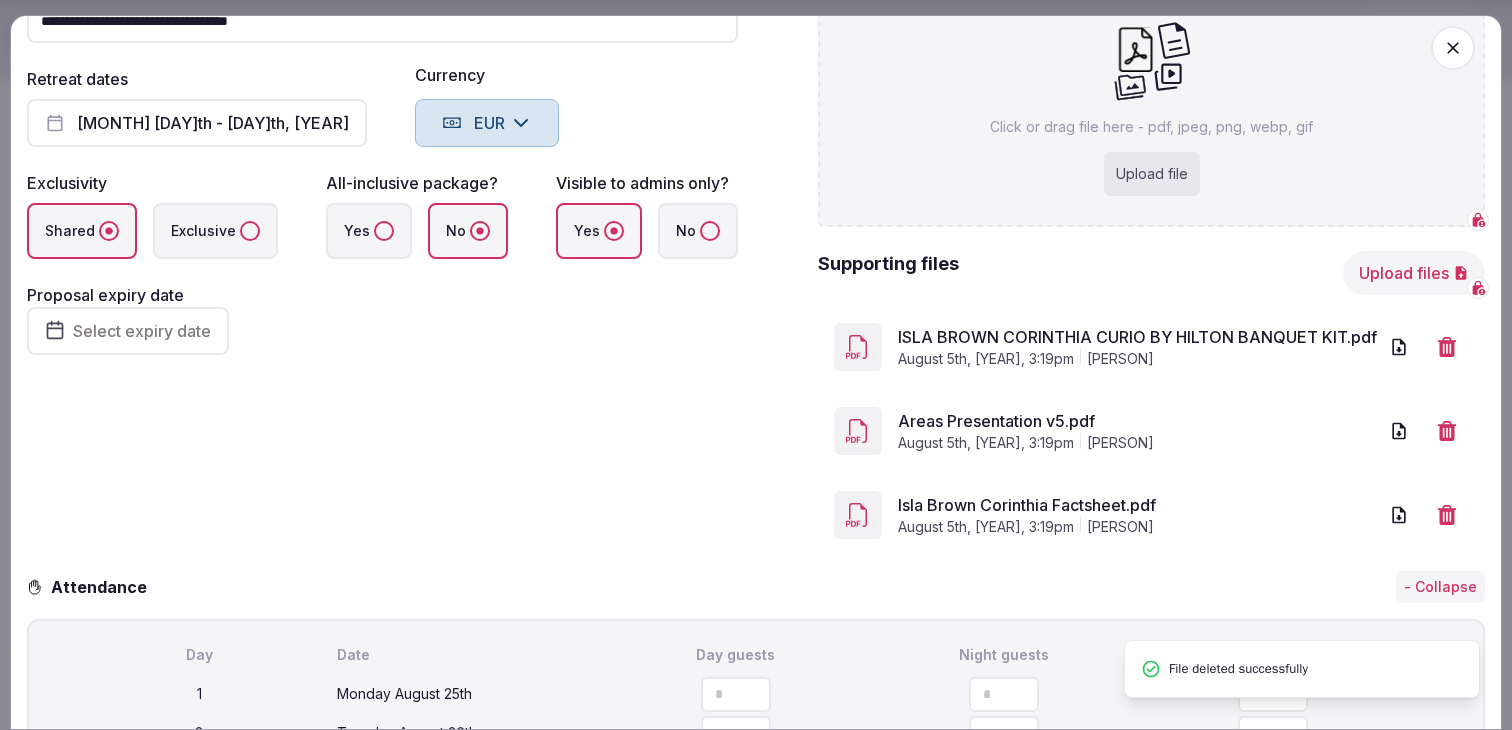 scroll, scrollTop: 185, scrollLeft: 0, axis: vertical 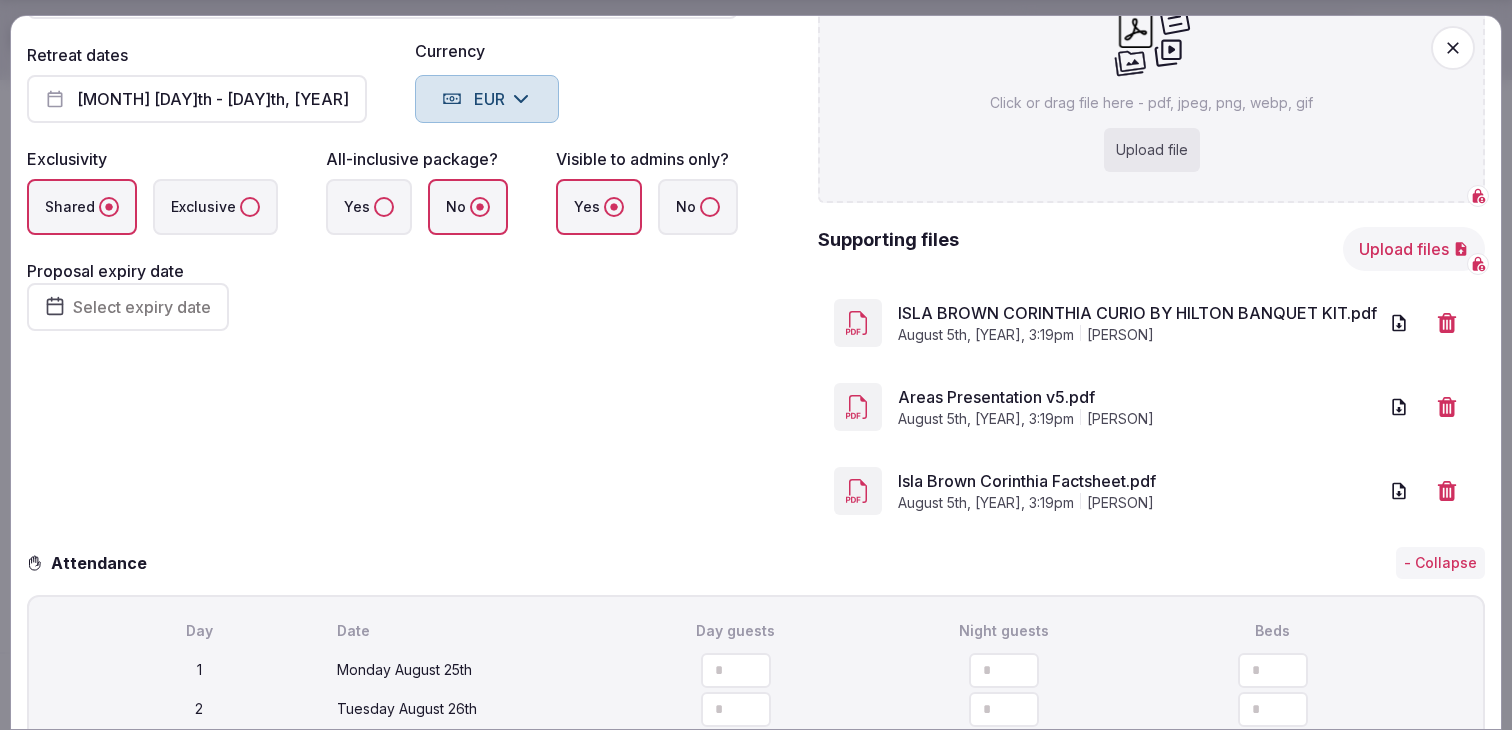 click on "Upload file" at bounding box center (1152, 150) 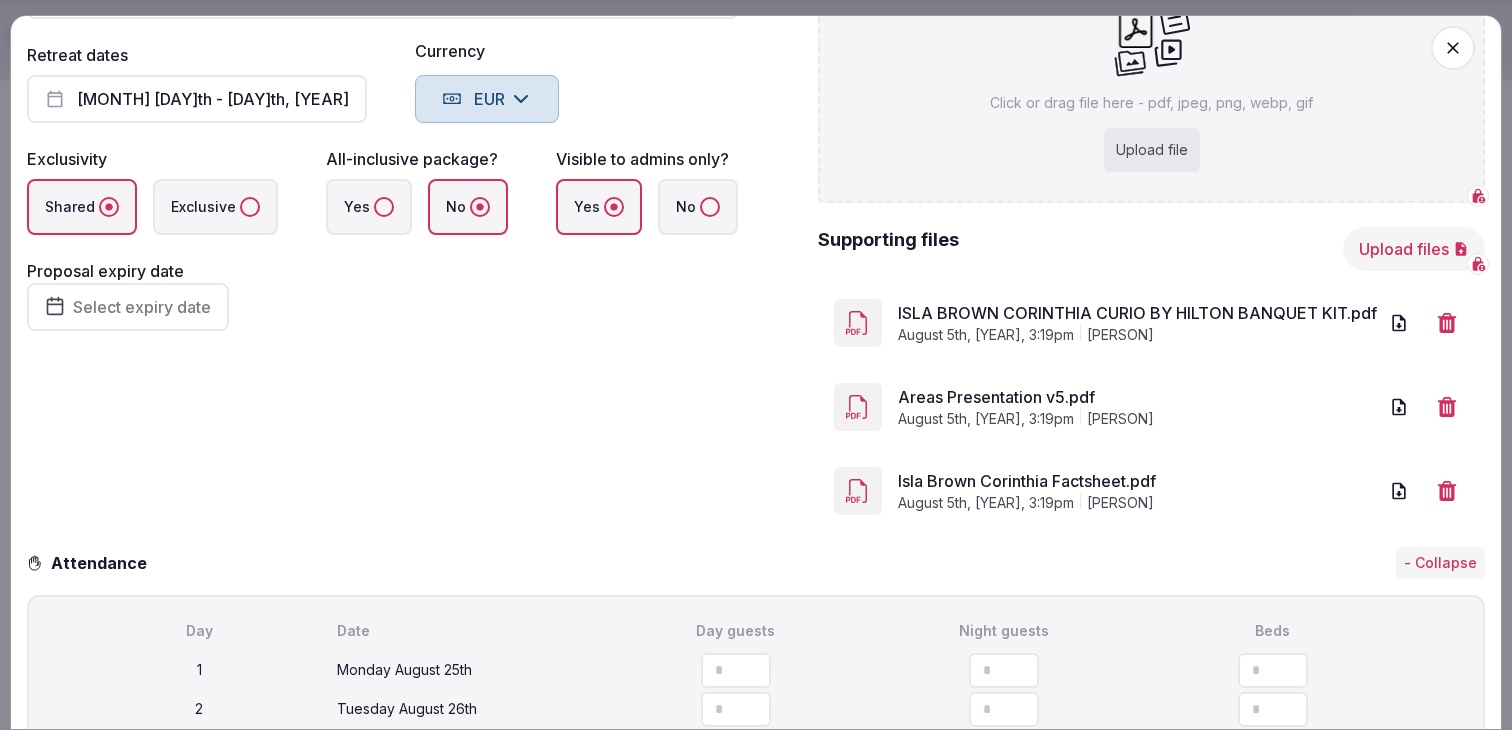 type on "**********" 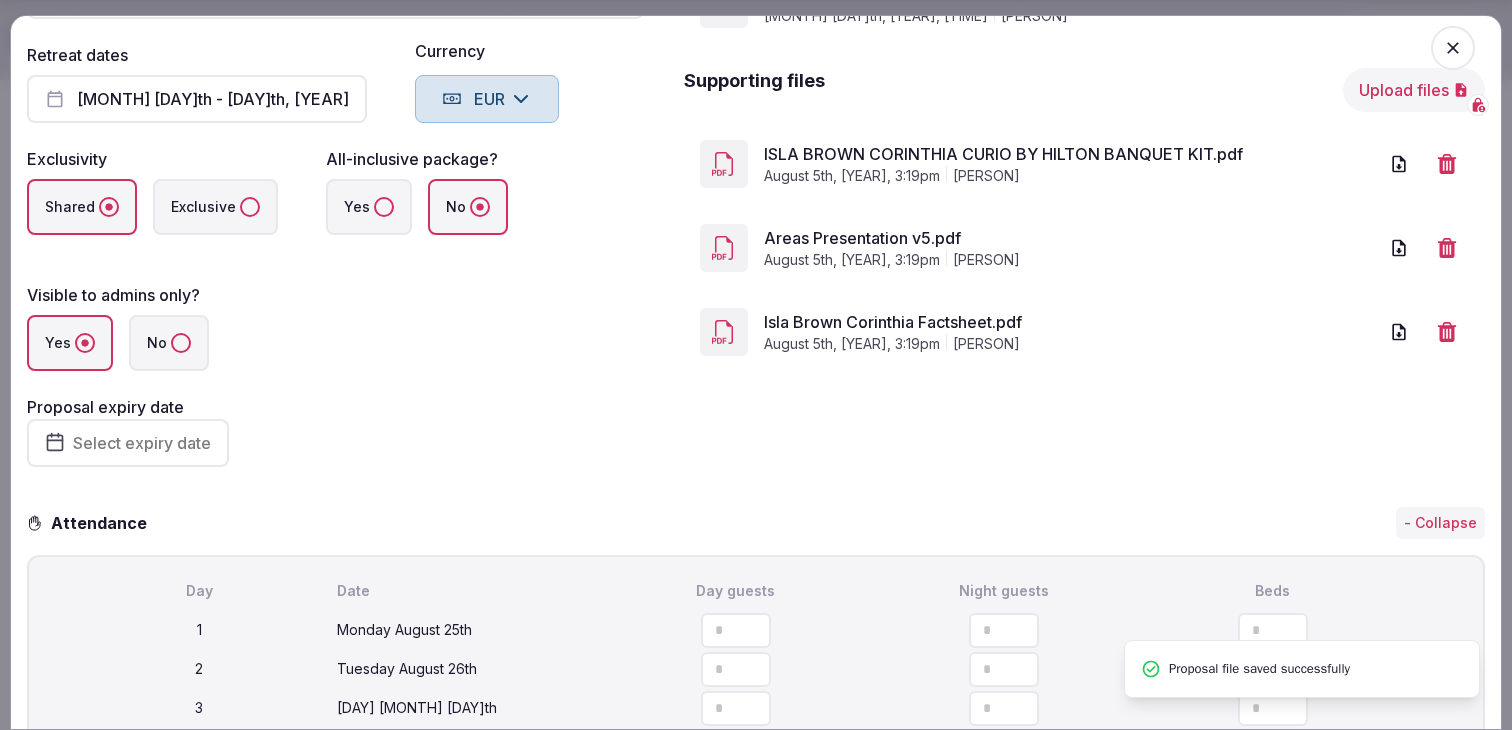 scroll, scrollTop: 0, scrollLeft: 0, axis: both 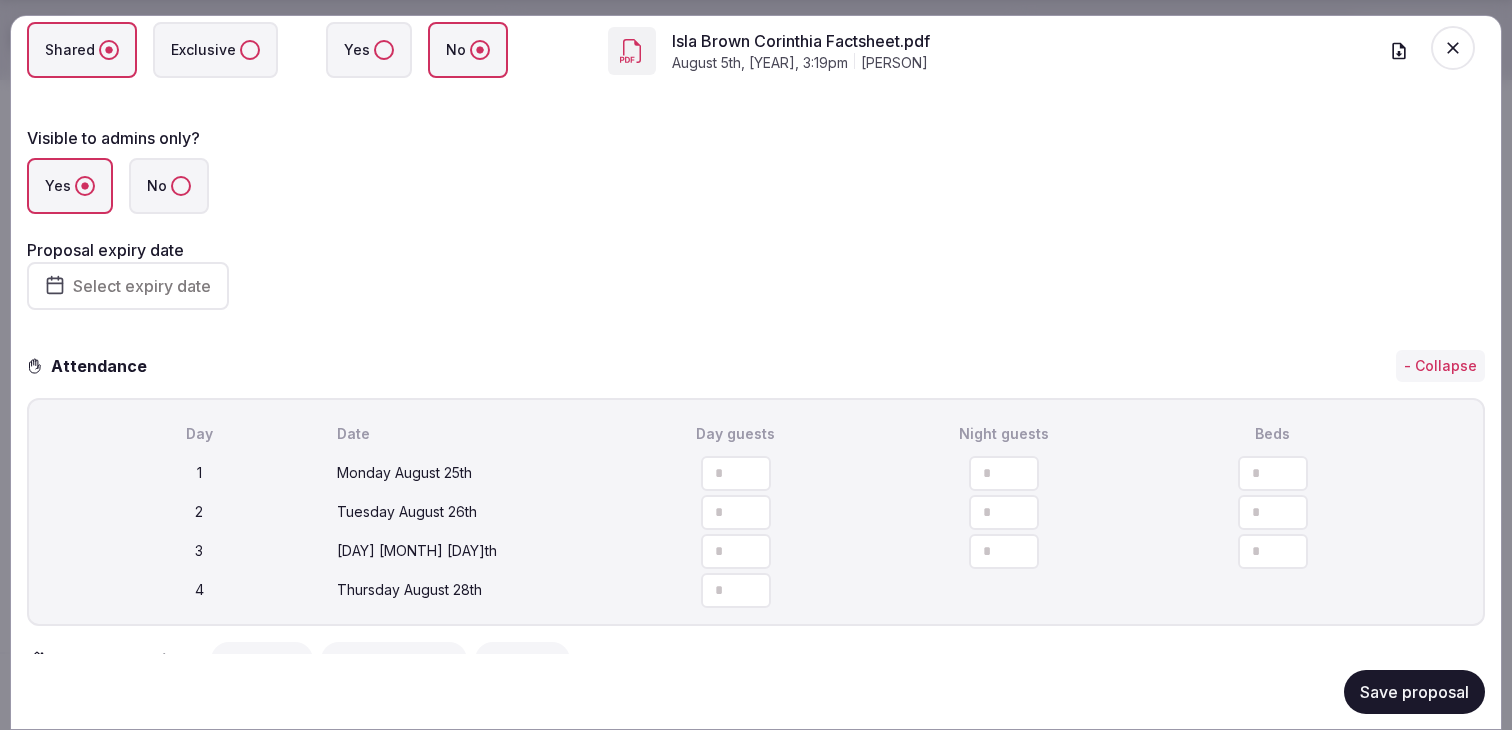 click on "Select expiry date" at bounding box center (142, 286) 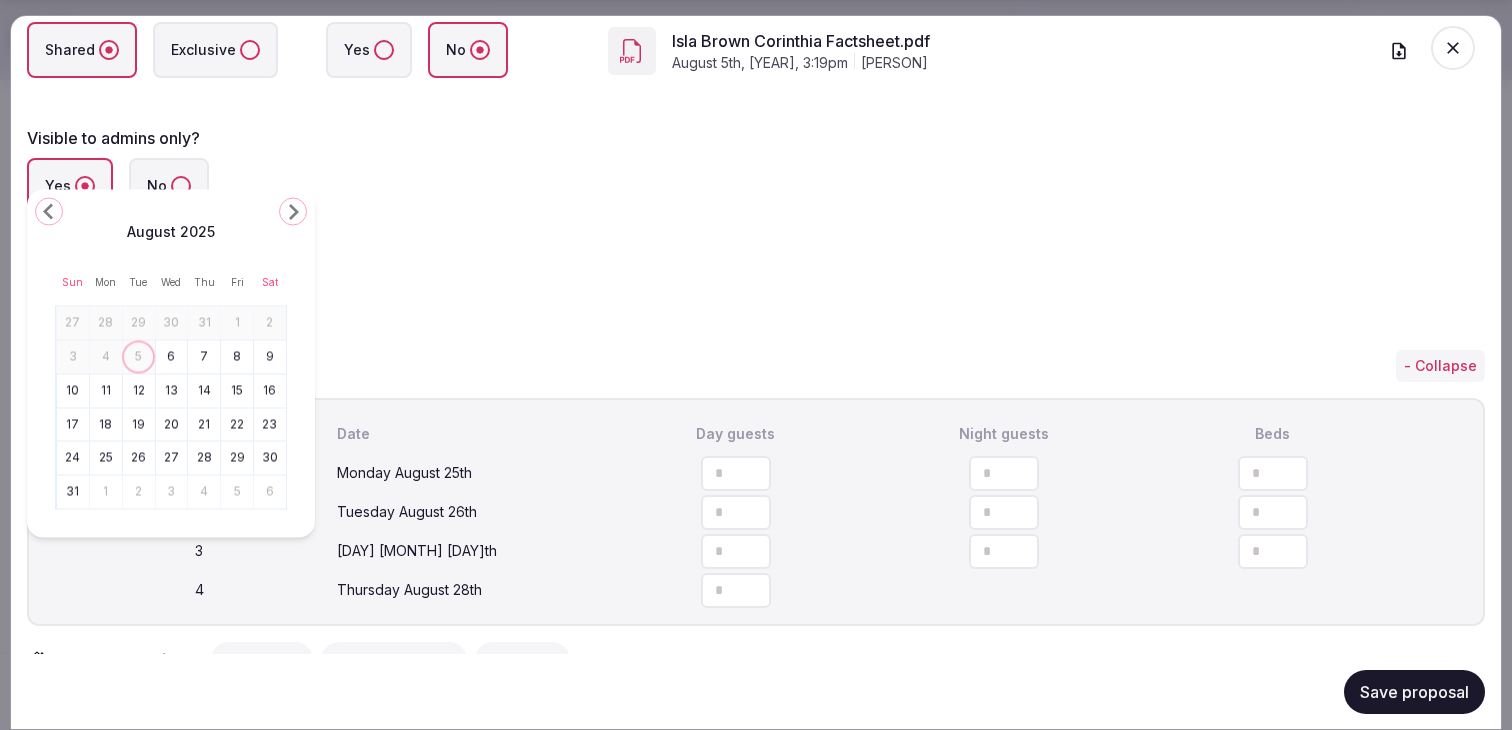 click on "**********" at bounding box center [289, -10] 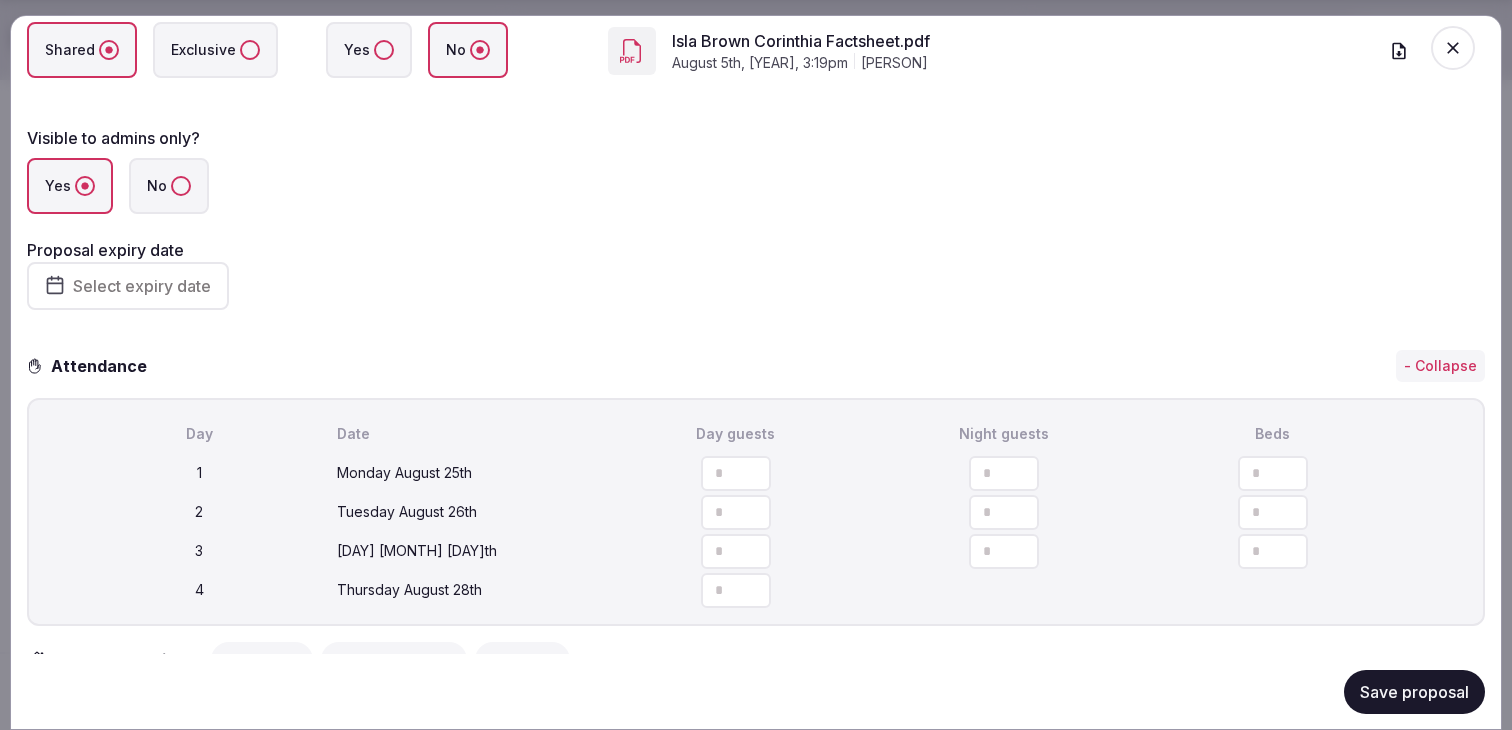 click on "Select expiry date" at bounding box center [128, 286] 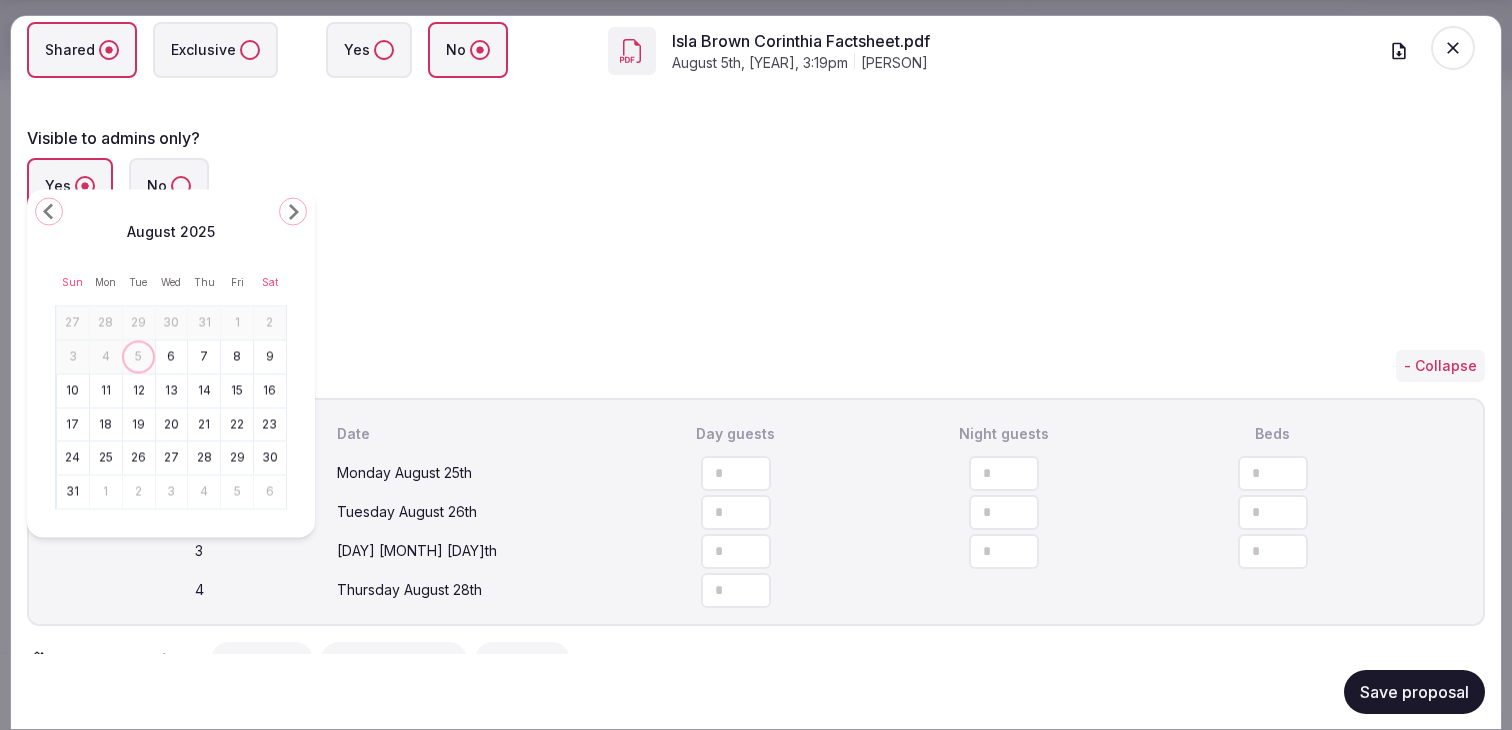 click on "Select expiry date" at bounding box center [128, 286] 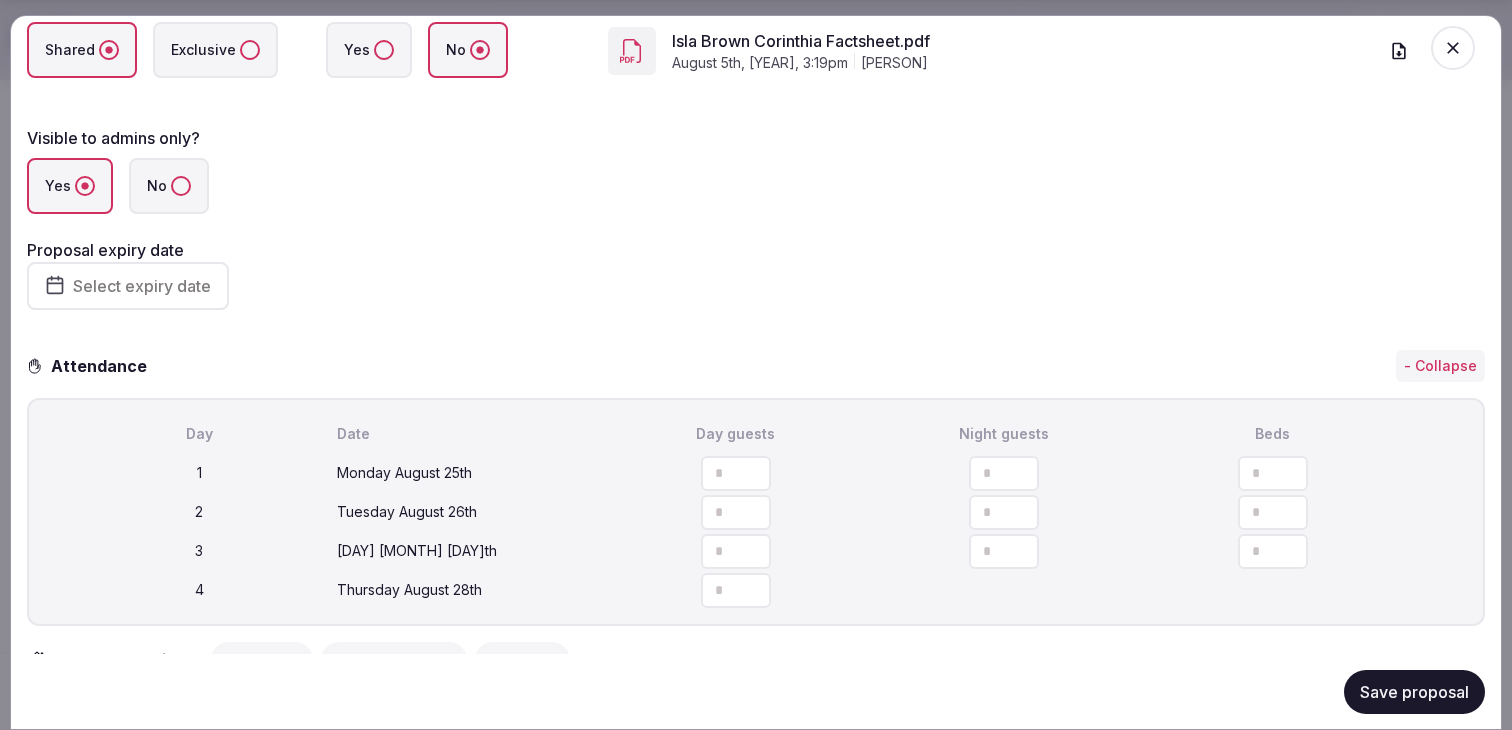click on "Select expiry date" at bounding box center [142, 286] 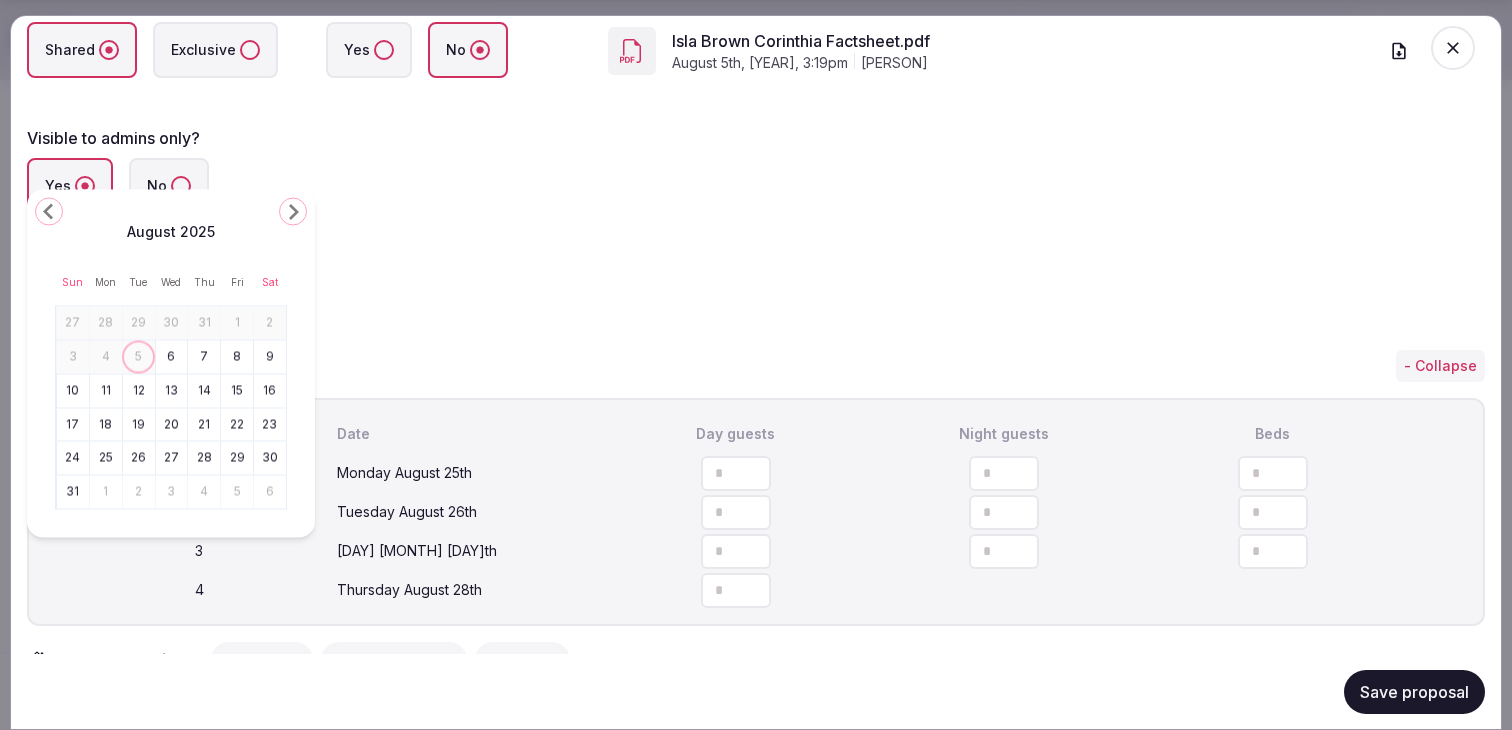 click on "12" at bounding box center (139, 390) 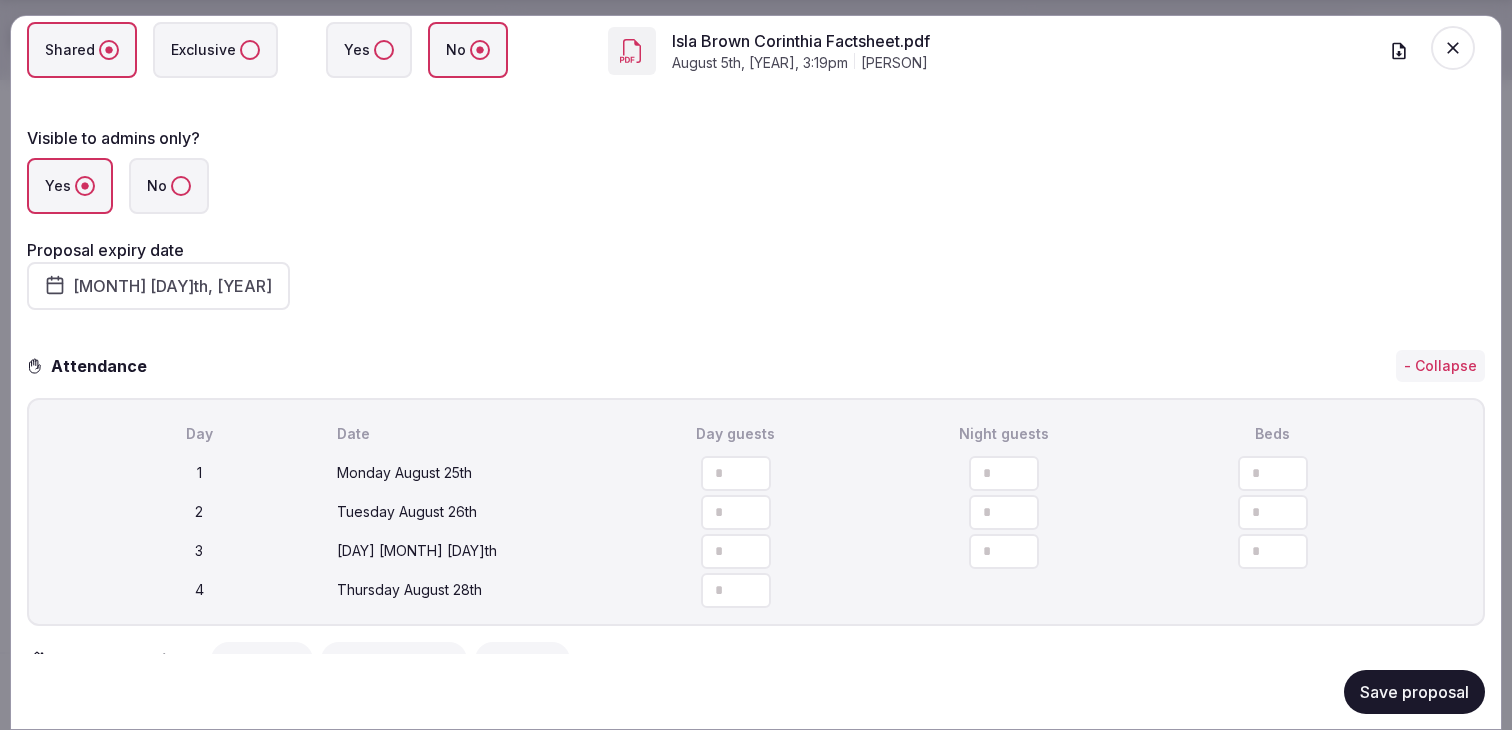 click on "**********" at bounding box center (756, -22) 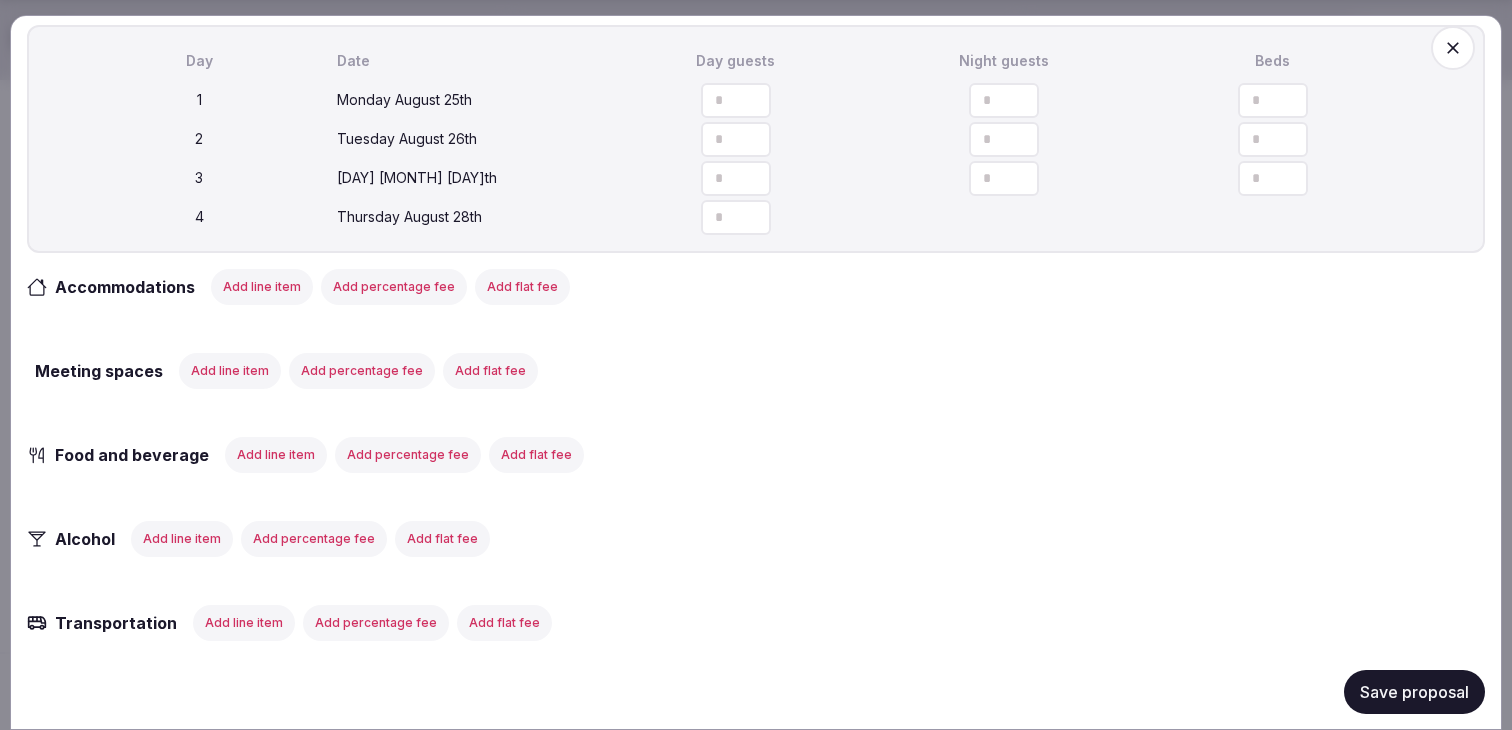 scroll, scrollTop: 860, scrollLeft: 0, axis: vertical 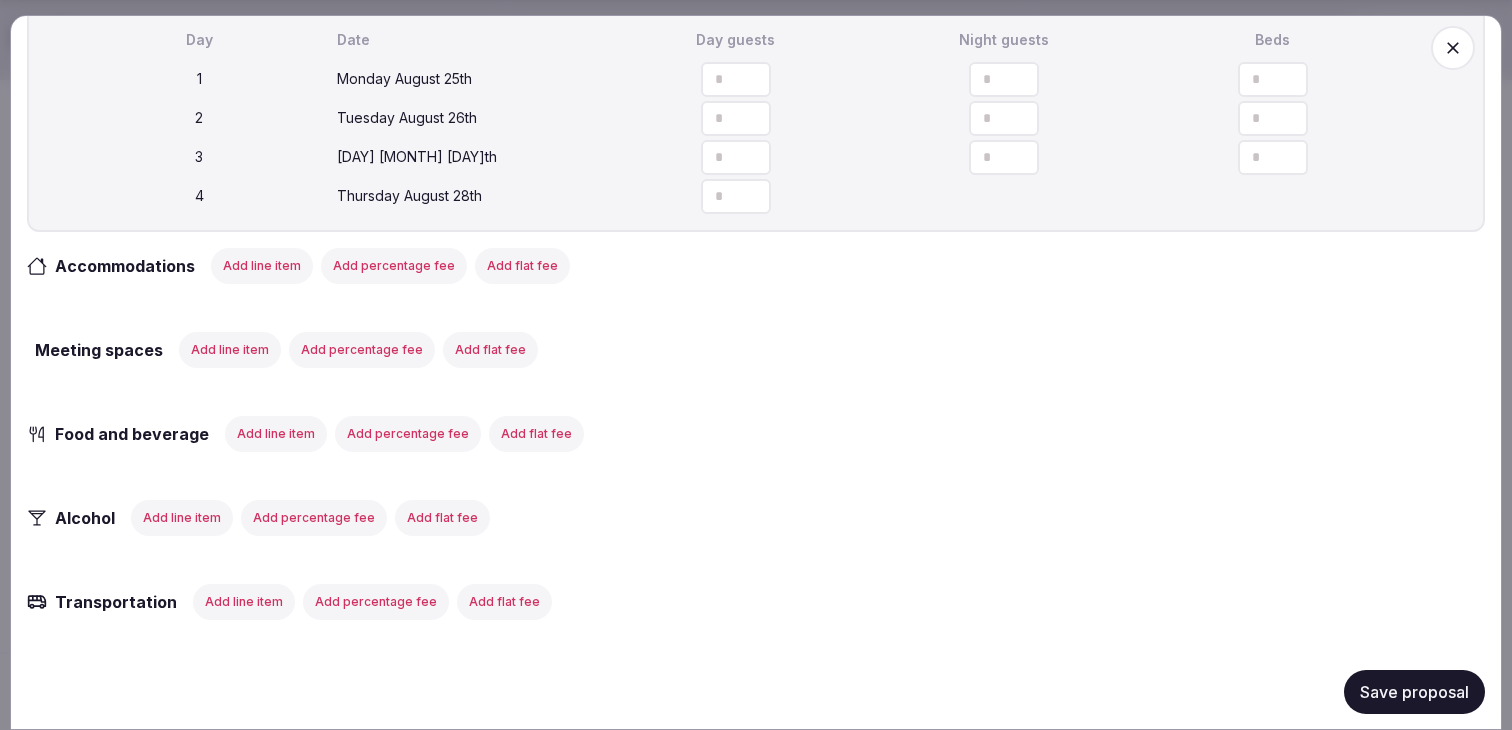 click on "Save proposal" at bounding box center (1414, 691) 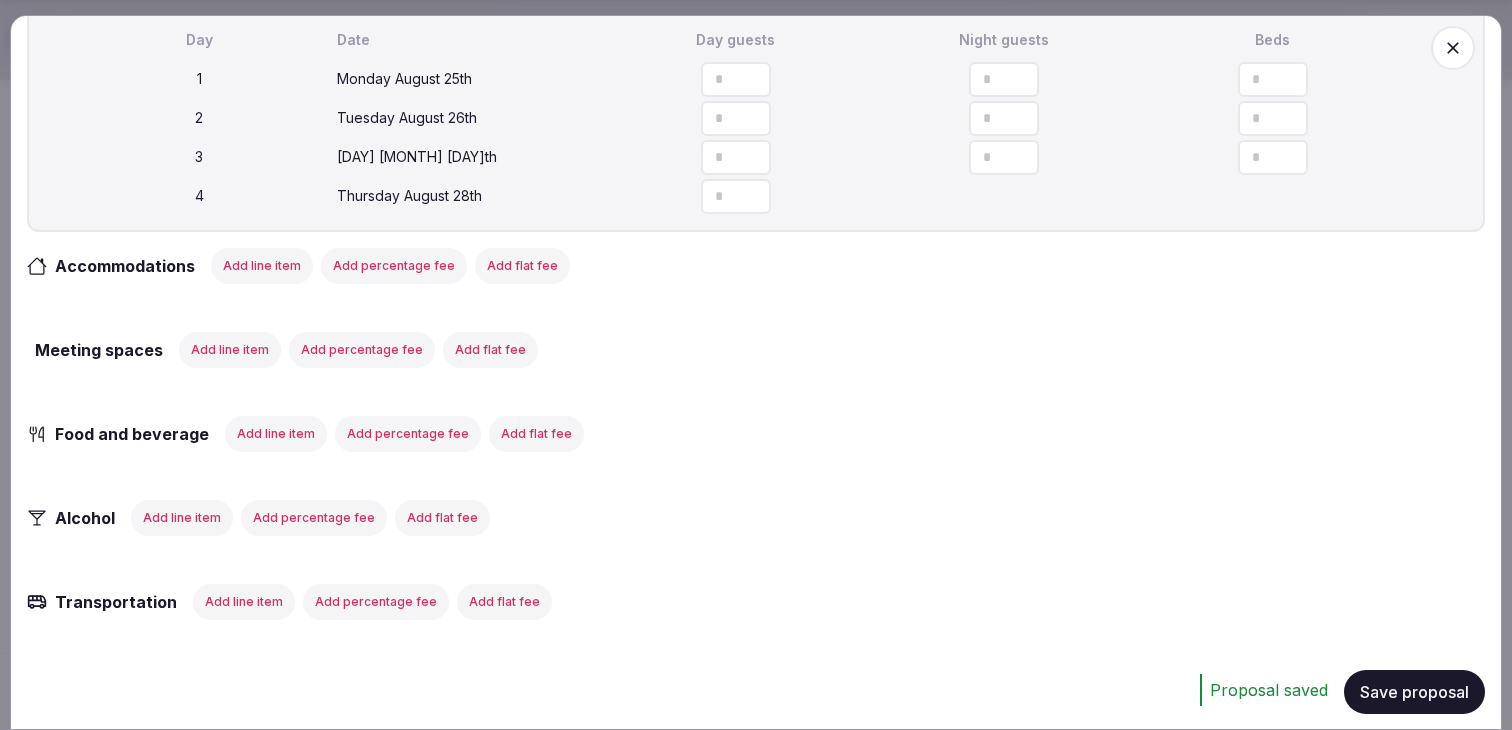 click on "Add line item" at bounding box center [262, 265] 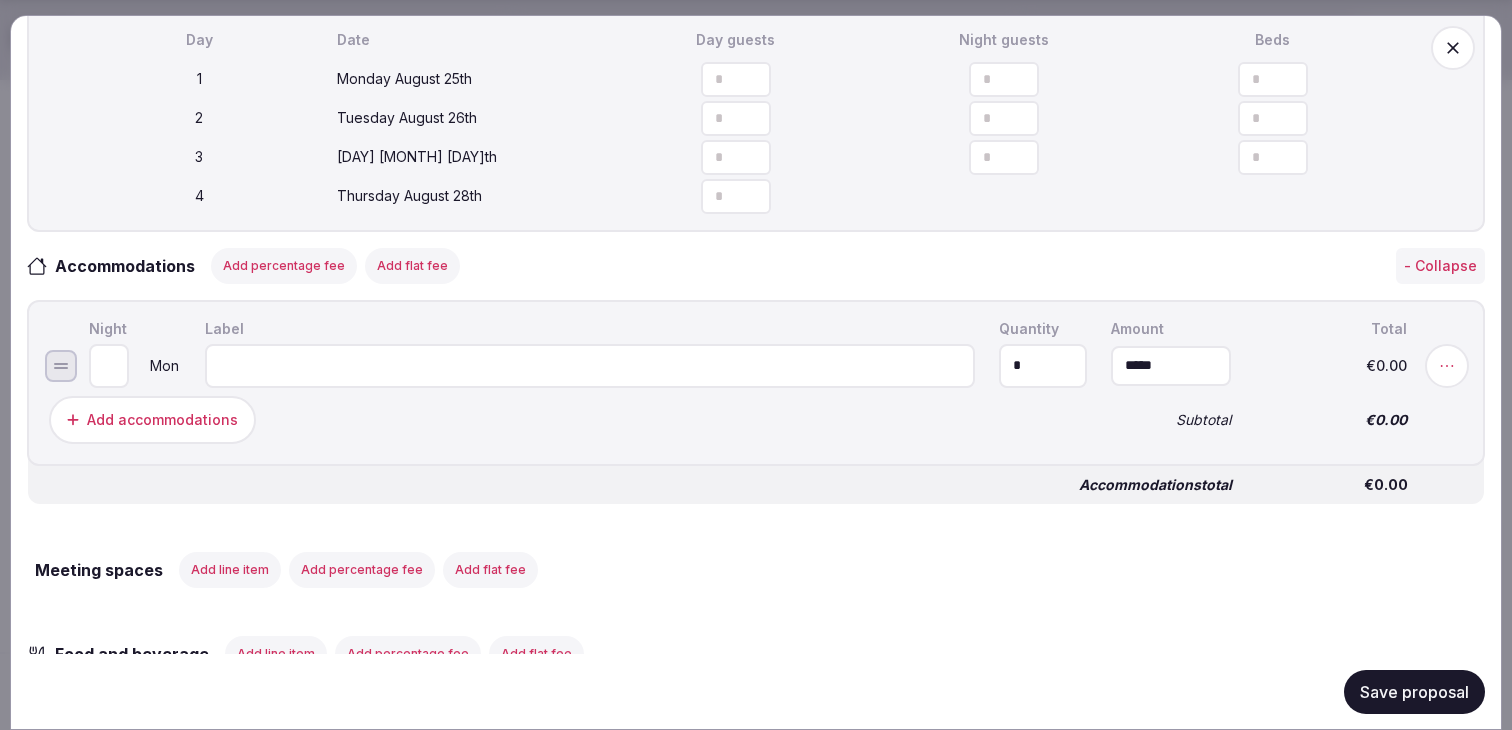 click at bounding box center [590, 365] 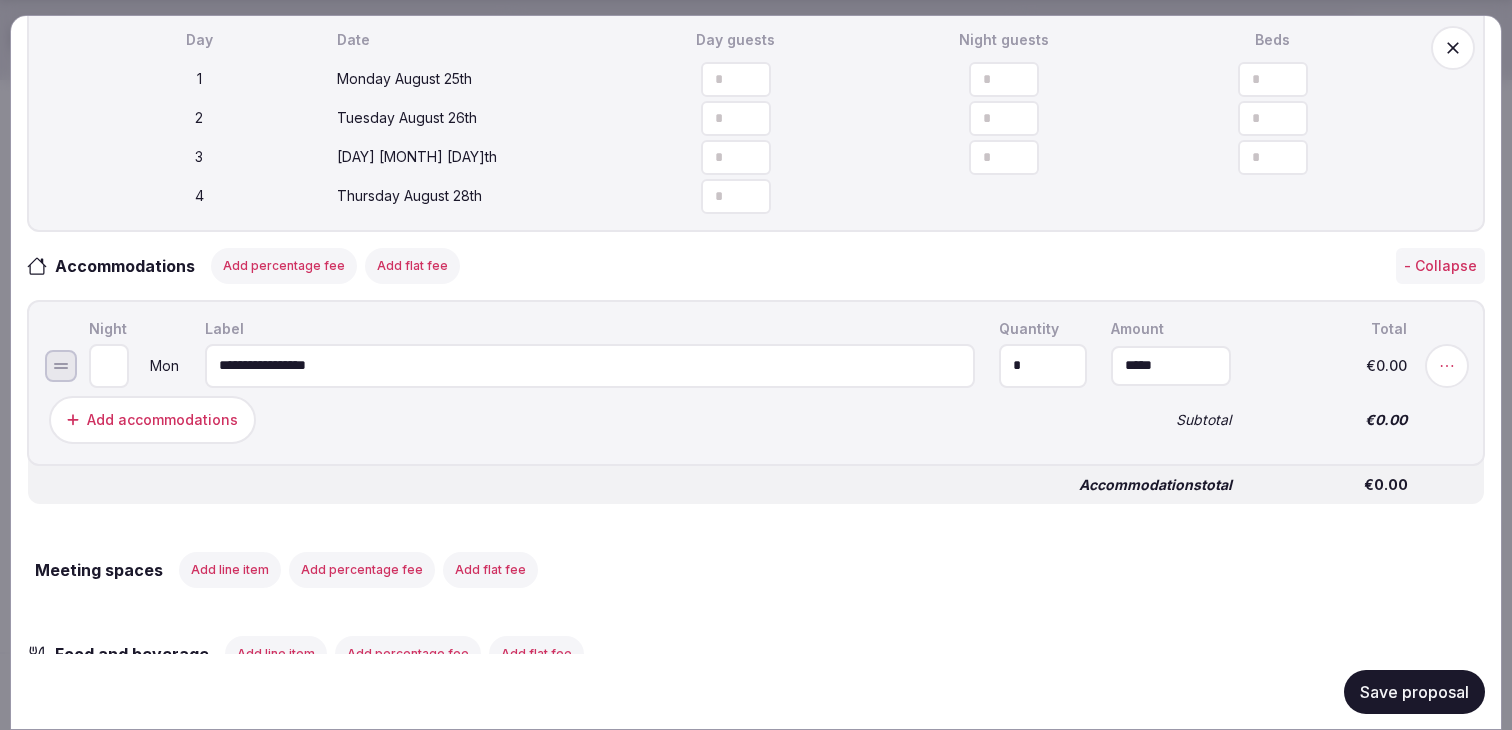 click on "**********" at bounding box center (590, 365) 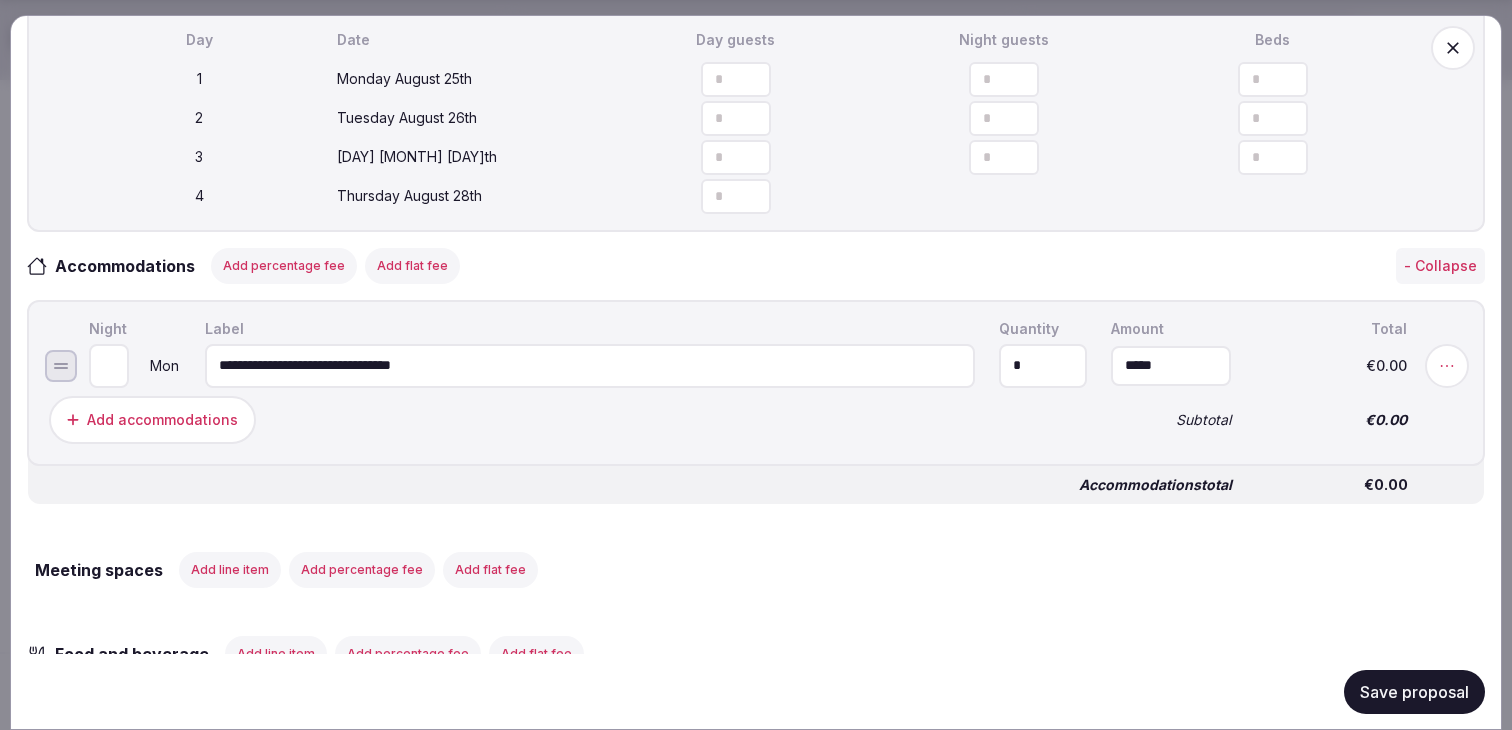 type on "**********" 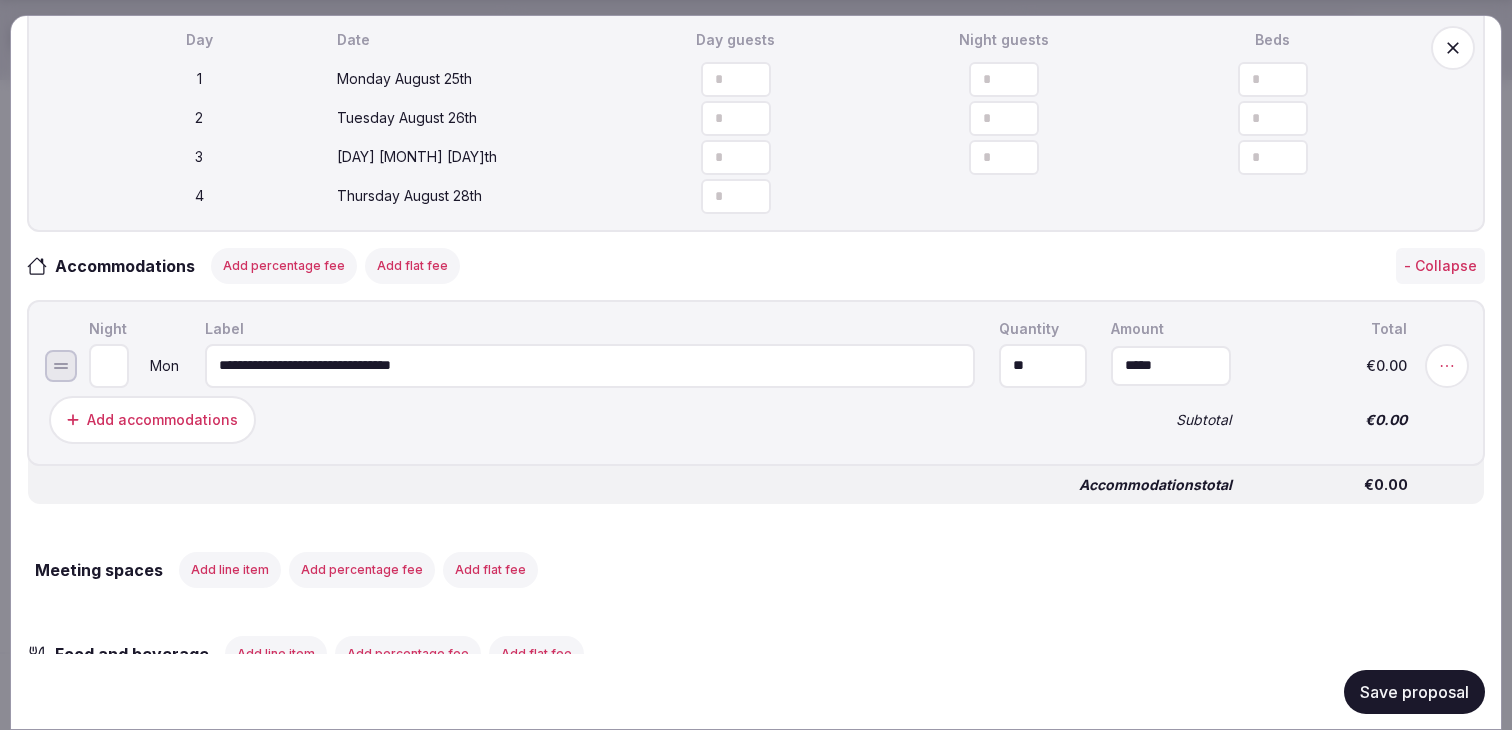 type on "**" 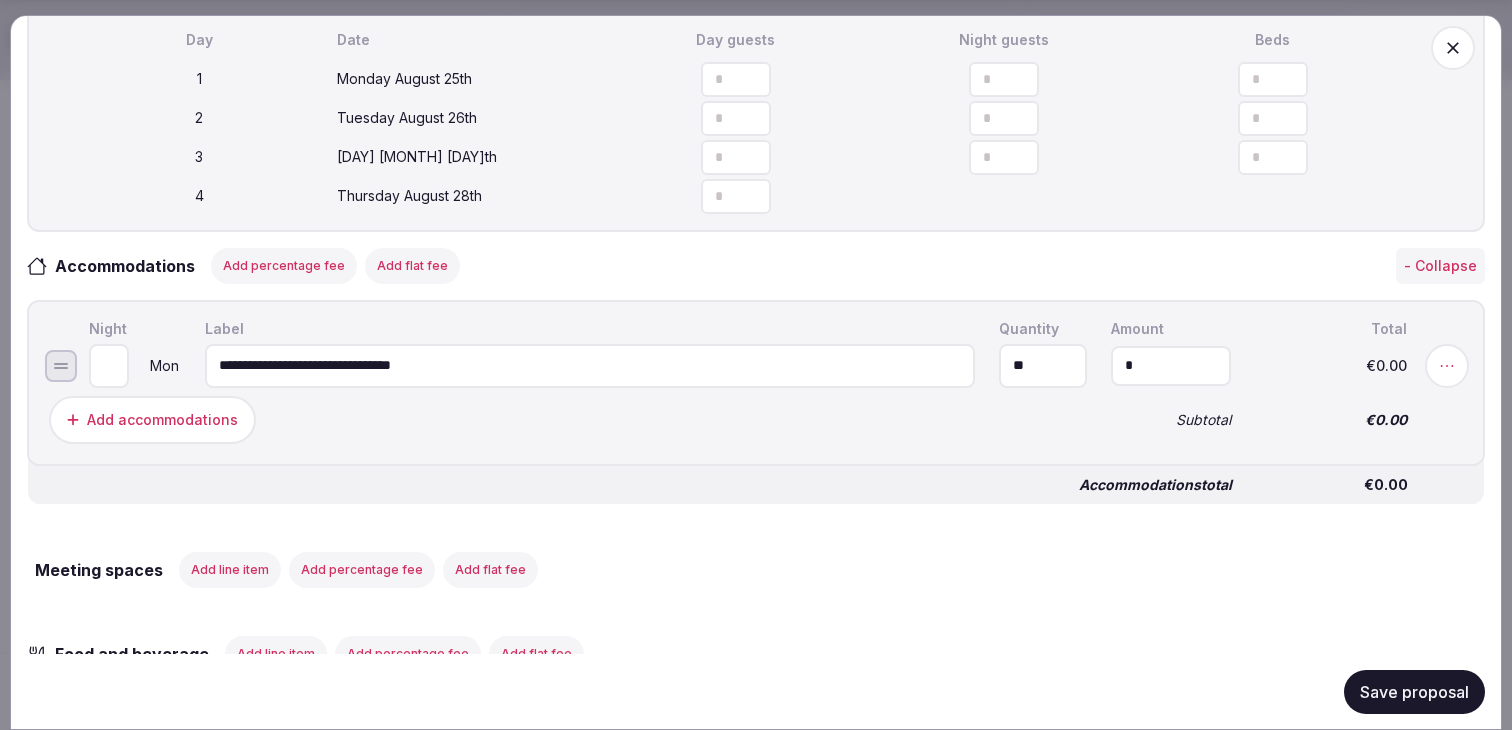 click on "*" at bounding box center [1171, 365] 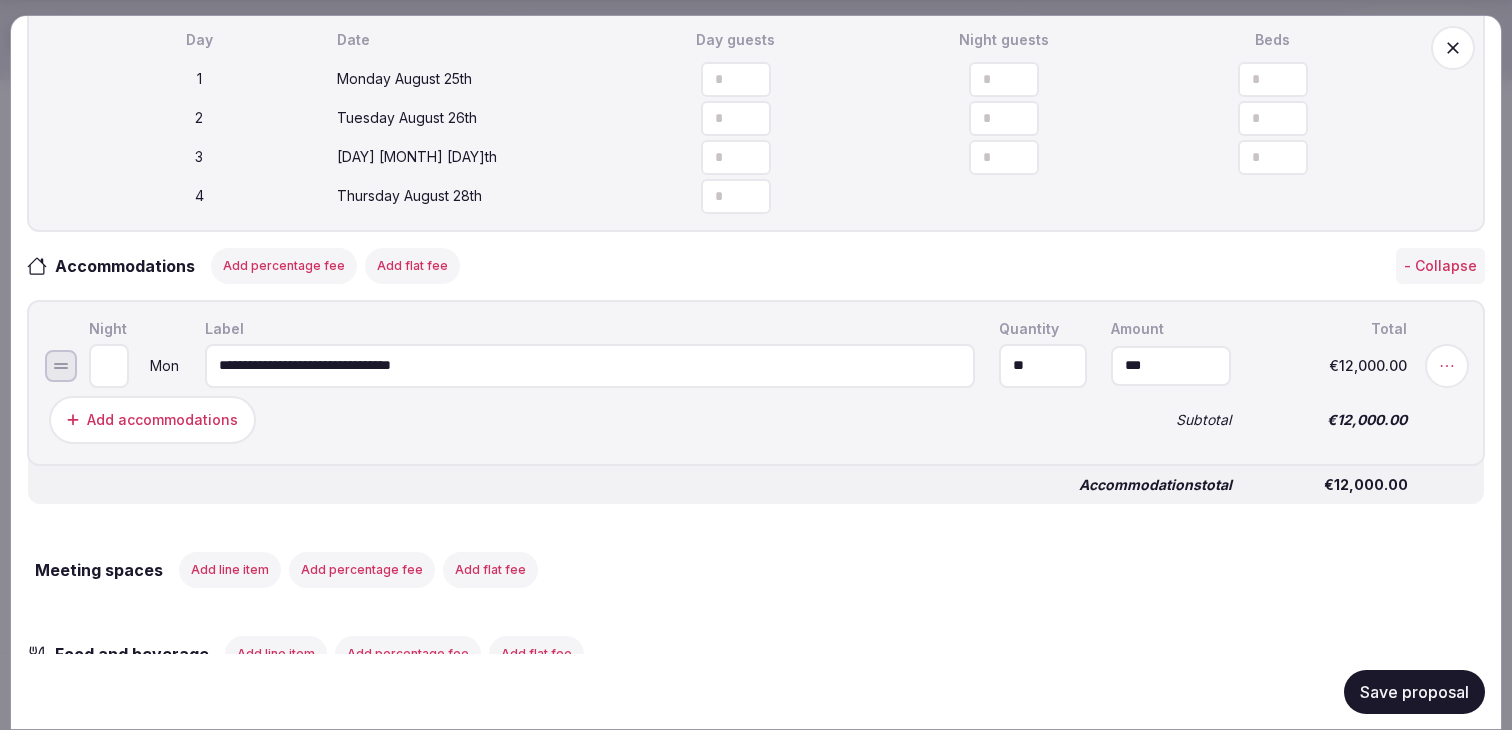type on "*******" 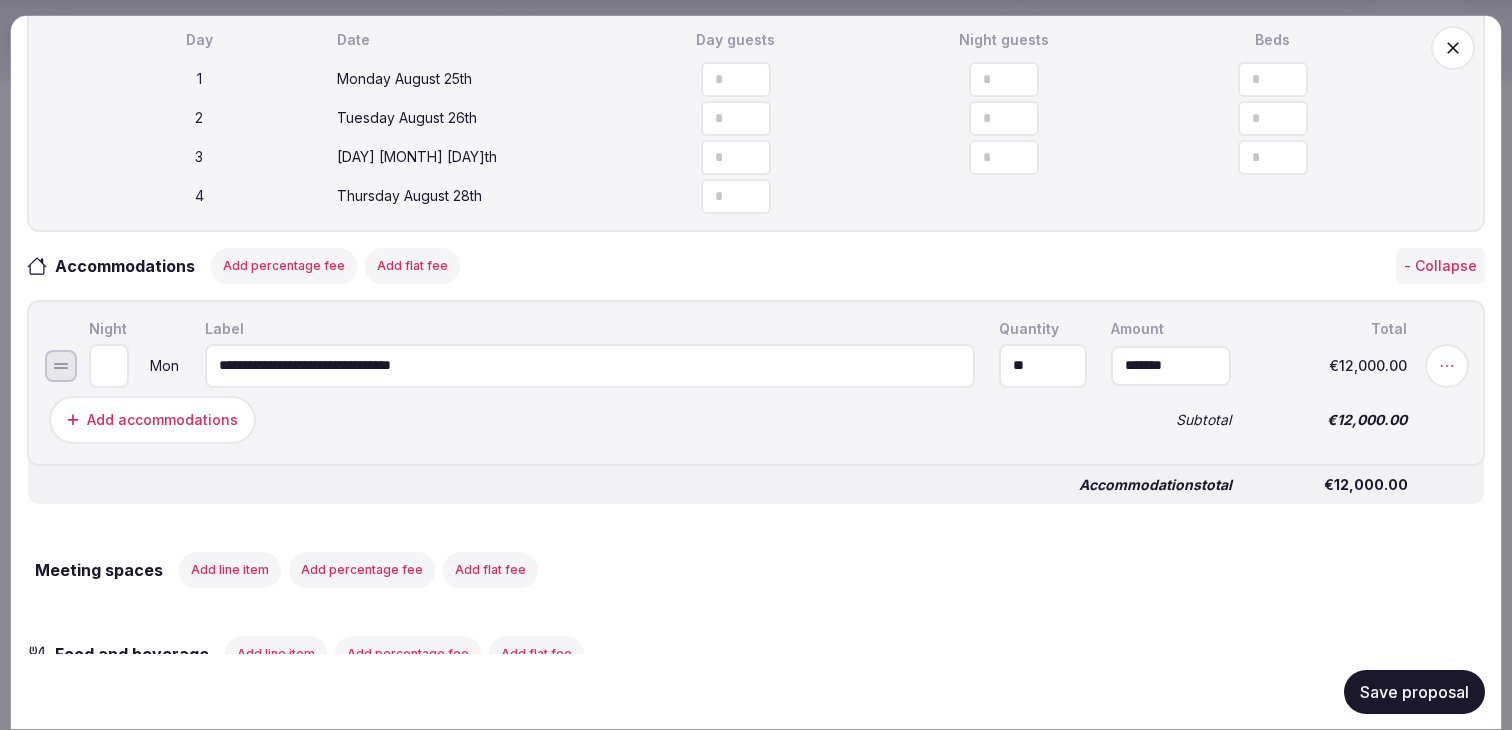 click on "Add accommodations" at bounding box center [568, 419] 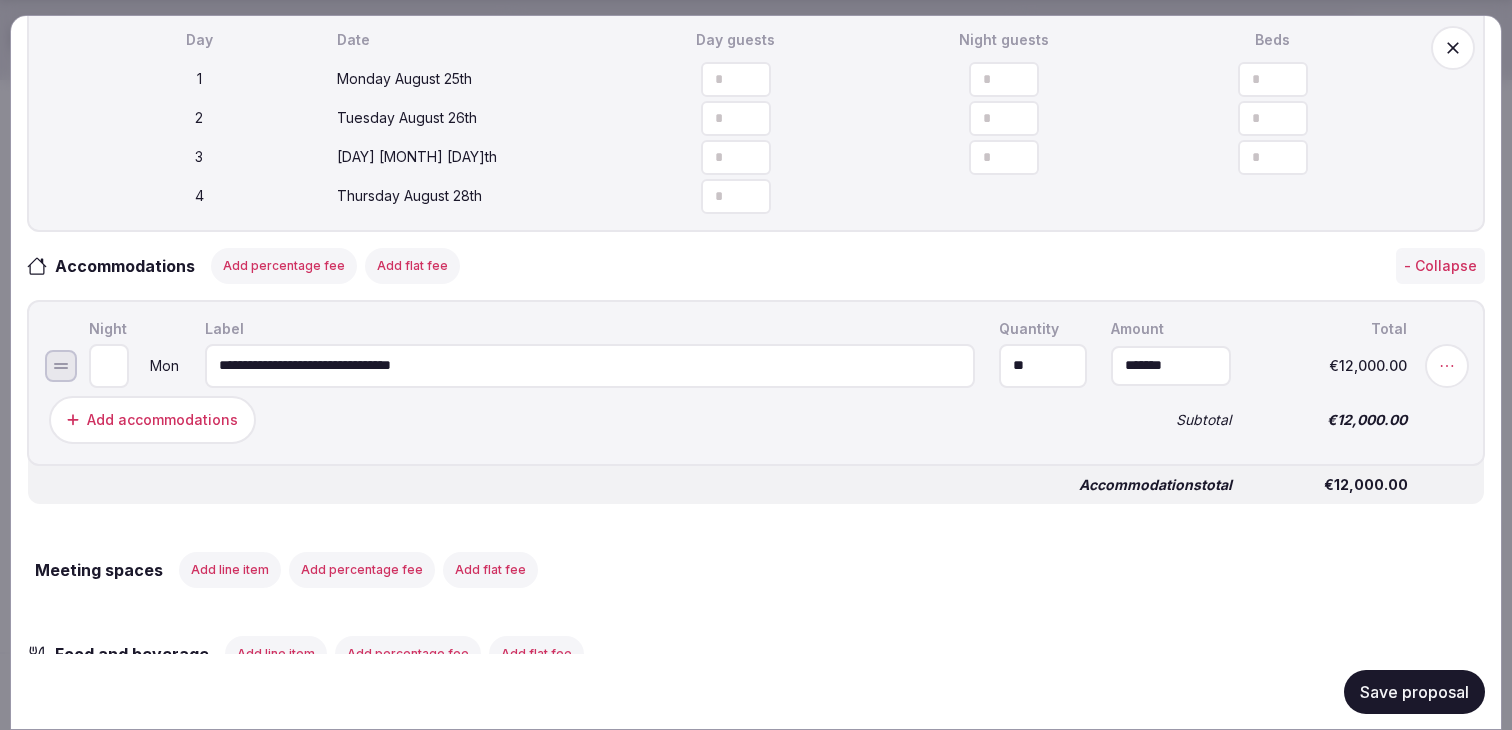 click on "Save proposal" at bounding box center (1414, 691) 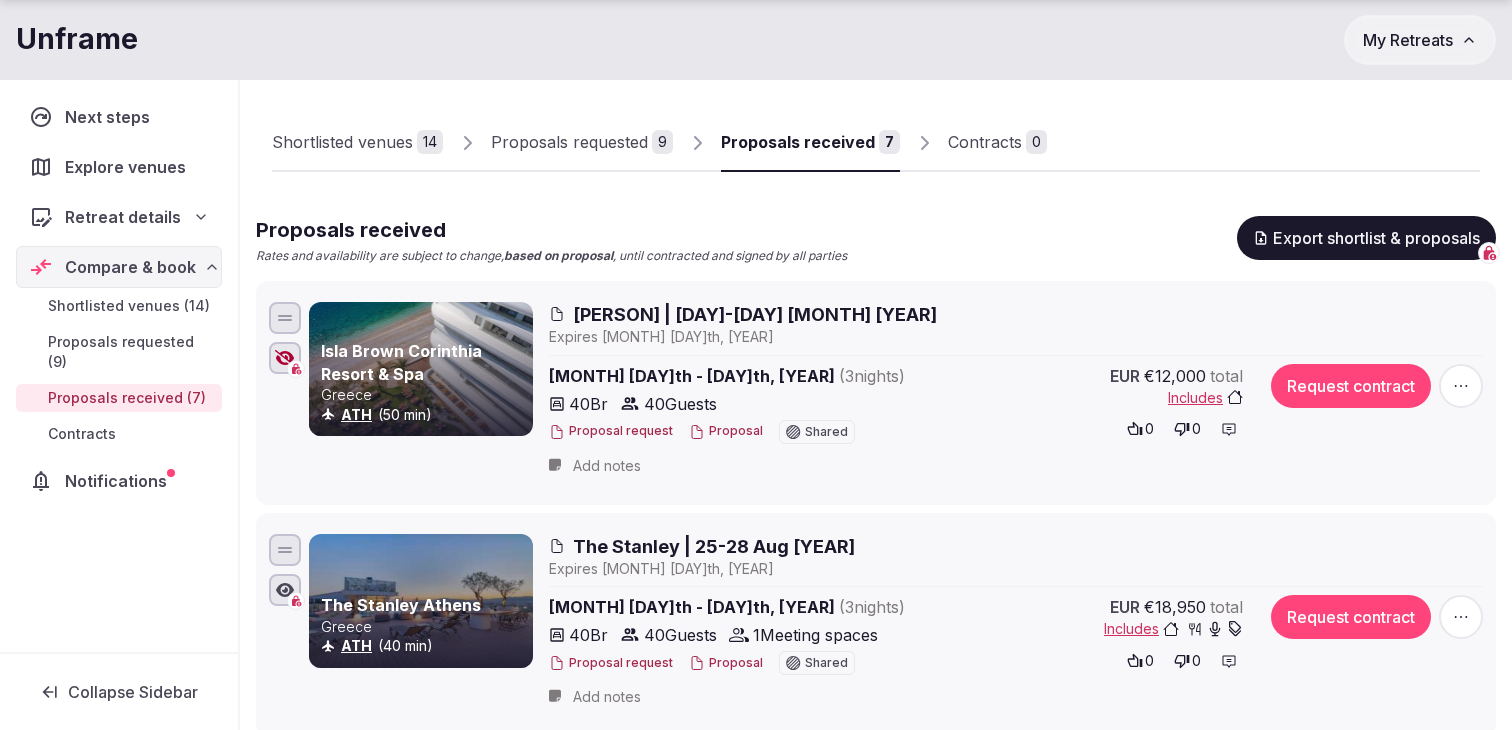 click 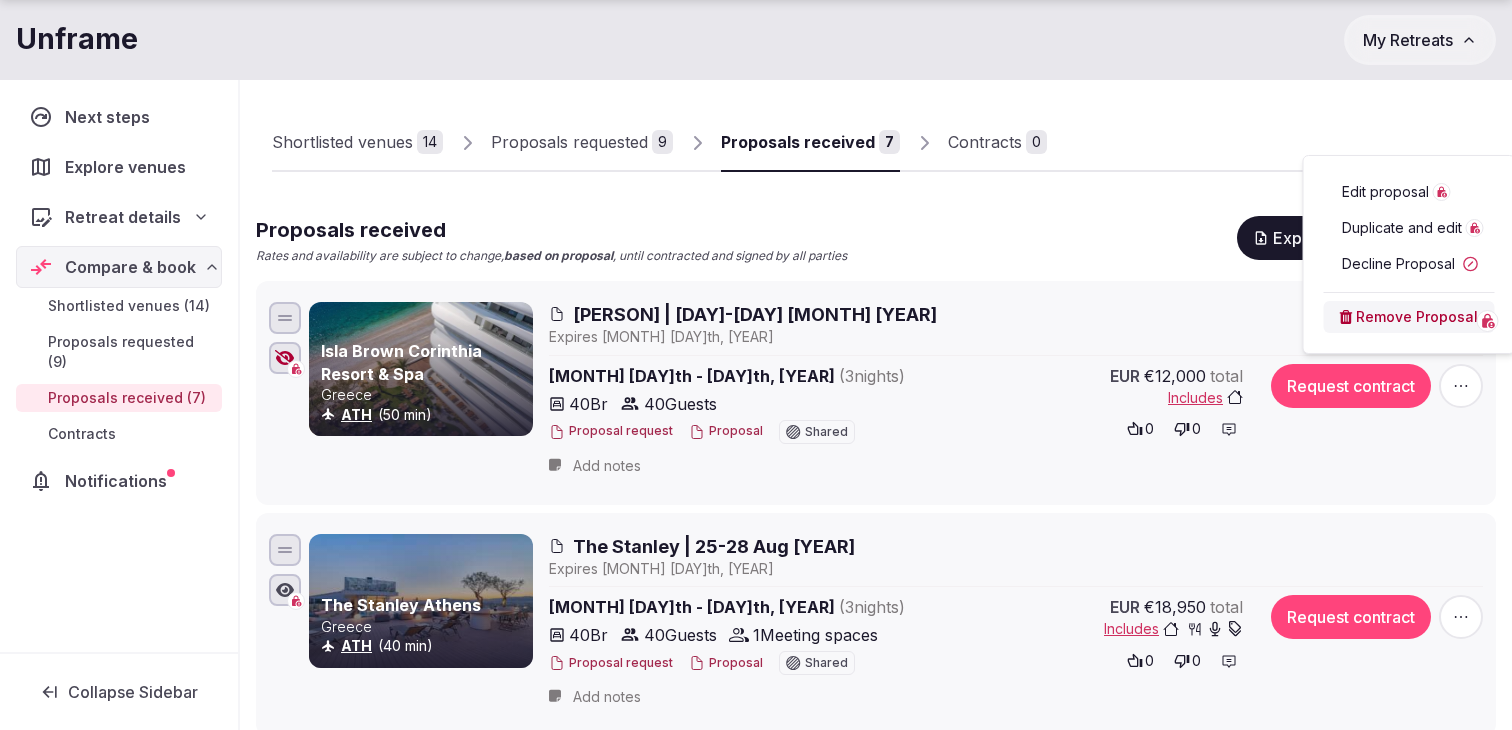 click on "Edit proposal" at bounding box center [1385, 192] 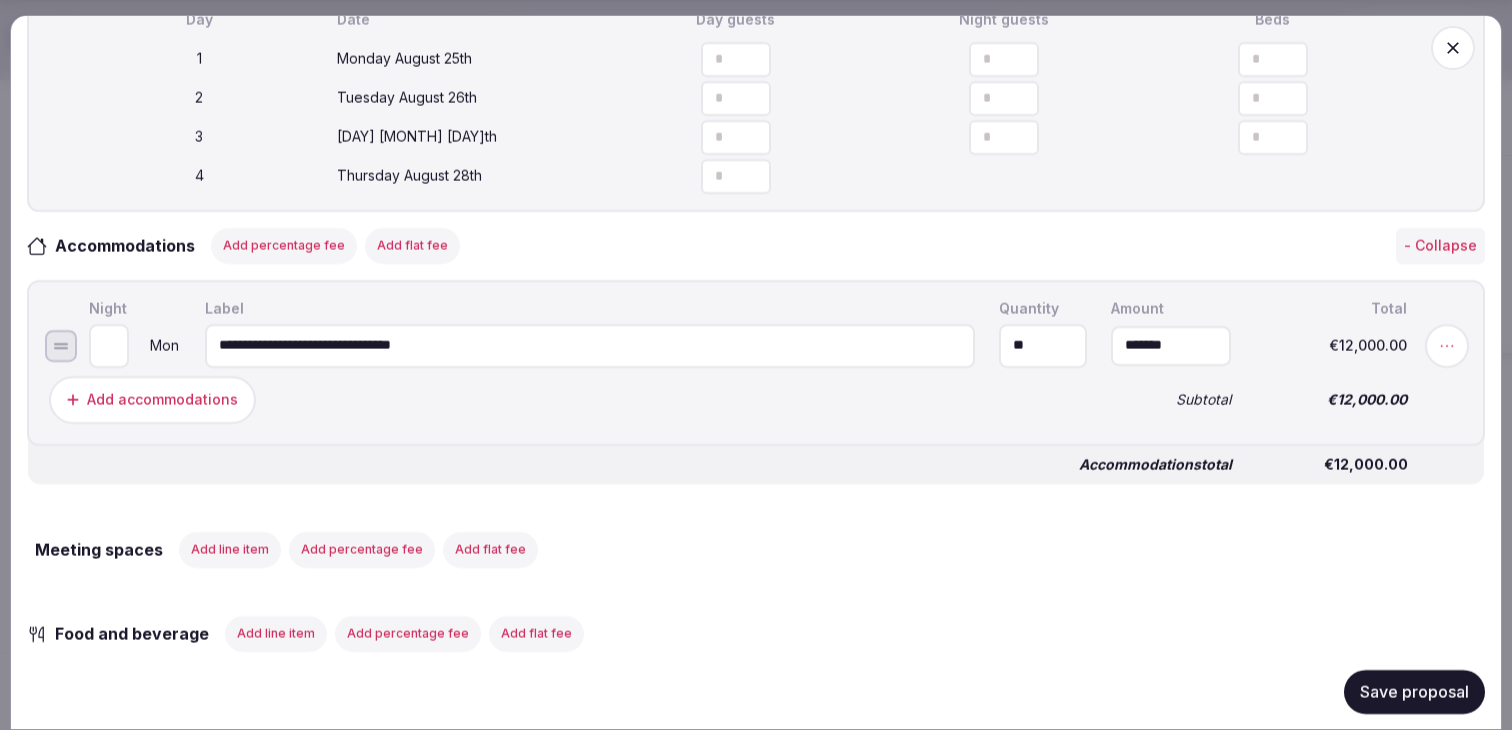 scroll, scrollTop: 889, scrollLeft: 0, axis: vertical 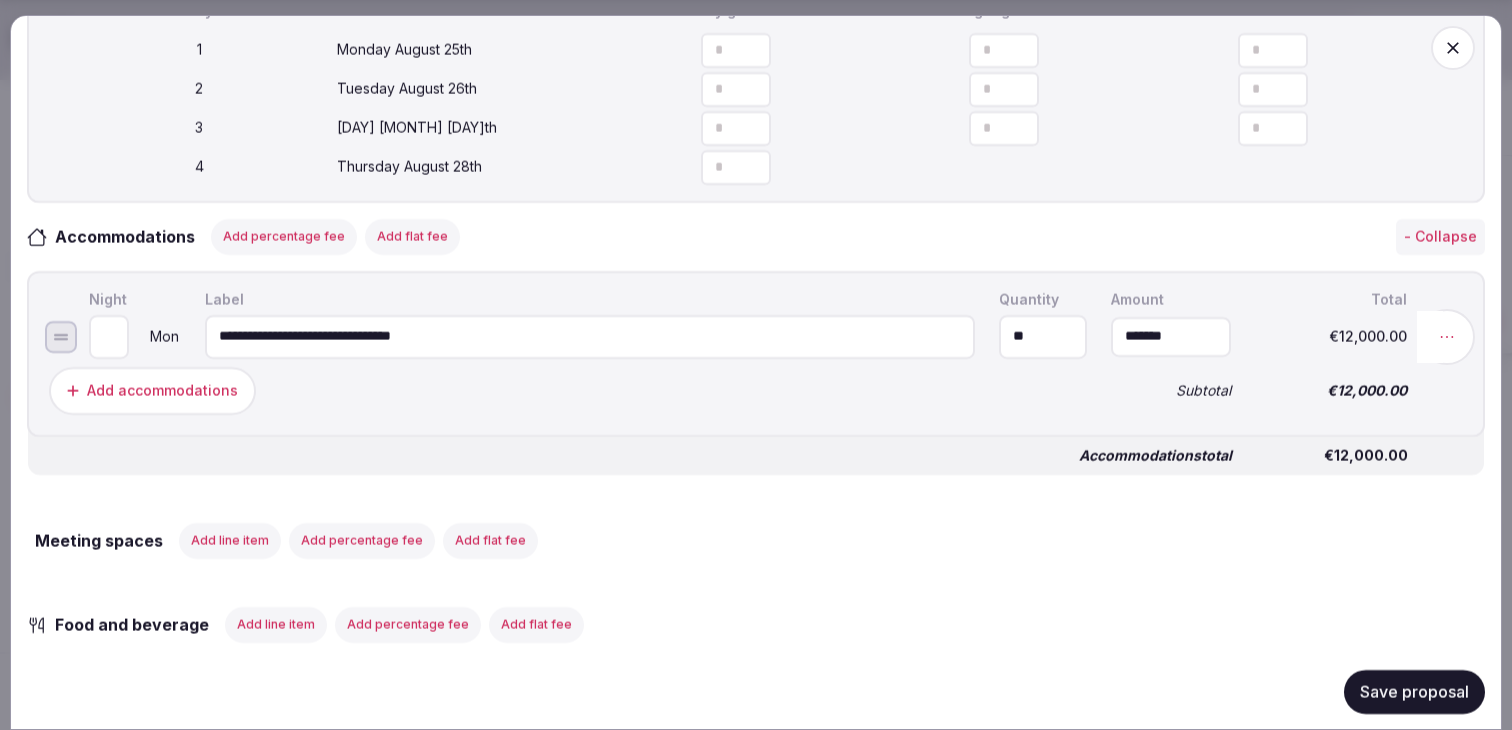 click at bounding box center (1447, 336) 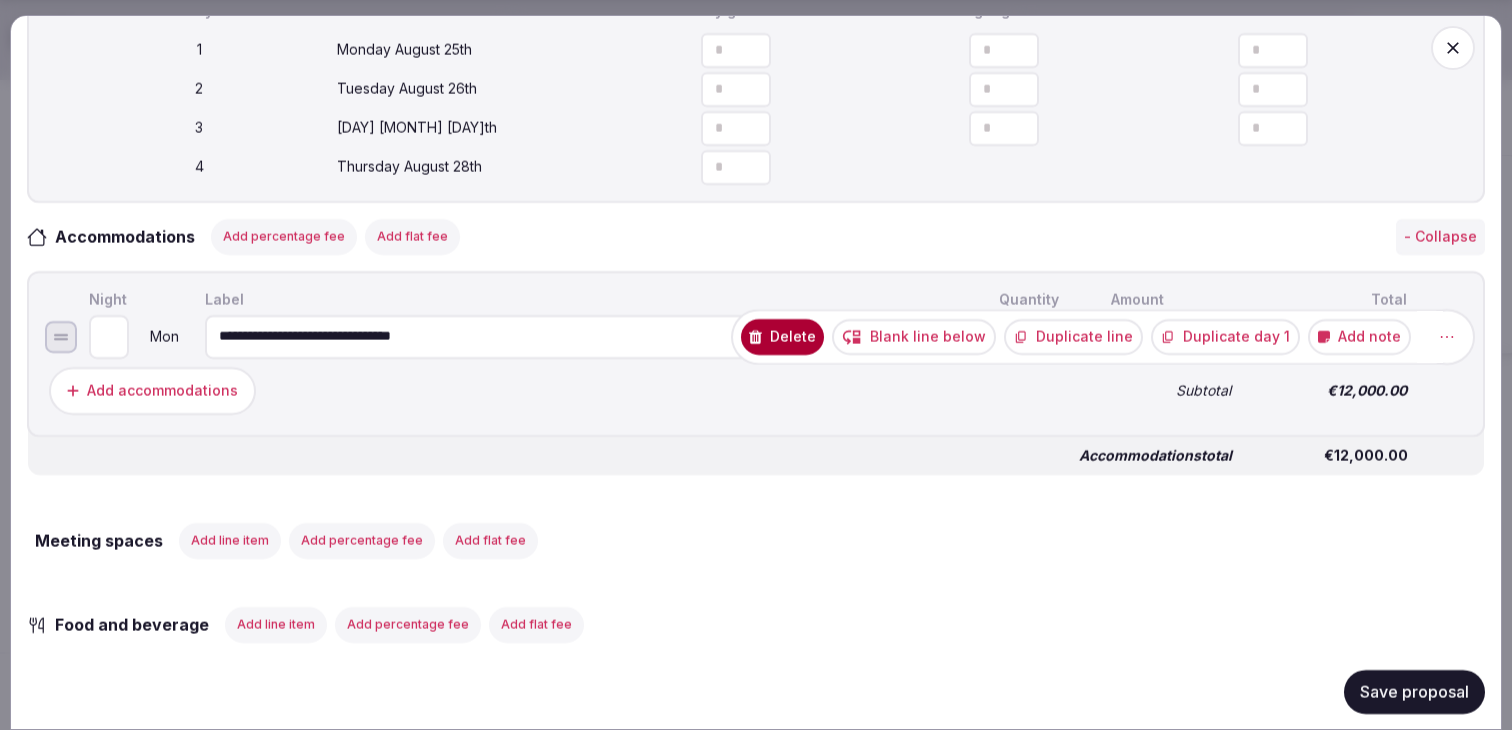 click on "Duplicate day 1" at bounding box center (1225, 336) 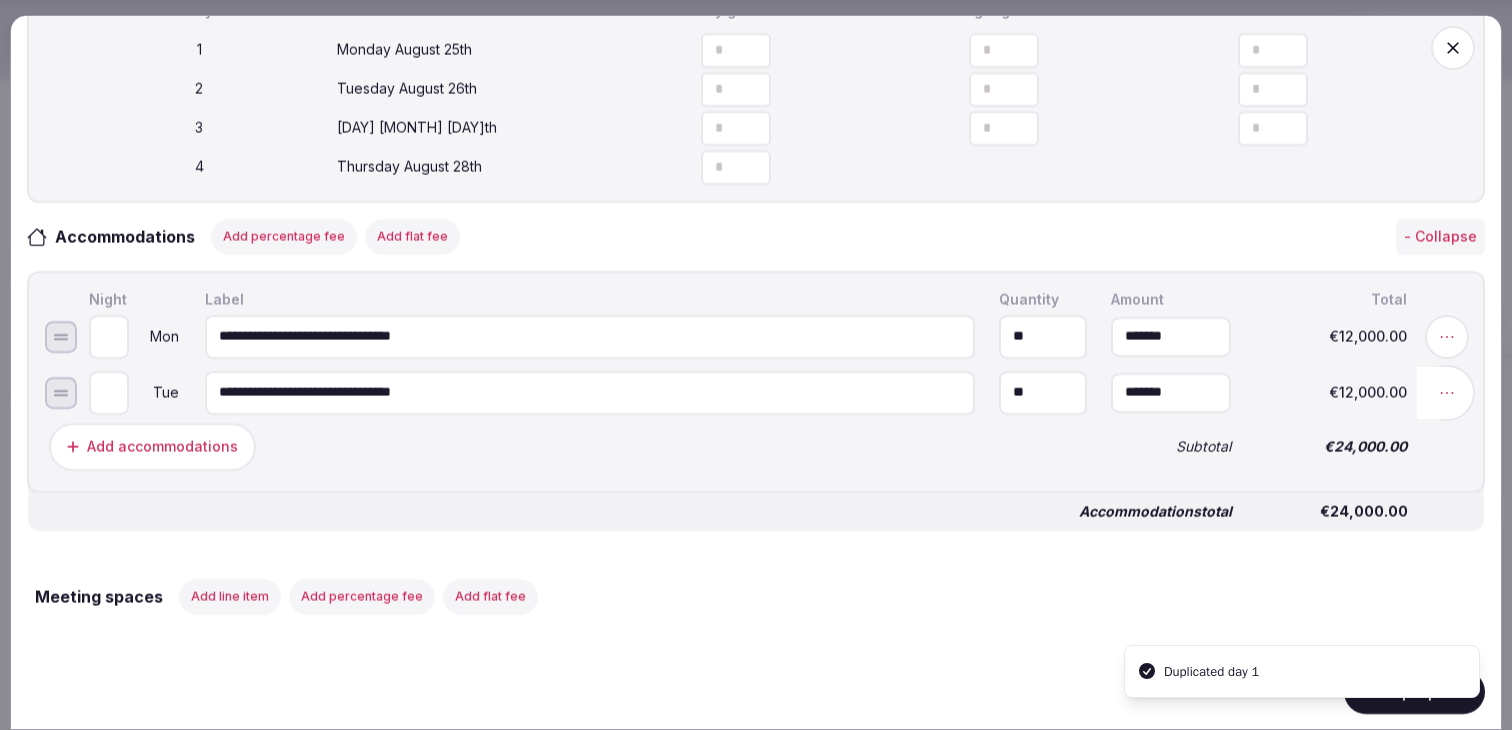 click 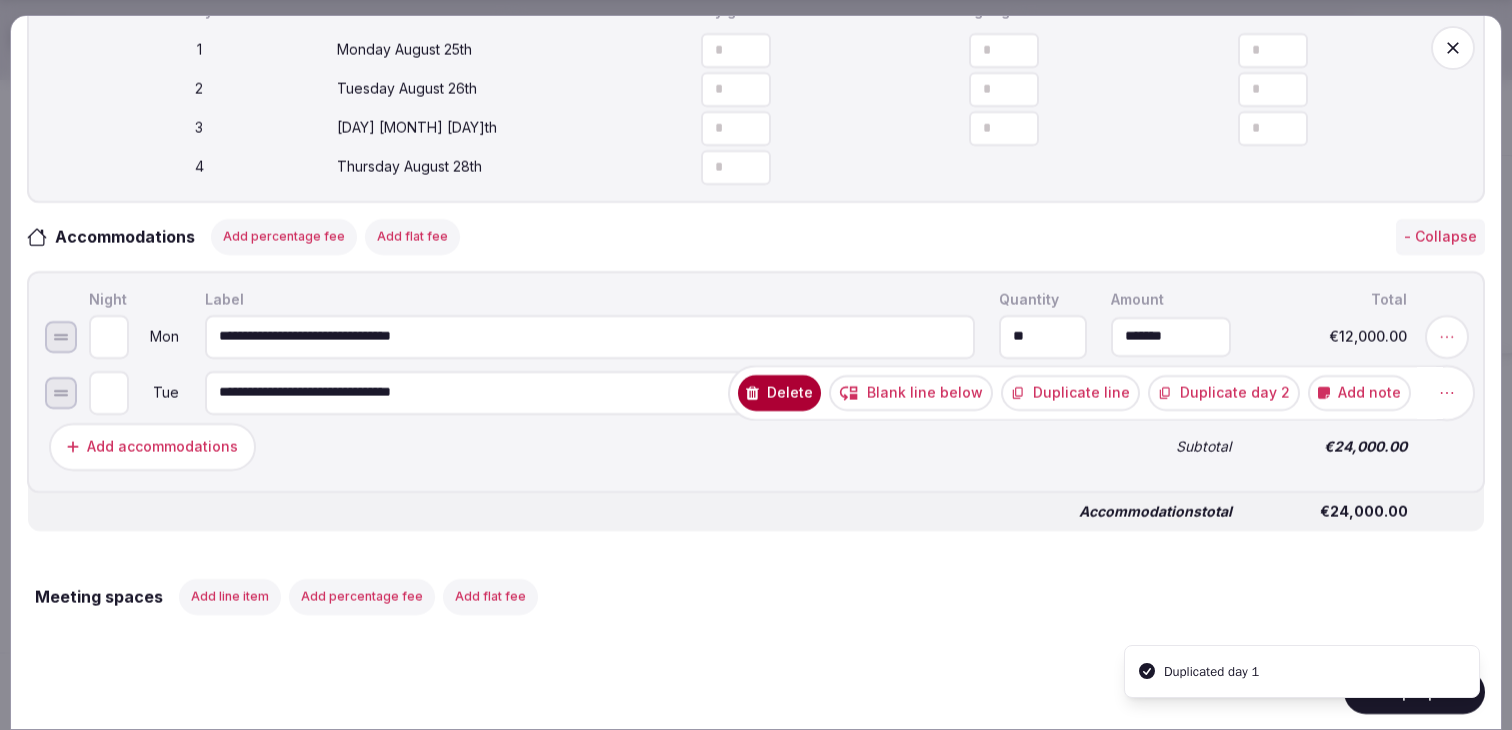 click on "Duplicate day 2" at bounding box center [1224, 392] 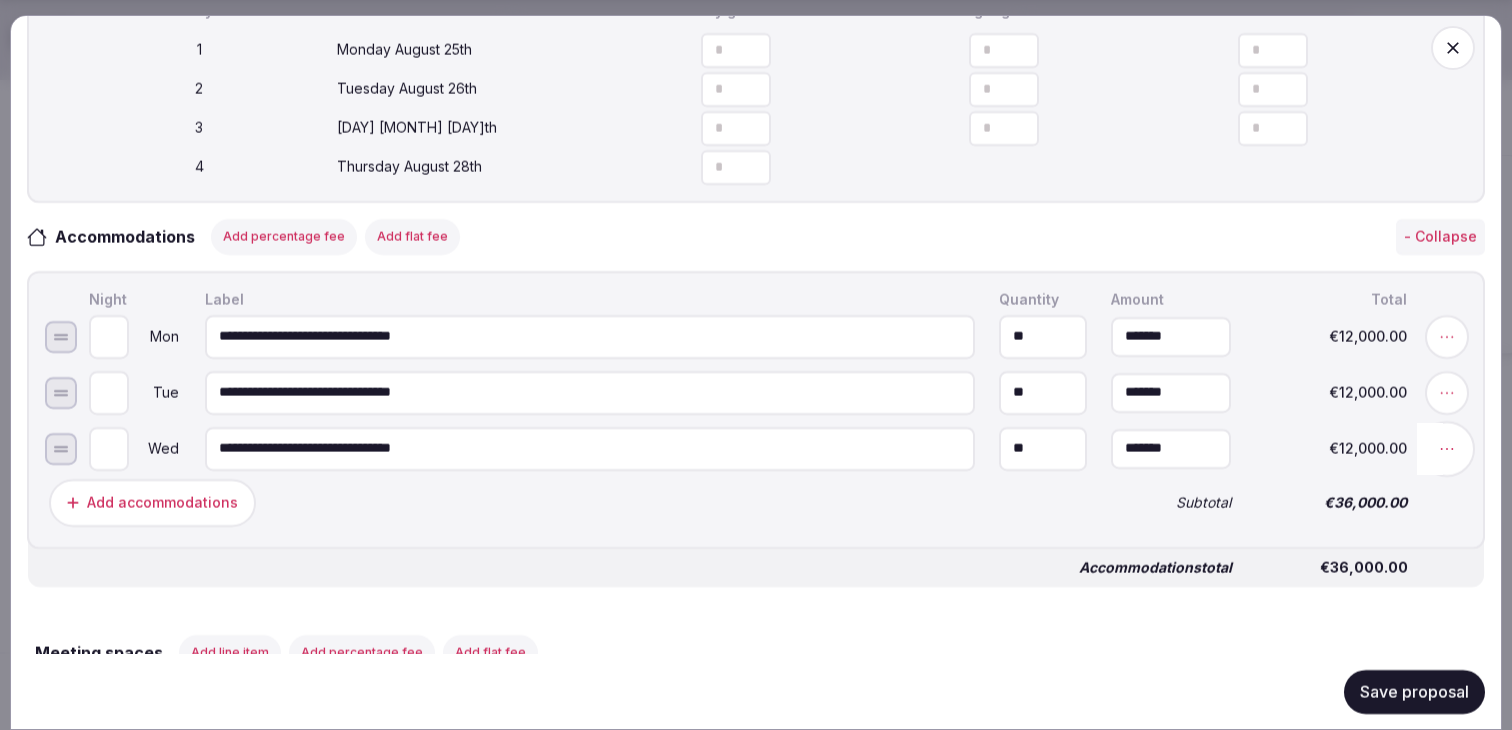 click 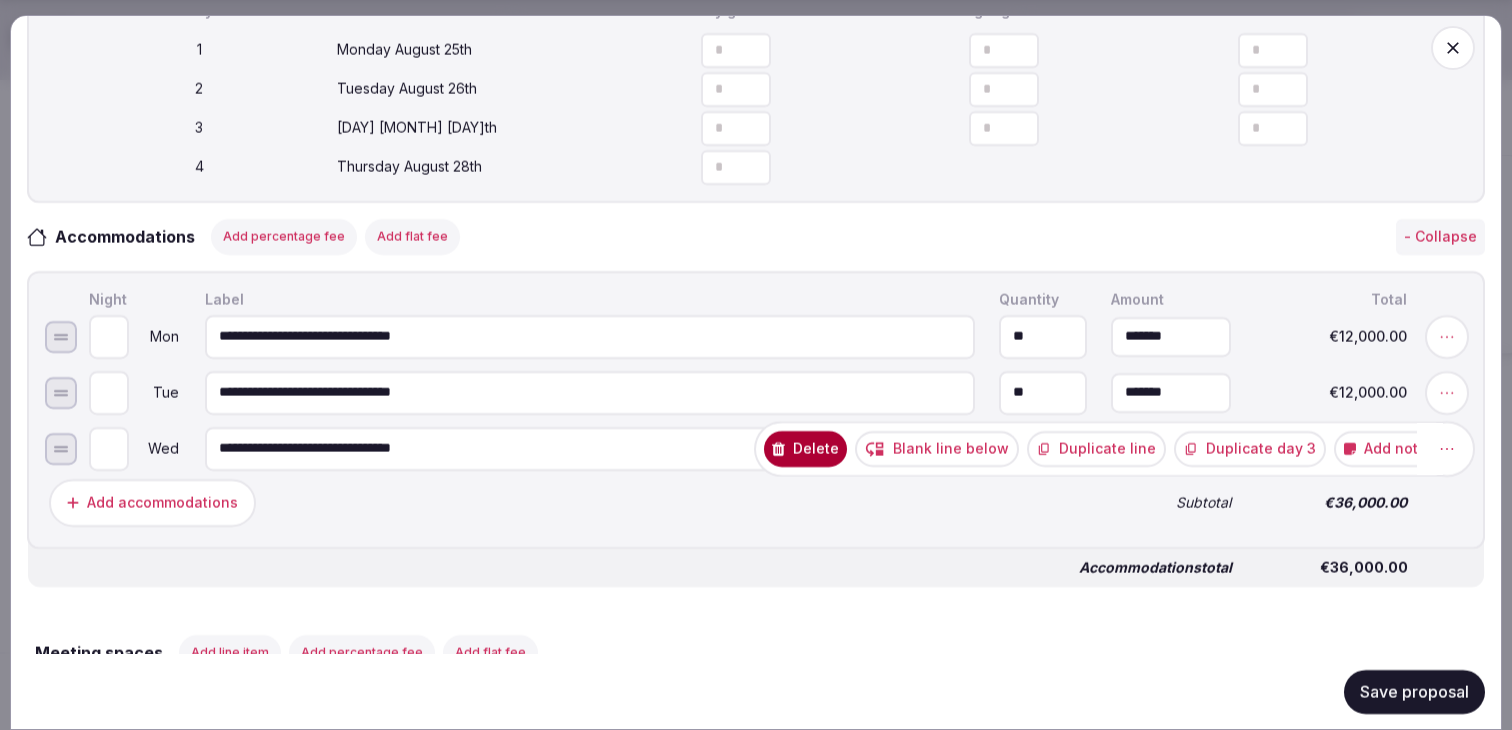 click on "Add note" at bounding box center (1385, 448) 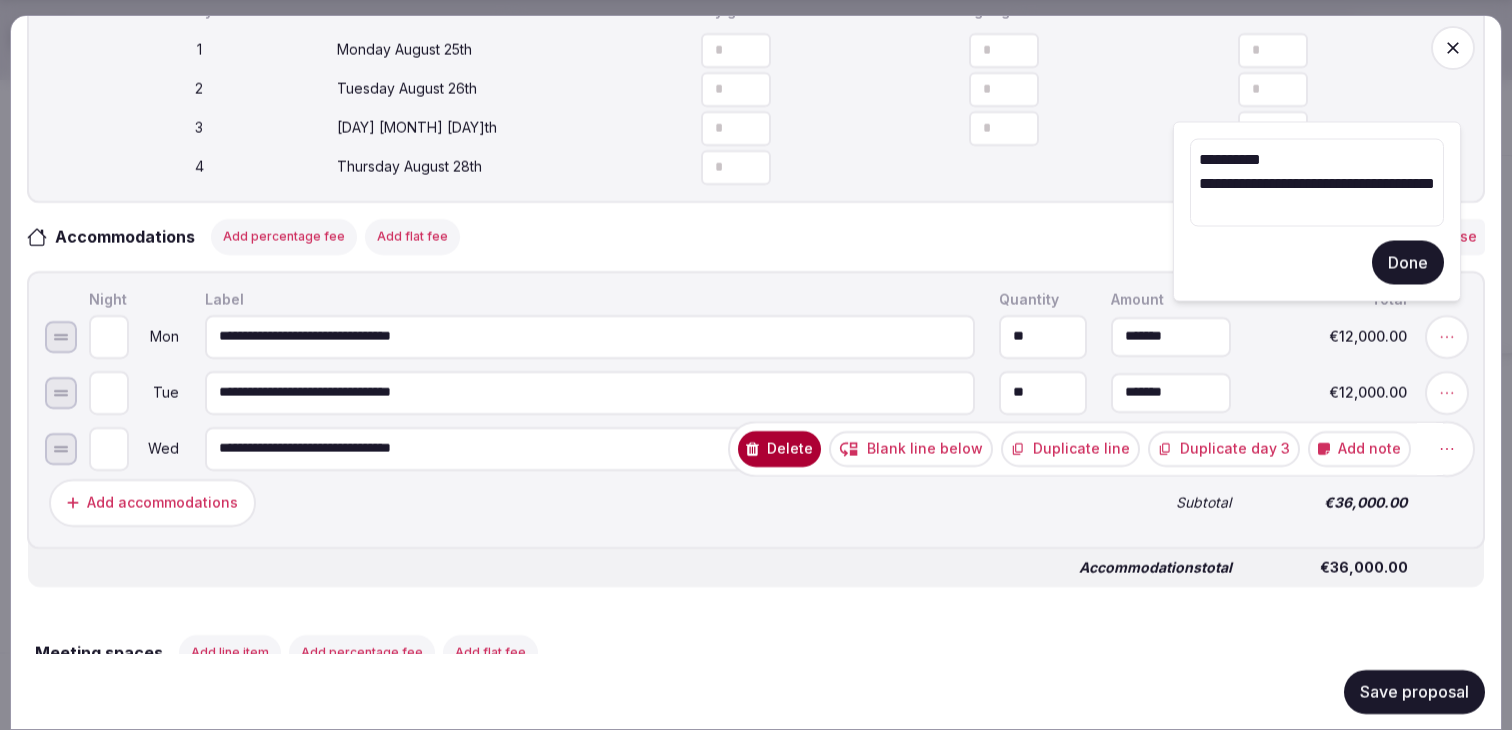 click on "**********" at bounding box center (1317, 183) 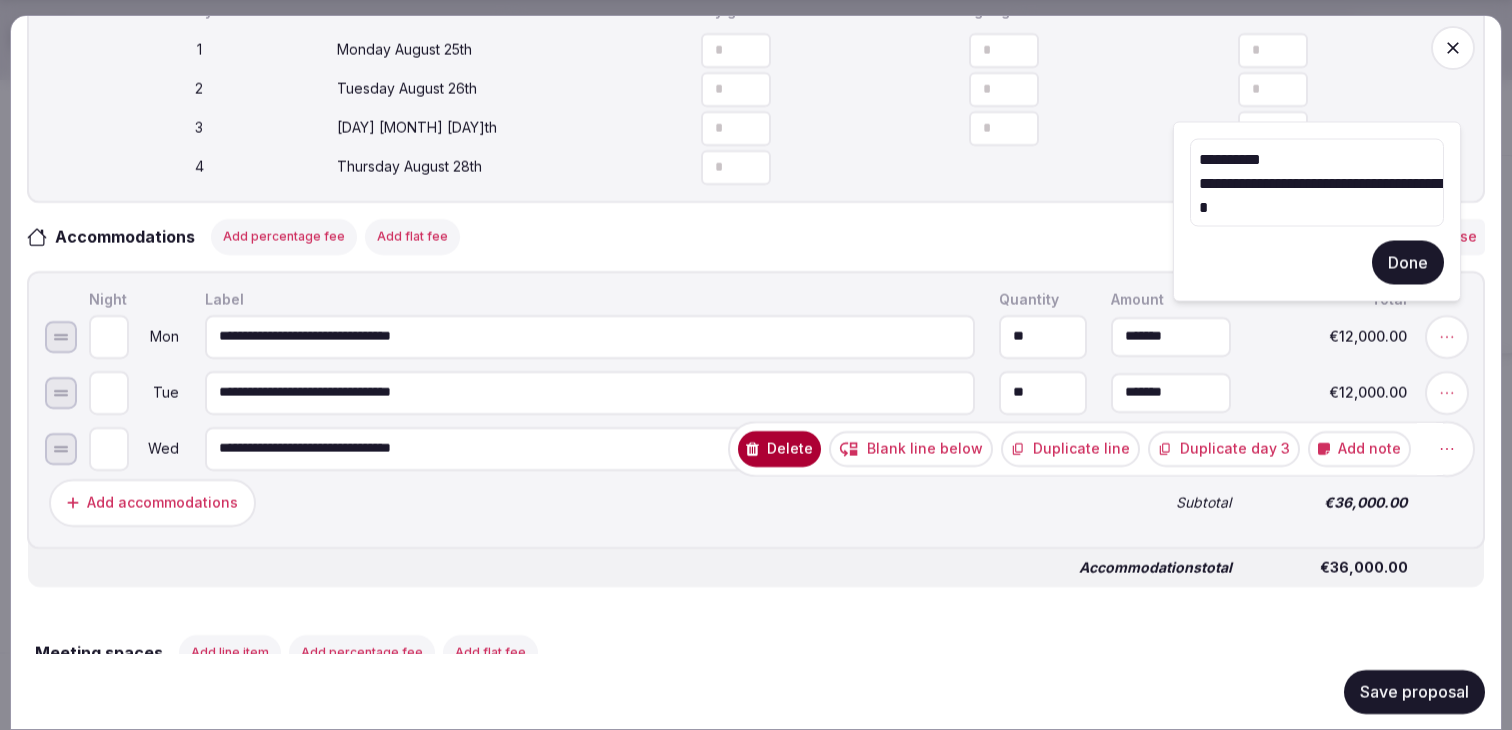 click on "**********" at bounding box center (1317, 183) 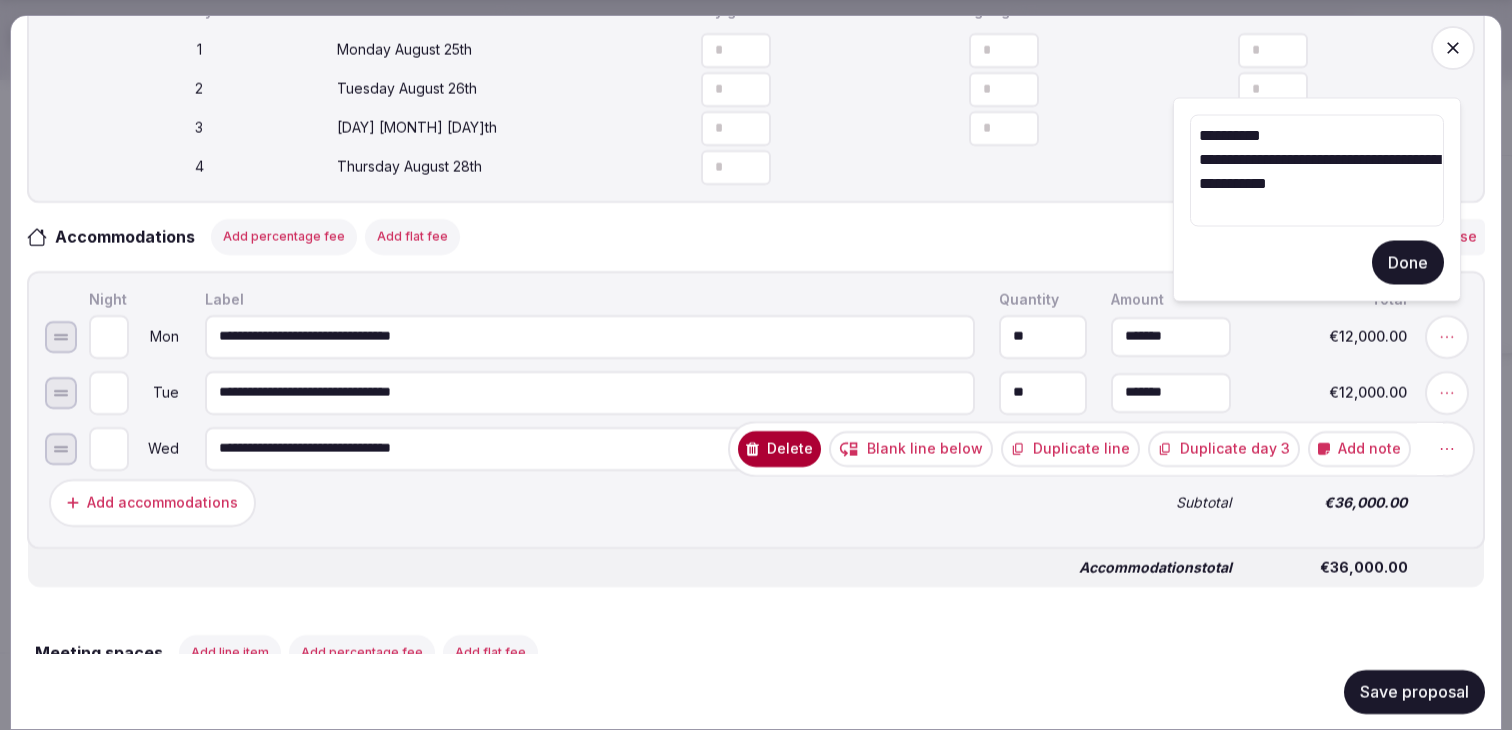 click on "**********" at bounding box center (1317, 171) 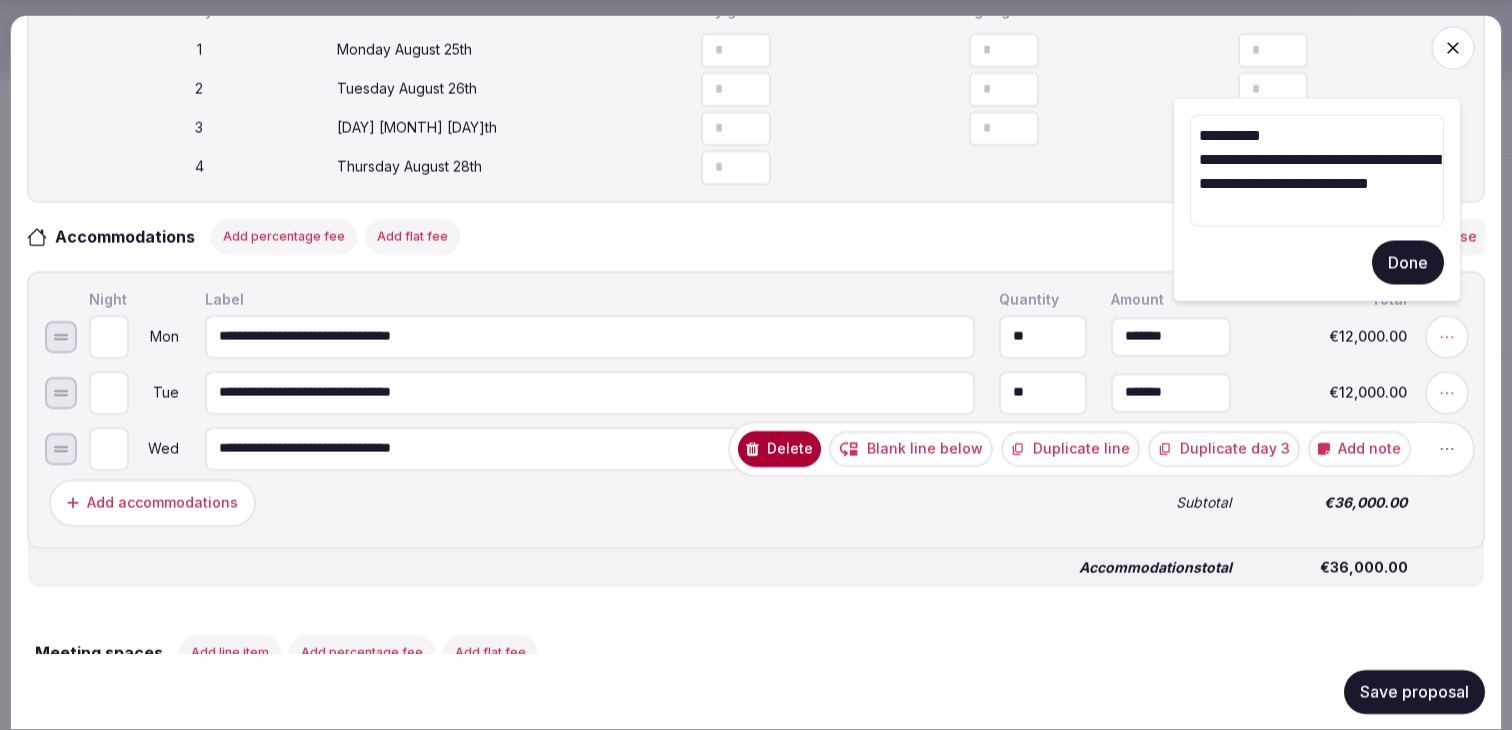 type on "**********" 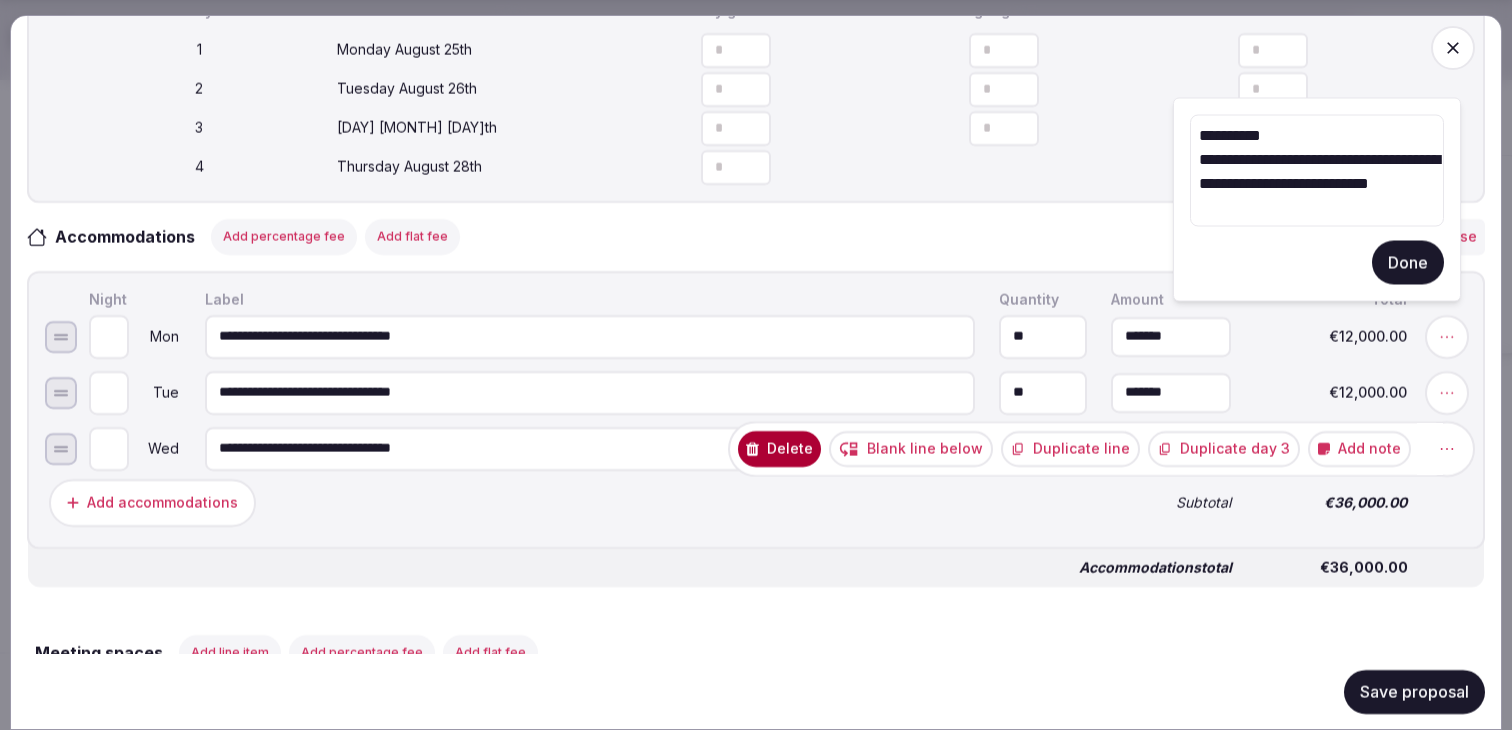 click on "Done" at bounding box center [1408, 263] 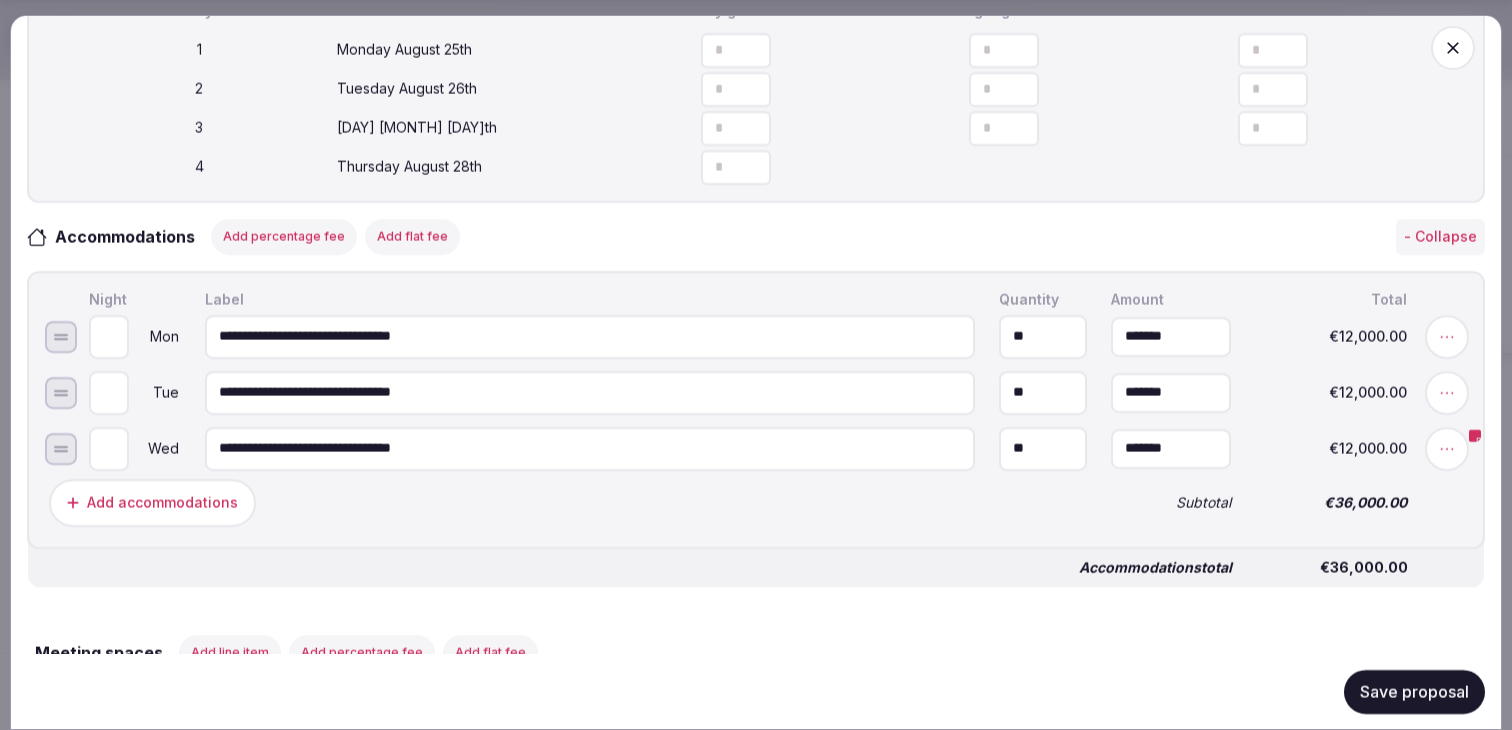 click on "Save proposal" at bounding box center (1414, 691) 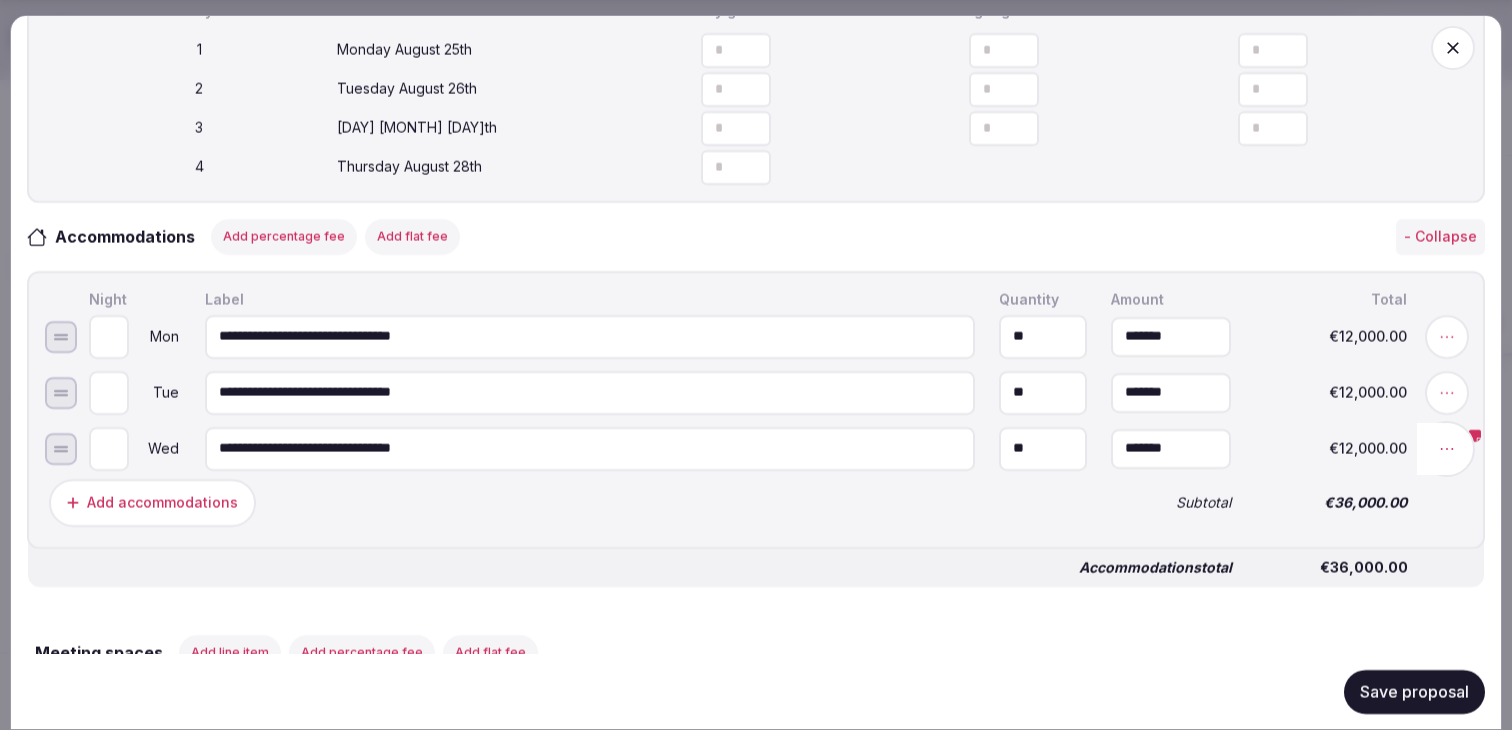 click at bounding box center [1447, 448] 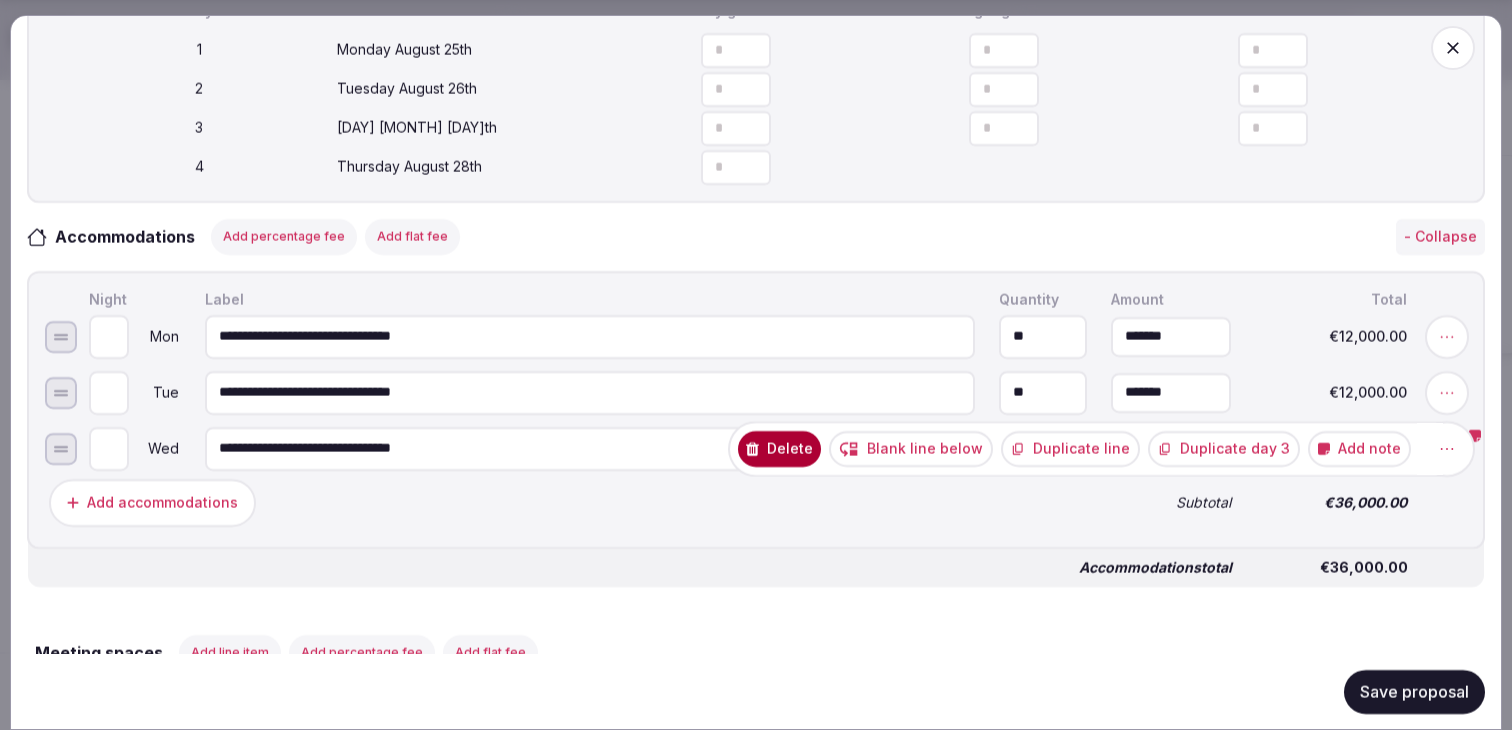 click on "Add note" at bounding box center (1359, 448) 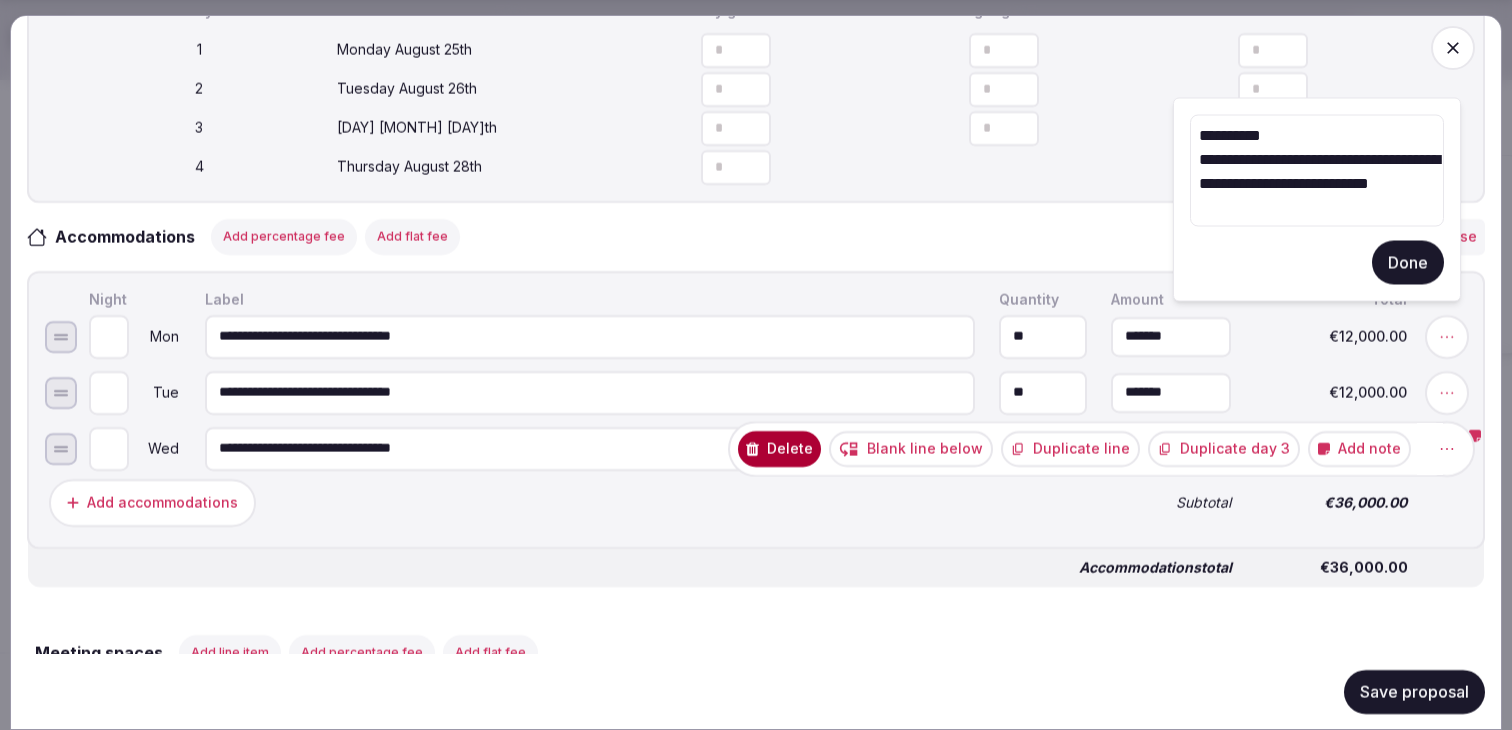 click on "**********" at bounding box center [1317, 171] 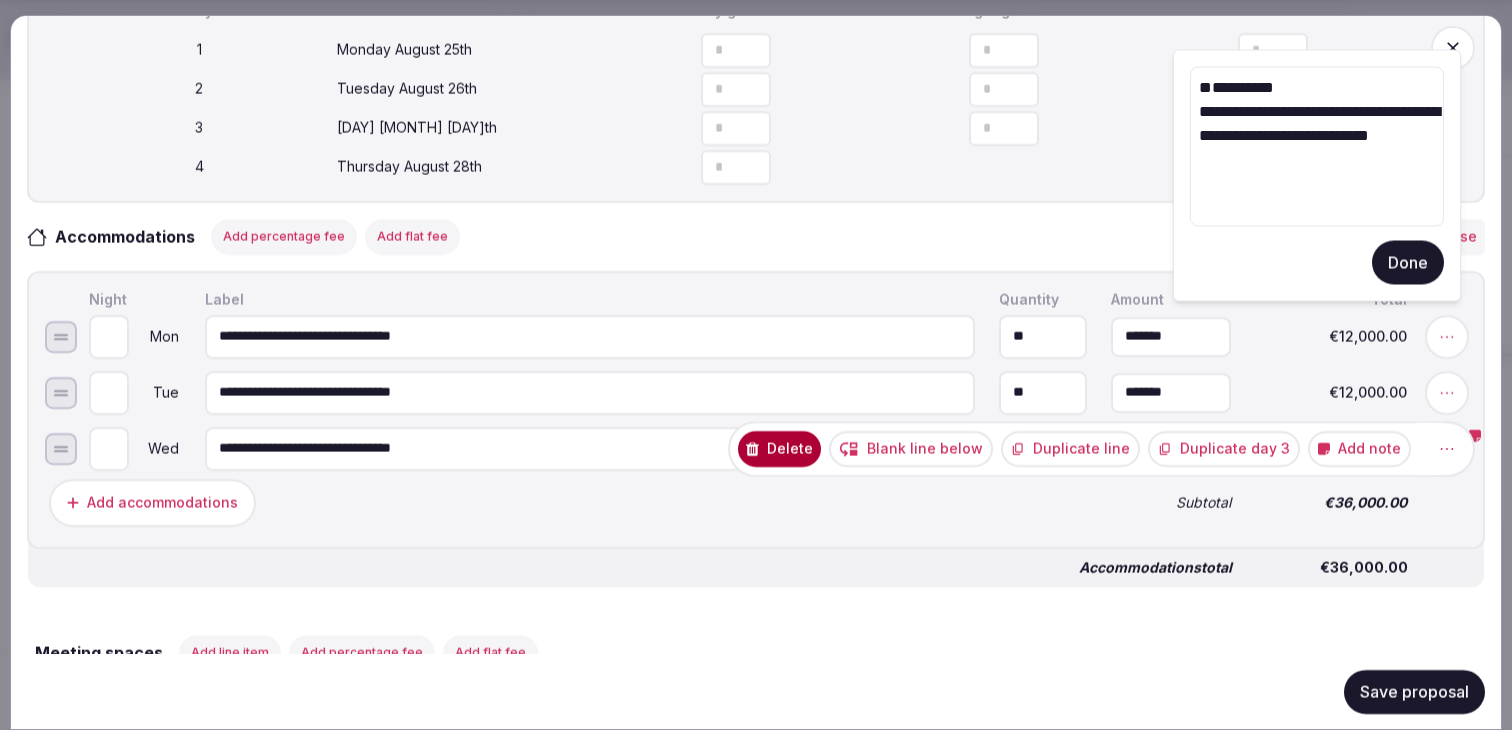 click on "**********" at bounding box center [1317, 147] 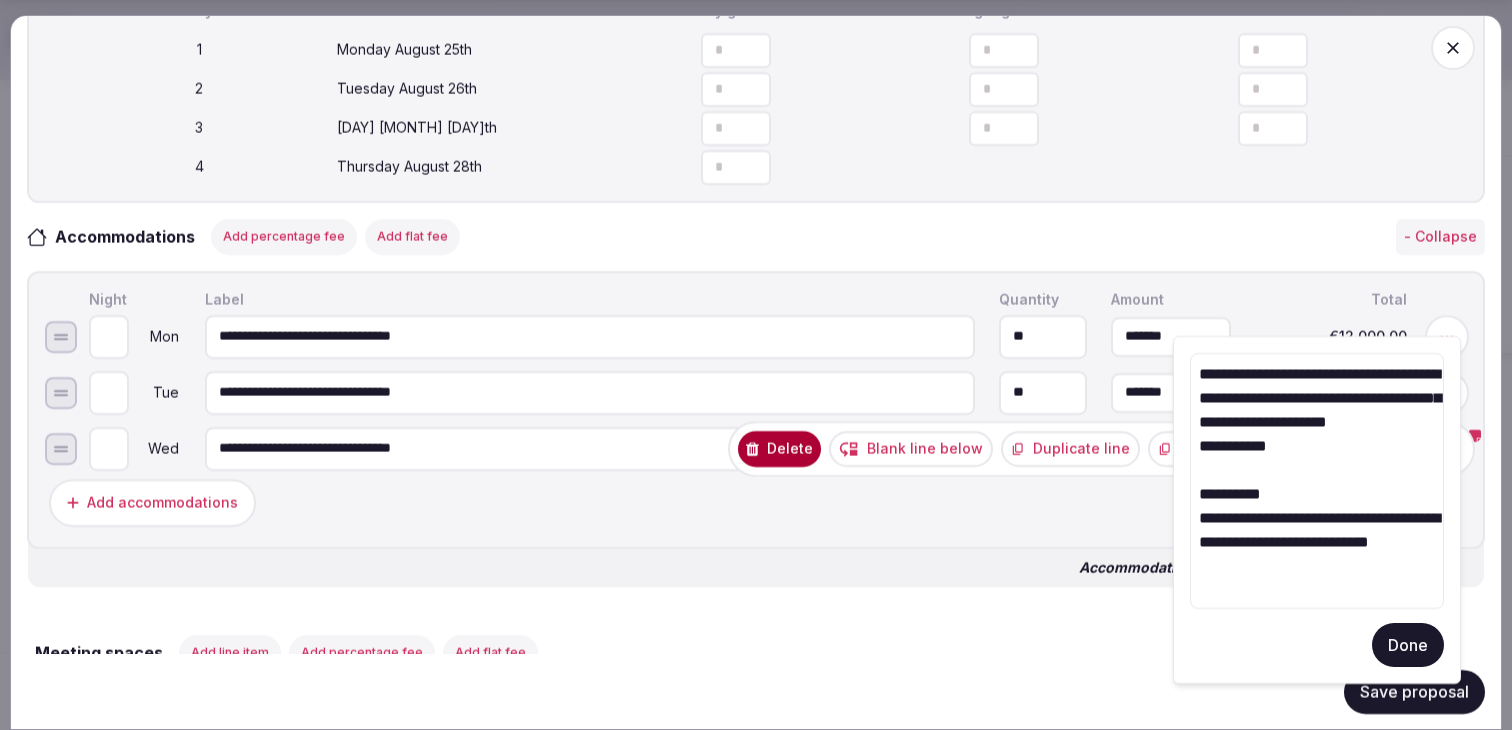 click on "**********" at bounding box center (1317, 481) 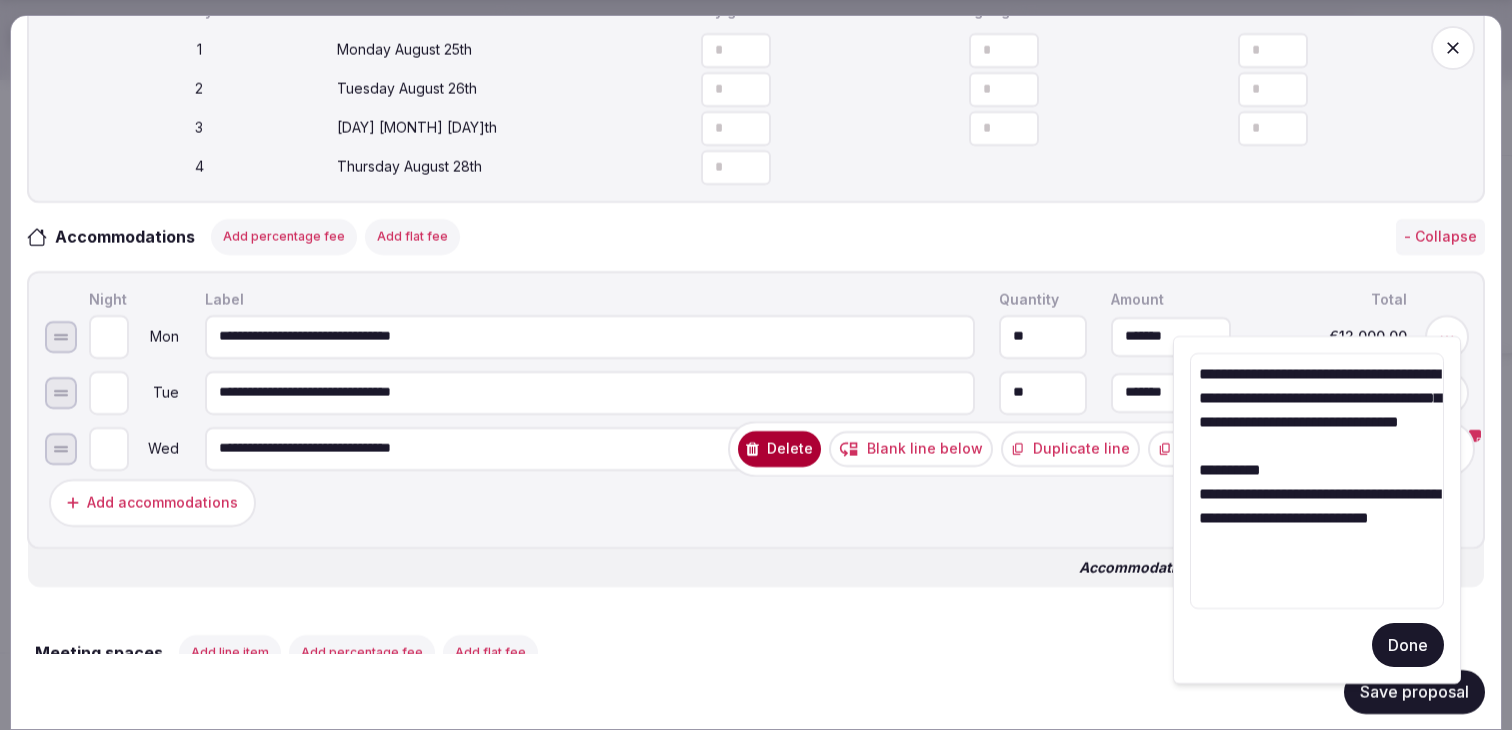 type on "**********" 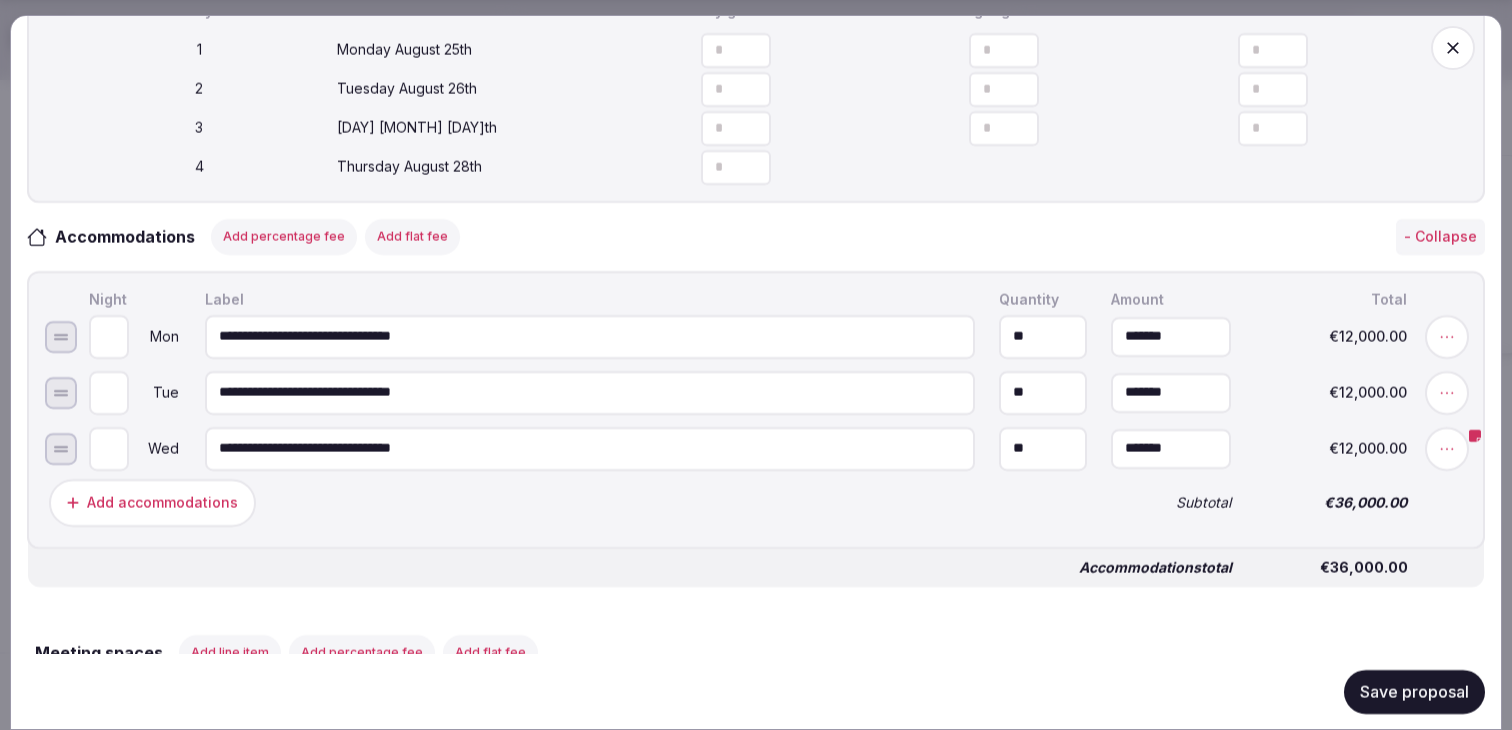 click on "Save proposal" at bounding box center (1414, 691) 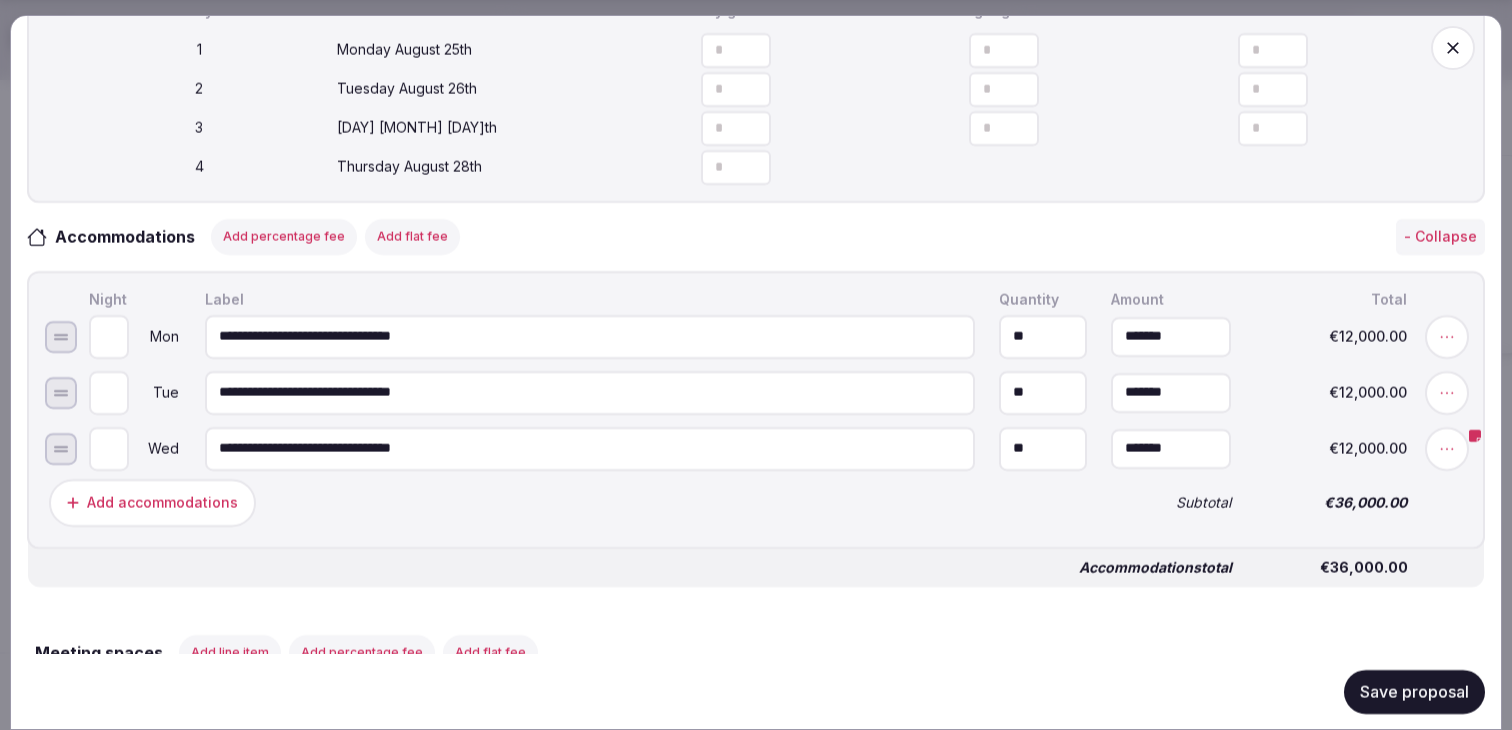 click on "Add flat fee" at bounding box center (412, 236) 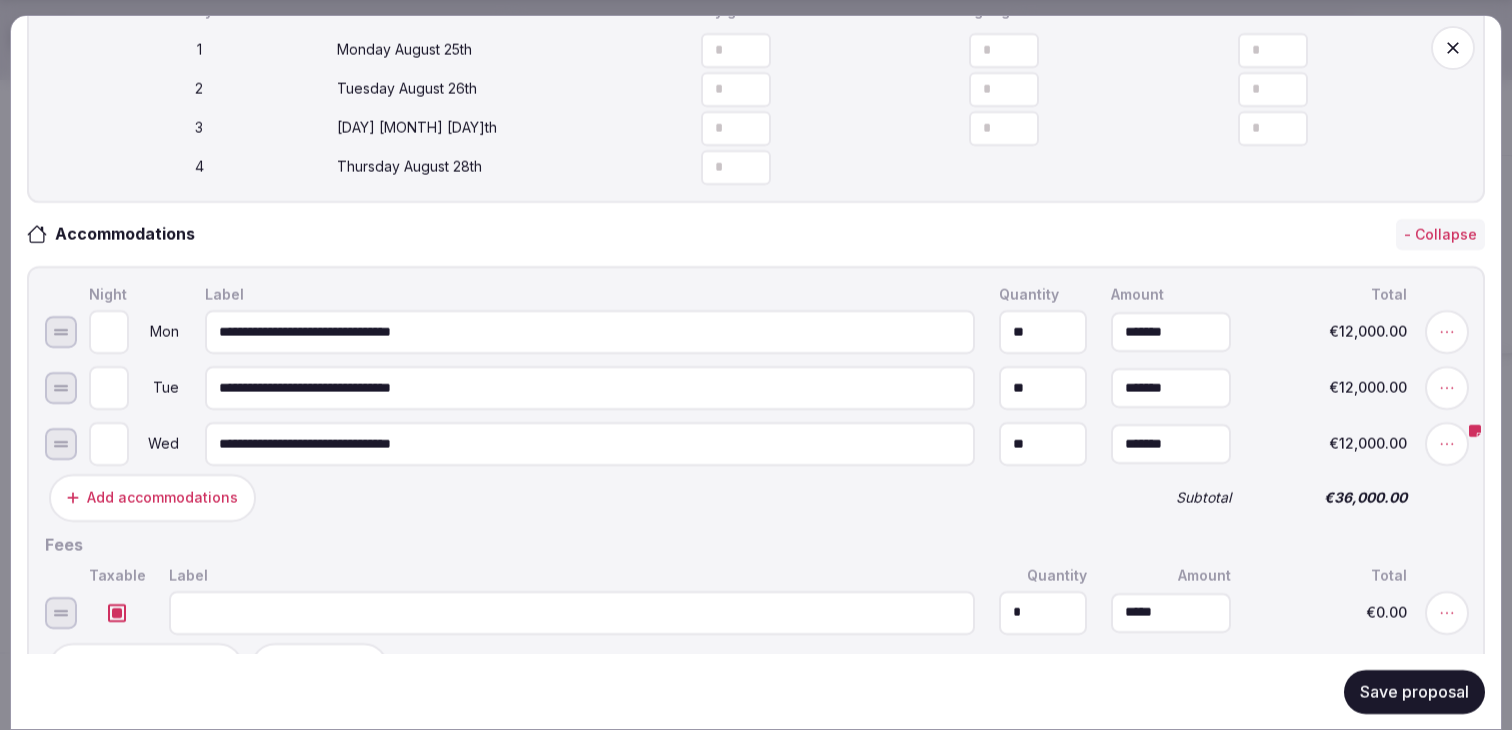 click at bounding box center (572, 612) 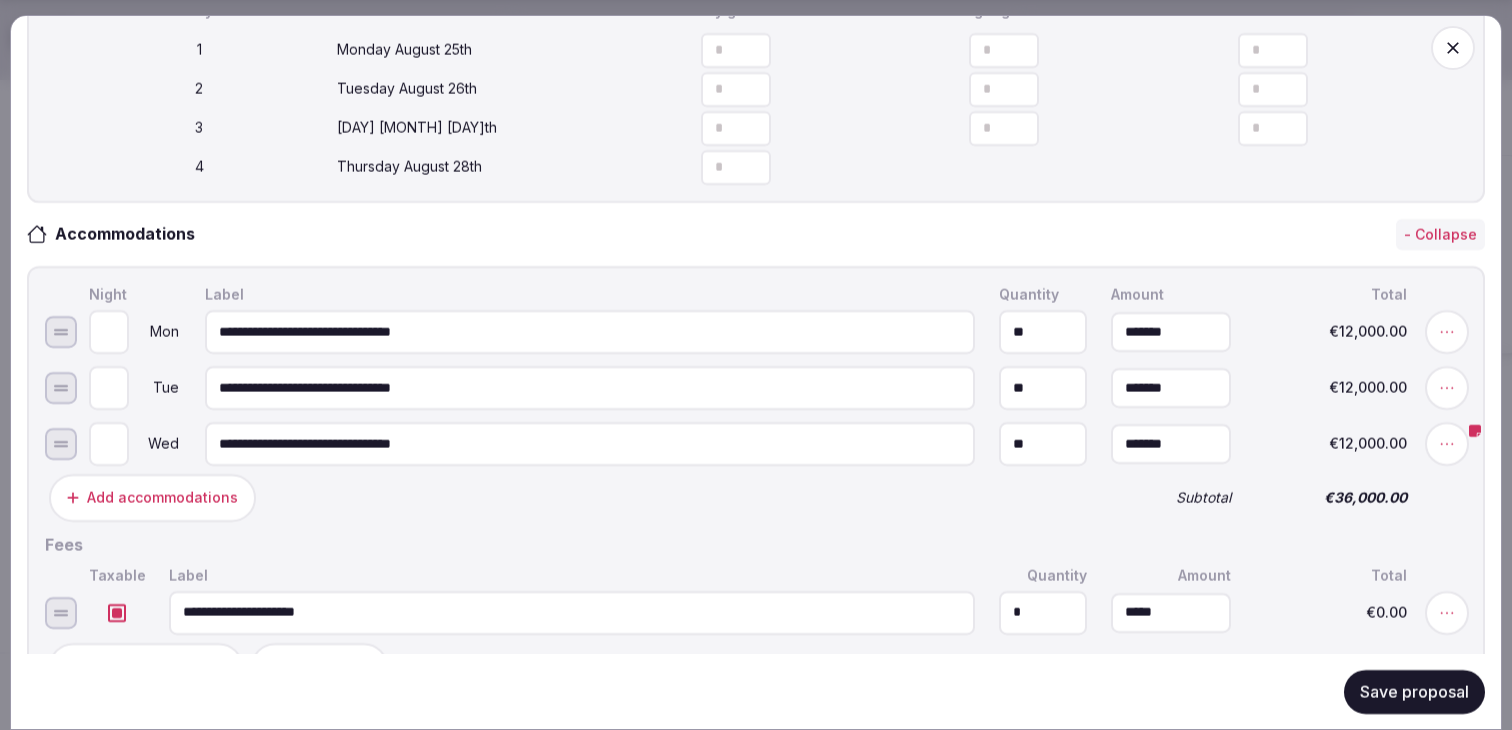 type on "**********" 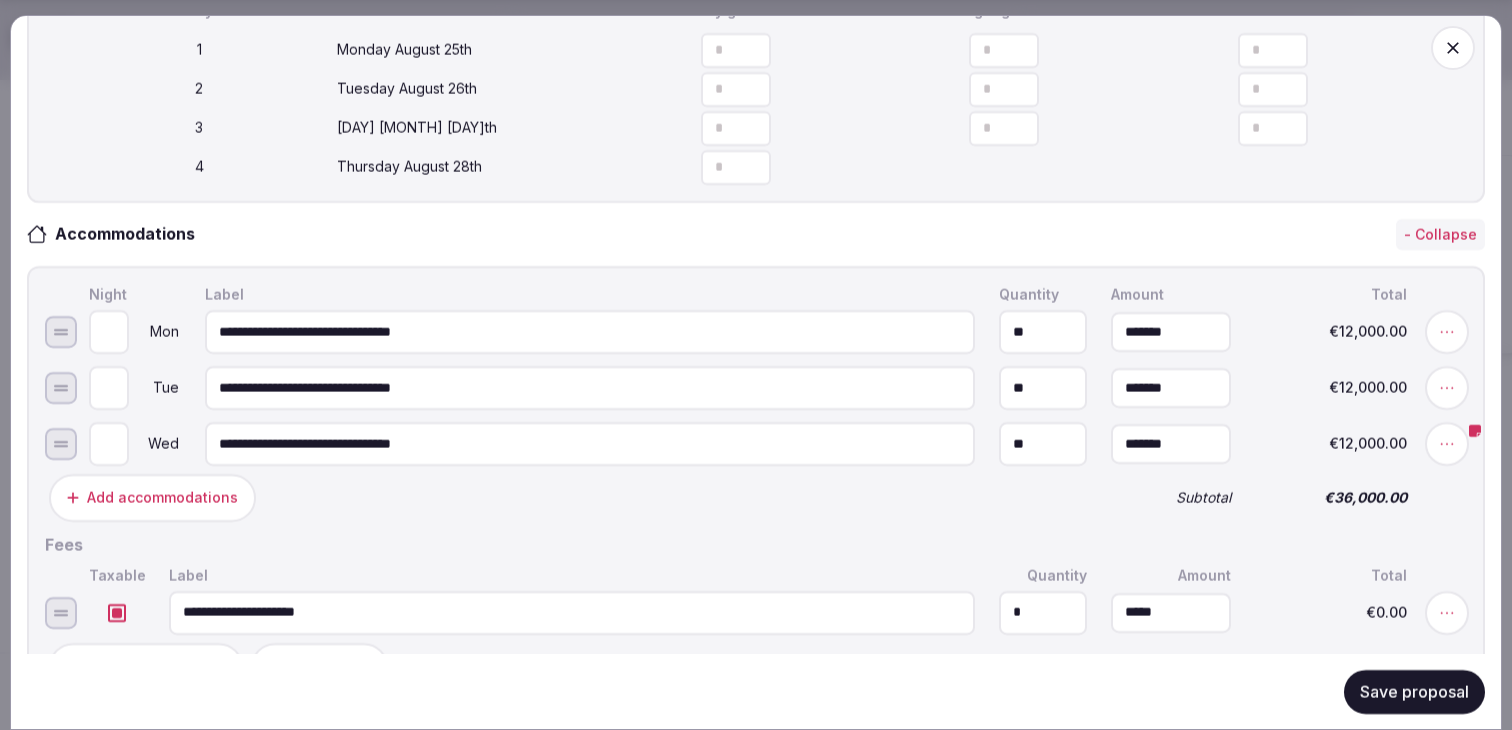 click on "*" at bounding box center (1043, 612) 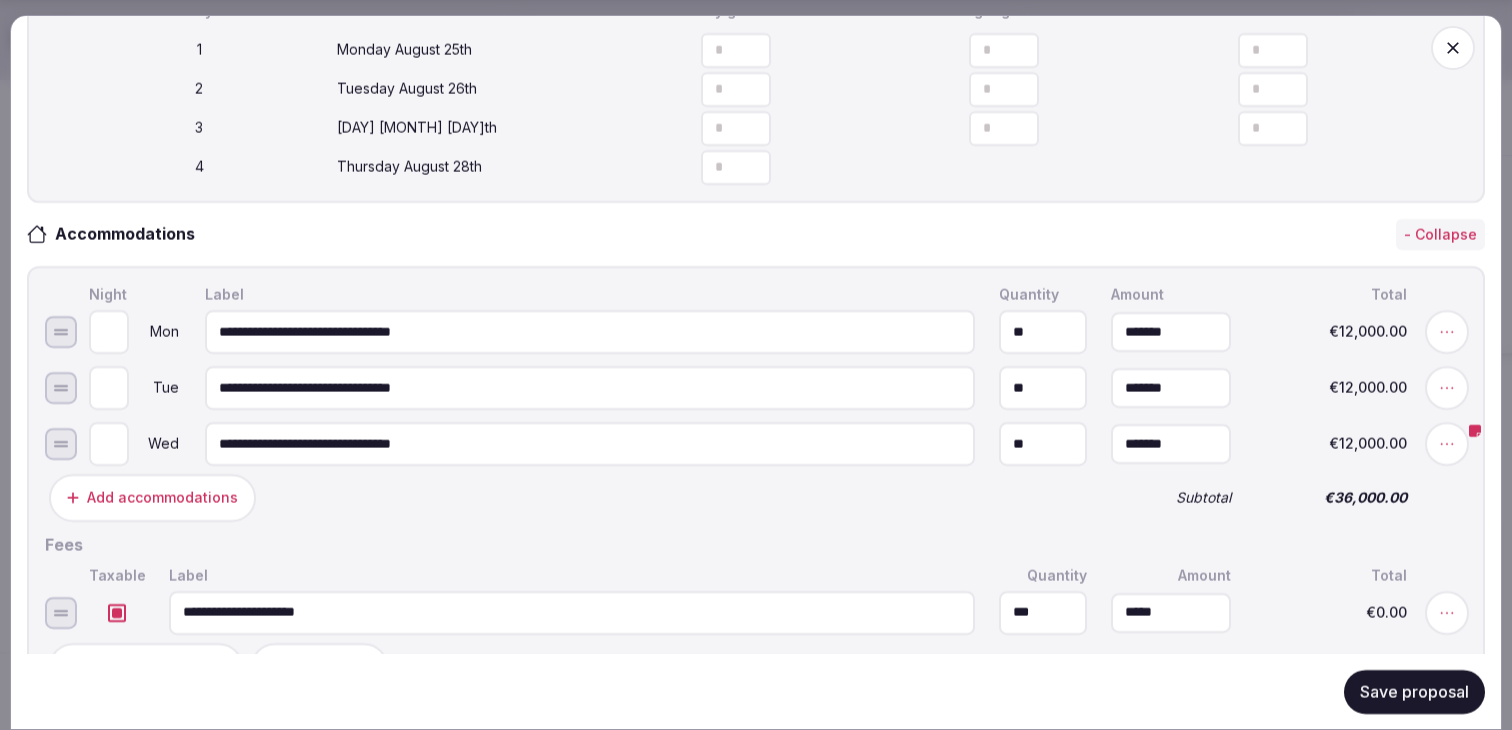 type on "***" 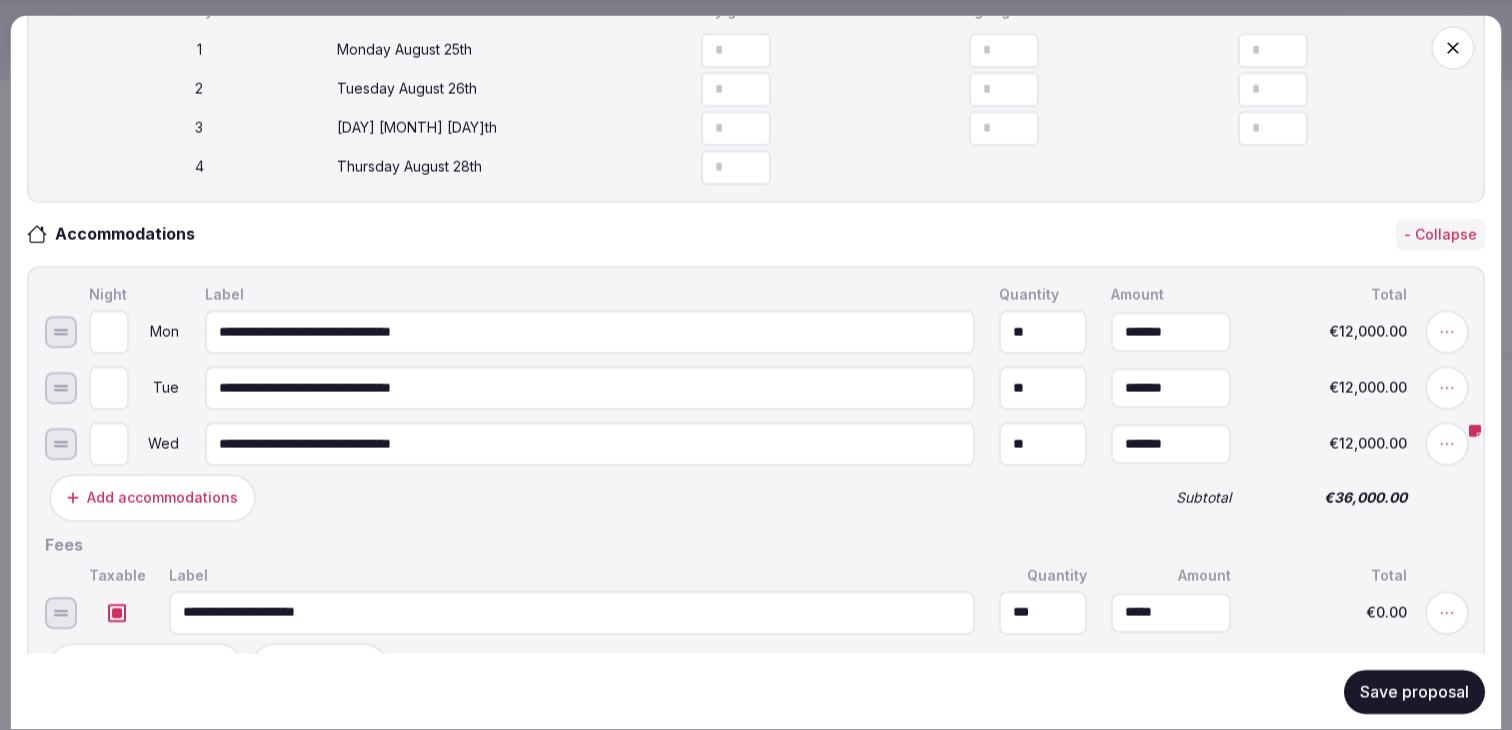type on "*" 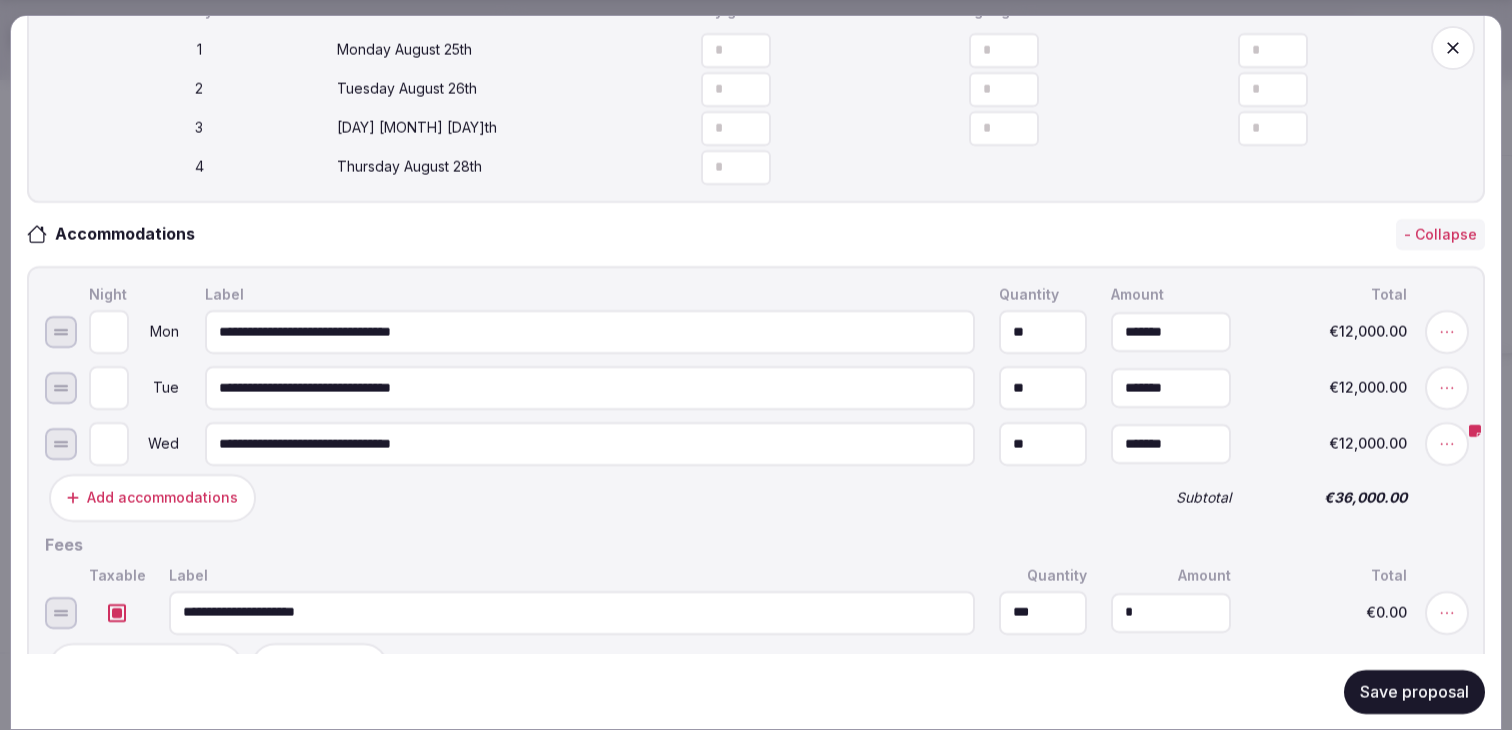 click on "*" at bounding box center [1171, 612] 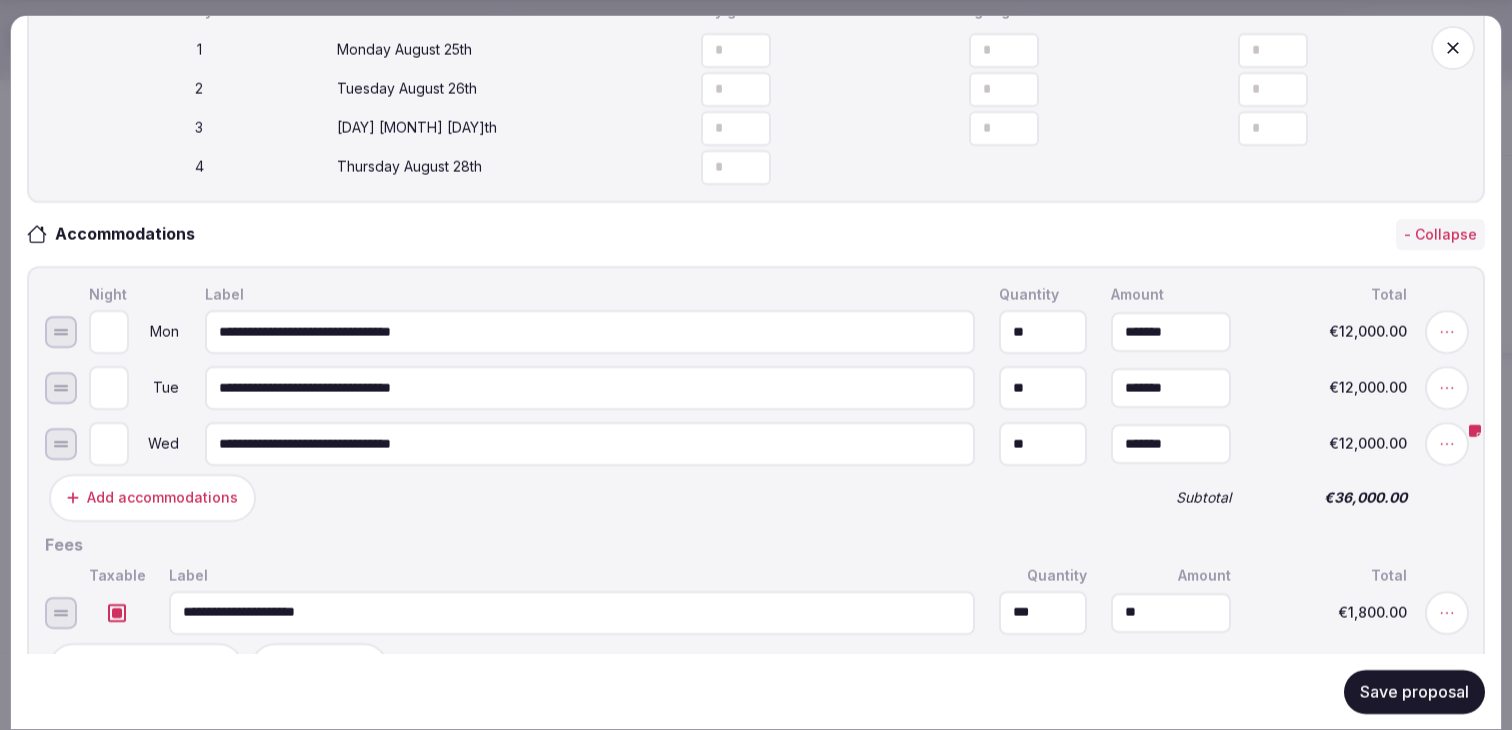 type on "******" 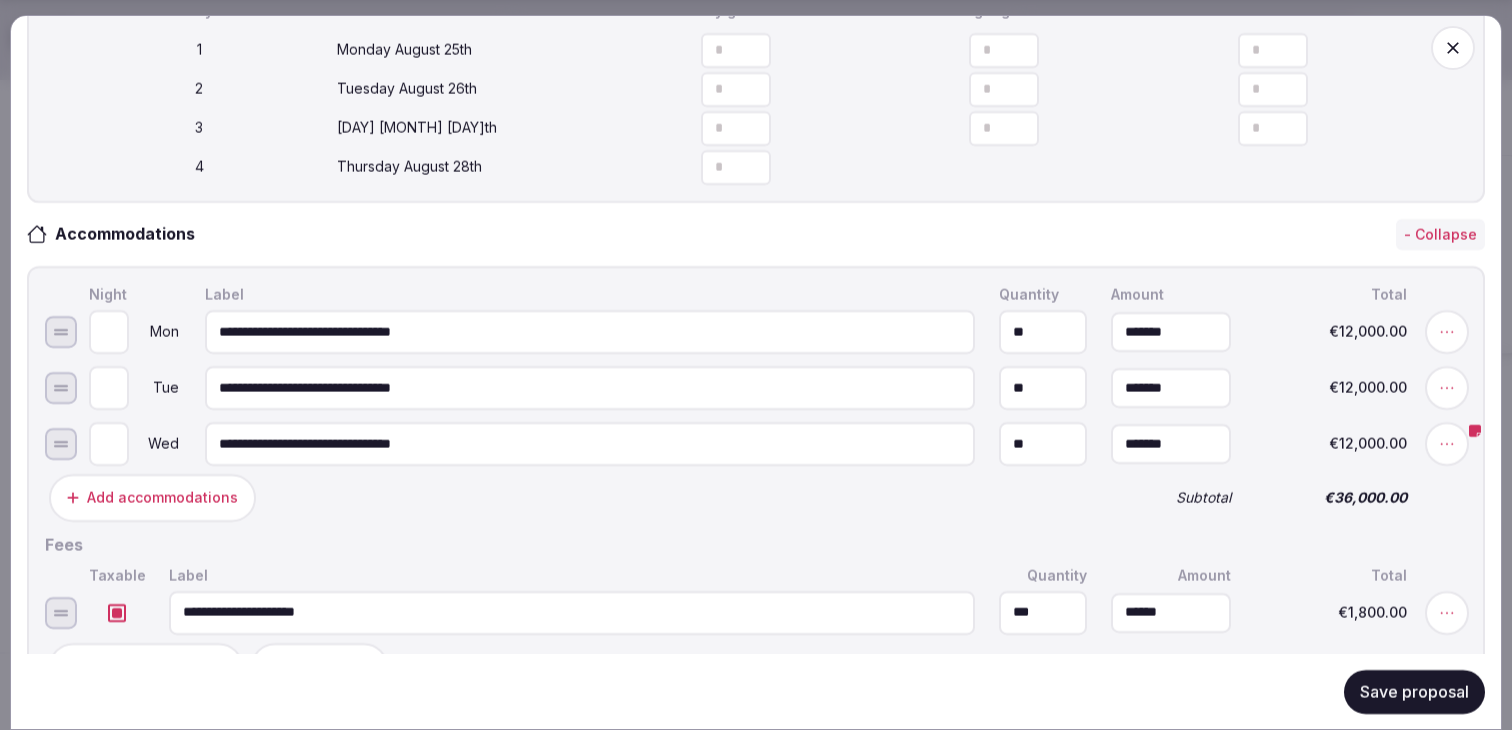 click on "Add percentage fee Add flat fee Total fees €1,800.00" at bounding box center (756, 666) 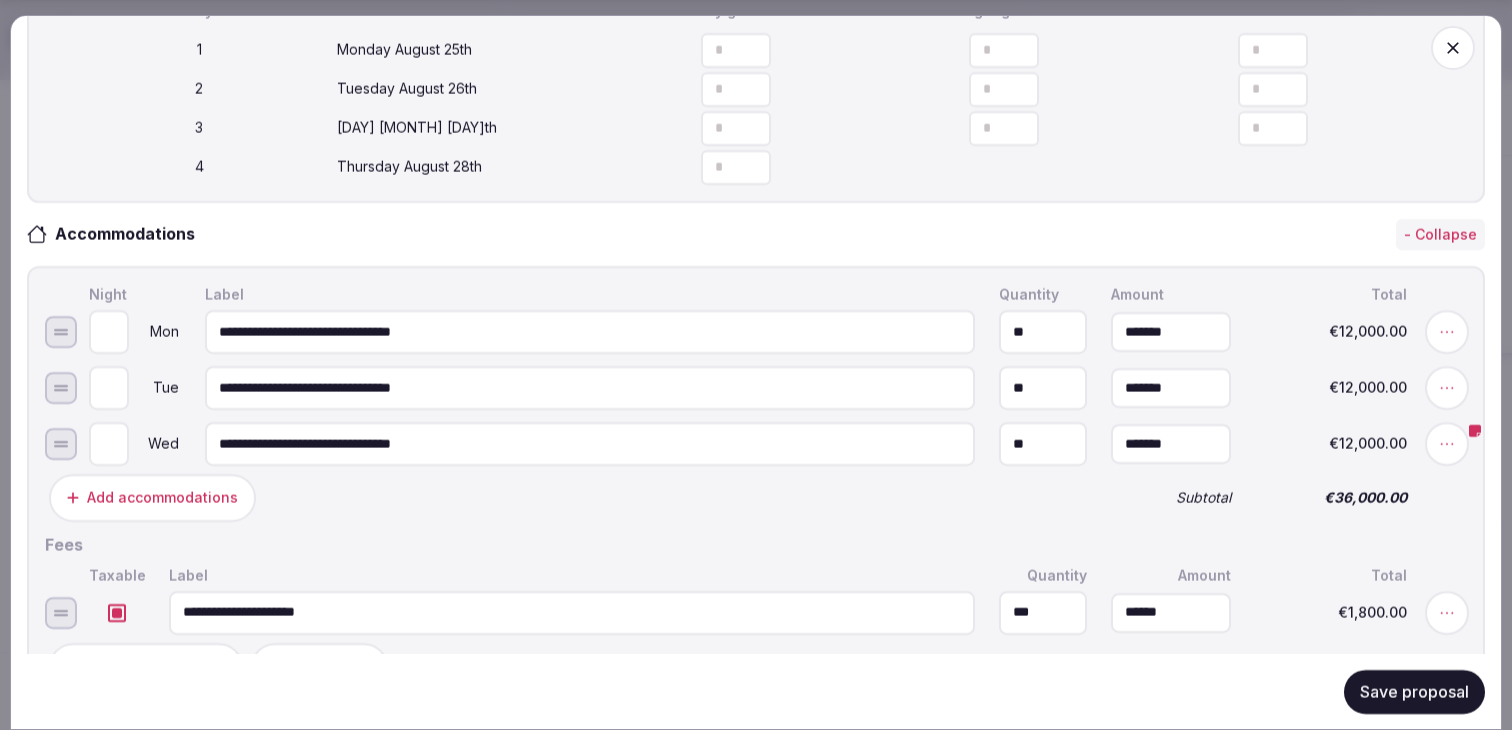 click on "Save proposal" at bounding box center (1414, 691) 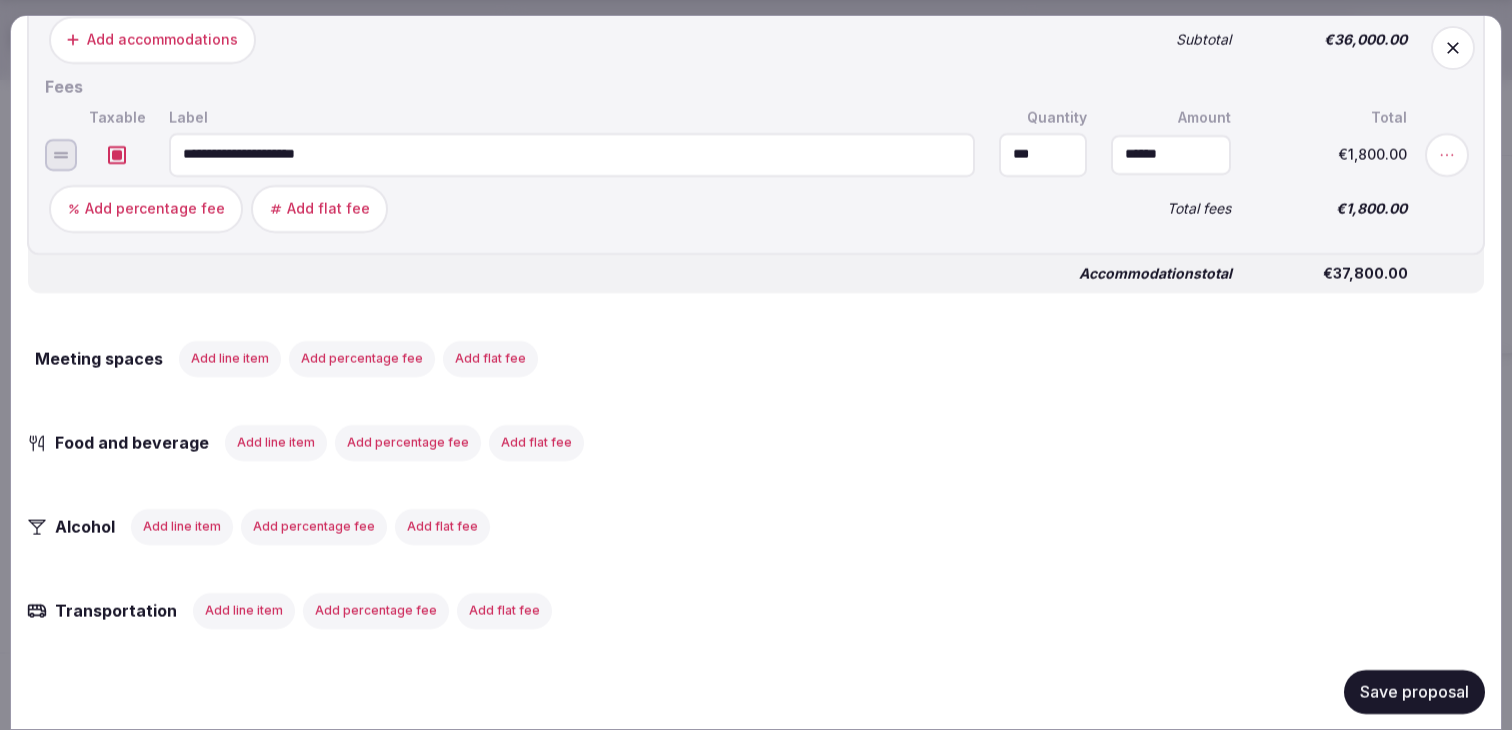 scroll, scrollTop: 1355, scrollLeft: 0, axis: vertical 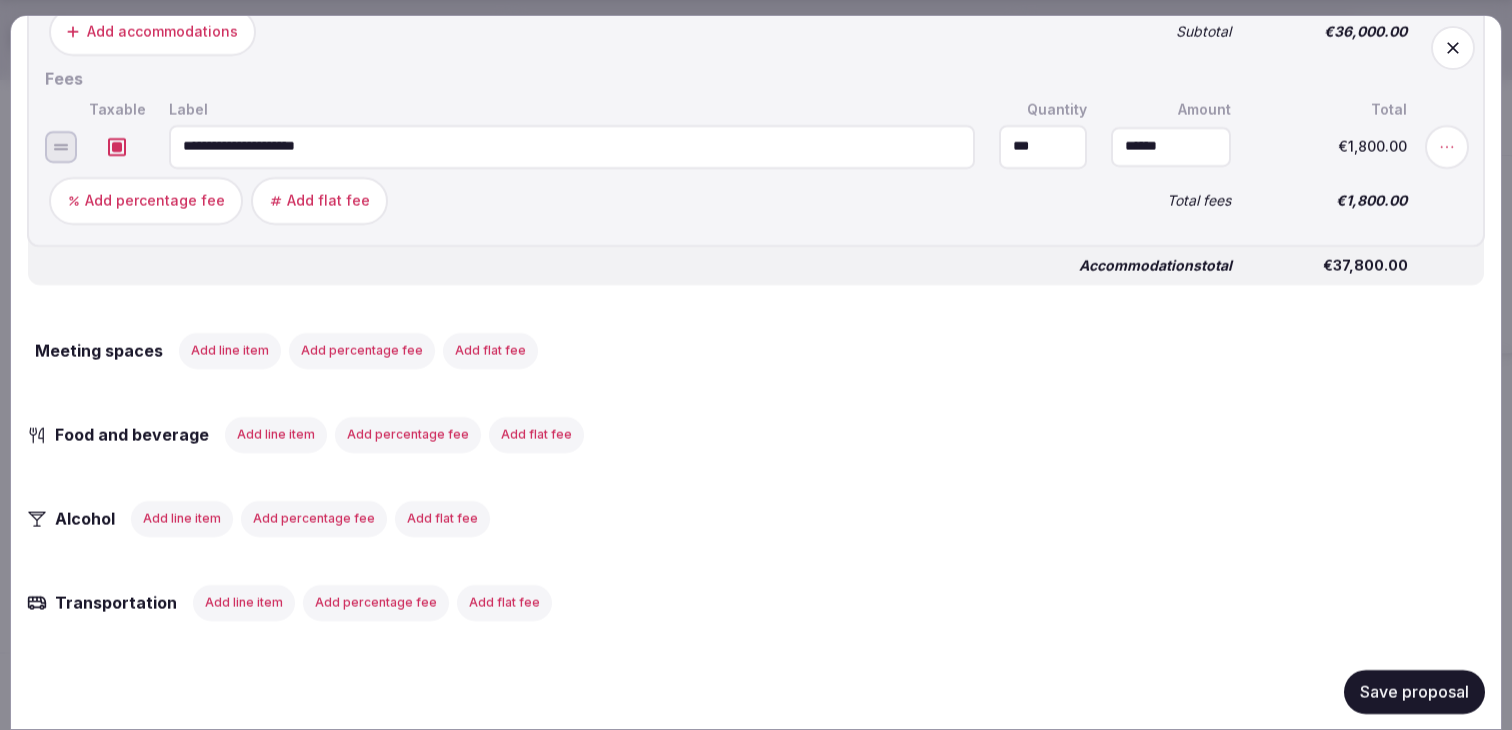 click on "Add line item" at bounding box center [230, 350] 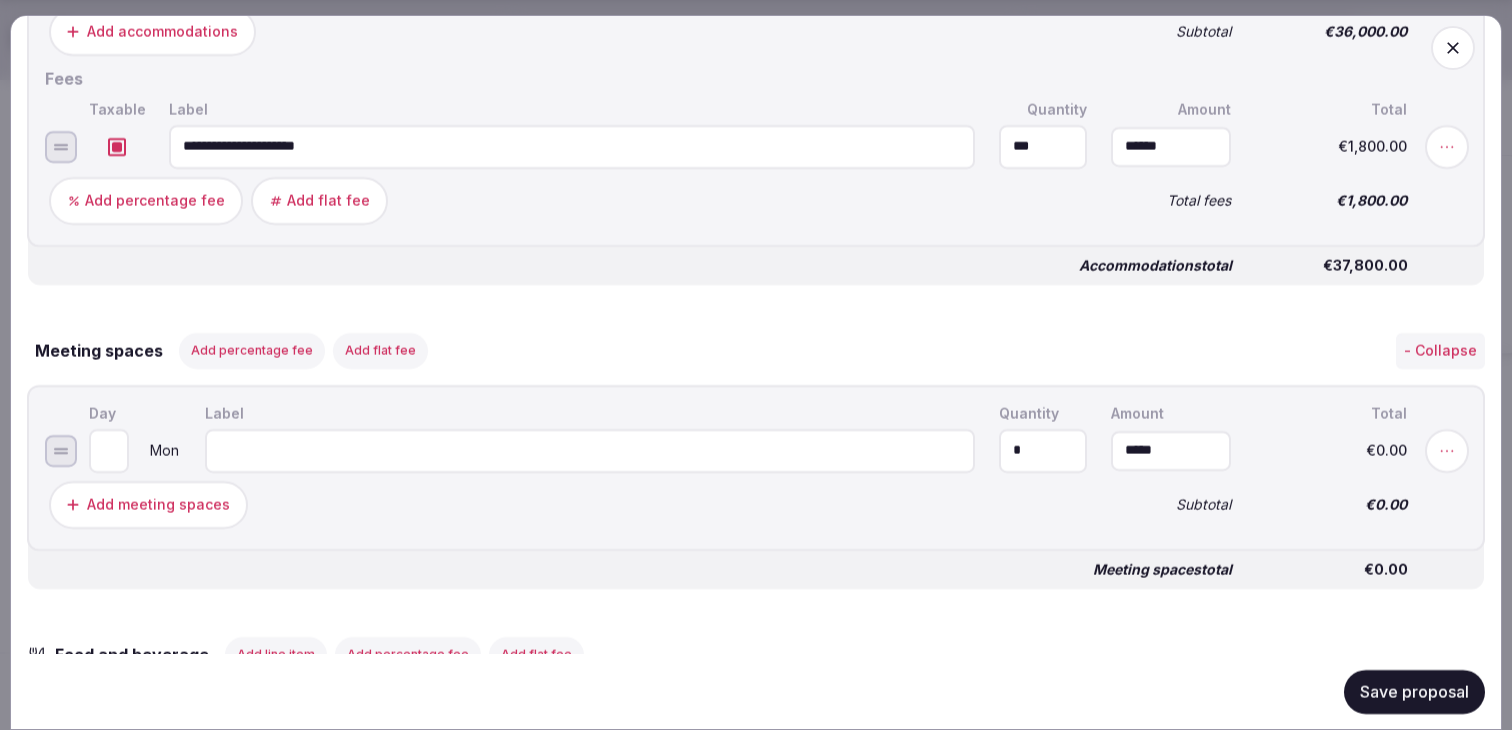 click on "*" at bounding box center (1043, 450) 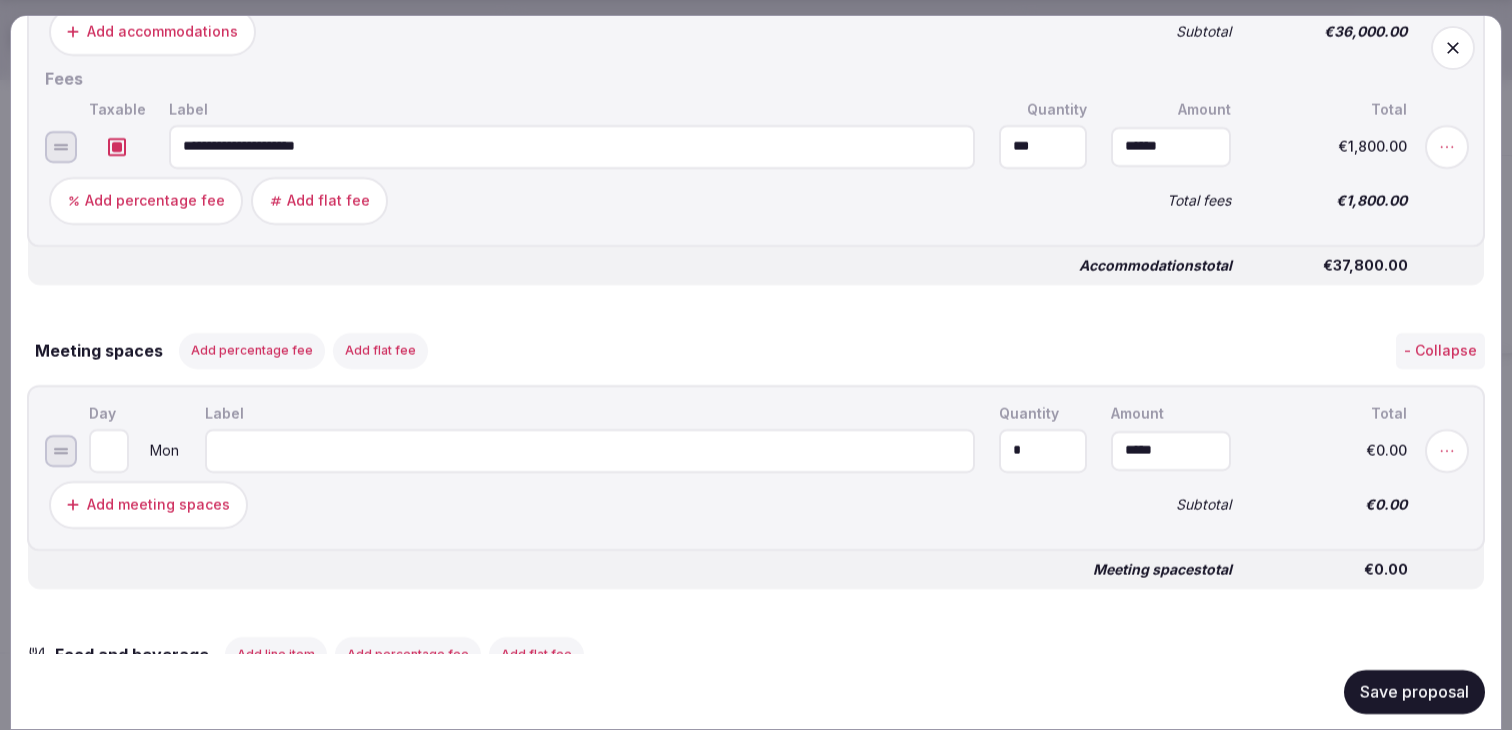 type on "*" 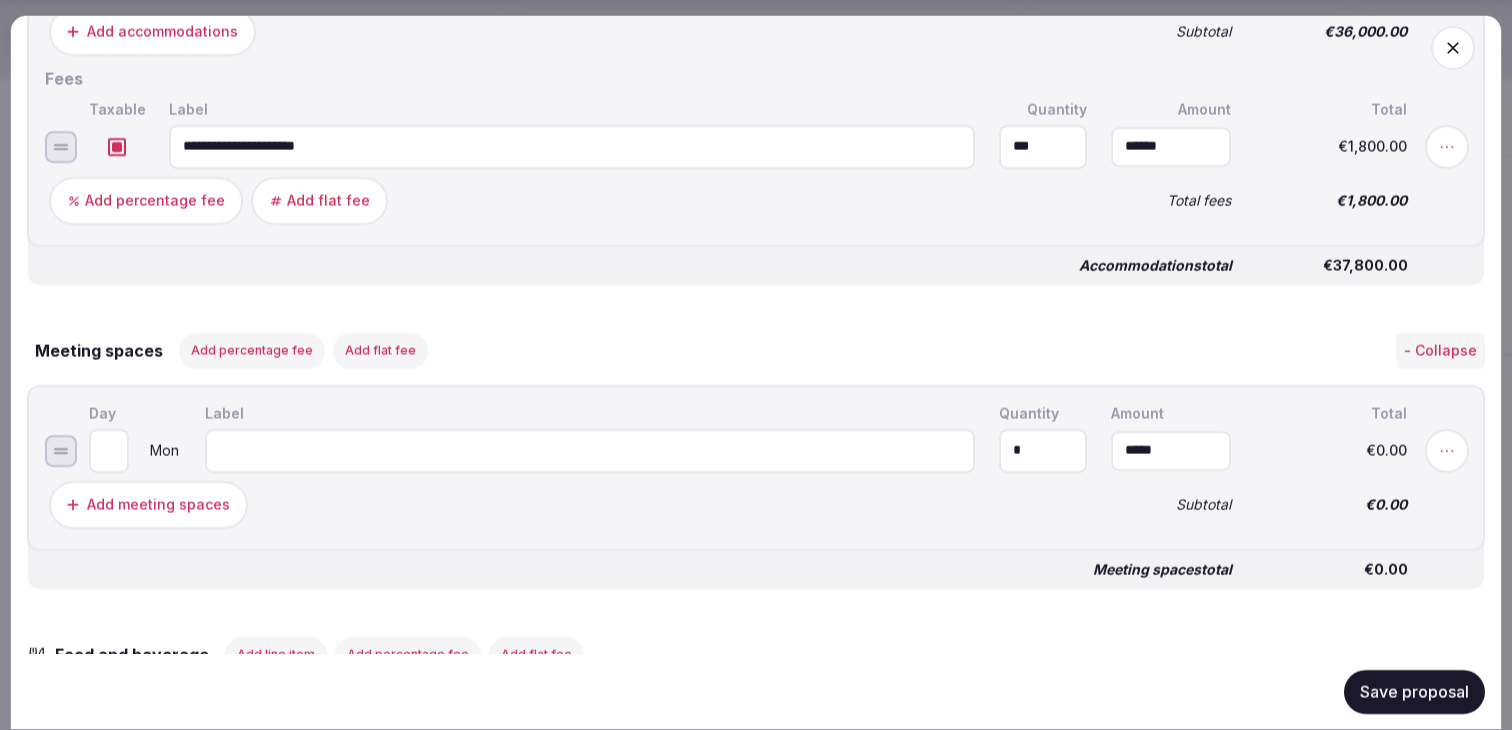 type on "*" 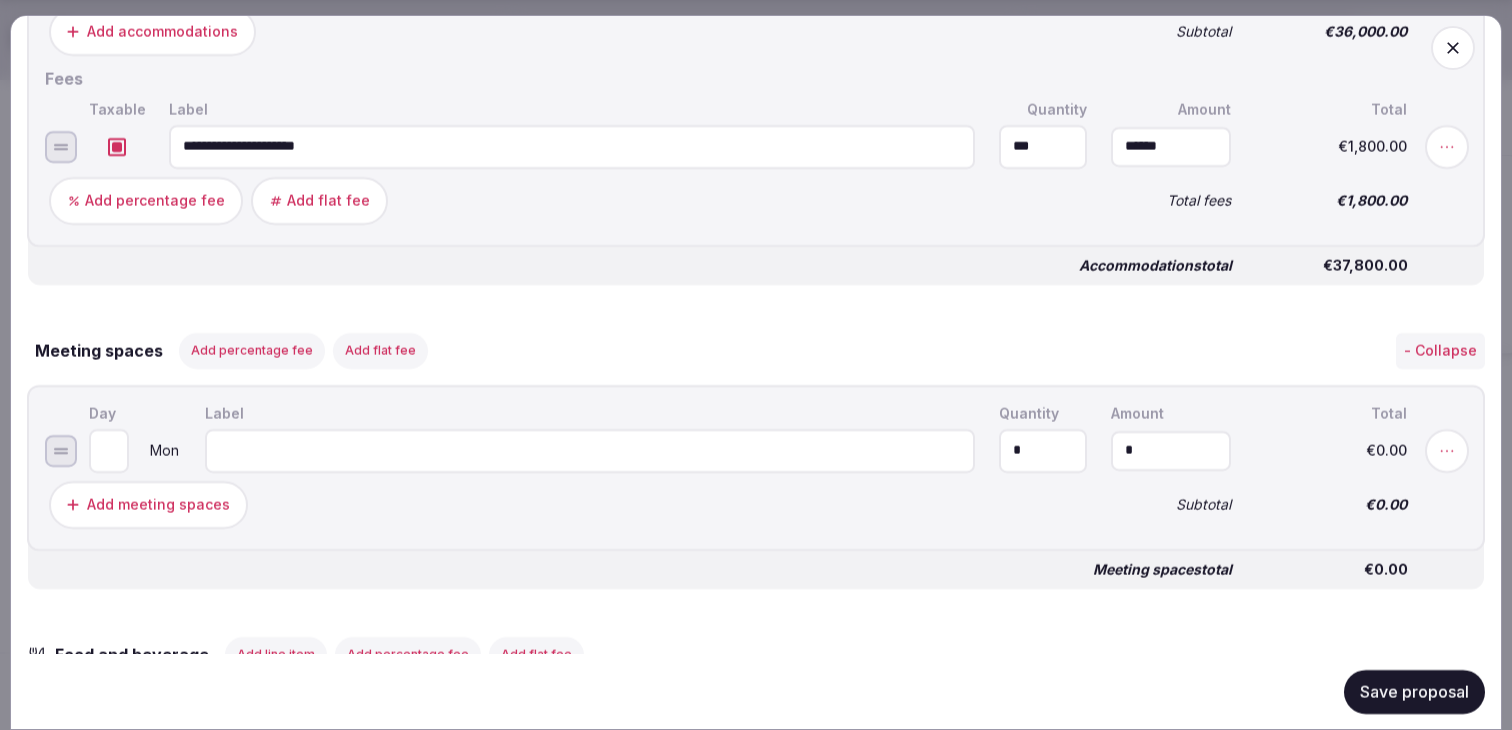 click on "*" at bounding box center (1171, 450) 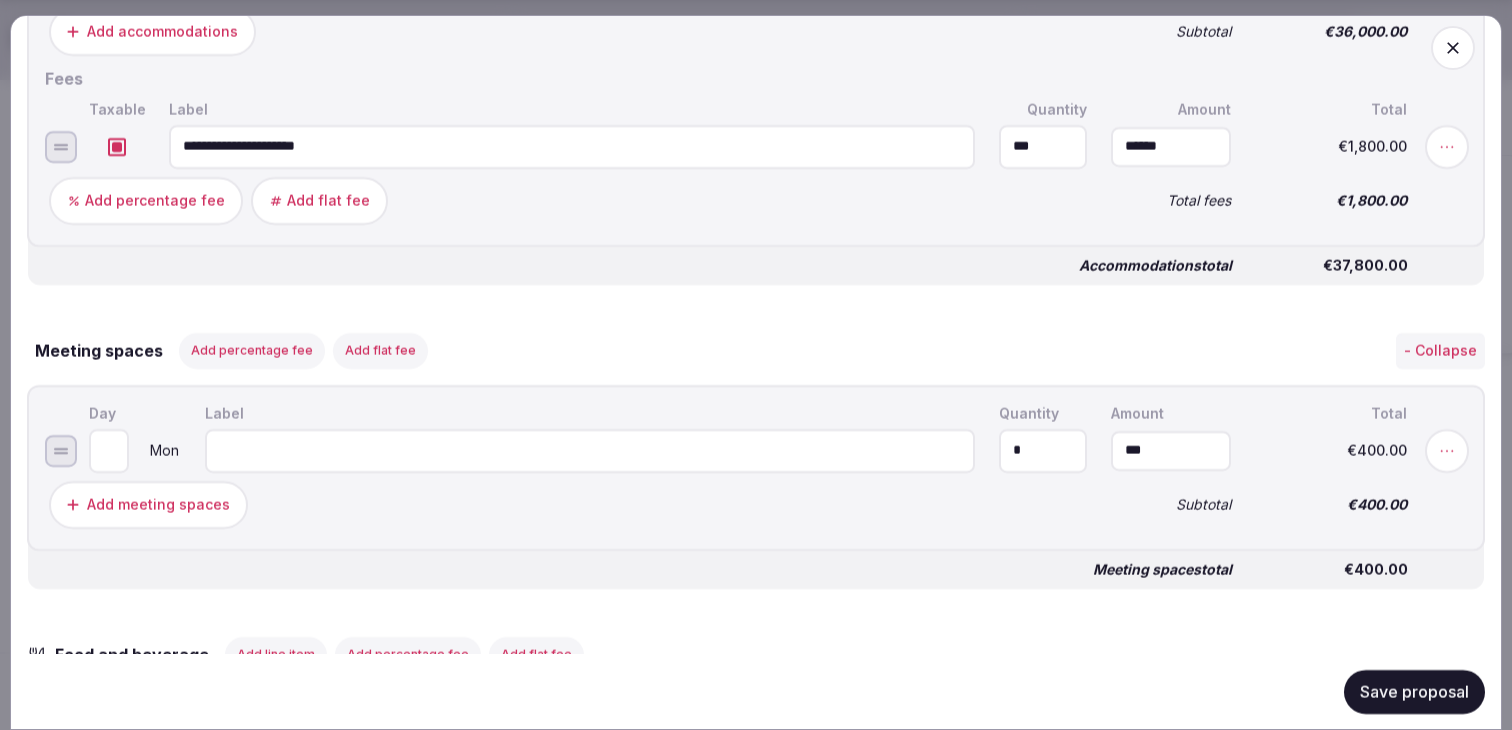 type on "*******" 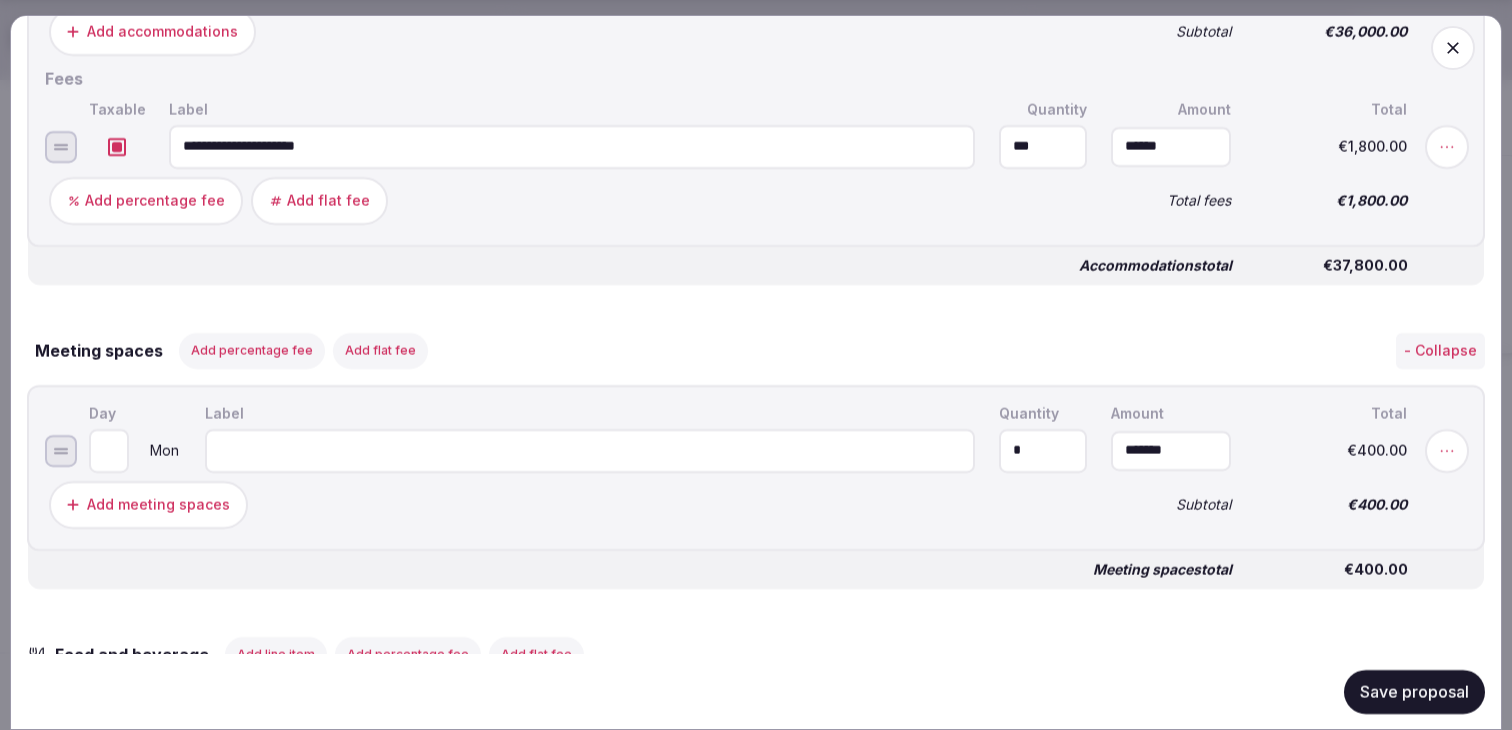click at bounding box center [590, 450] 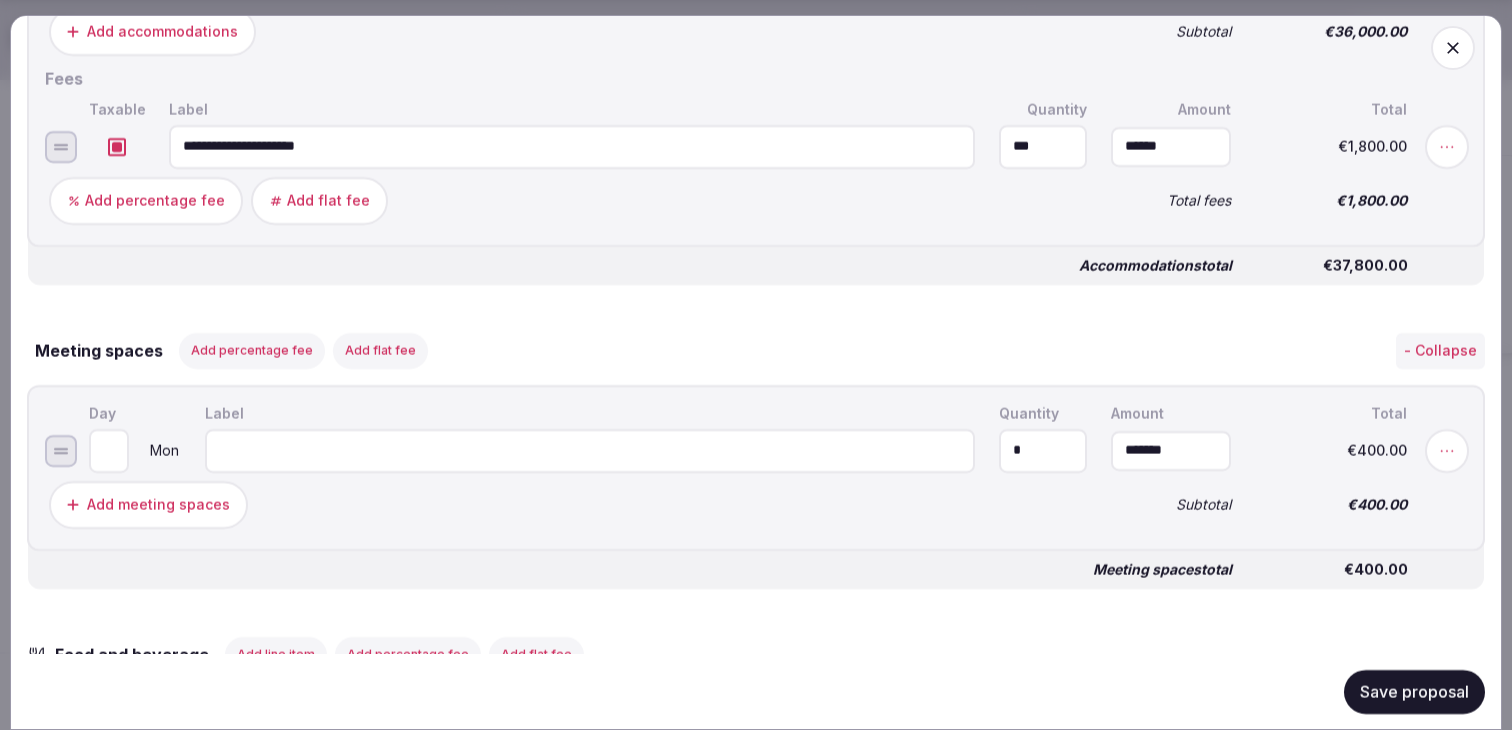 paste on "**********" 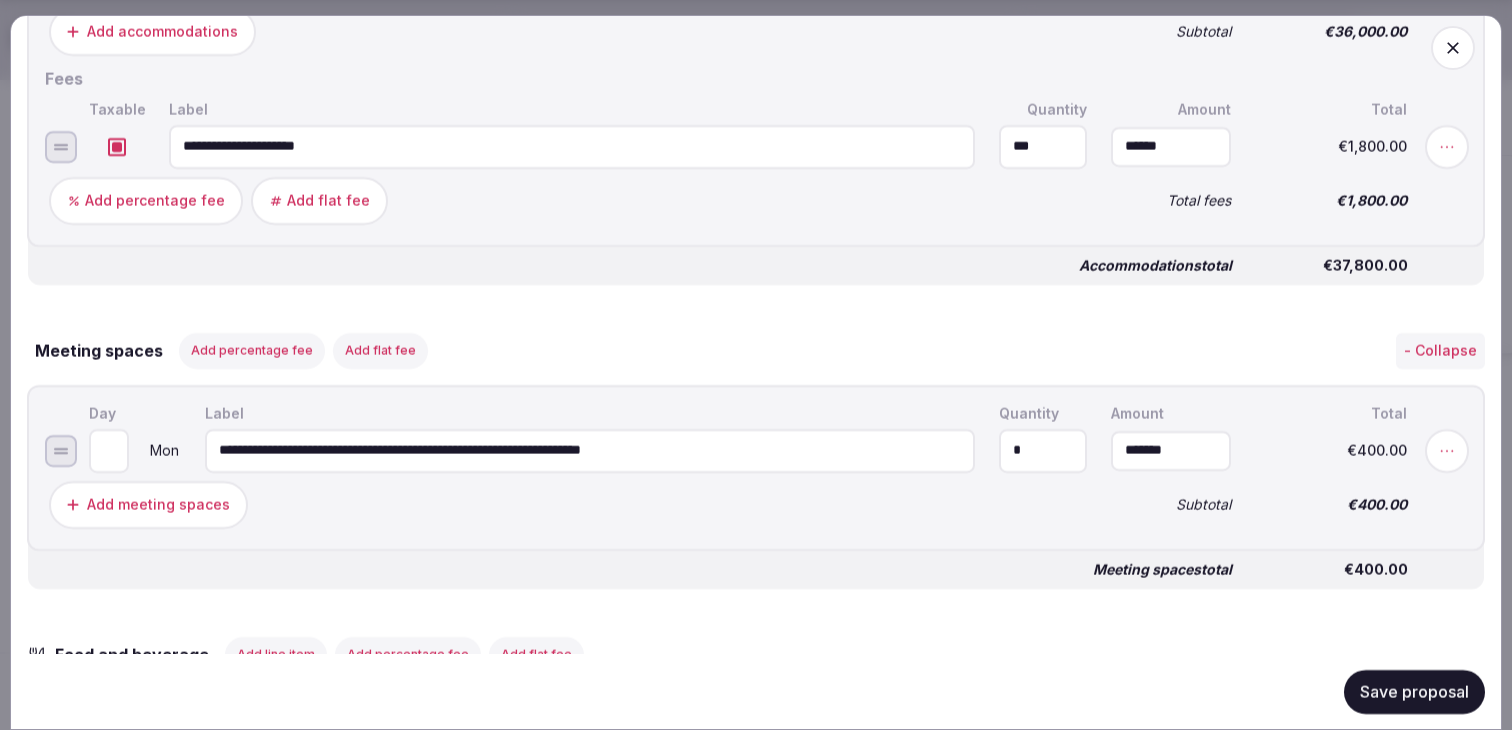 drag, startPoint x: 638, startPoint y: 335, endPoint x: 565, endPoint y: 332, distance: 73.061615 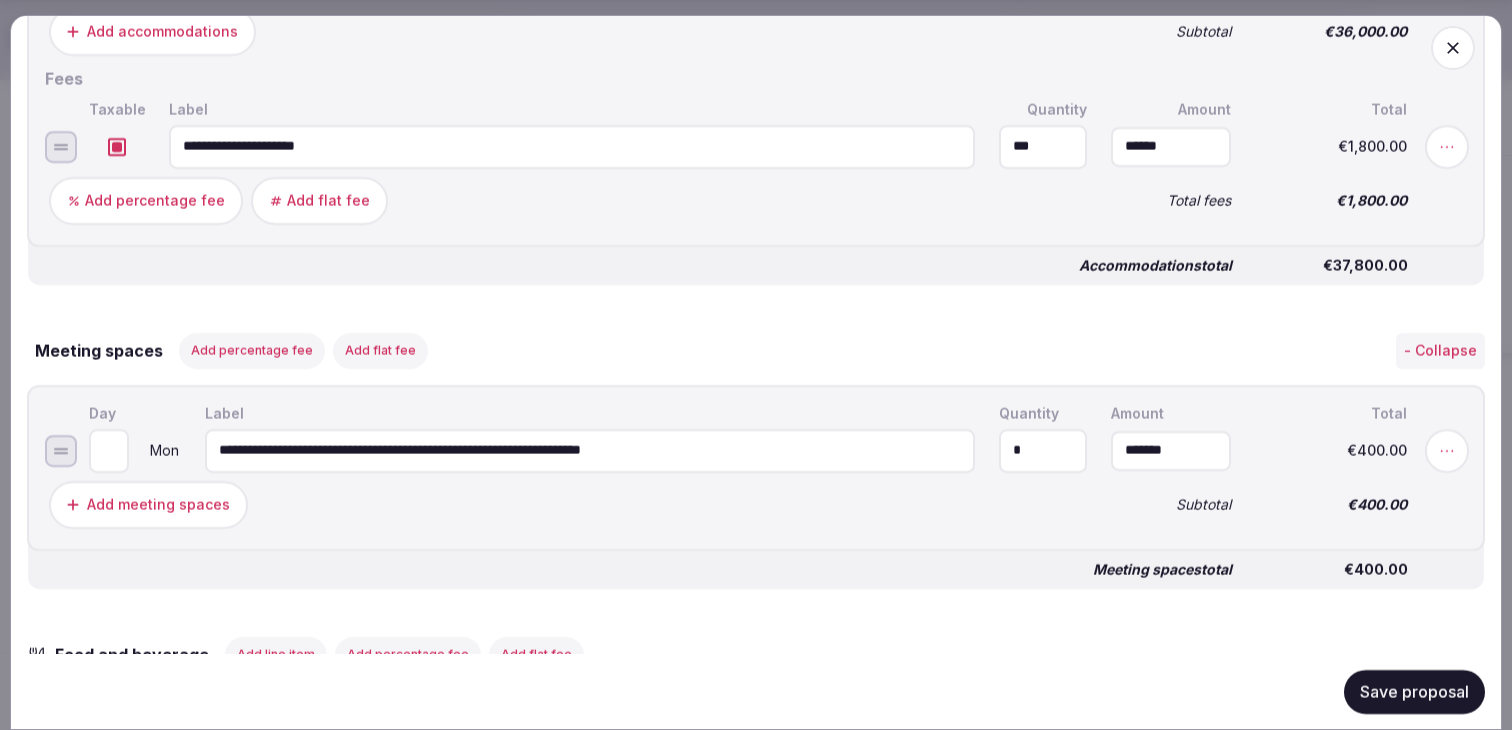 click on "**********" at bounding box center [590, 450] 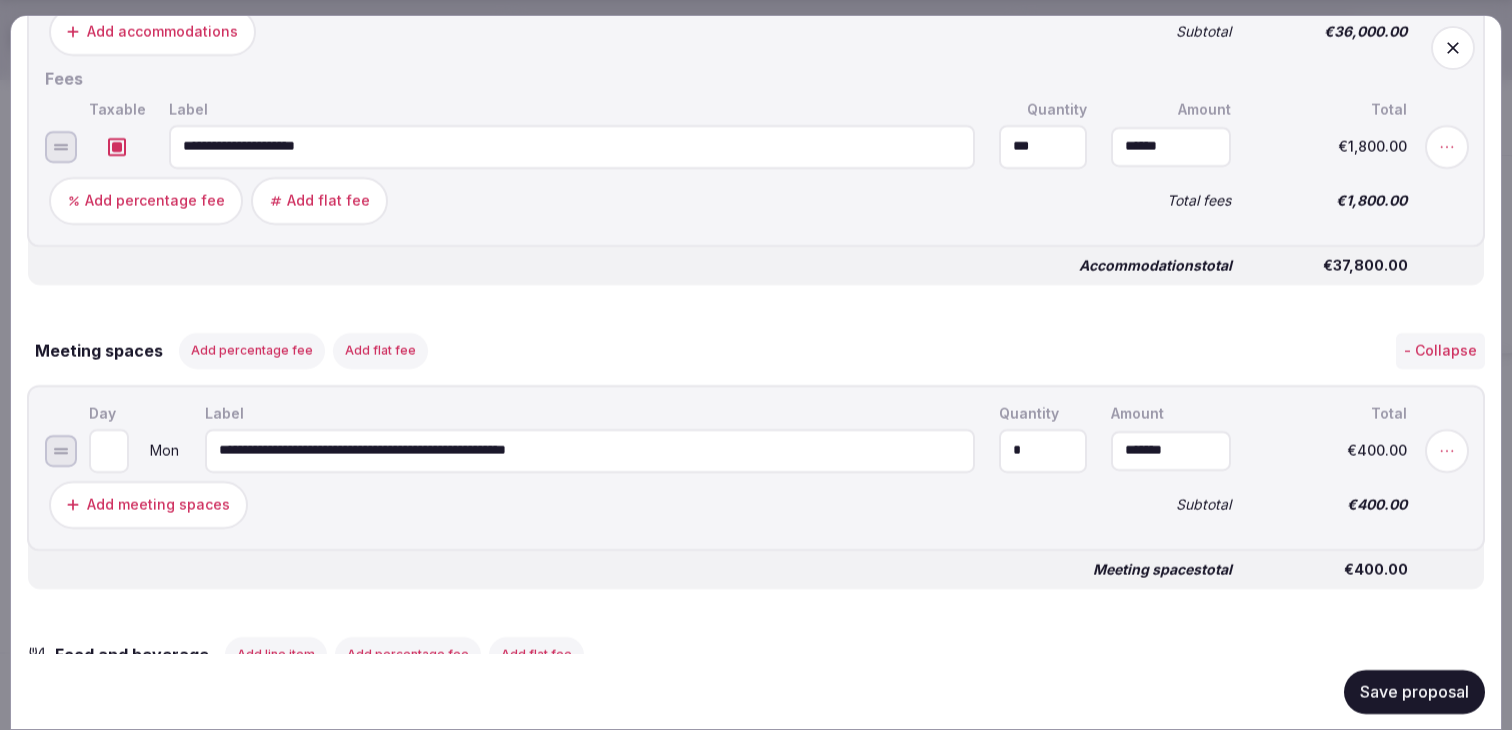 drag, startPoint x: 543, startPoint y: 336, endPoint x: 364, endPoint y: 336, distance: 179 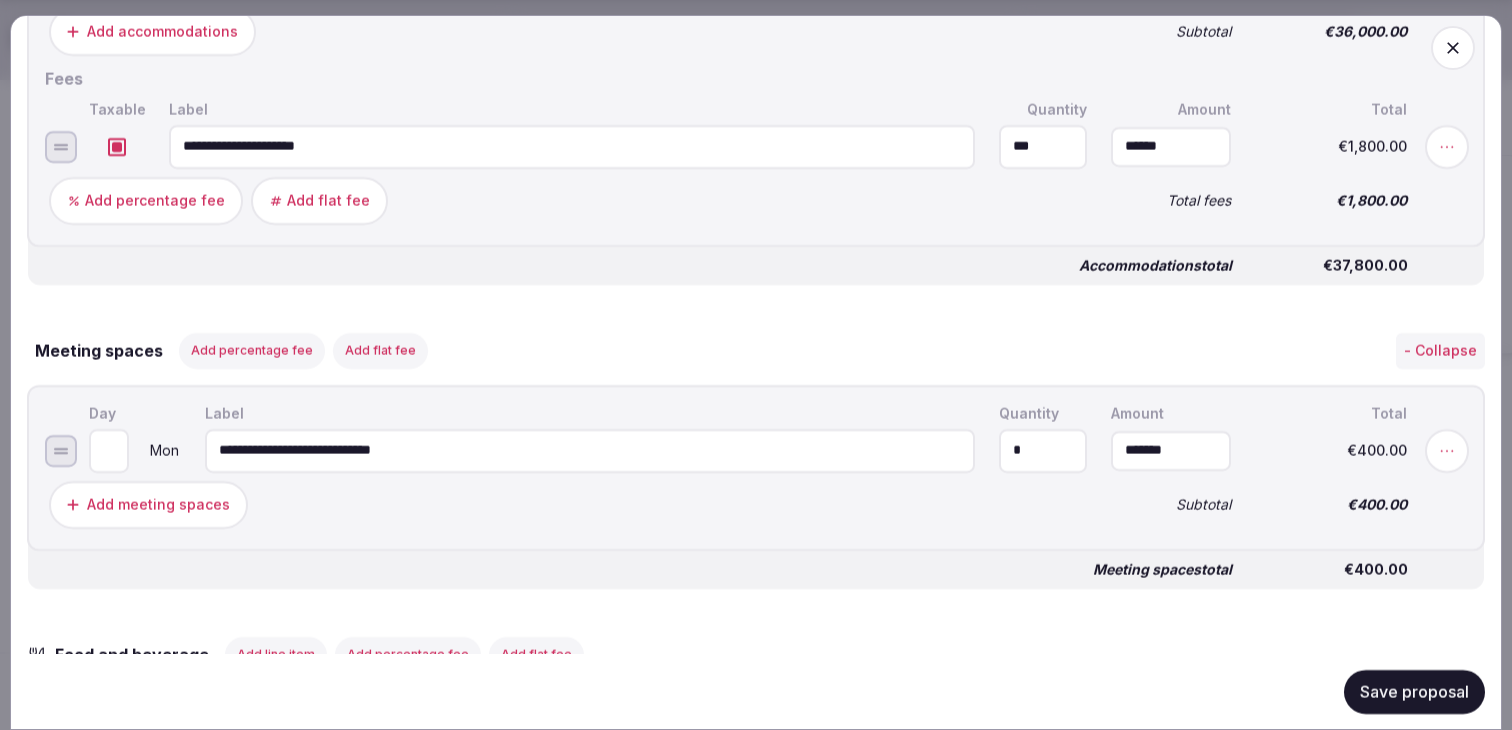 click on "**********" at bounding box center (590, 450) 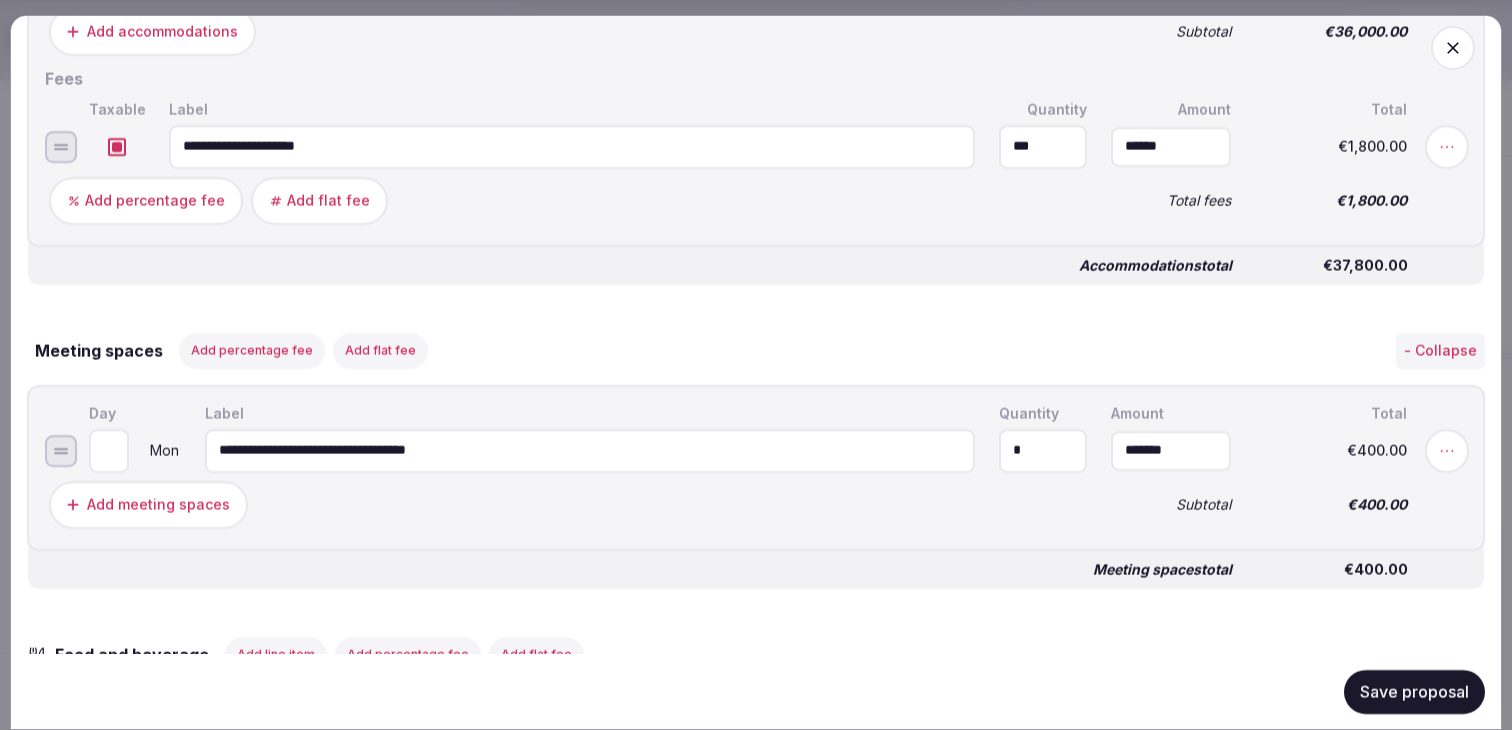 click on "**********" at bounding box center (590, 450) 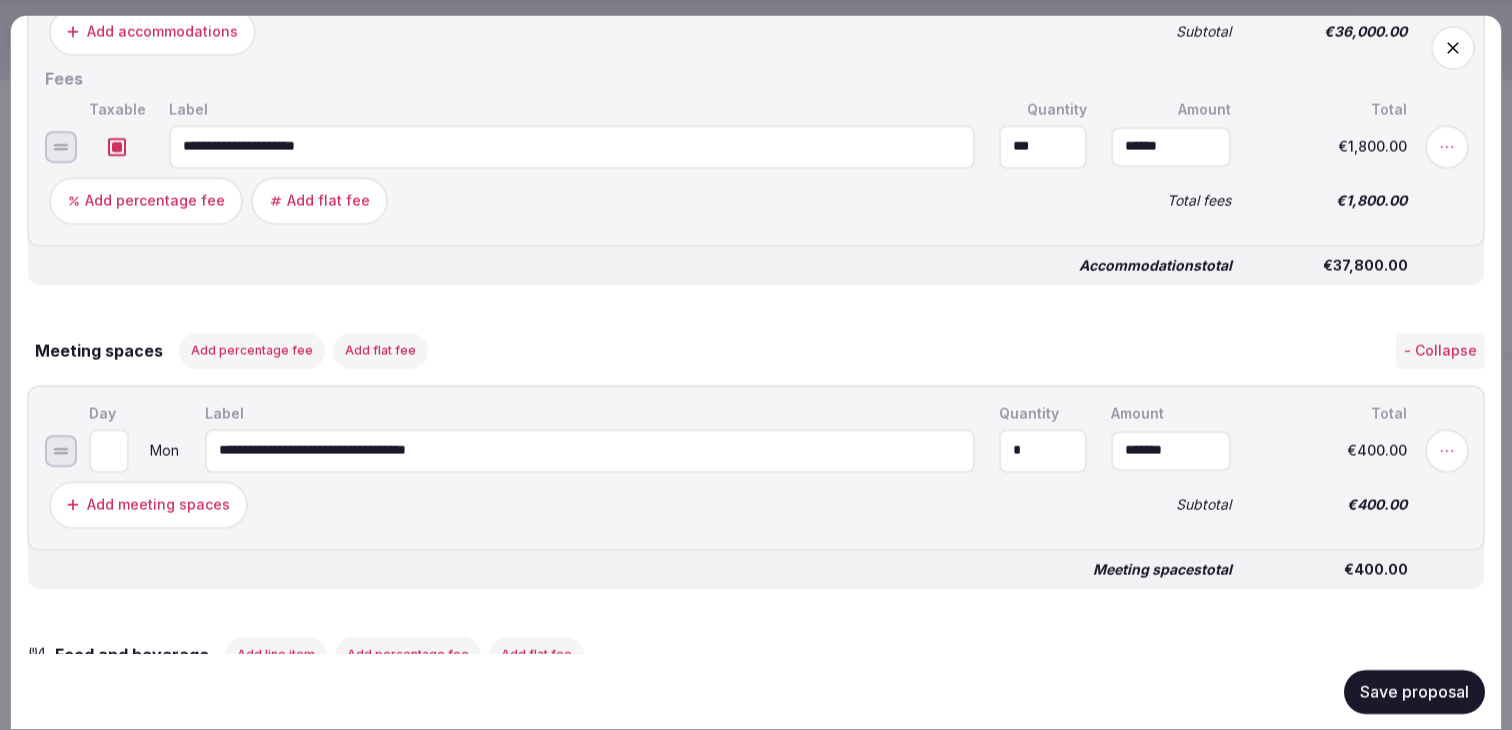 click on "**********" at bounding box center [590, 450] 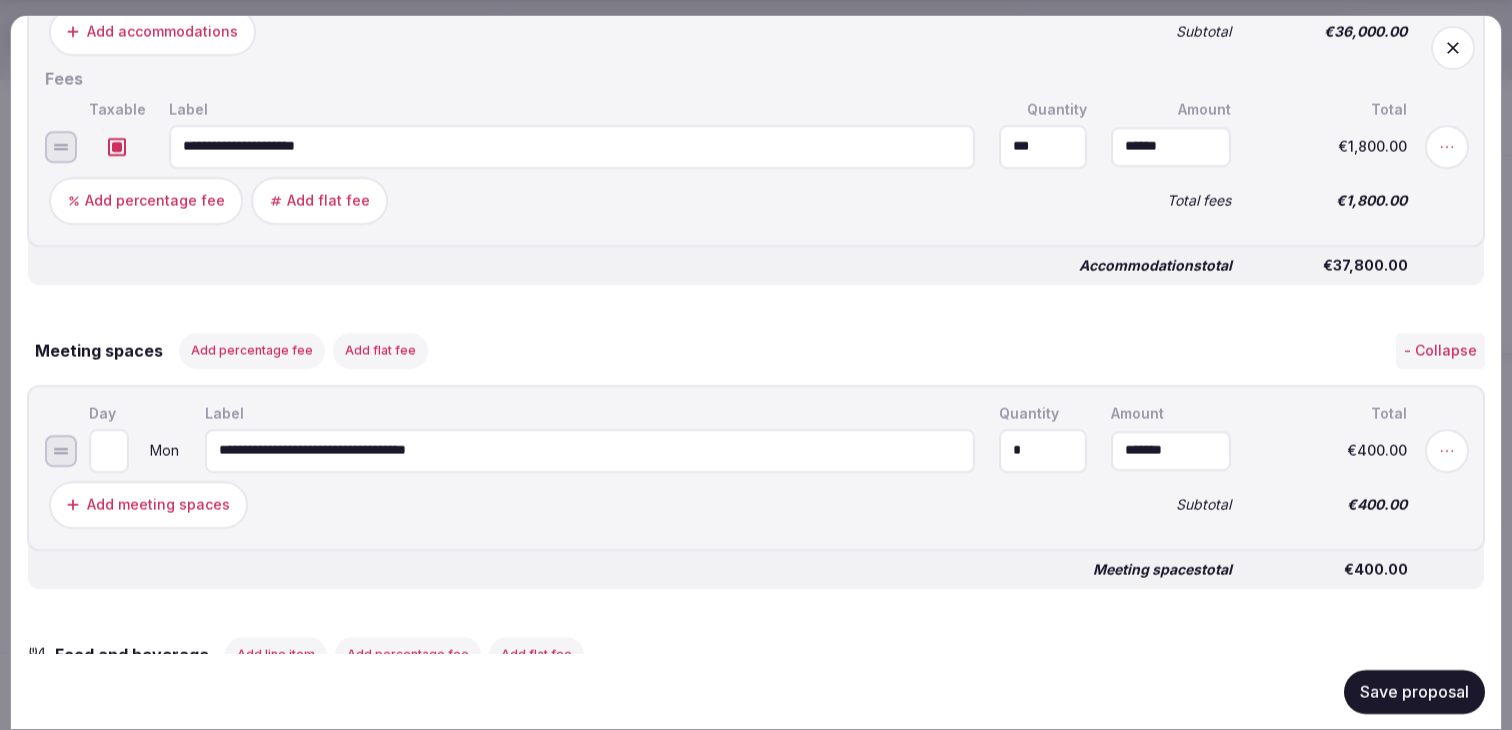 type on "**********" 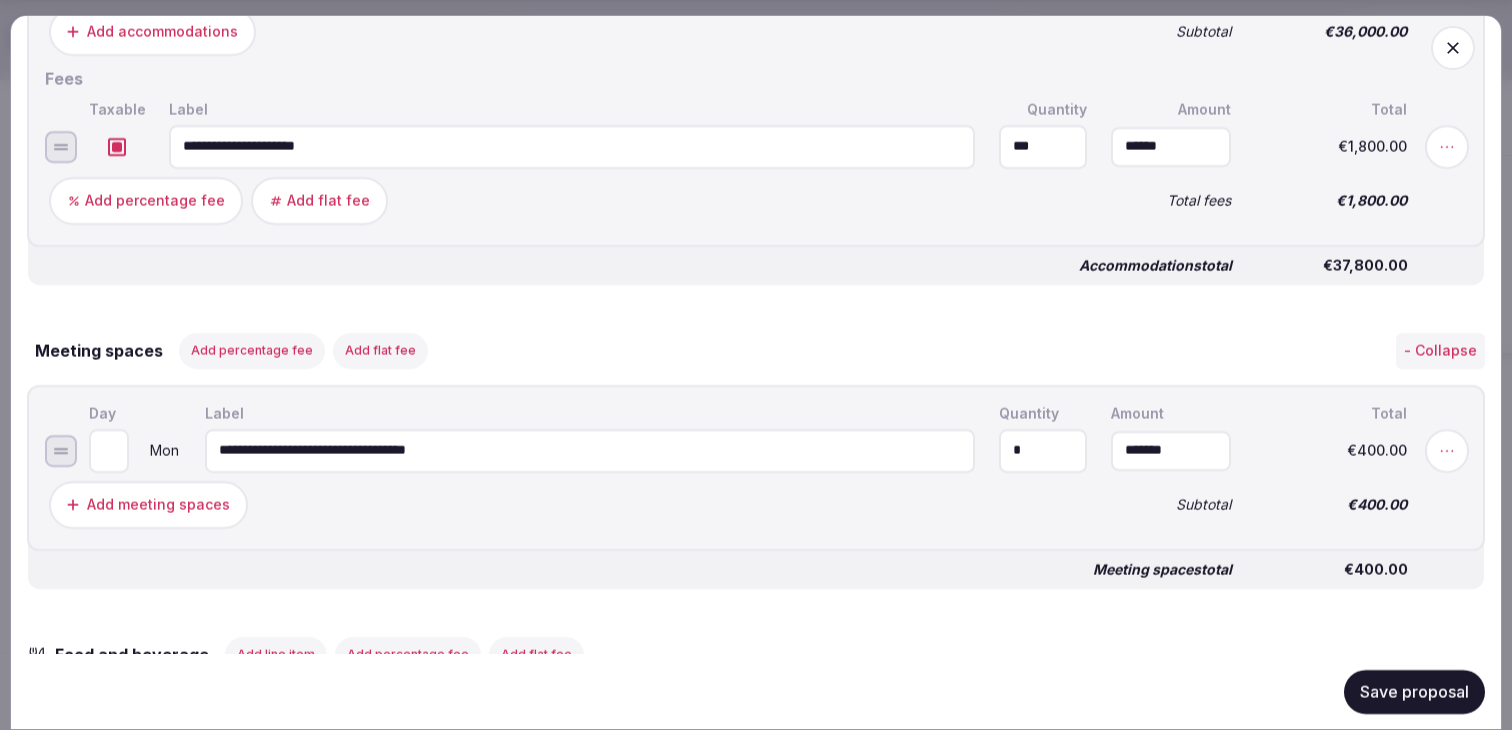 click on "Save proposal" at bounding box center [1414, 691] 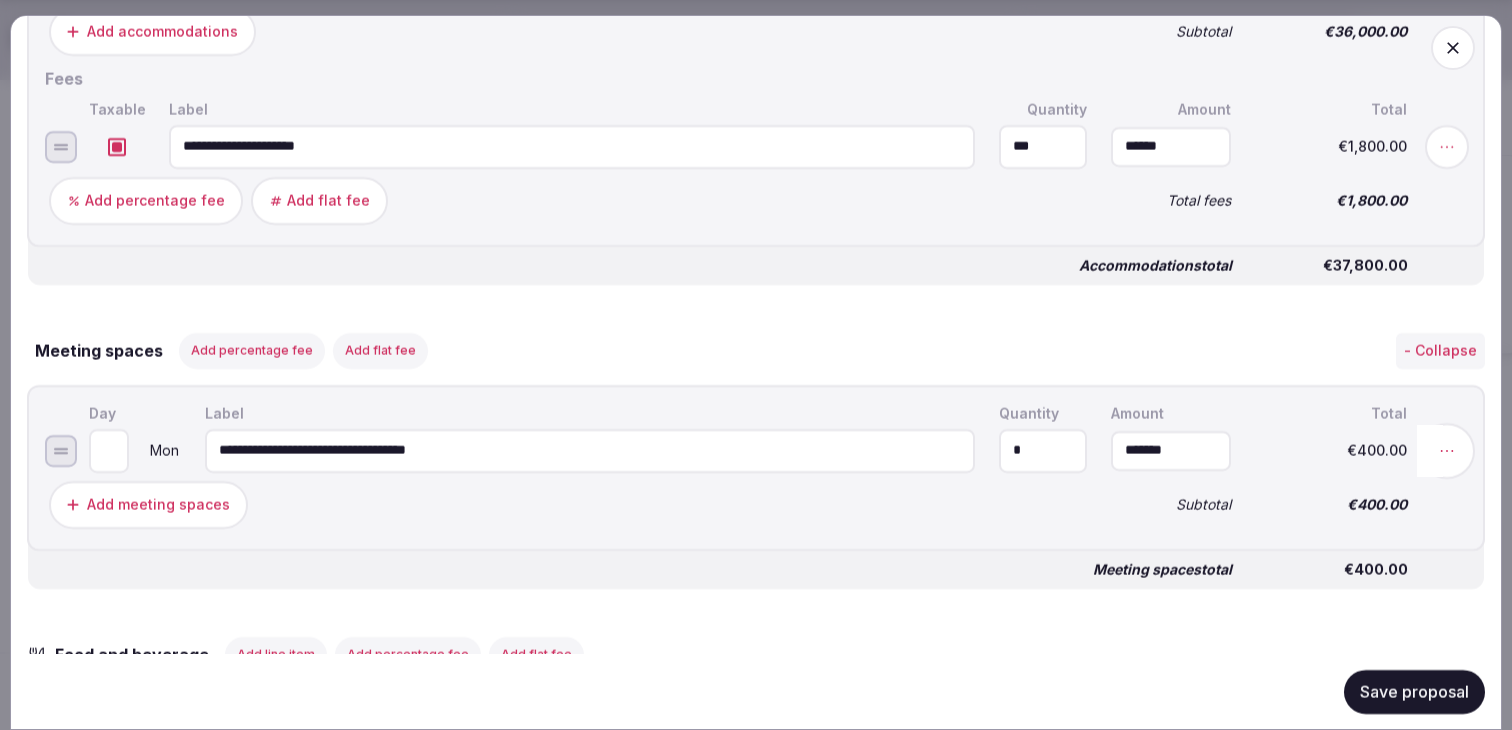 click at bounding box center [1447, 450] 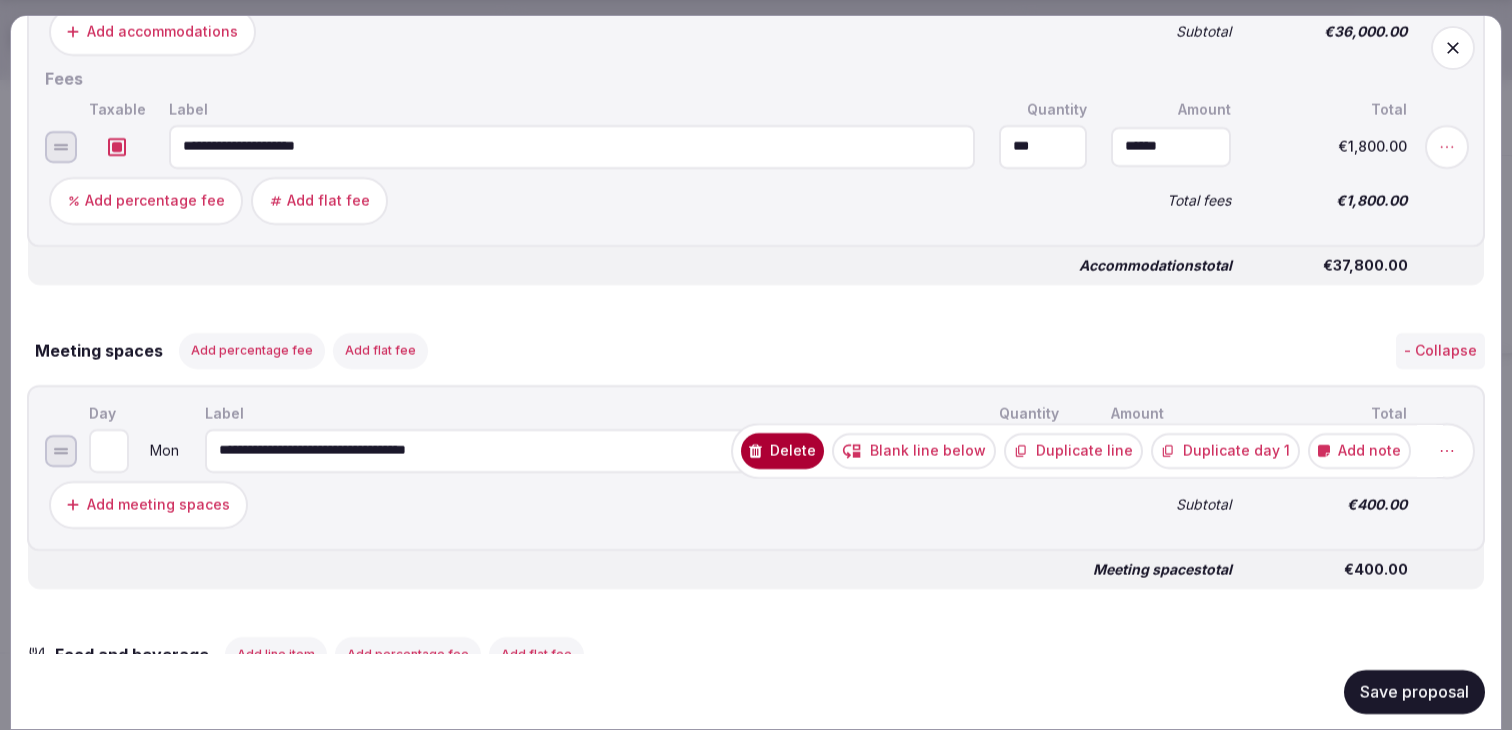 click on "Add note" at bounding box center [1359, 450] 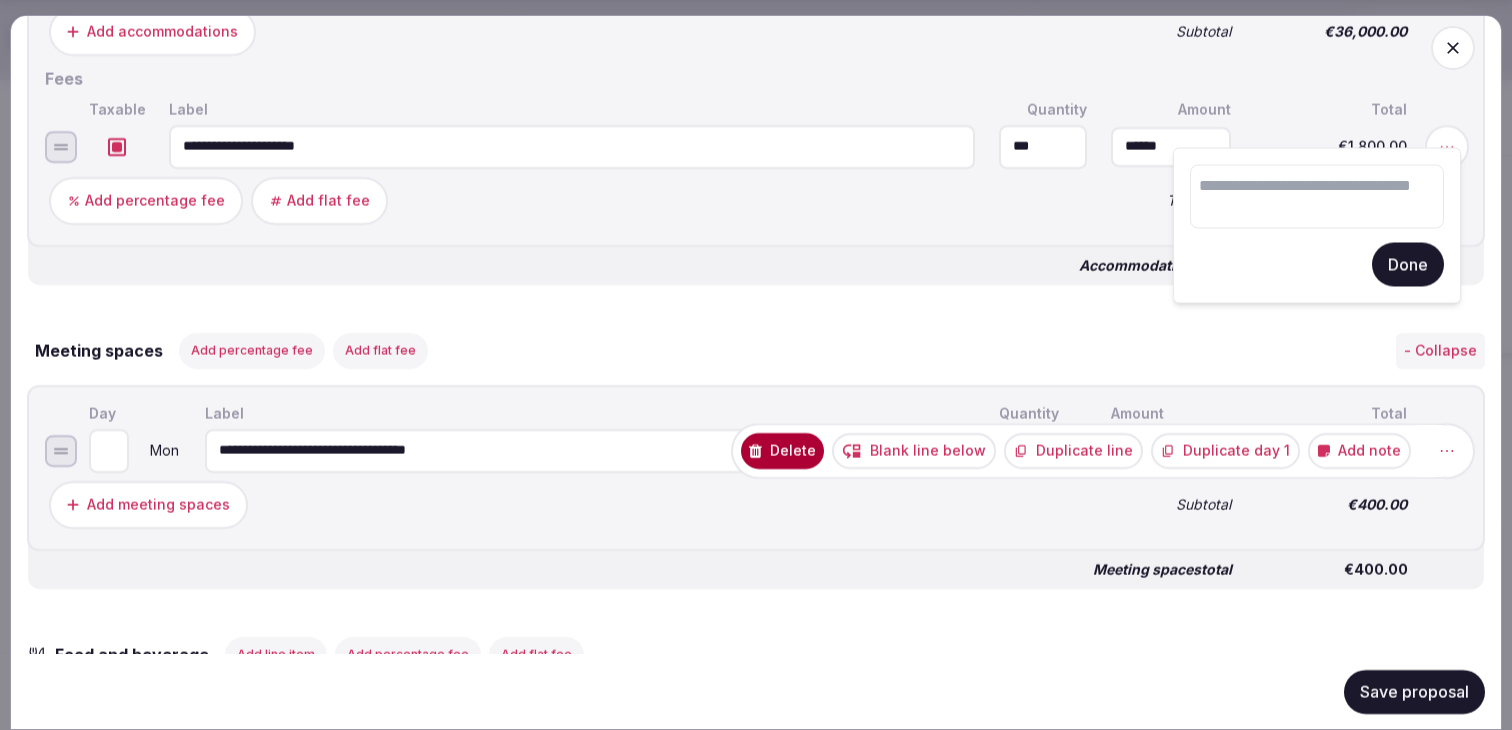 click at bounding box center (1317, 197) 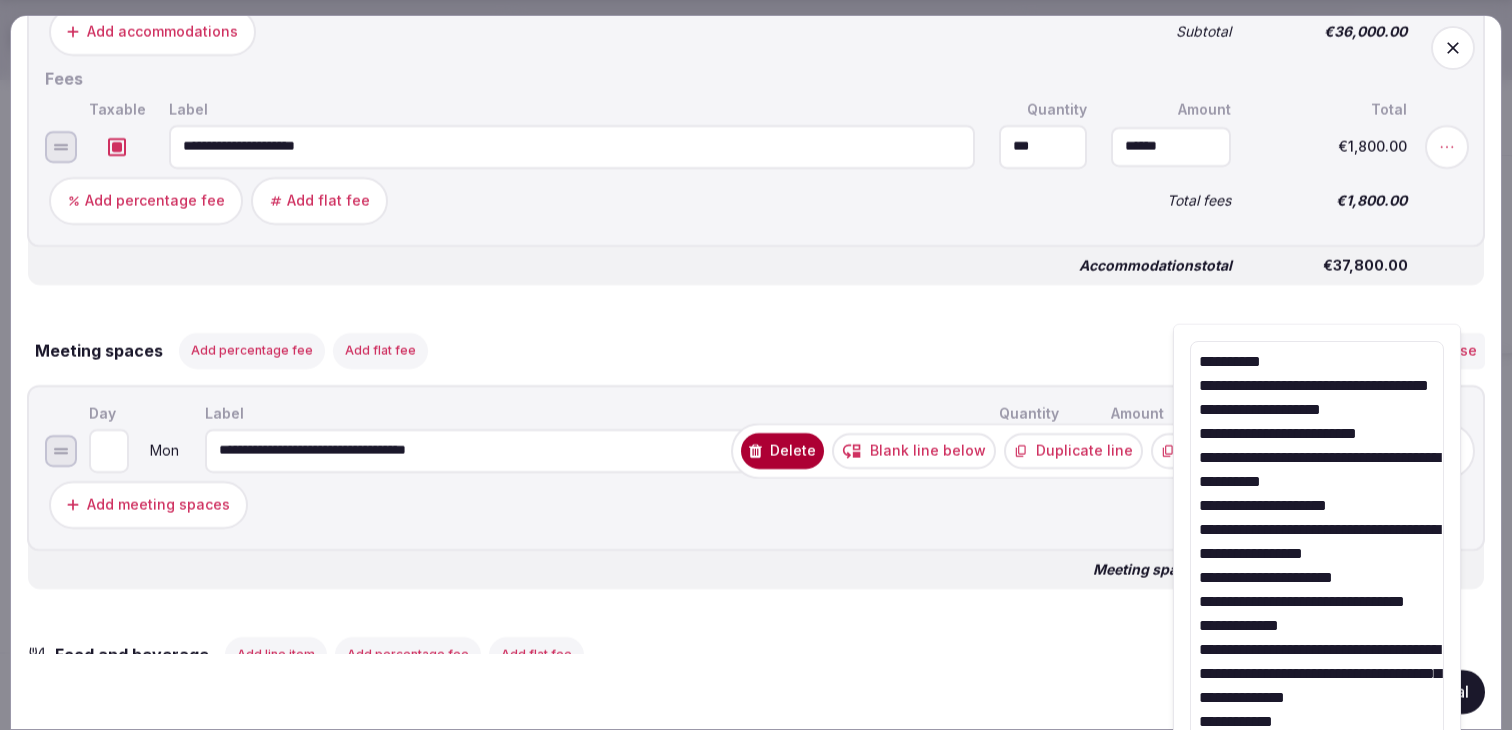 click on "**********" at bounding box center [1317, 601] 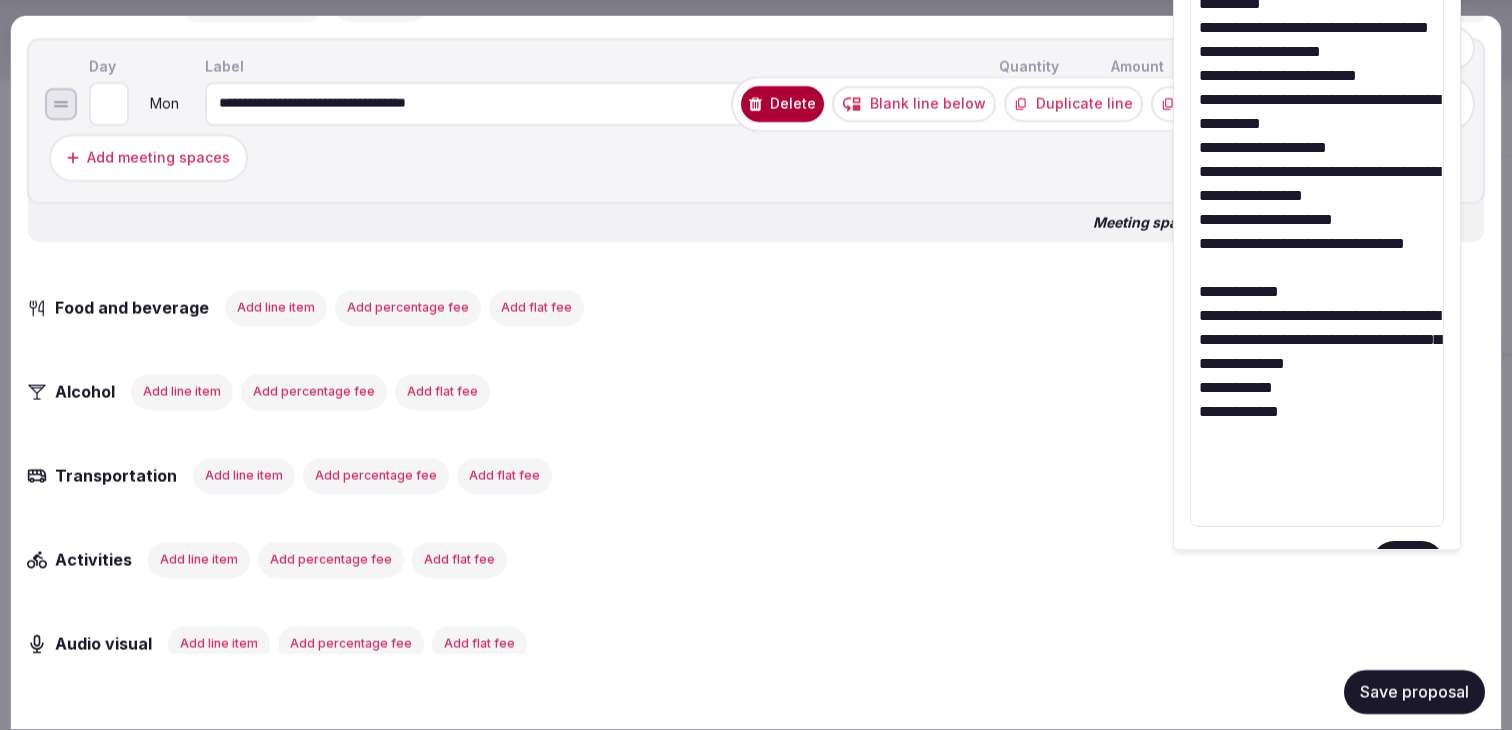 scroll, scrollTop: 1719, scrollLeft: 0, axis: vertical 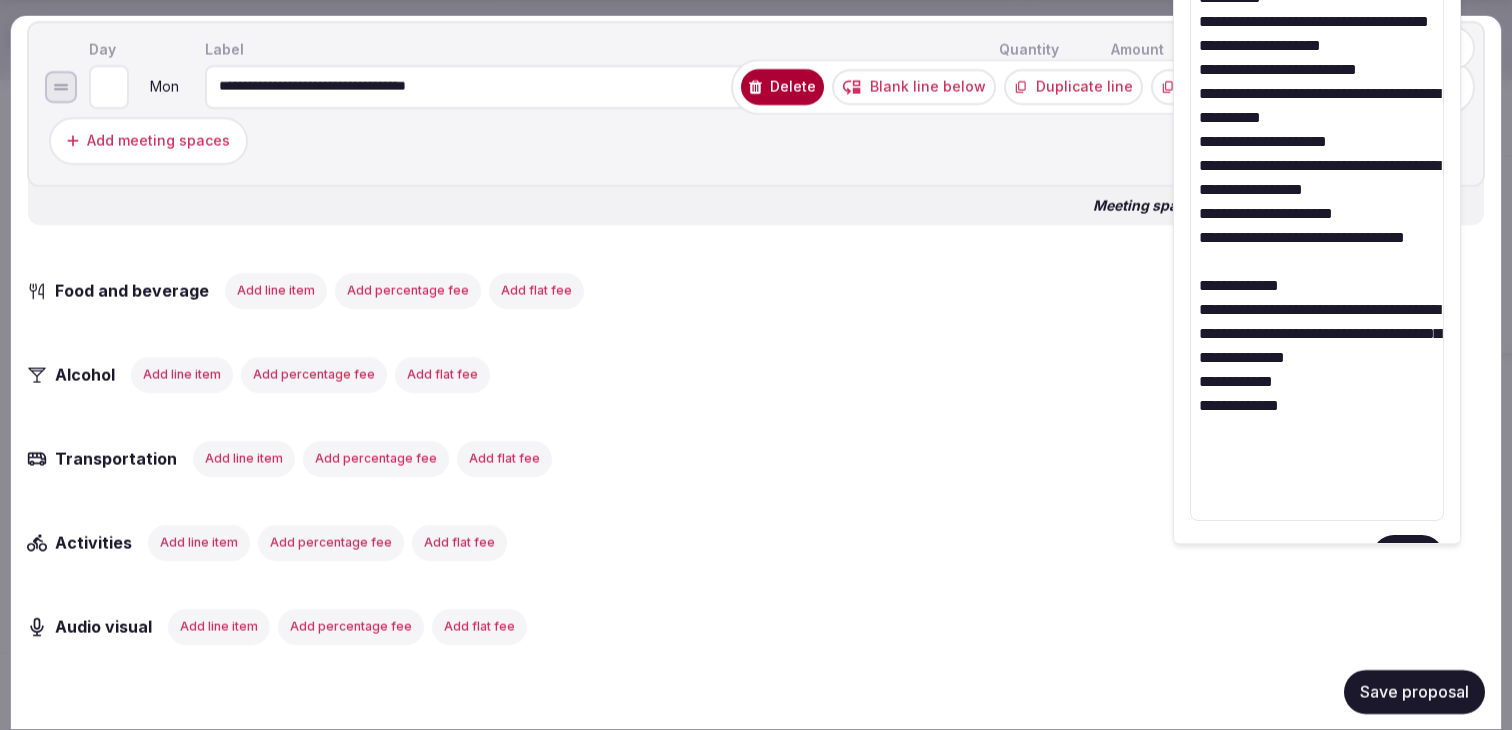 type on "**********" 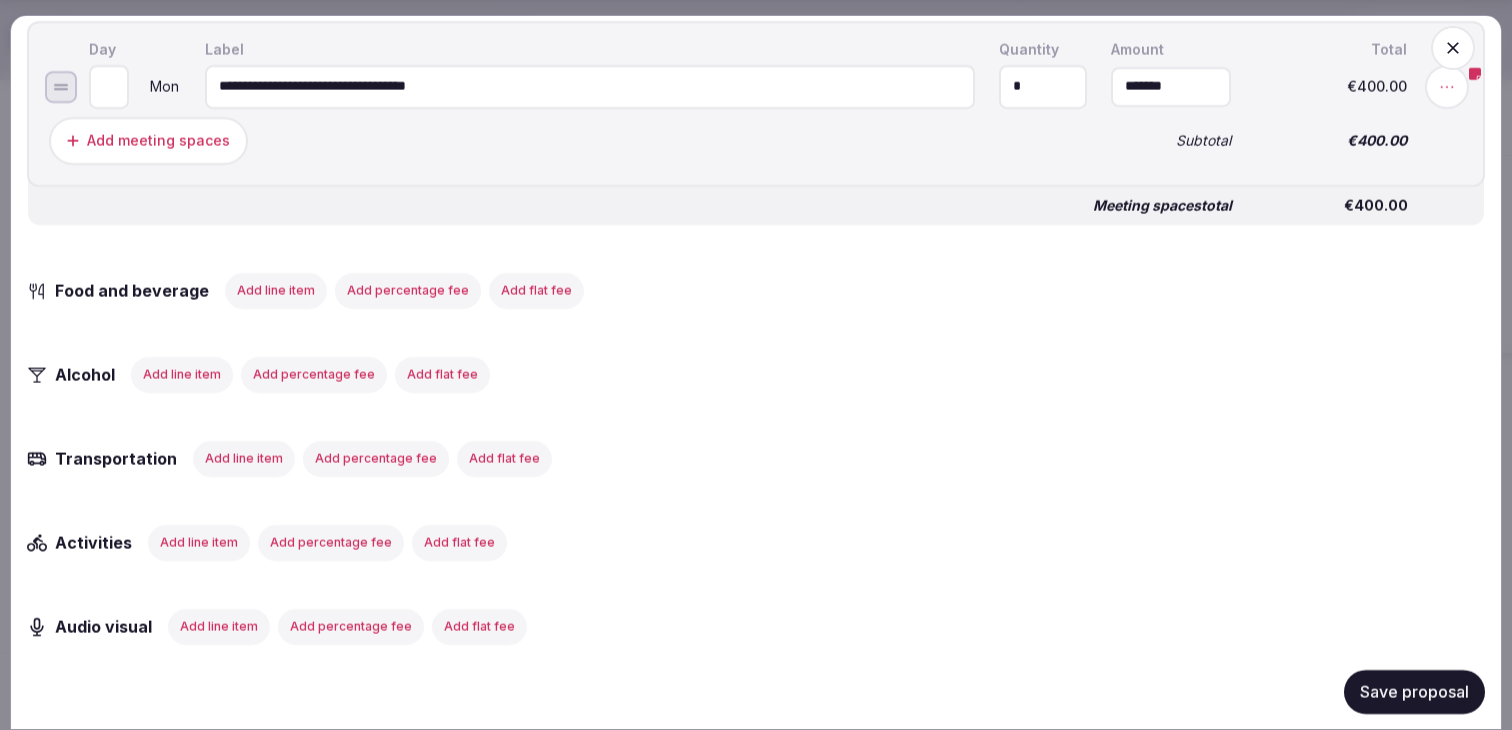click on "Save proposal" at bounding box center (1414, 691) 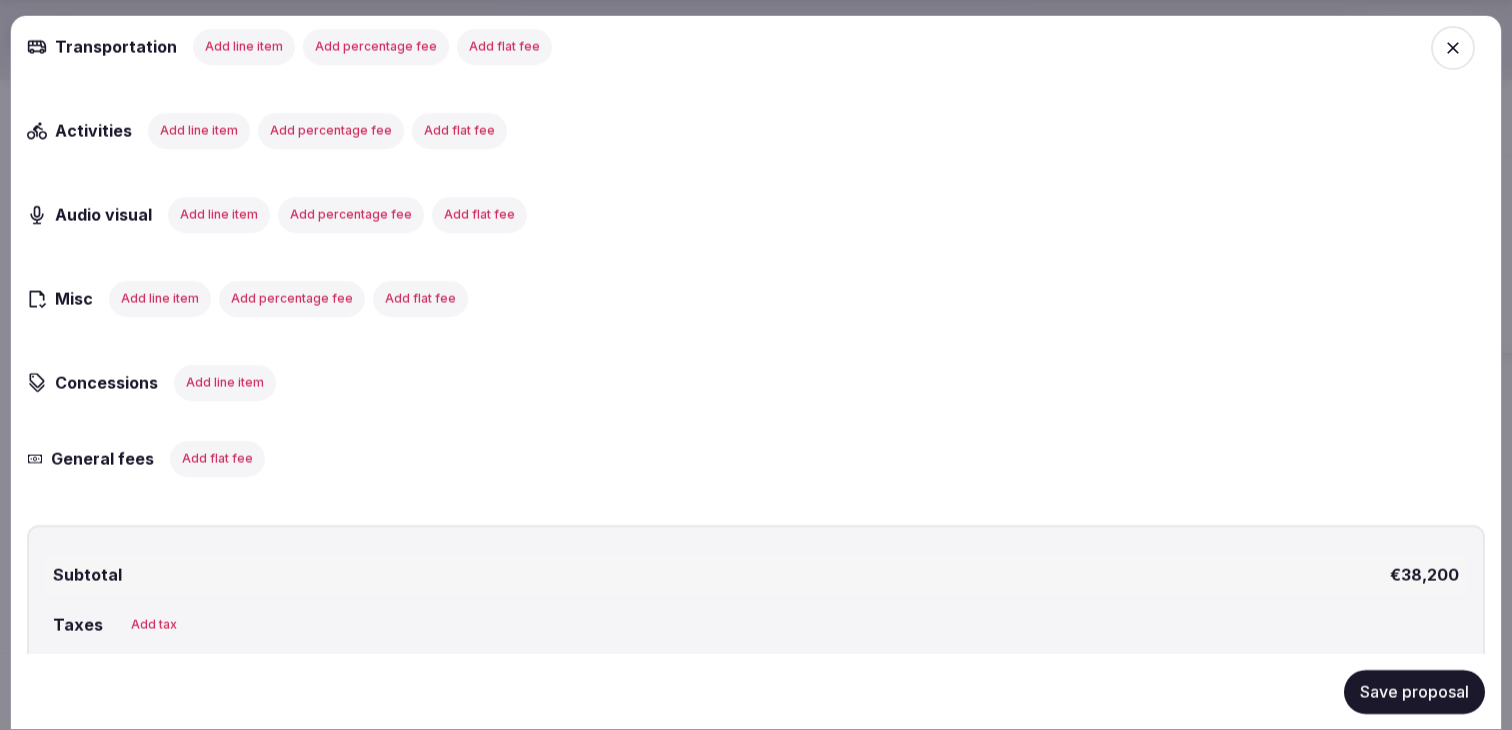 scroll, scrollTop: 2331, scrollLeft: 0, axis: vertical 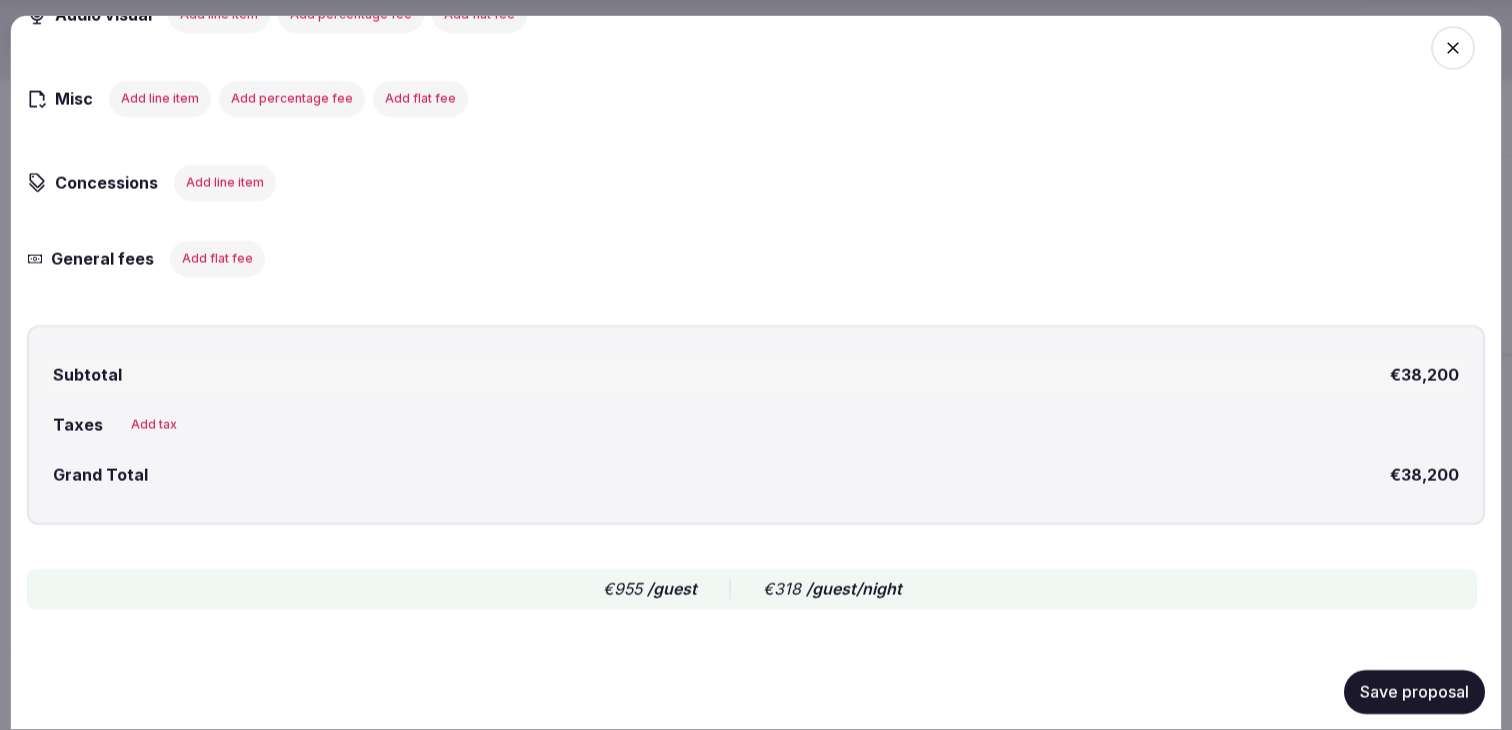 click on "Notes" at bounding box center (756, 684) 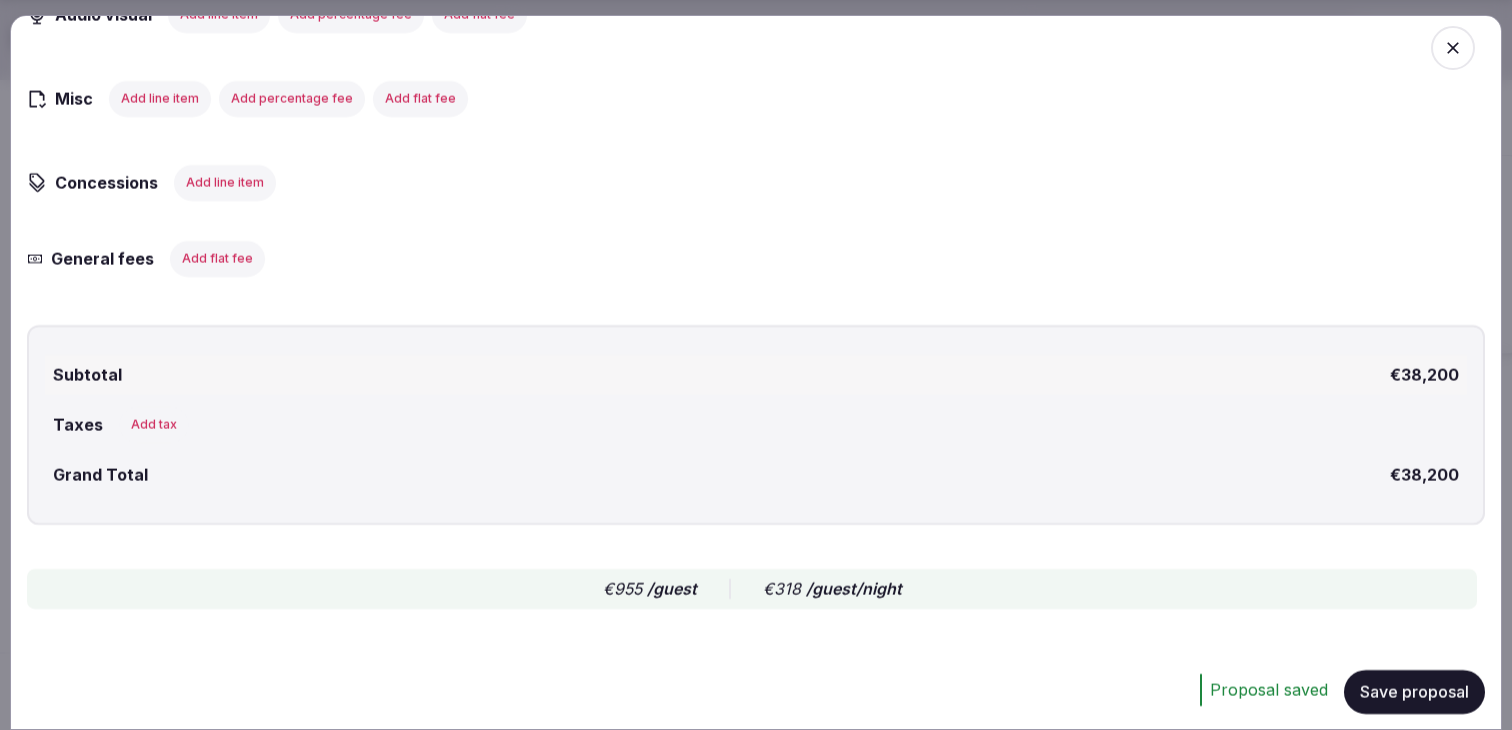 click on "**********" at bounding box center [756, 737] 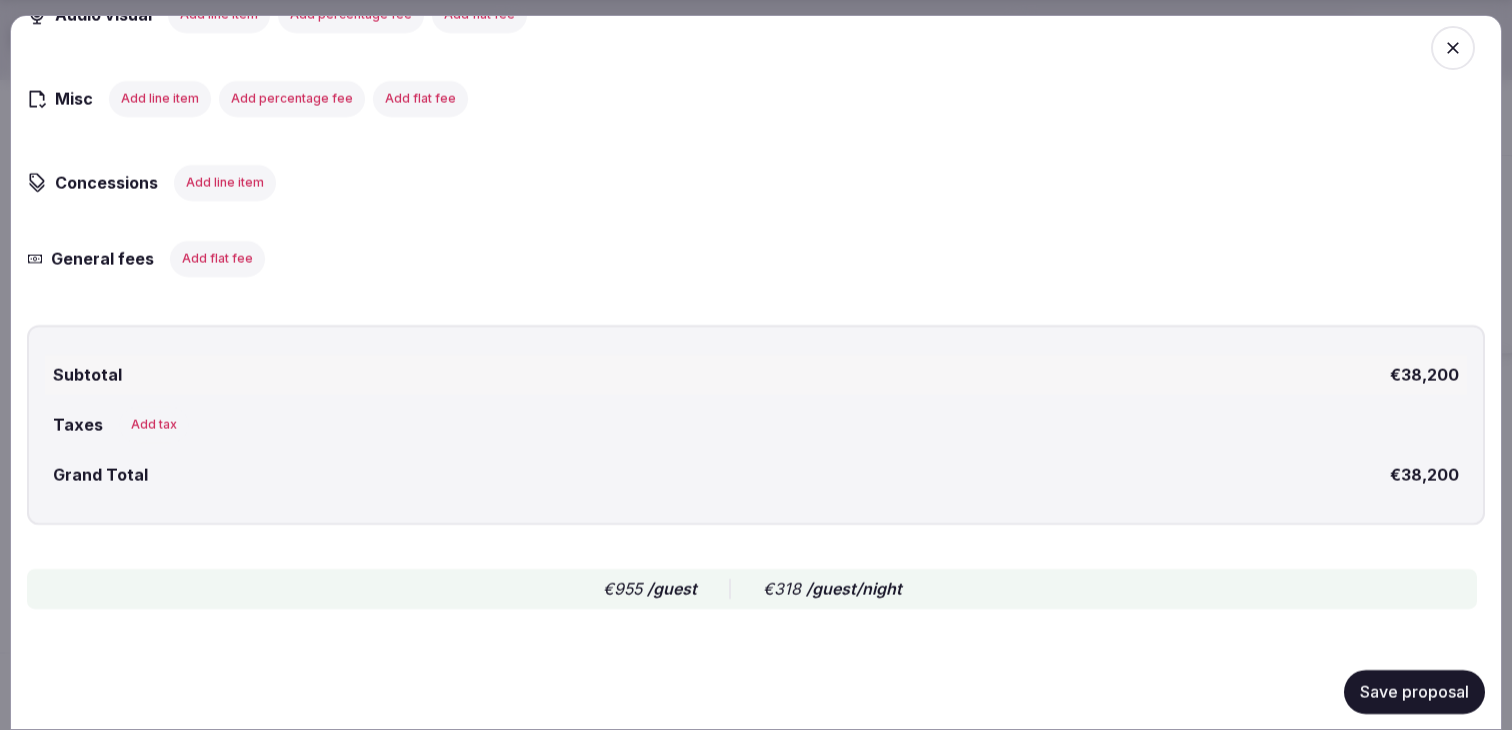 click on "**********" at bounding box center [756, 733] 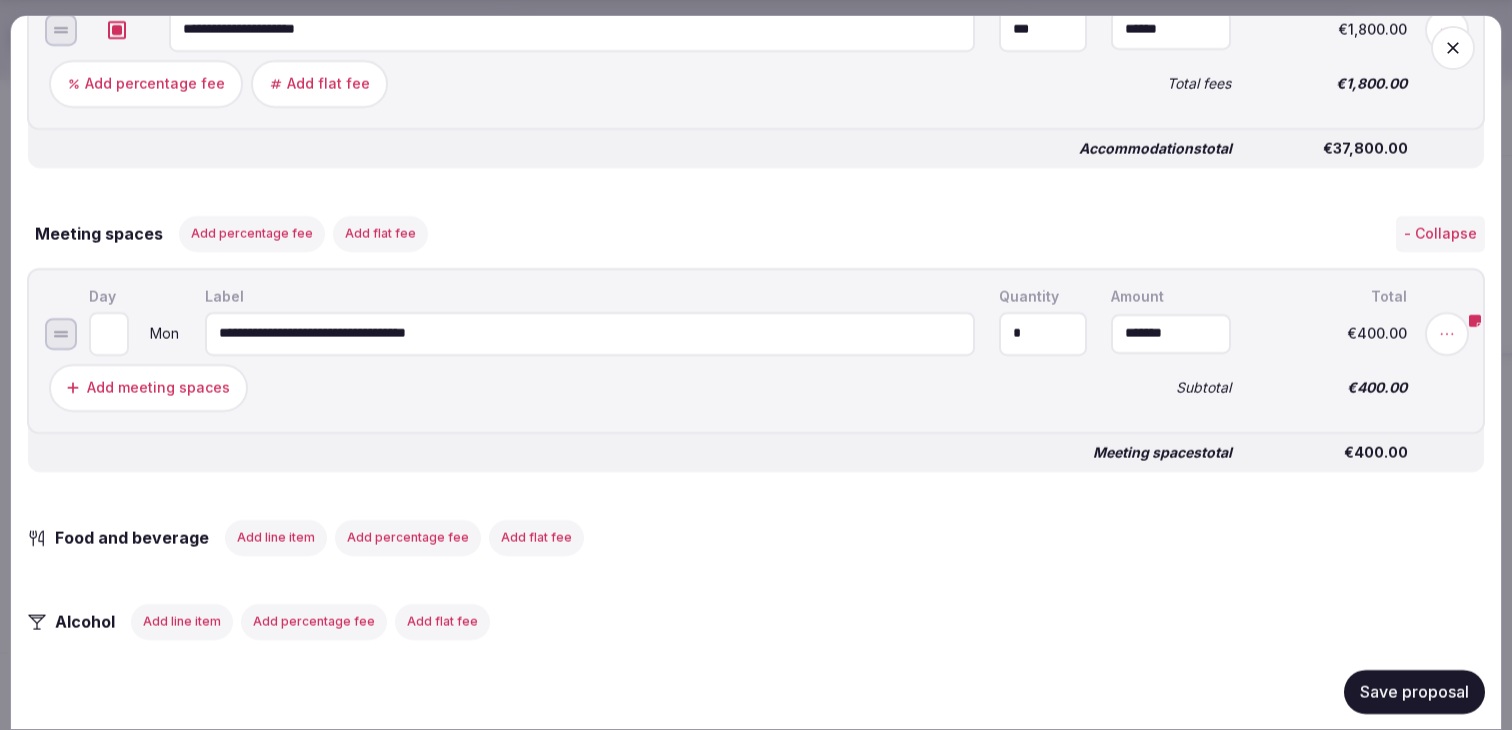 scroll, scrollTop: 1469, scrollLeft: 0, axis: vertical 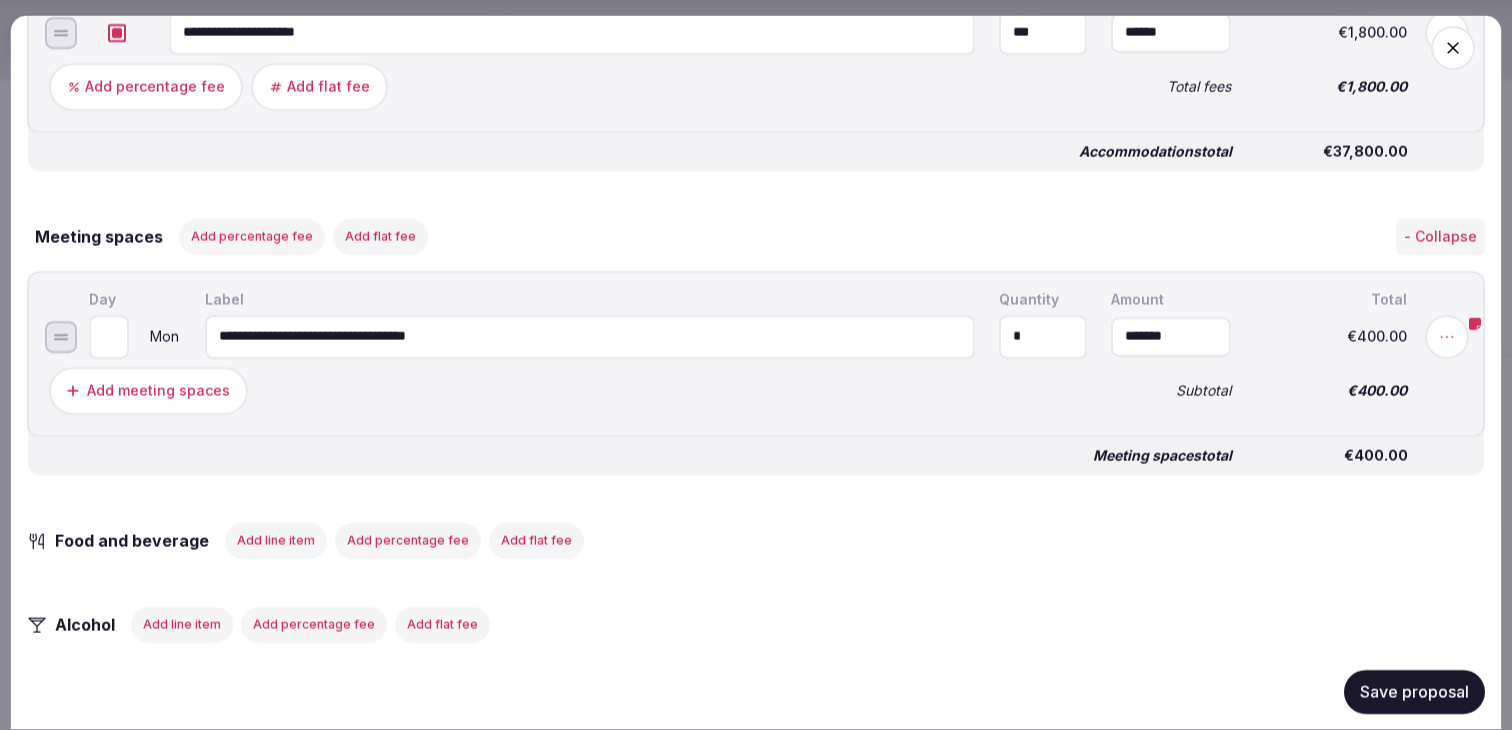 click on "Add line item" at bounding box center [276, 540] 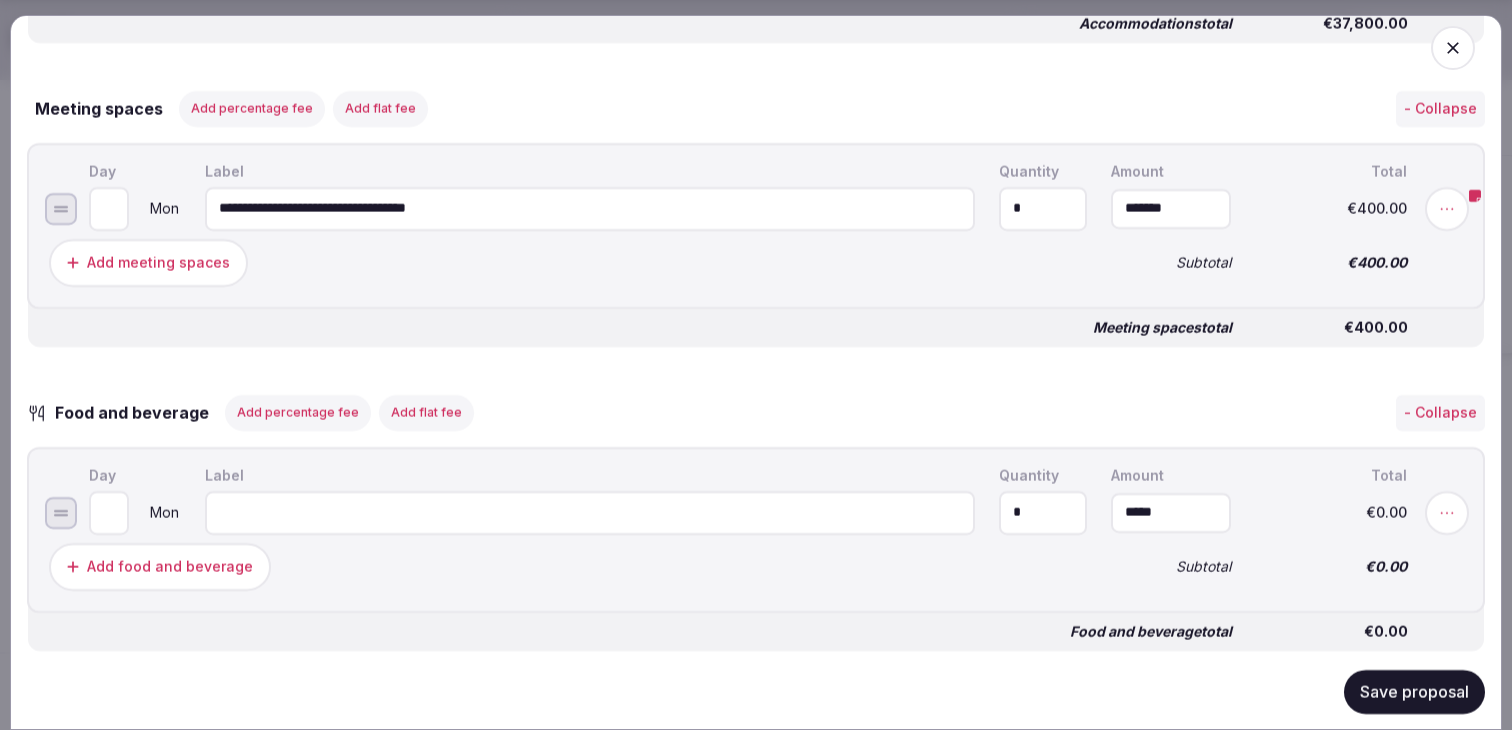 scroll, scrollTop: 1600, scrollLeft: 0, axis: vertical 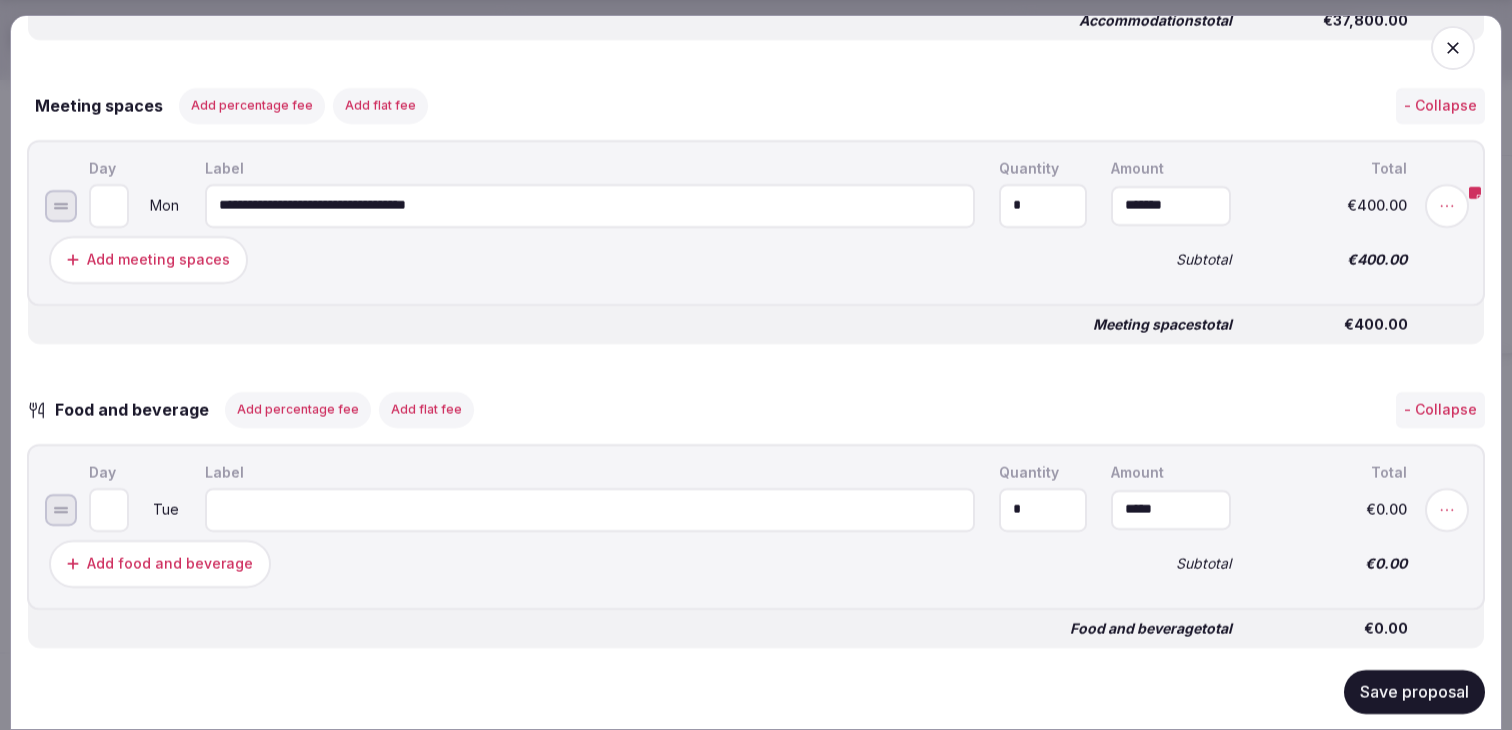 type on "*" 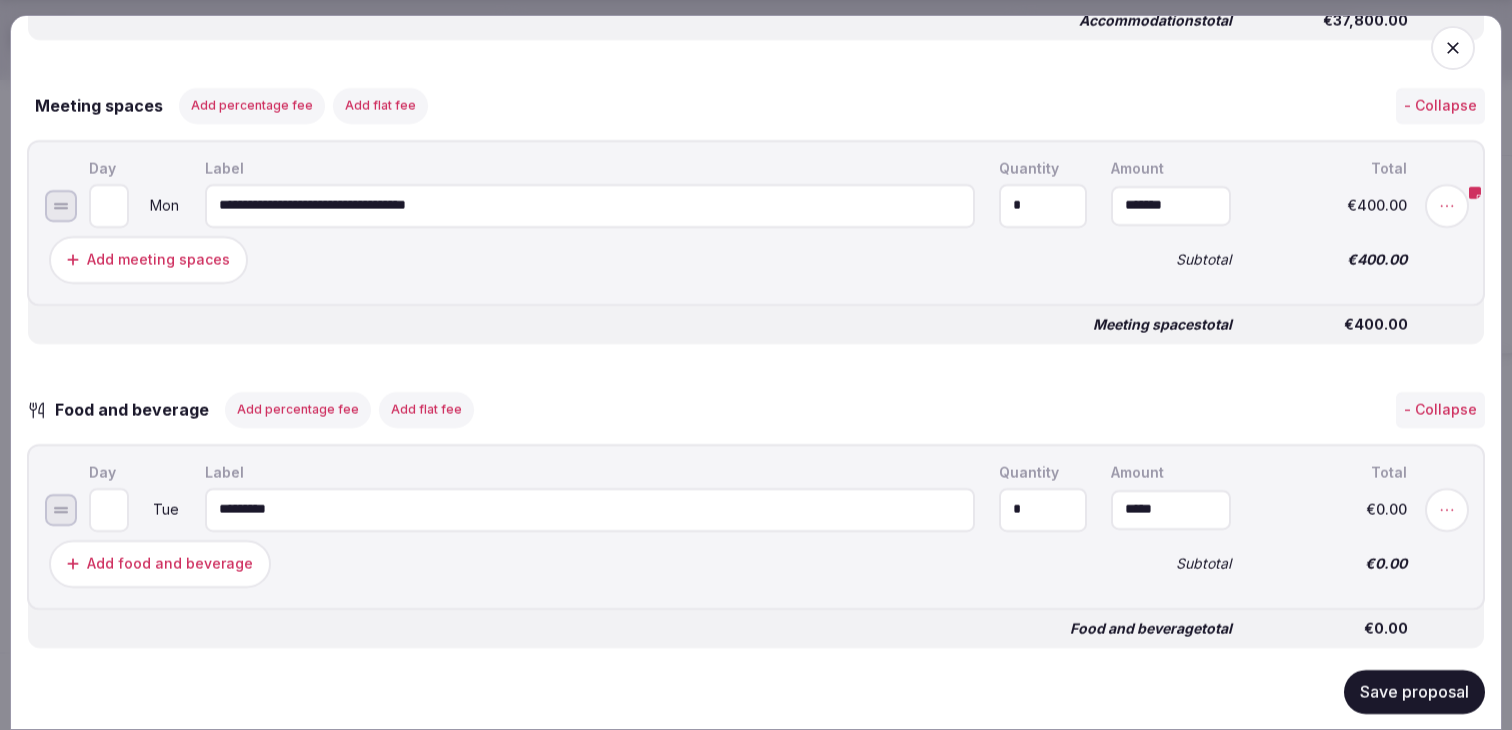 click on "*********" at bounding box center [590, 509] 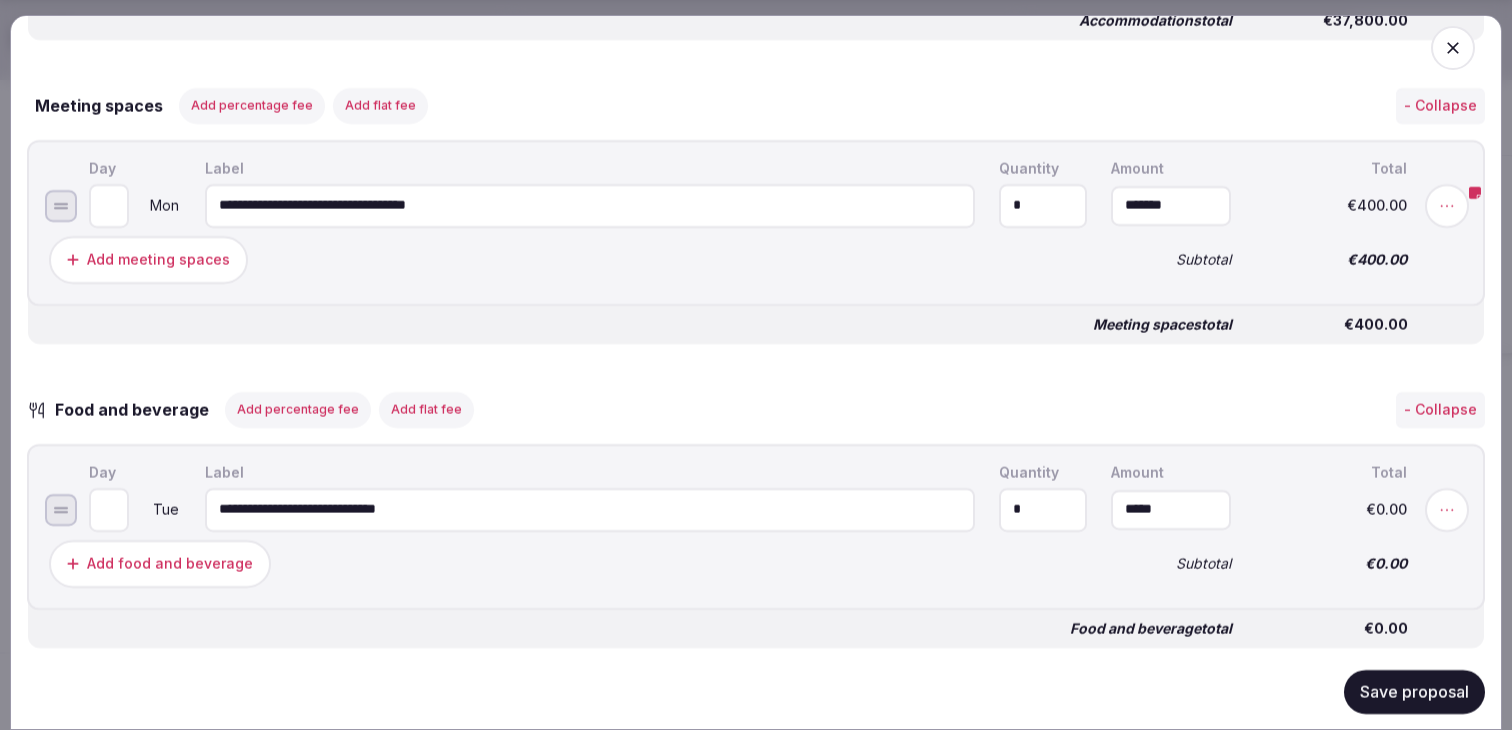 type on "**********" 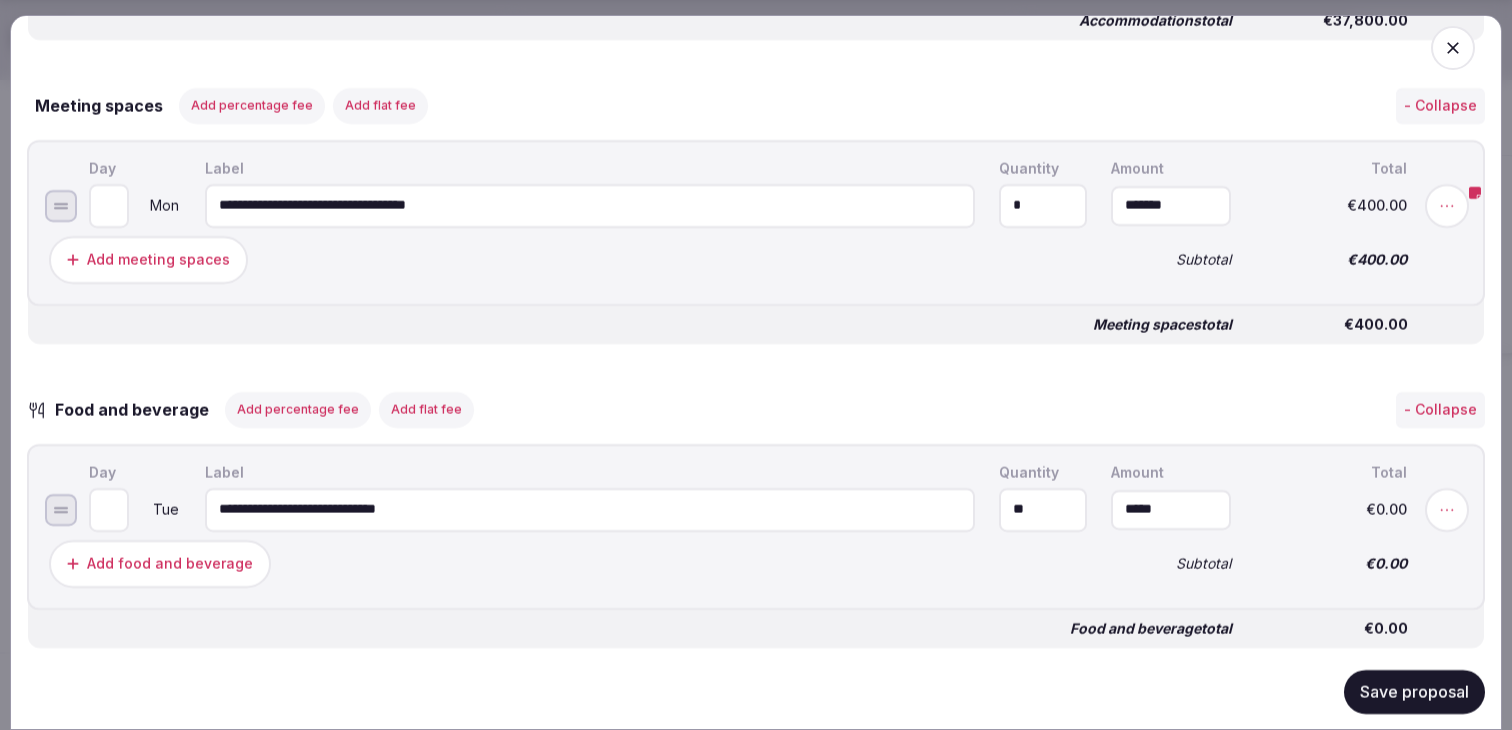 type on "**" 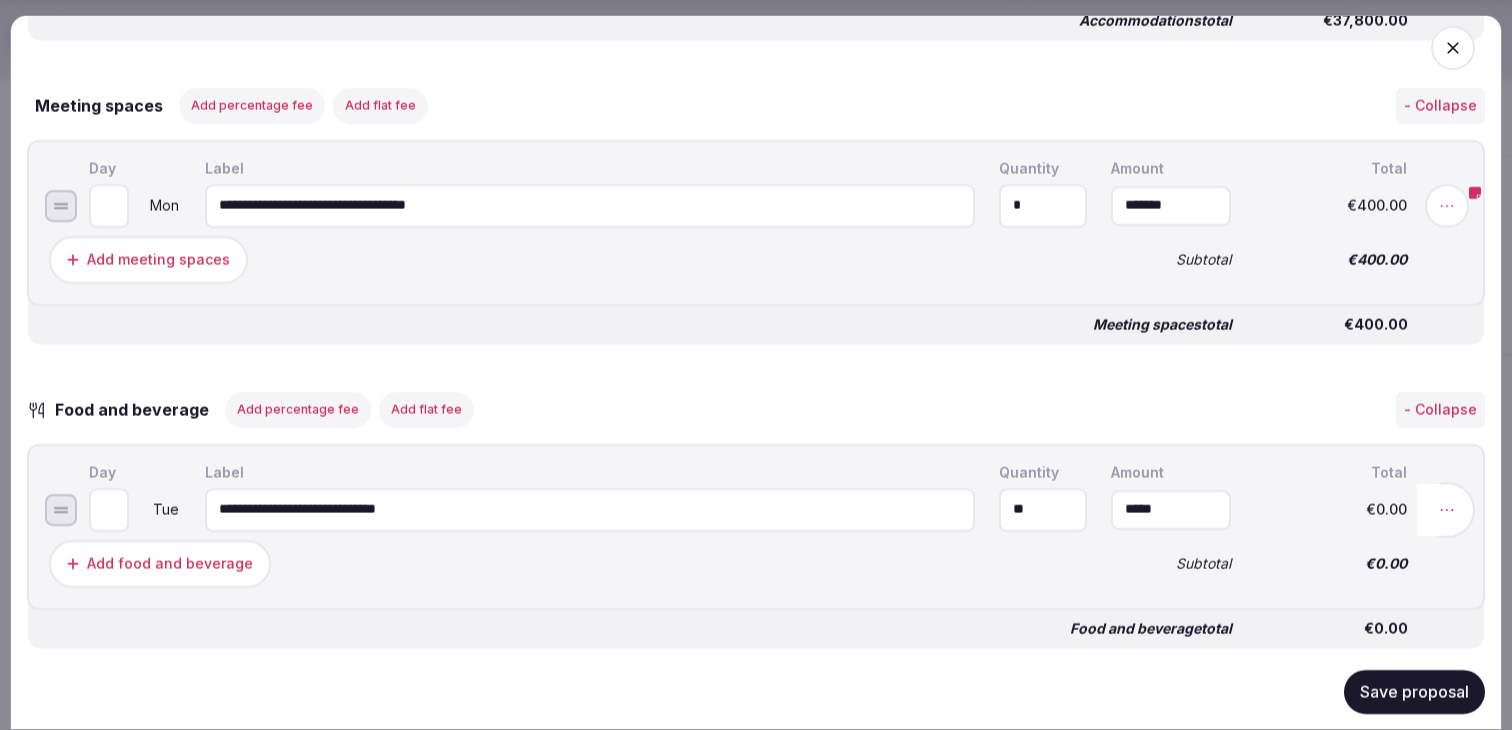click 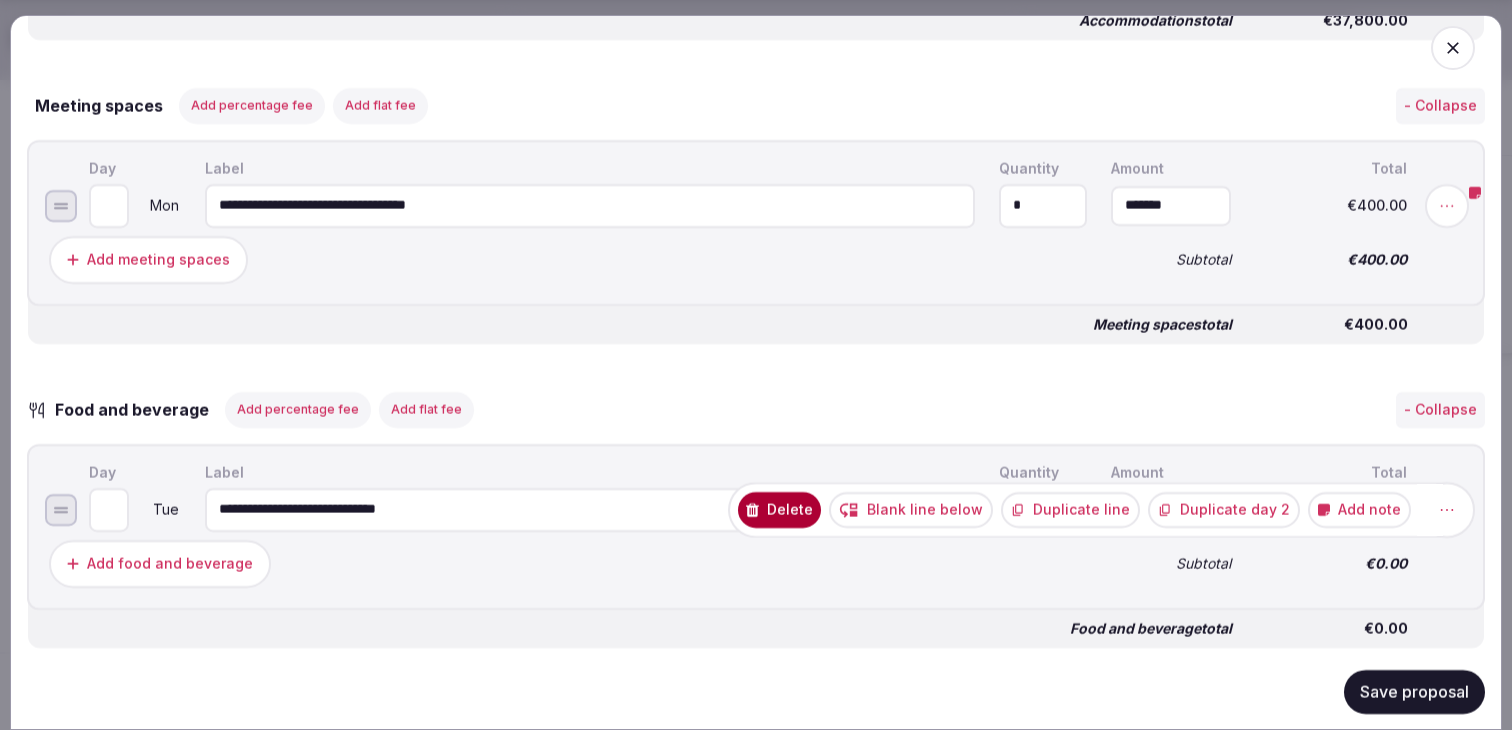 click on "Duplicate line" at bounding box center (1070, 509) 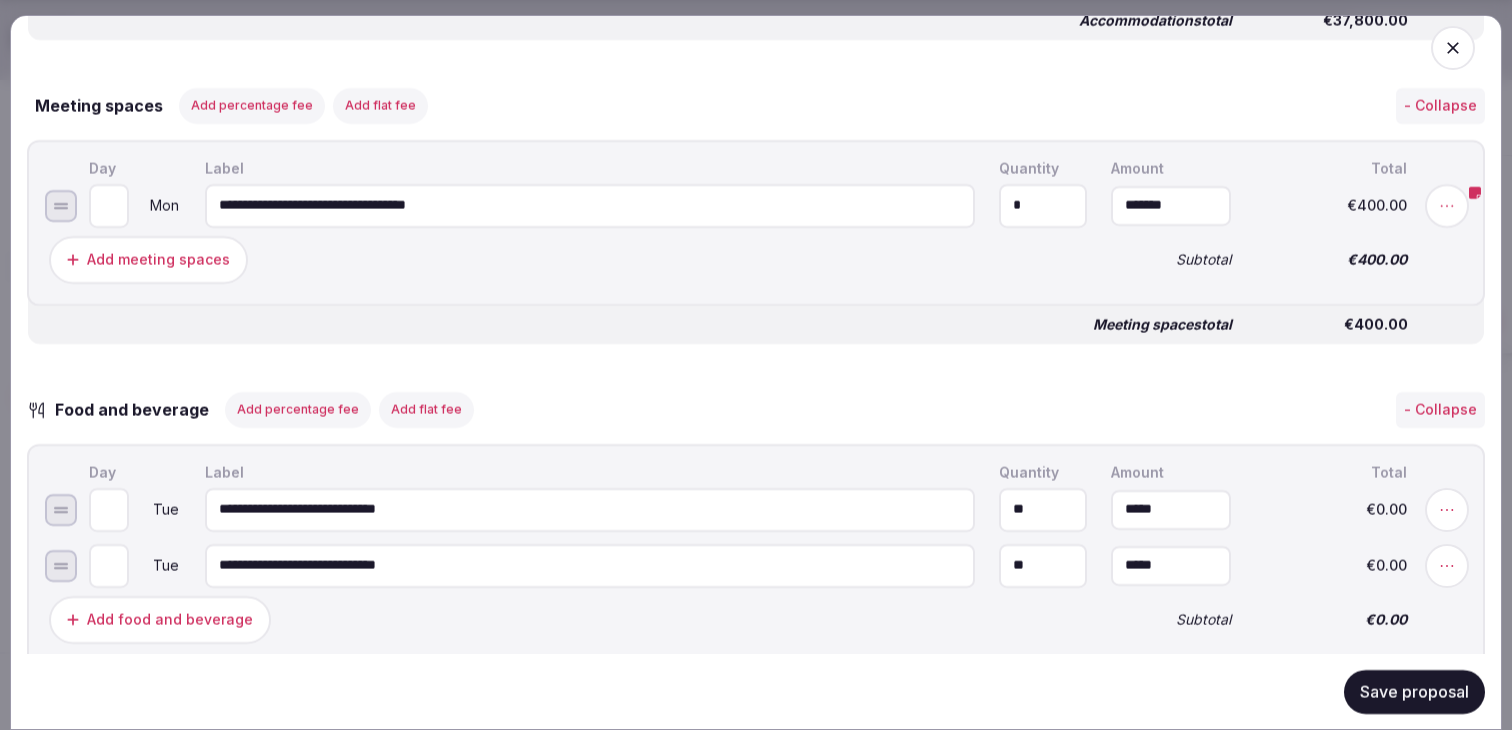 click on "**********" at bounding box center [590, 565] 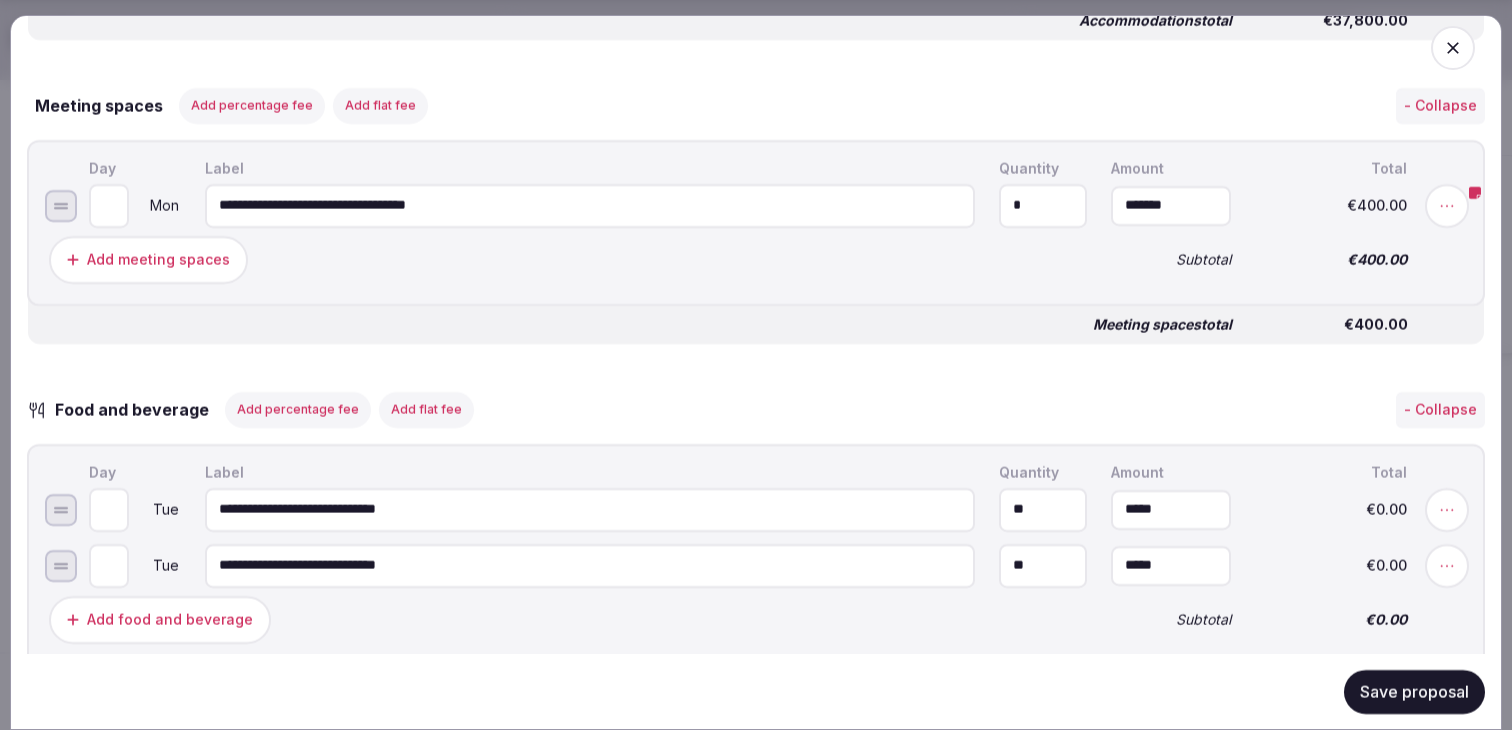 click on "**********" at bounding box center (590, 565) 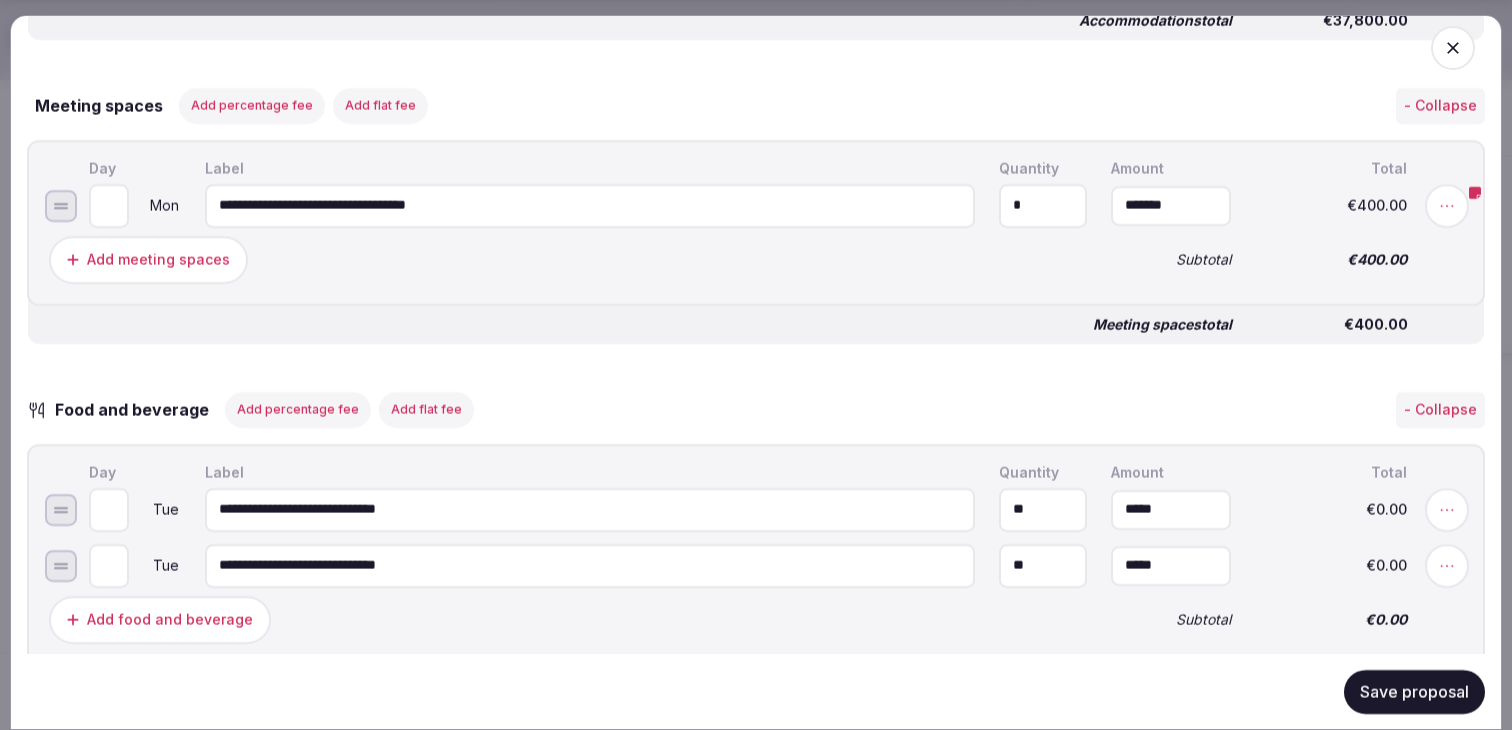 click on "**********" at bounding box center [590, 565] 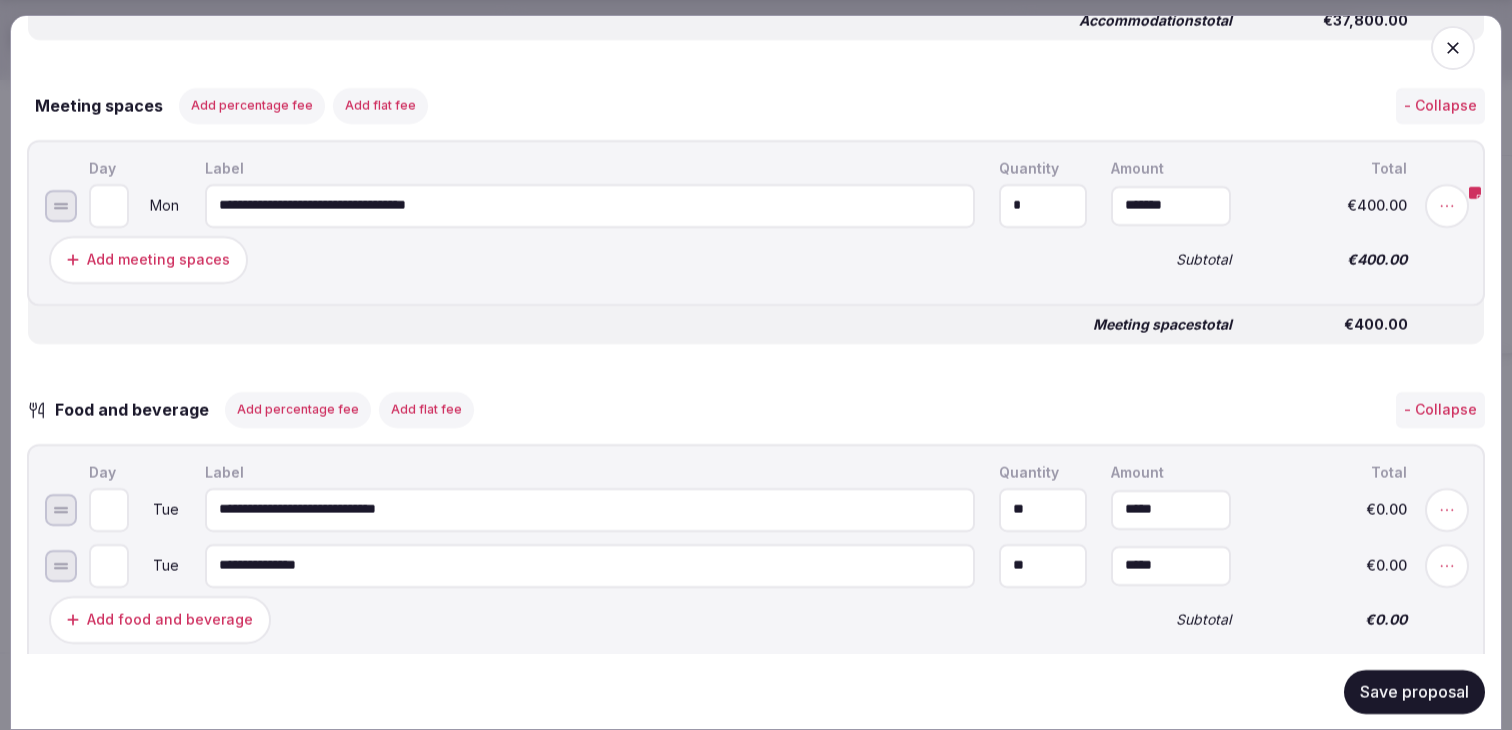 type on "**********" 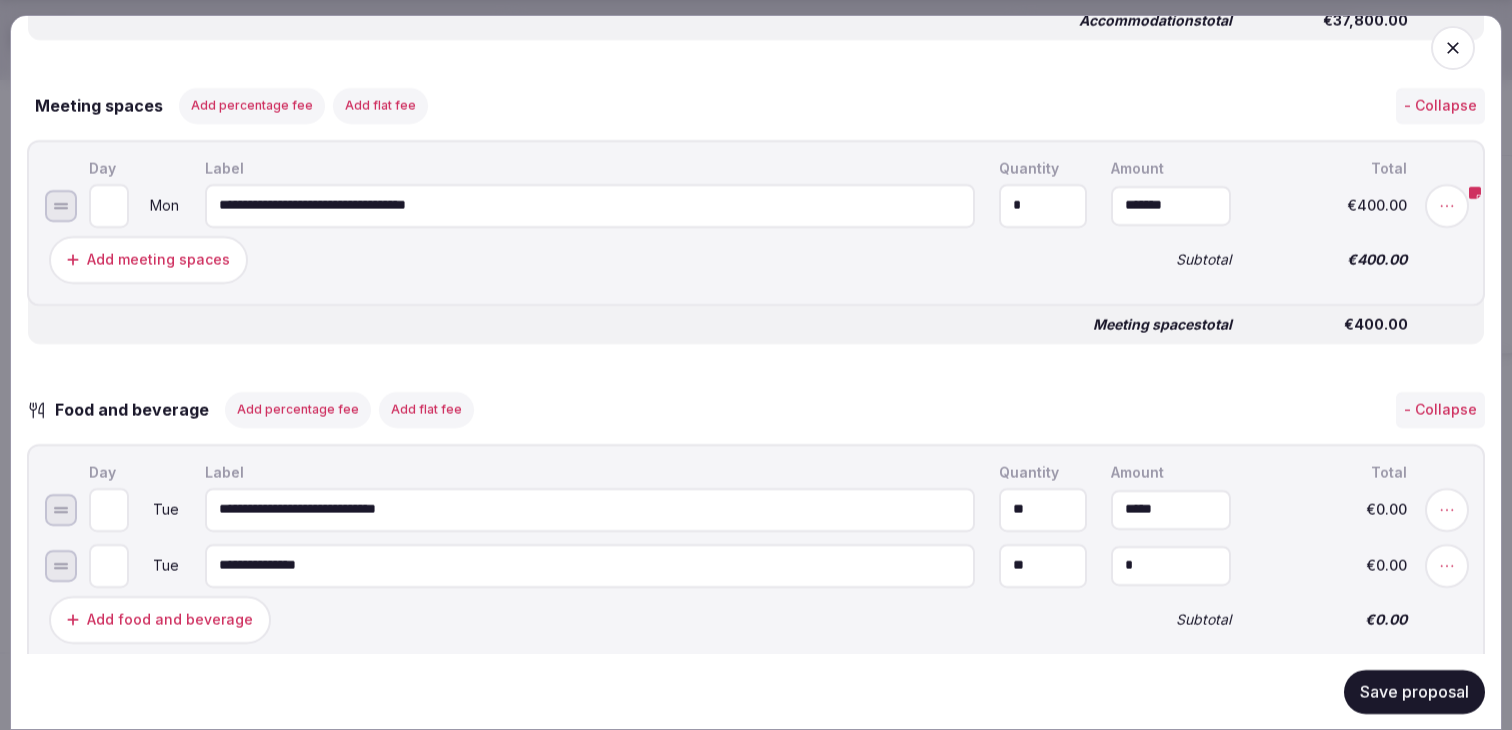 click on "*" at bounding box center [1171, 565] 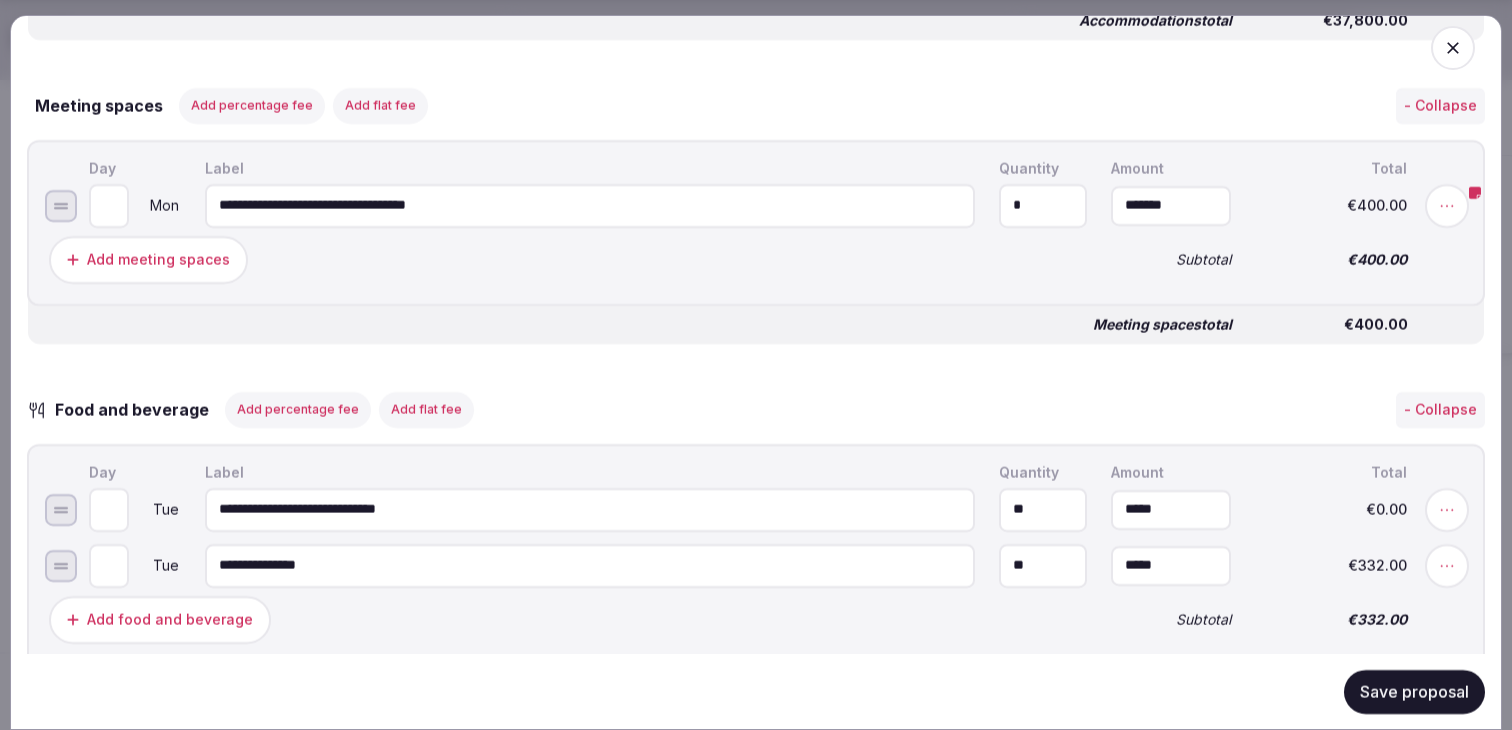 click on "Food and beverage  total" at bounding box center (640, 684) 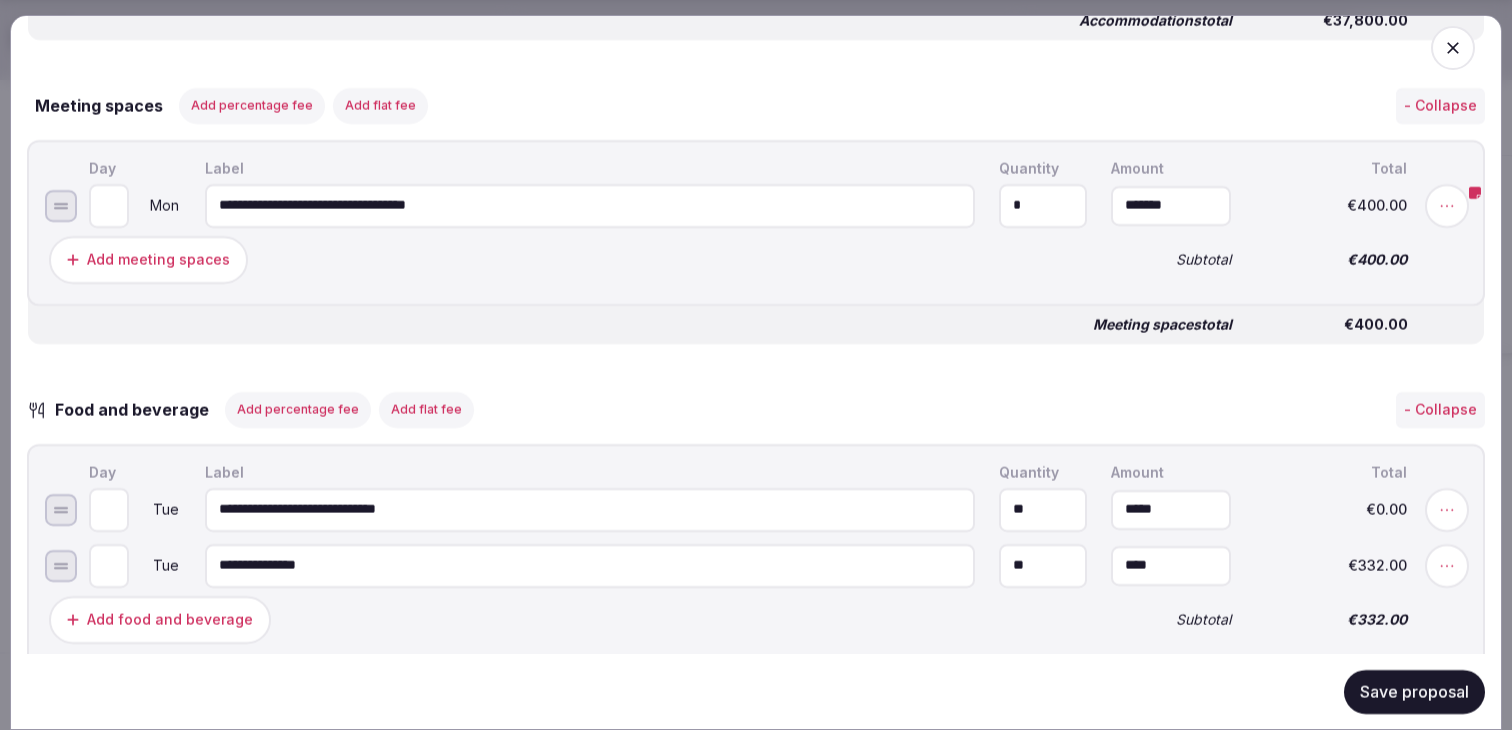 click on "****" at bounding box center [1171, 565] 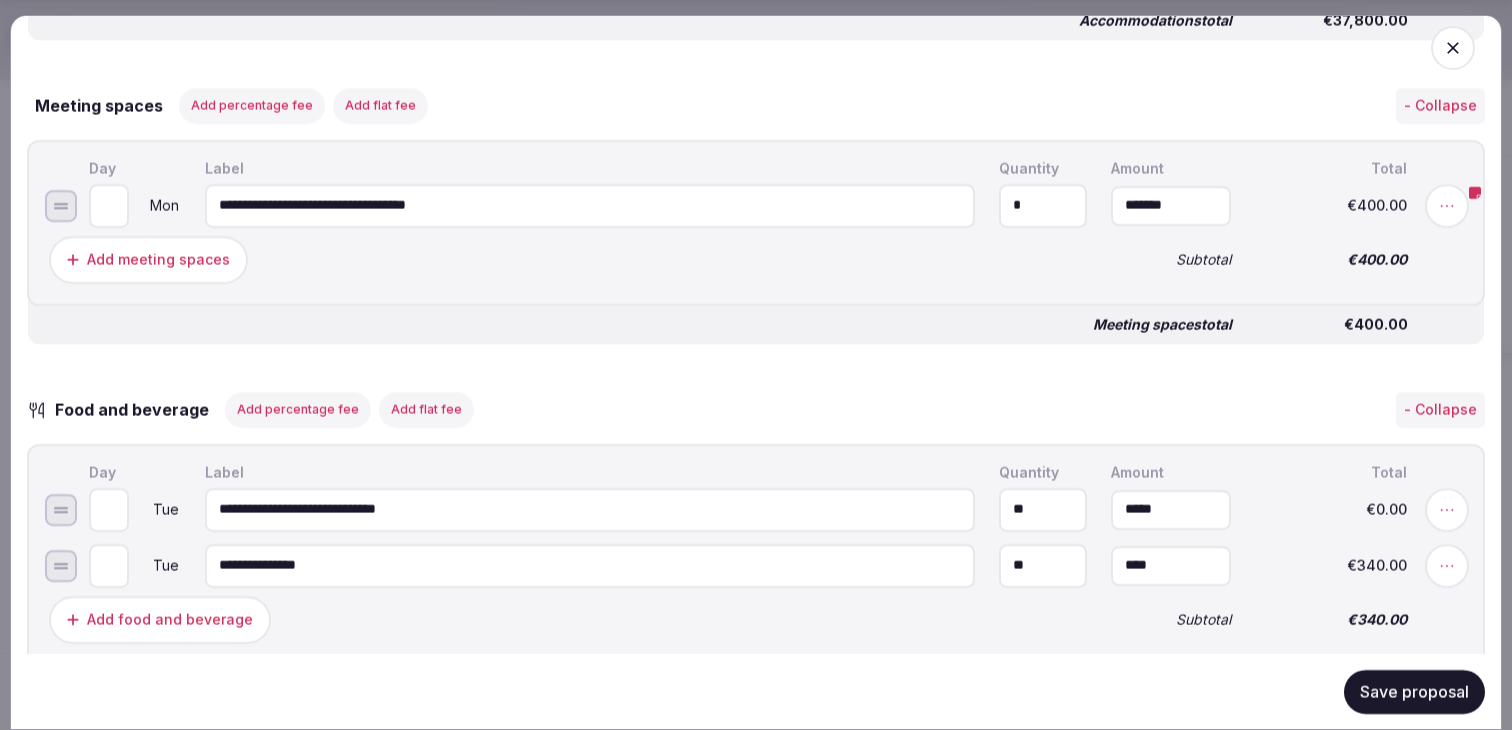type on "*****" 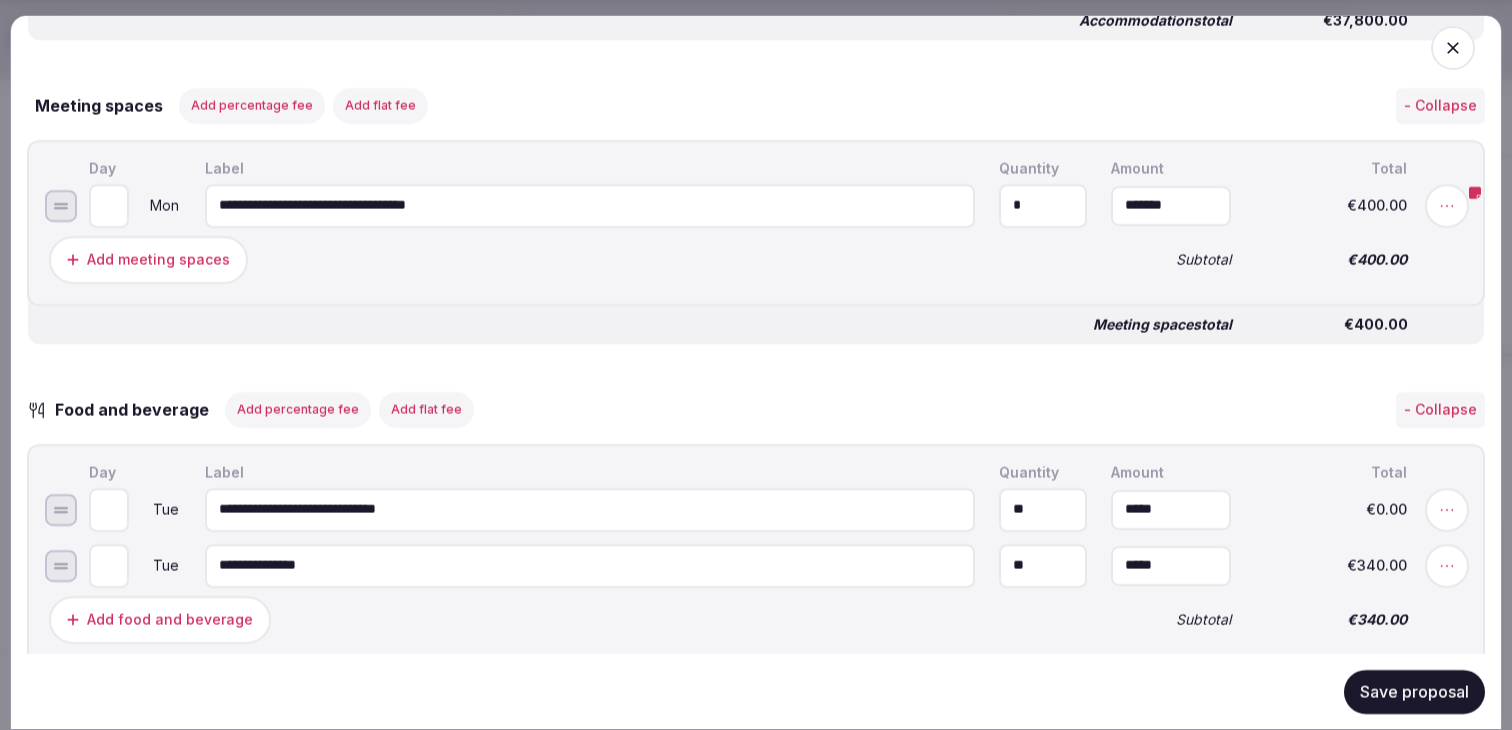 click on "Food and beverage  total" at bounding box center [640, 684] 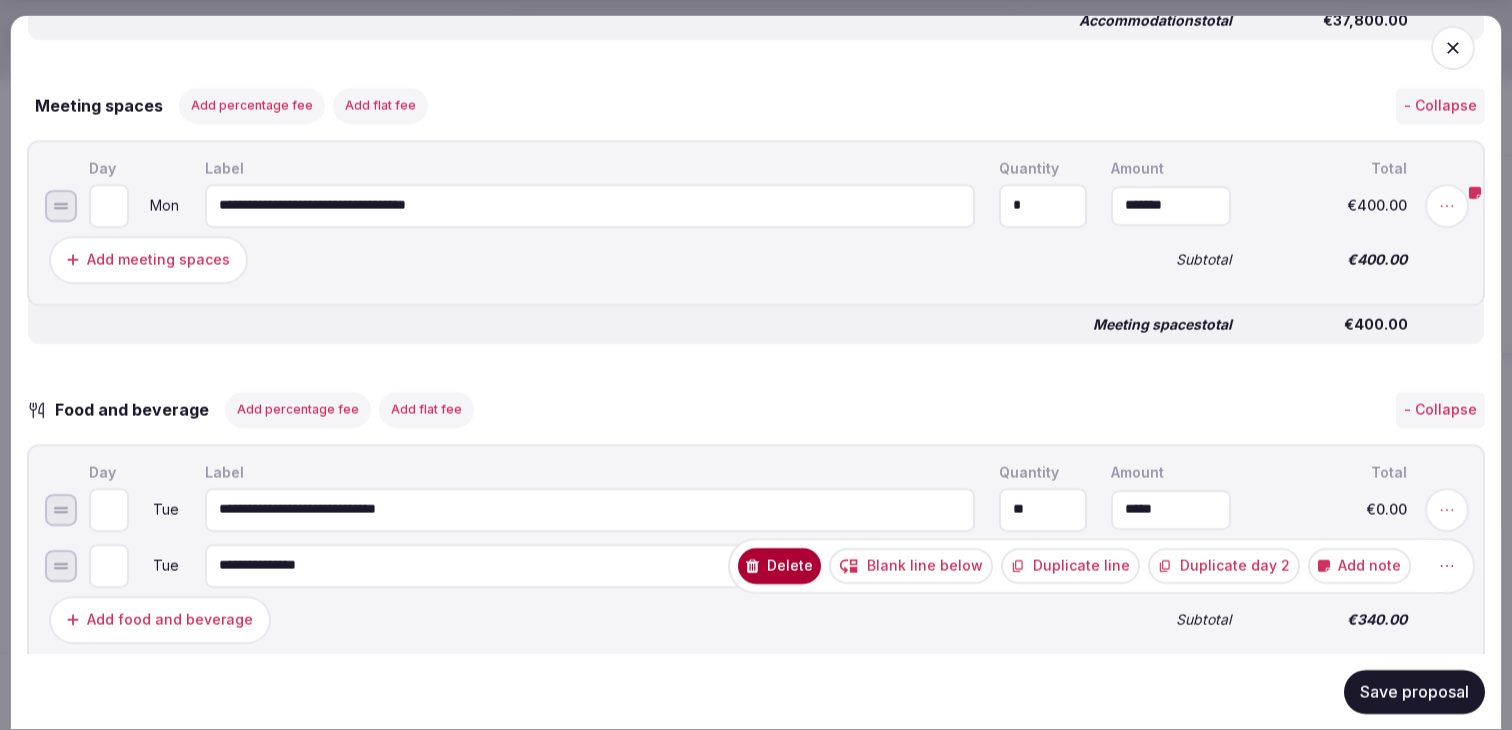 click on "Duplicate day 2" at bounding box center [1224, 565] 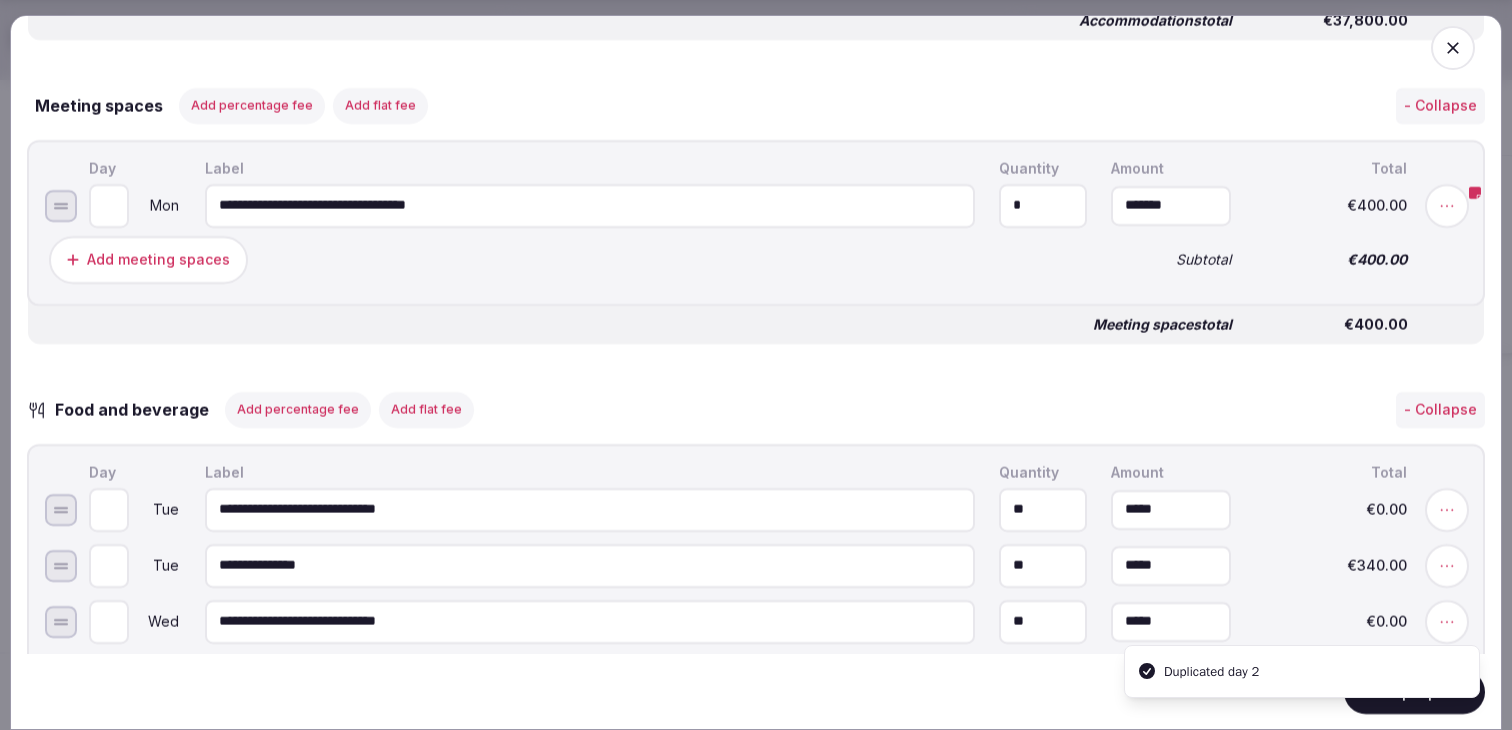 click on "**********" at bounding box center [590, 677] 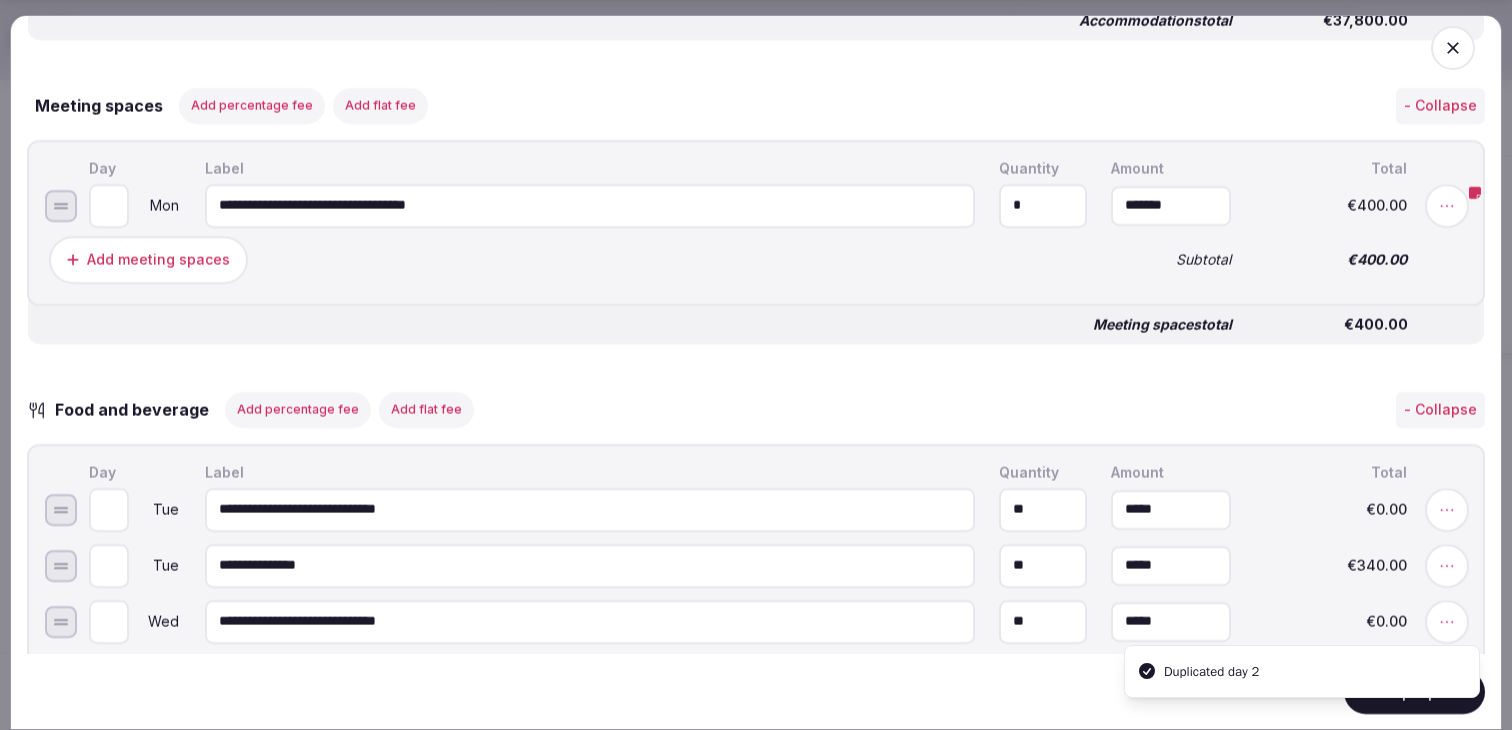 click on "**********" at bounding box center (590, 677) 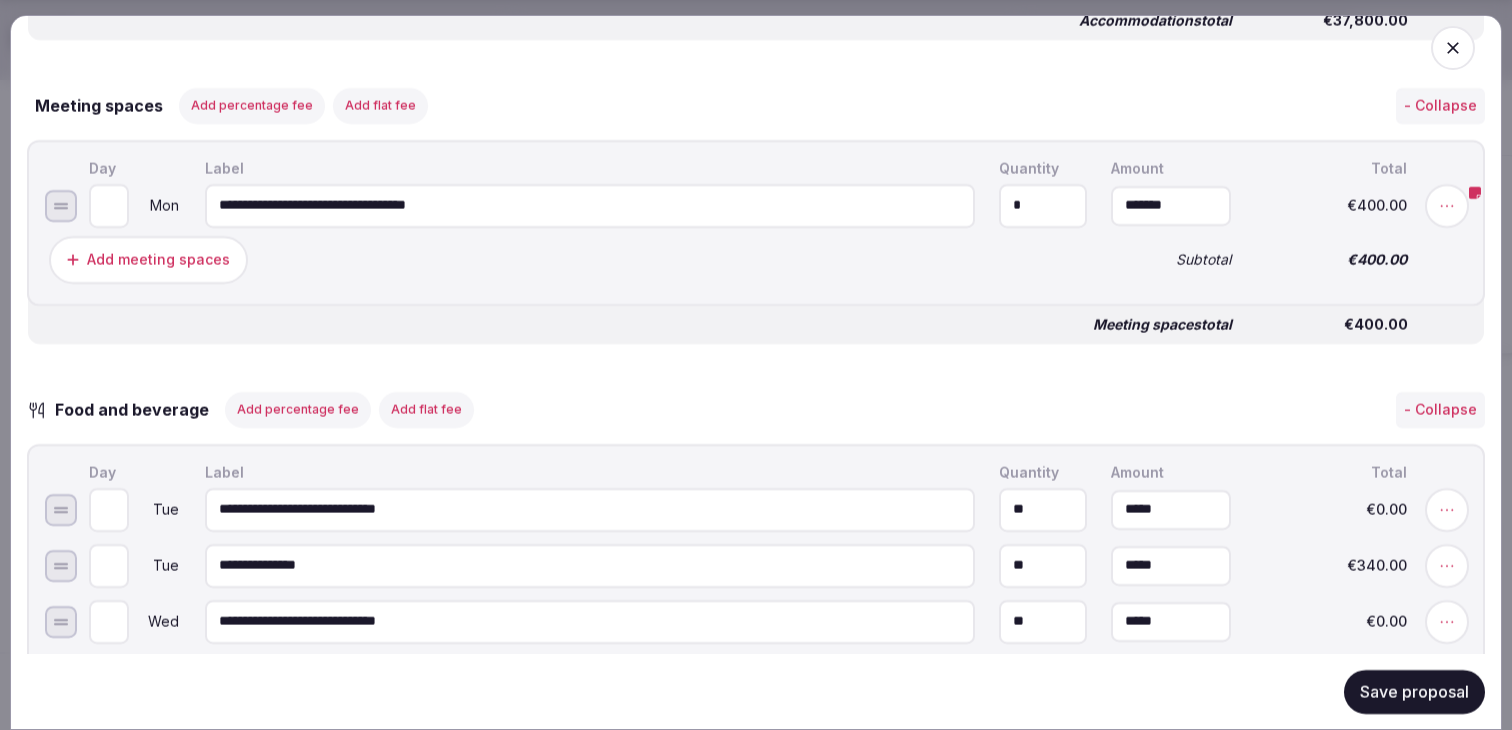 type on "******" 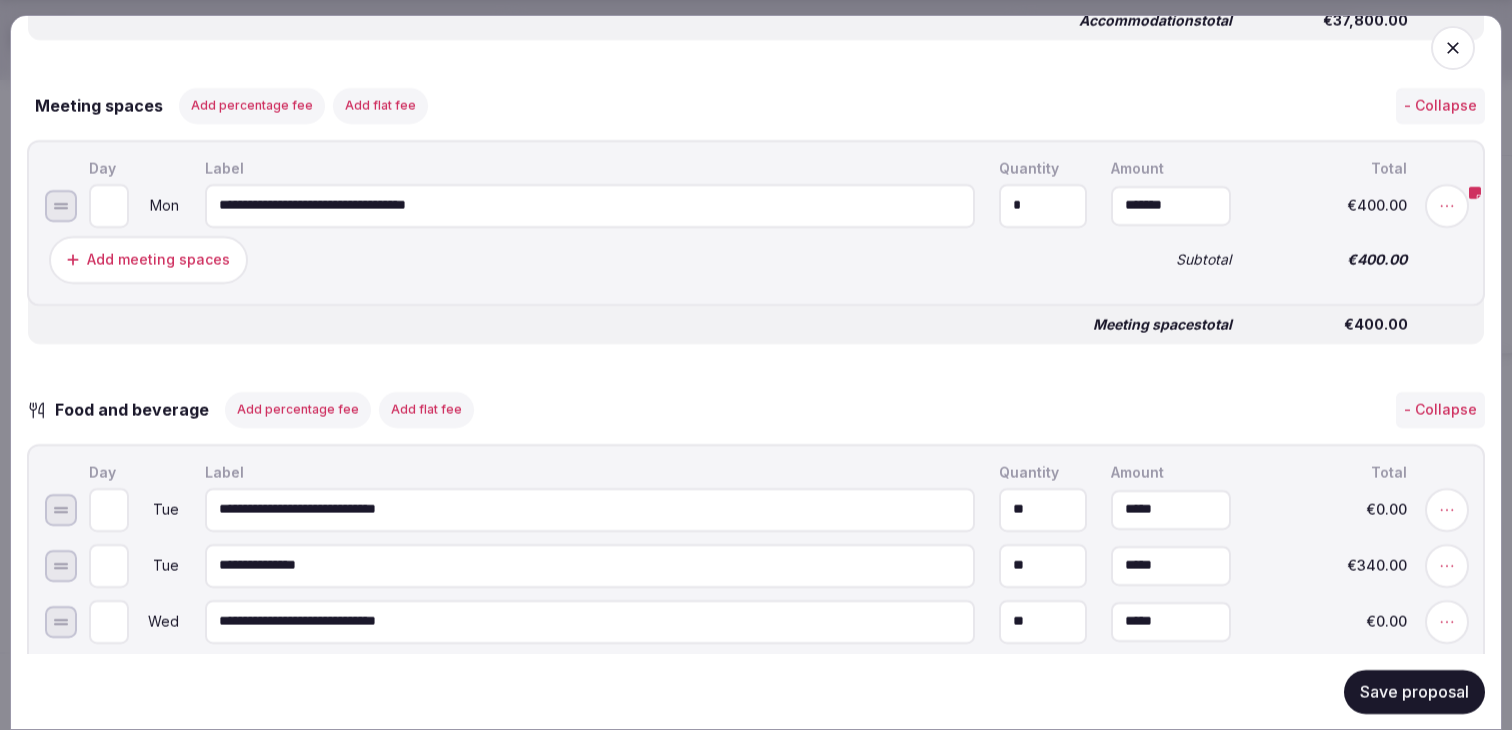 type on "******" 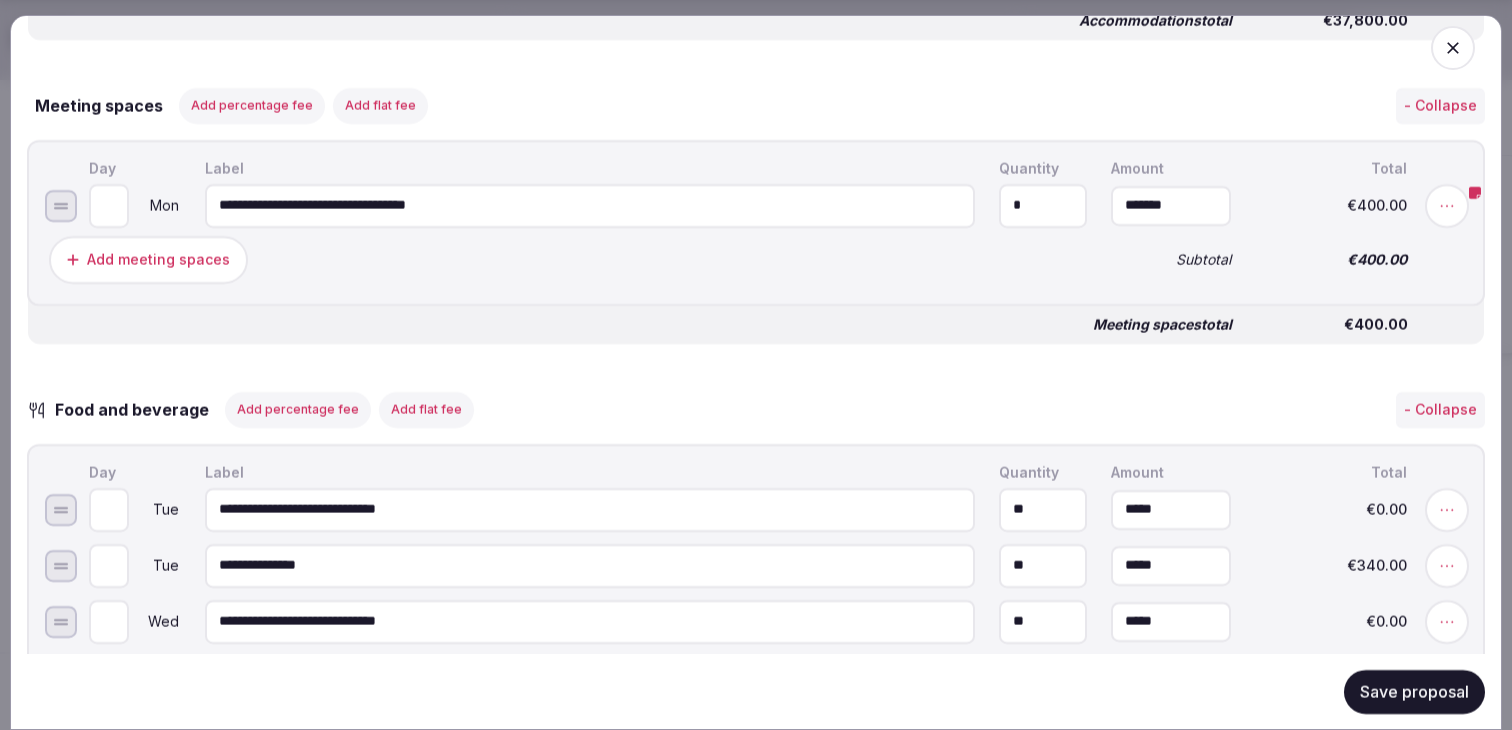 click on "Add food and beverage Subtotal €1,740.00" at bounding box center (756, 731) 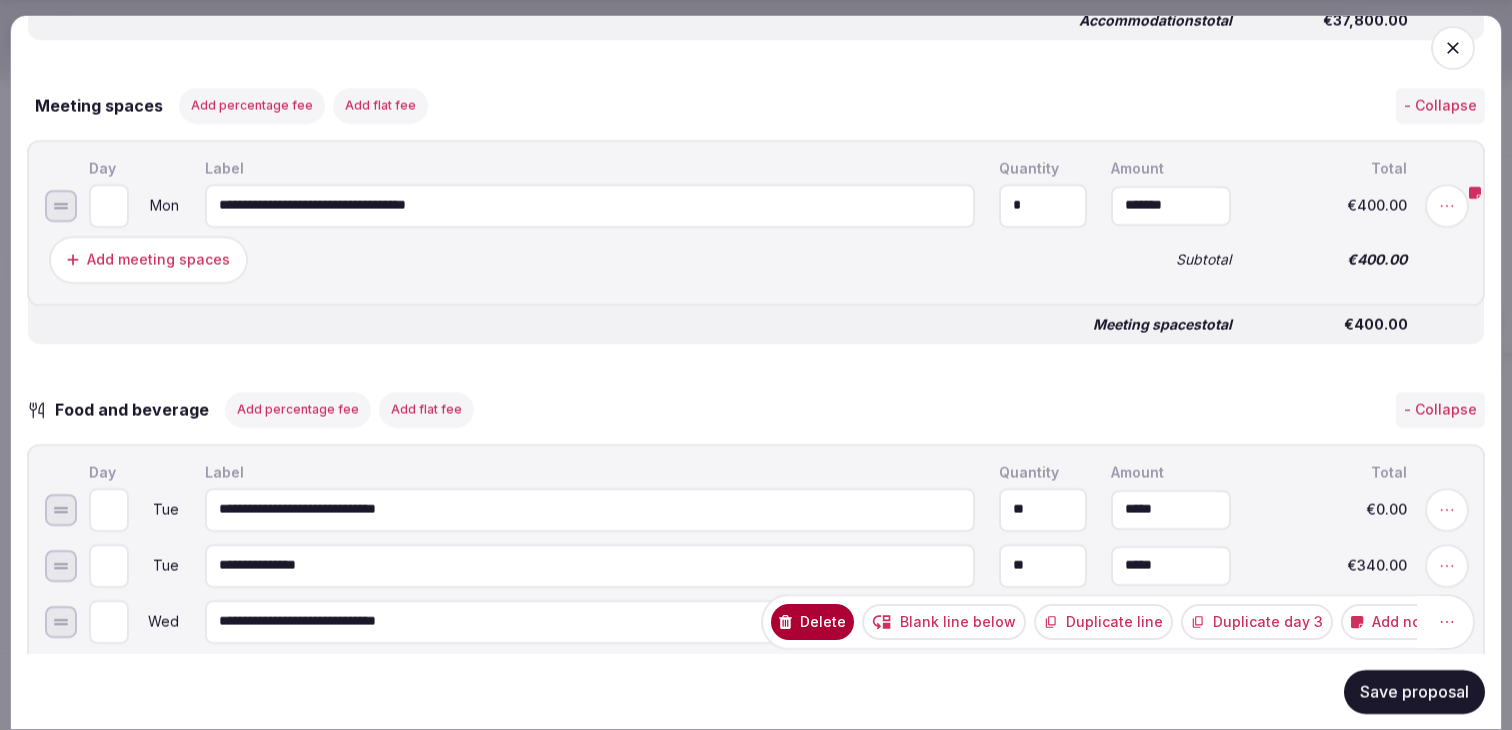 click at bounding box center (1447, 621) 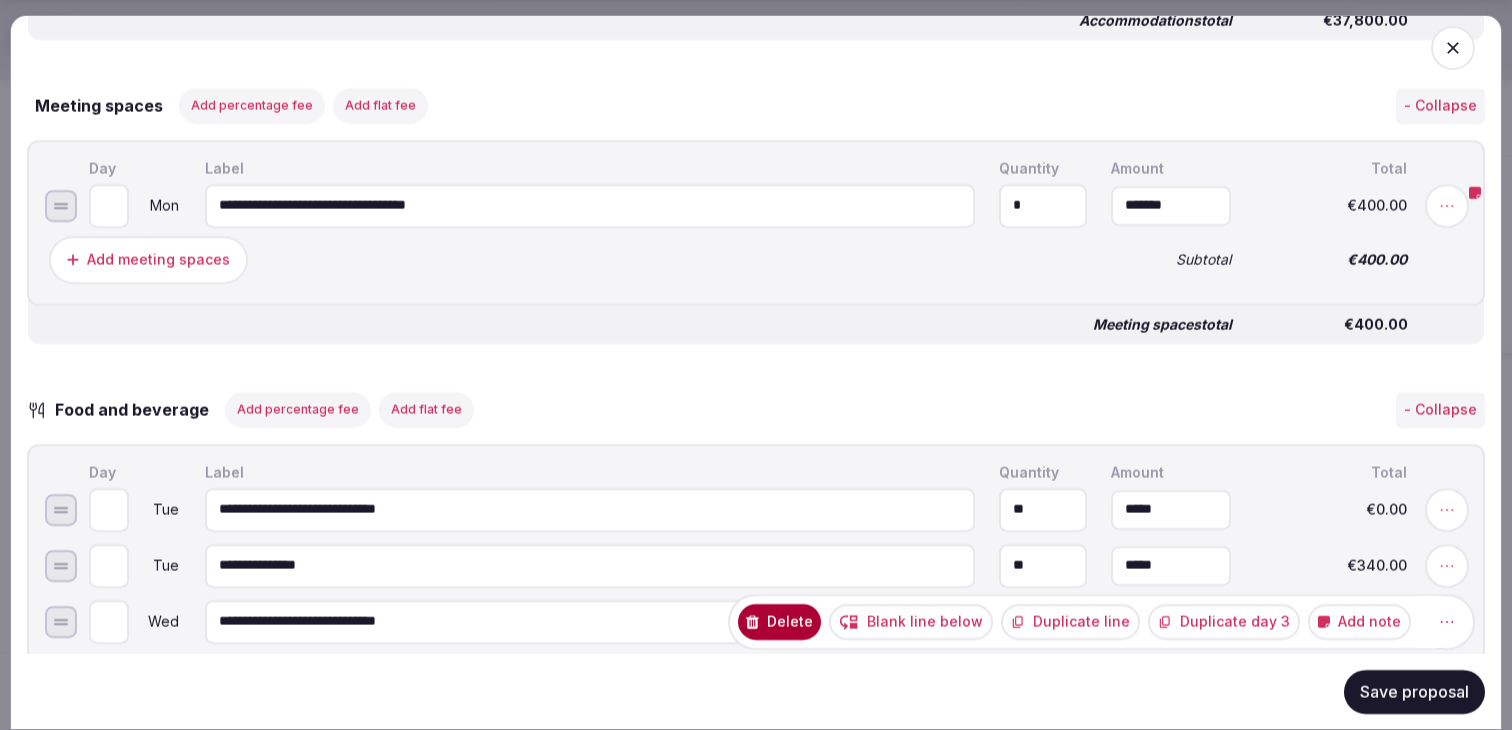 click on "Duplicate line" at bounding box center (1070, 621) 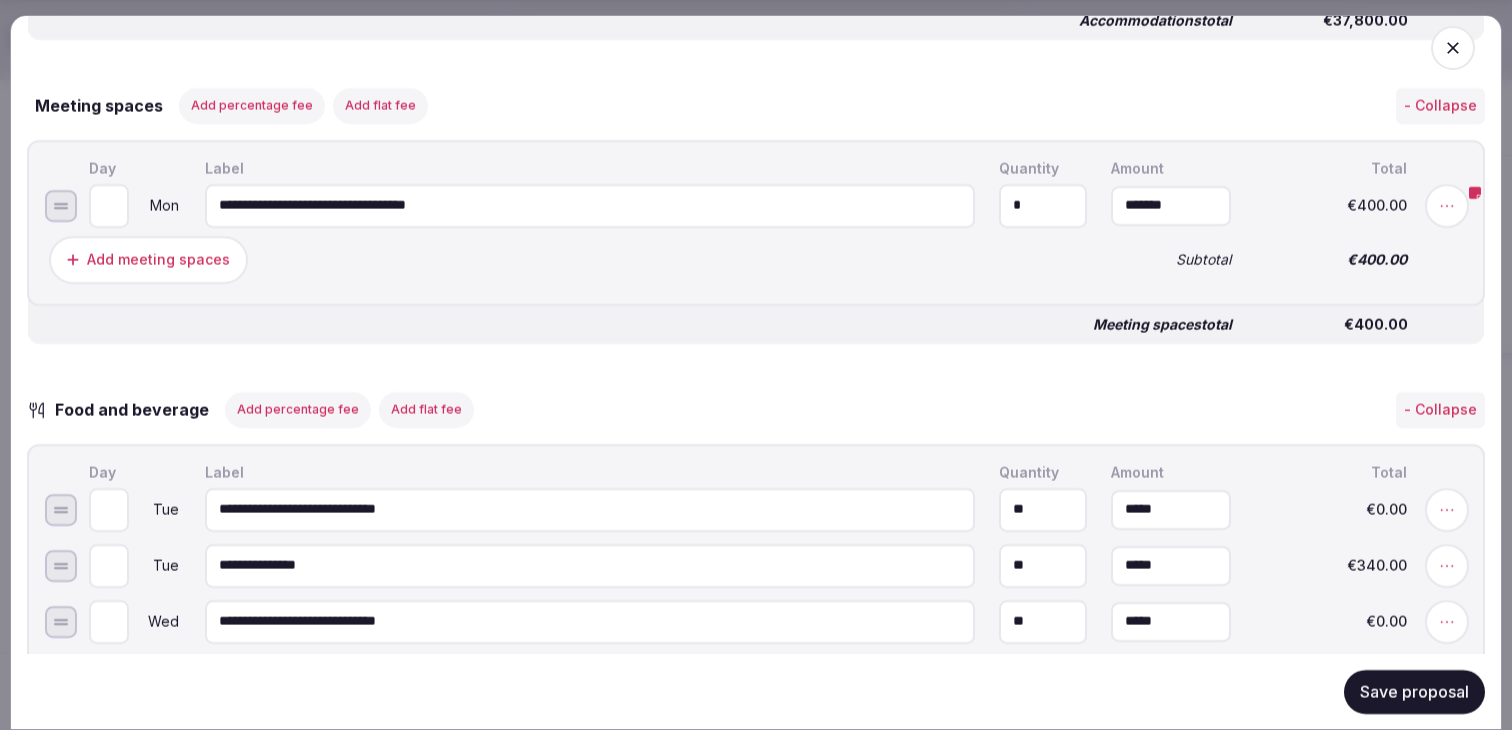 drag, startPoint x: 46, startPoint y: 562, endPoint x: 51, endPoint y: 627, distance: 65.192024 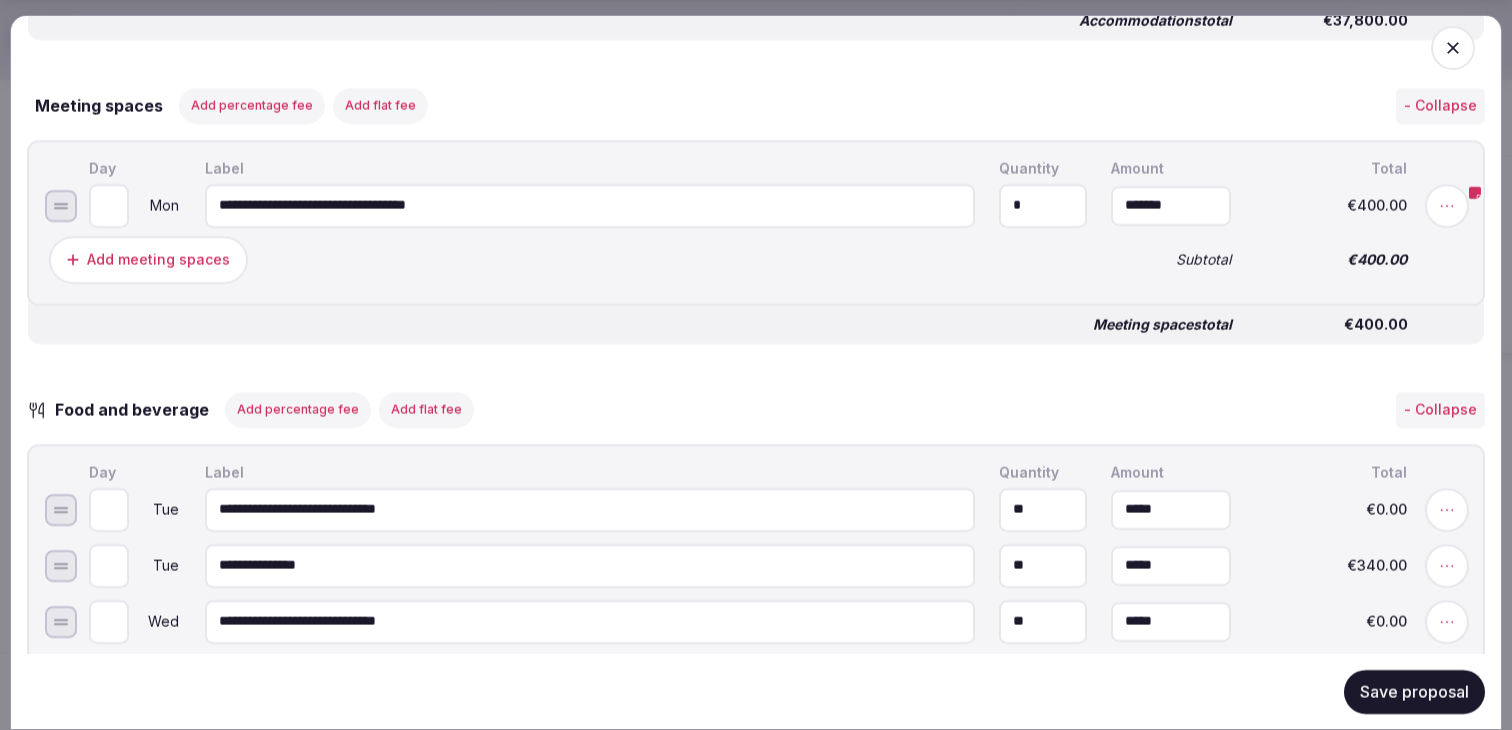 type on "*" 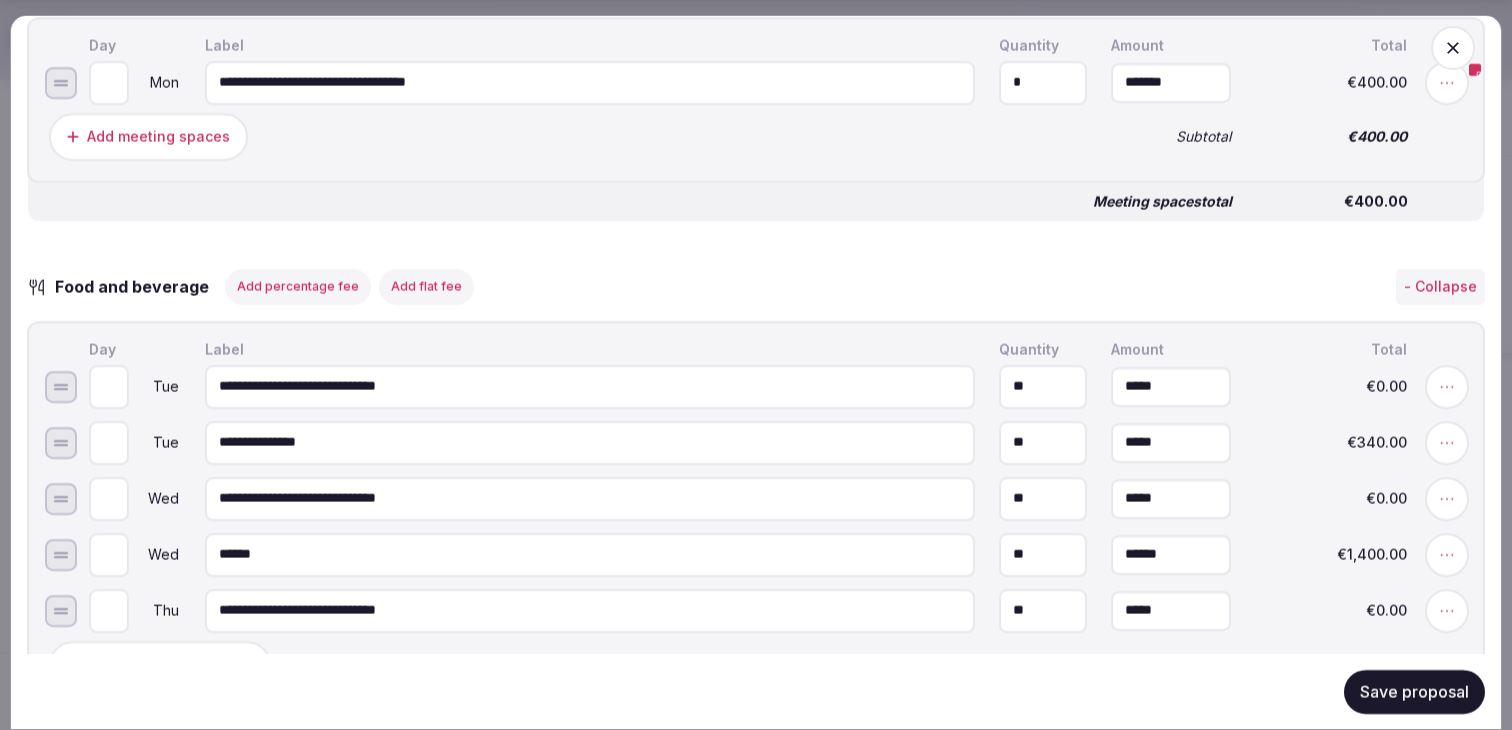 scroll, scrollTop: 1725, scrollLeft: 0, axis: vertical 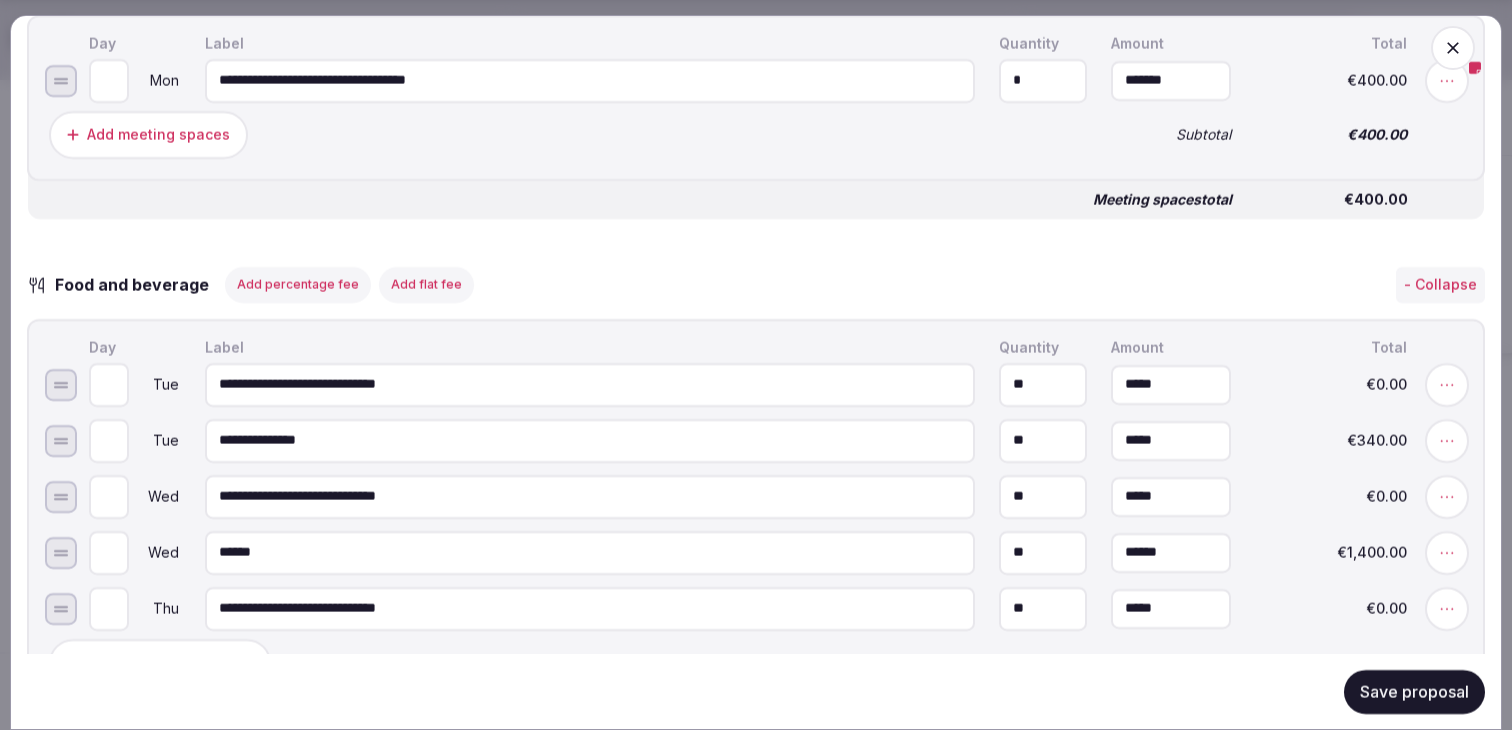 click on "Save proposal" at bounding box center (1414, 691) 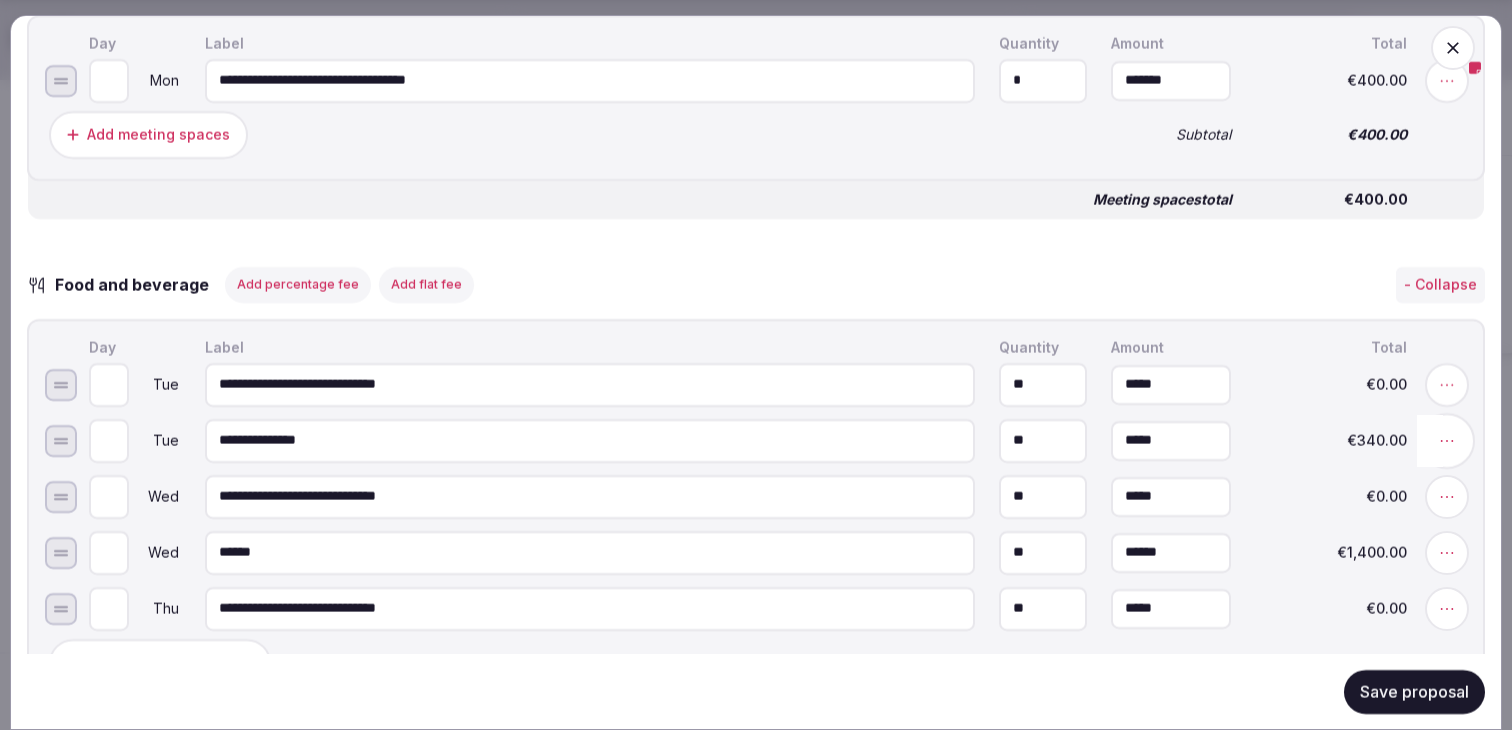 click 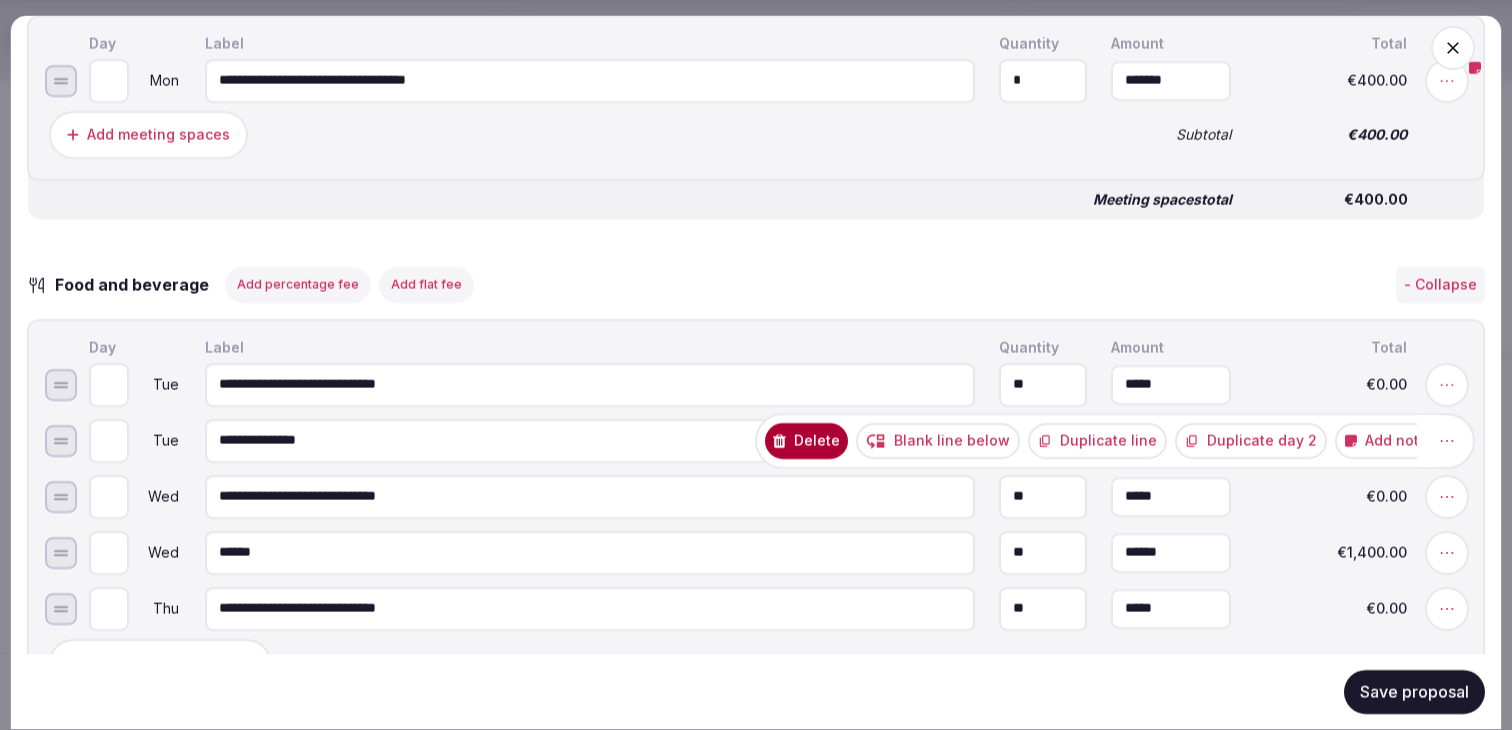 click on "Add note" at bounding box center (1386, 440) 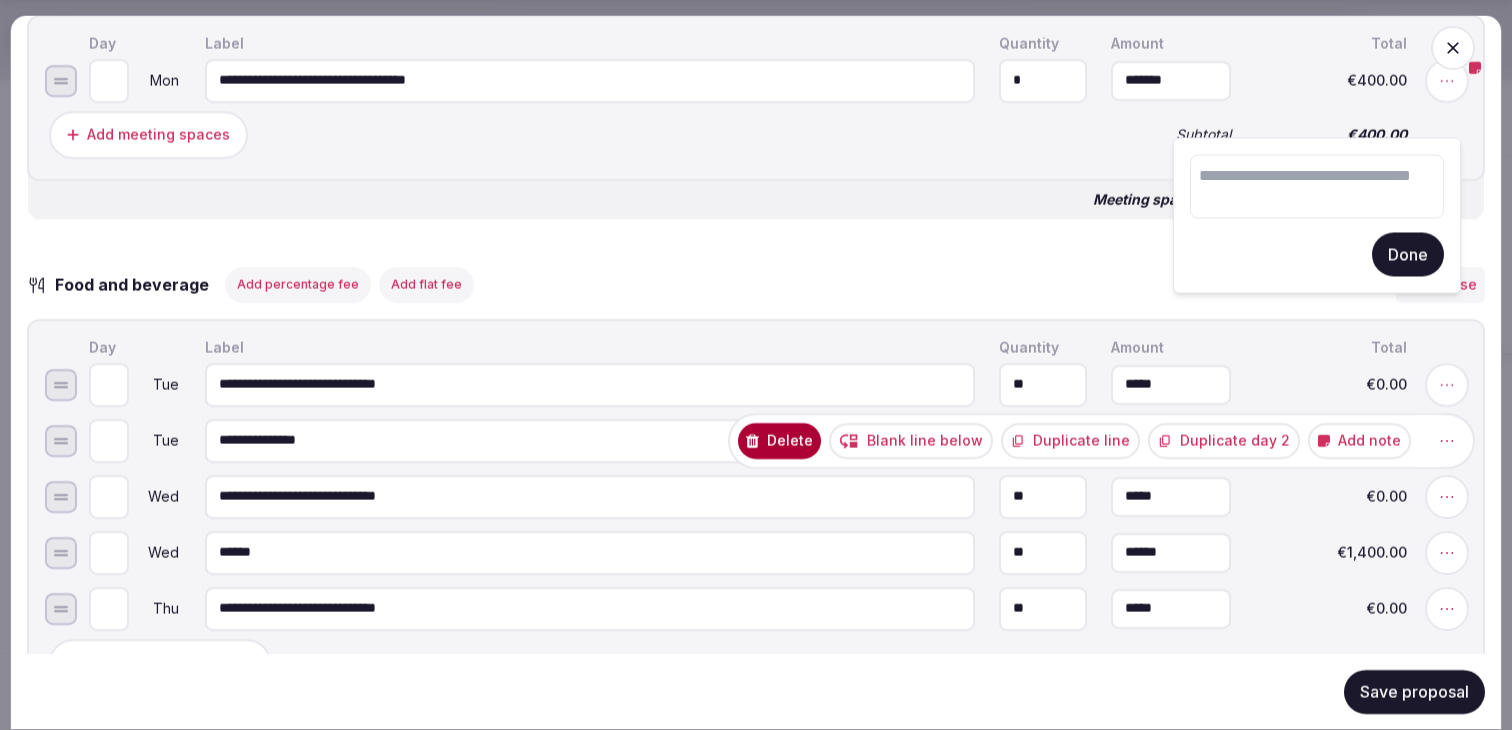 click at bounding box center [1317, 187] 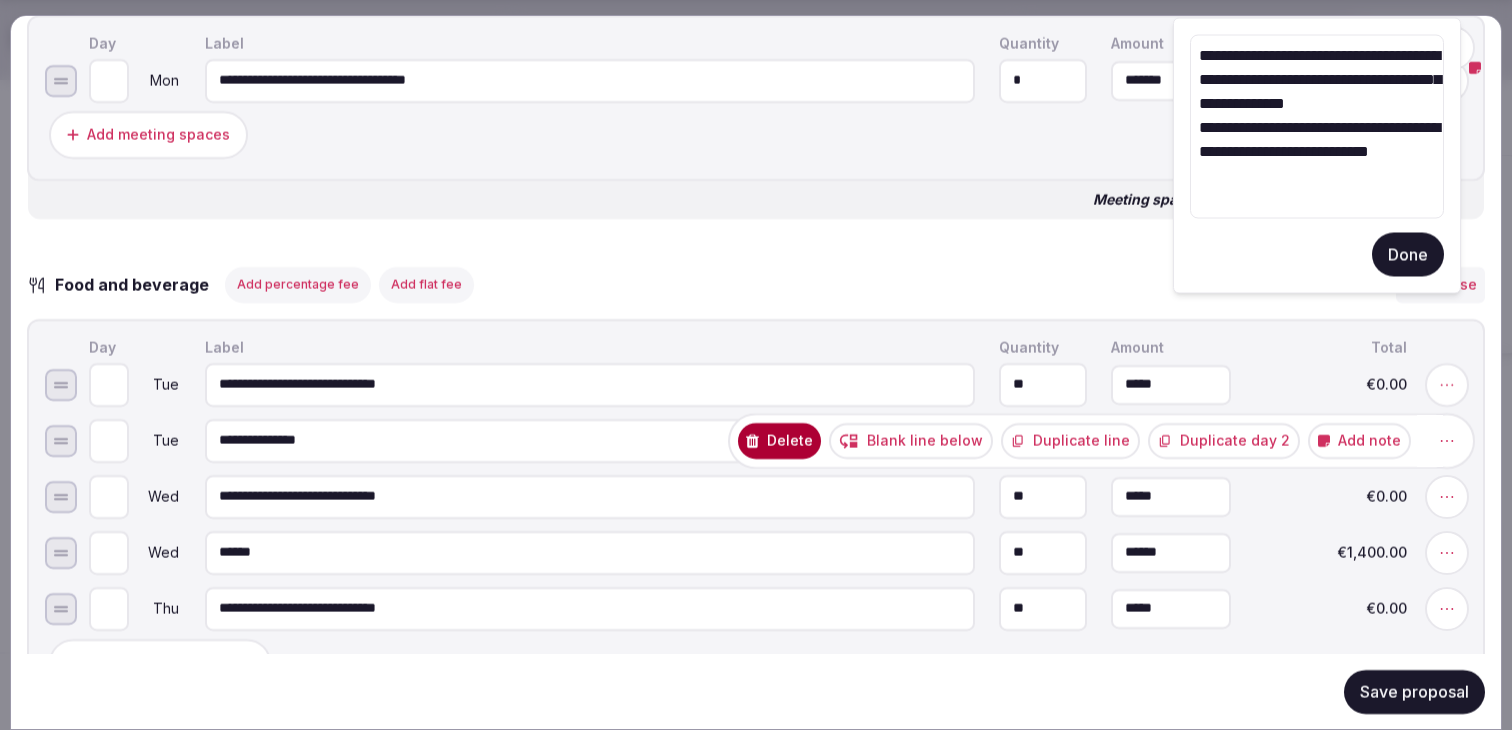 drag, startPoint x: 1416, startPoint y: 55, endPoint x: 1285, endPoint y: 53, distance: 131.01526 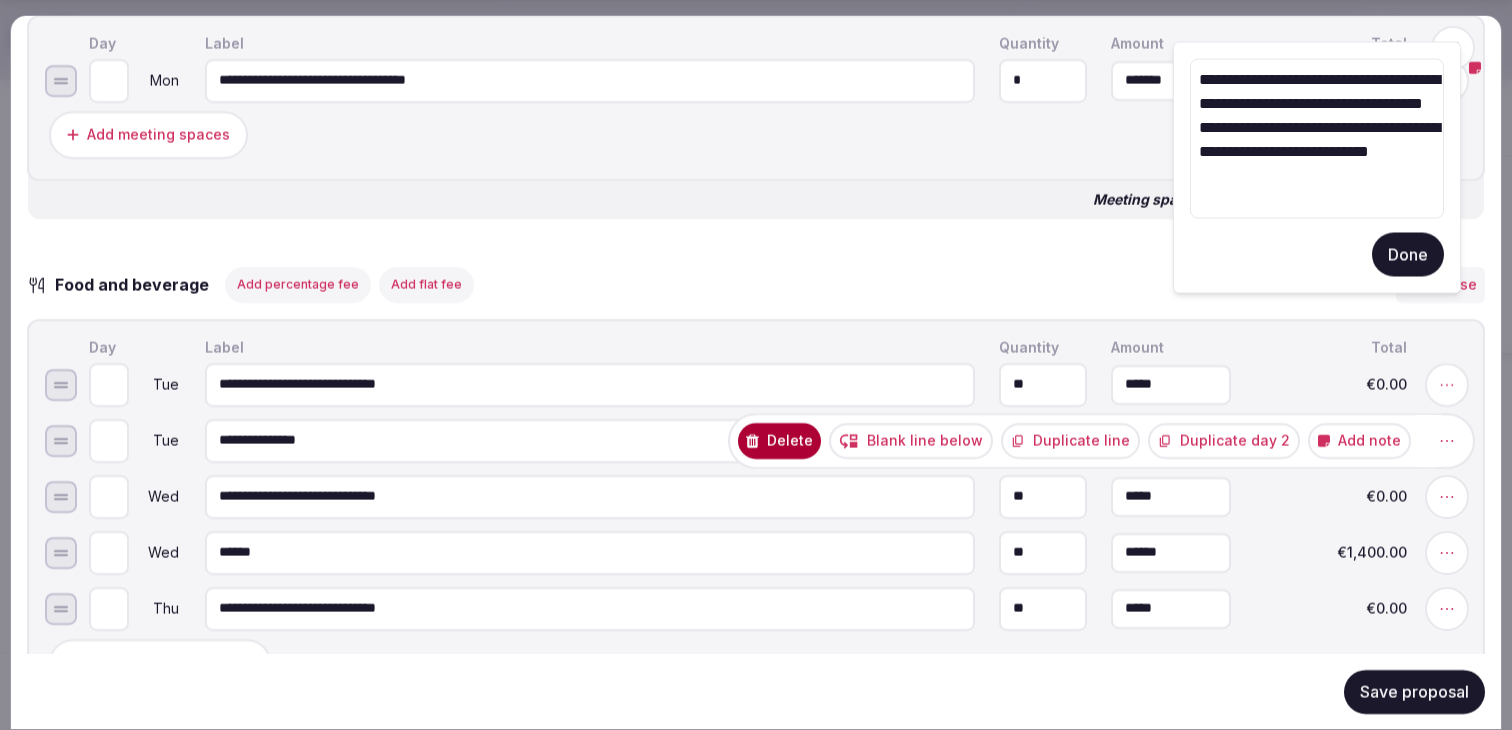 click on "**********" at bounding box center [1317, 139] 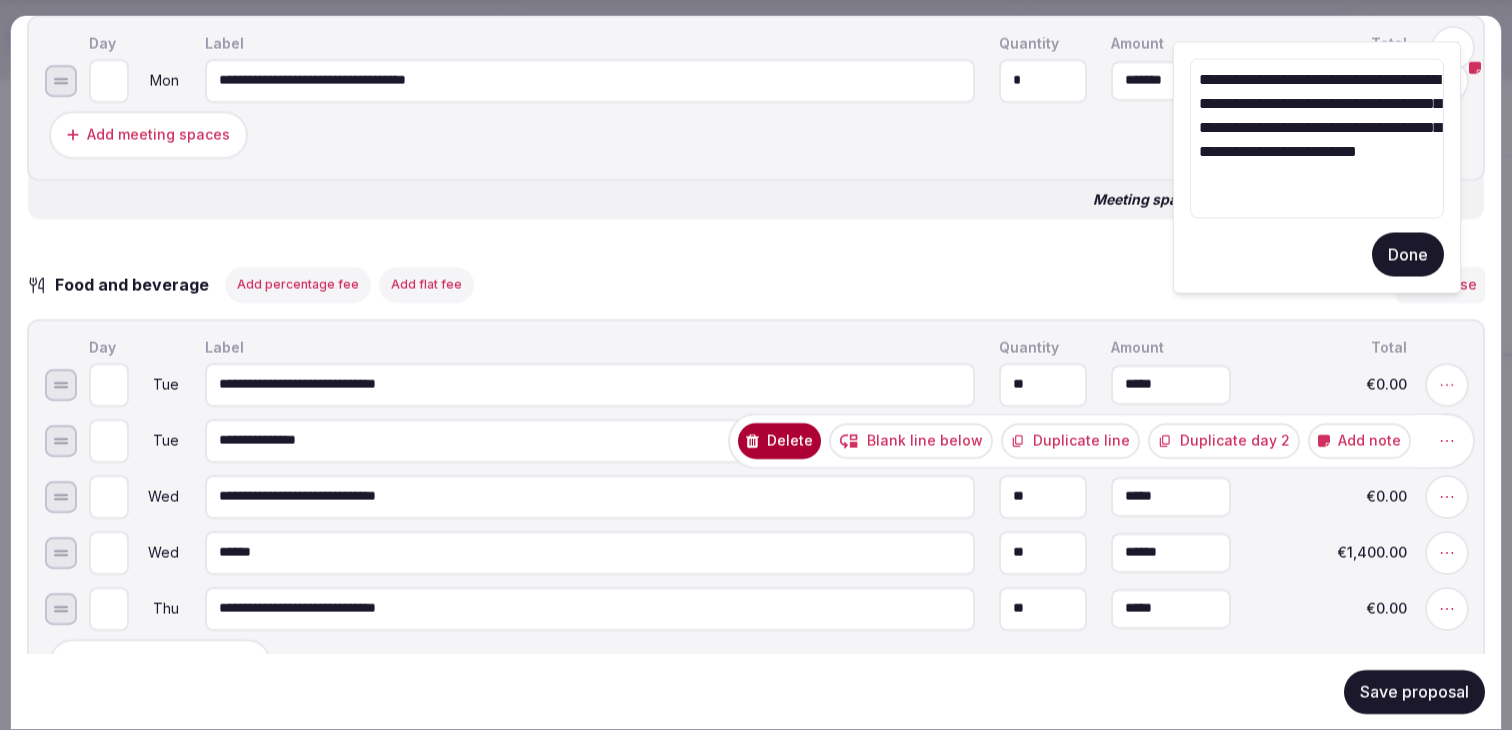 click on "**********" at bounding box center (1317, 139) 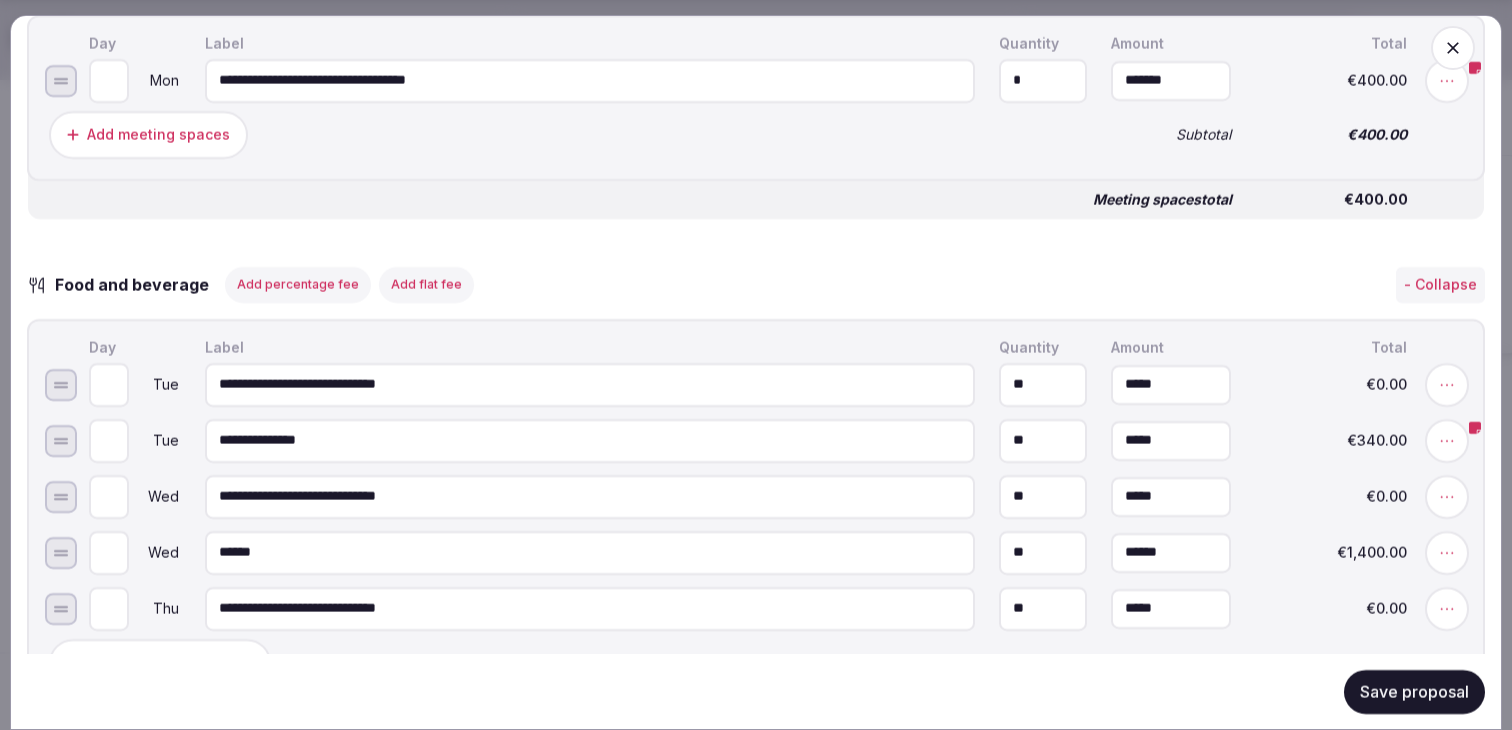 click on "Save proposal" at bounding box center (1414, 691) 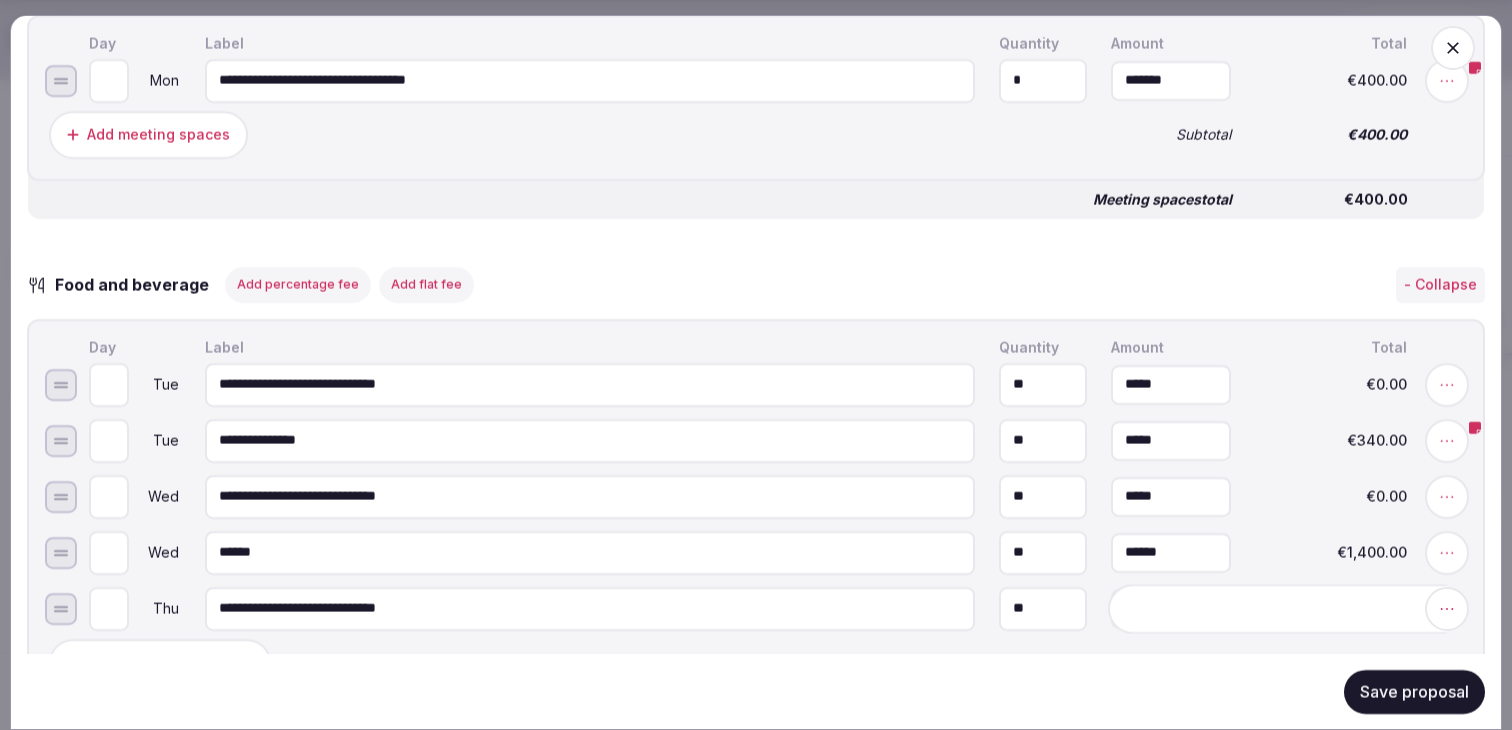 click at bounding box center (1447, 552) 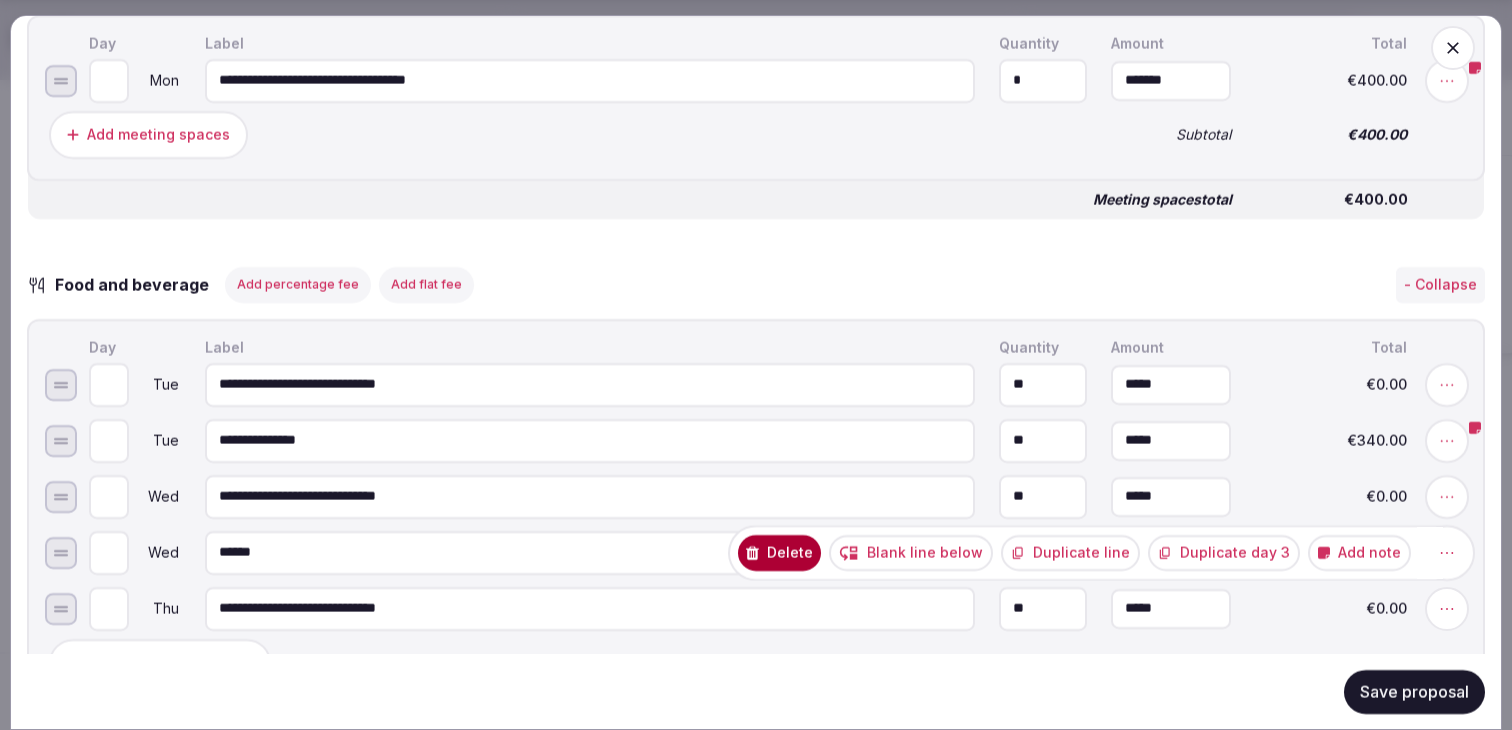 click on "Add note" at bounding box center (1359, 552) 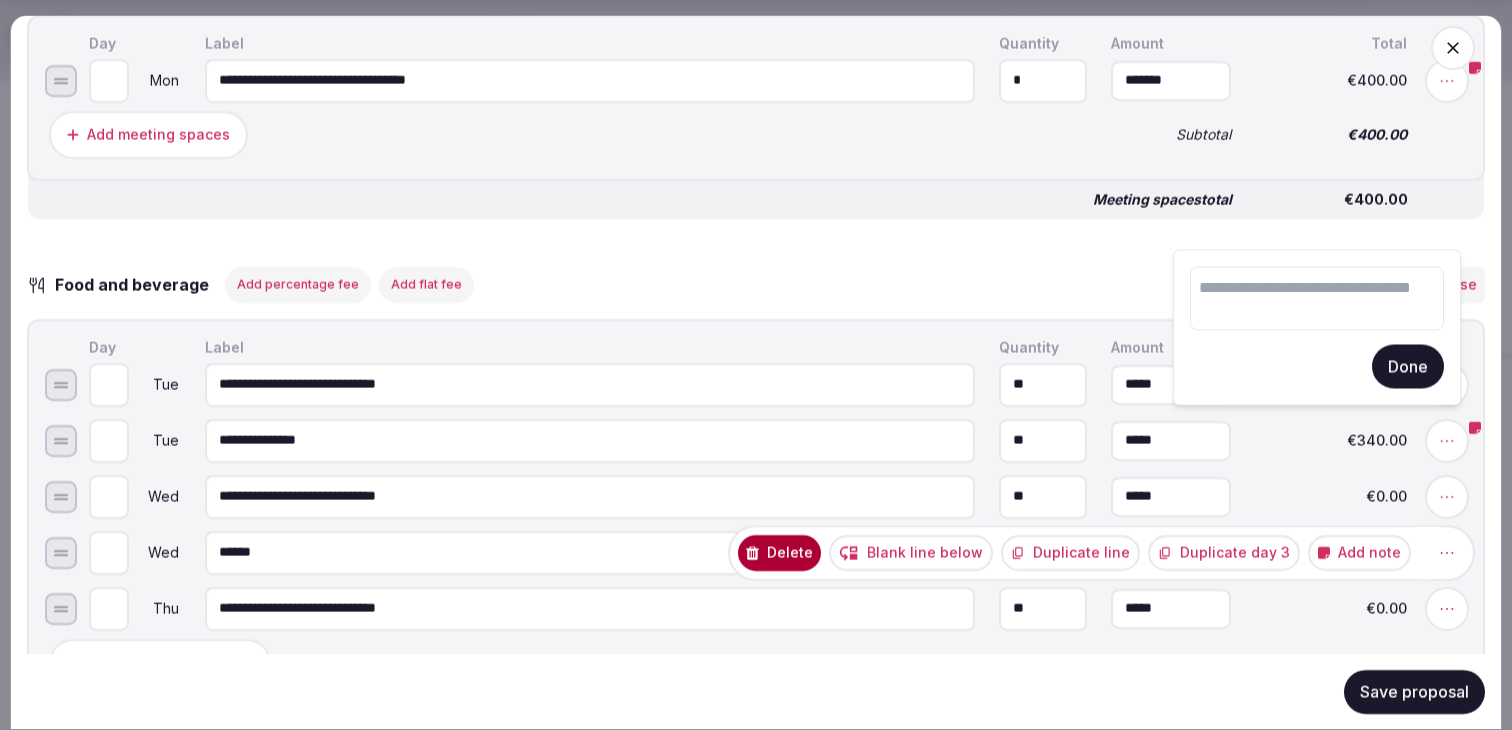 click at bounding box center [1317, 299] 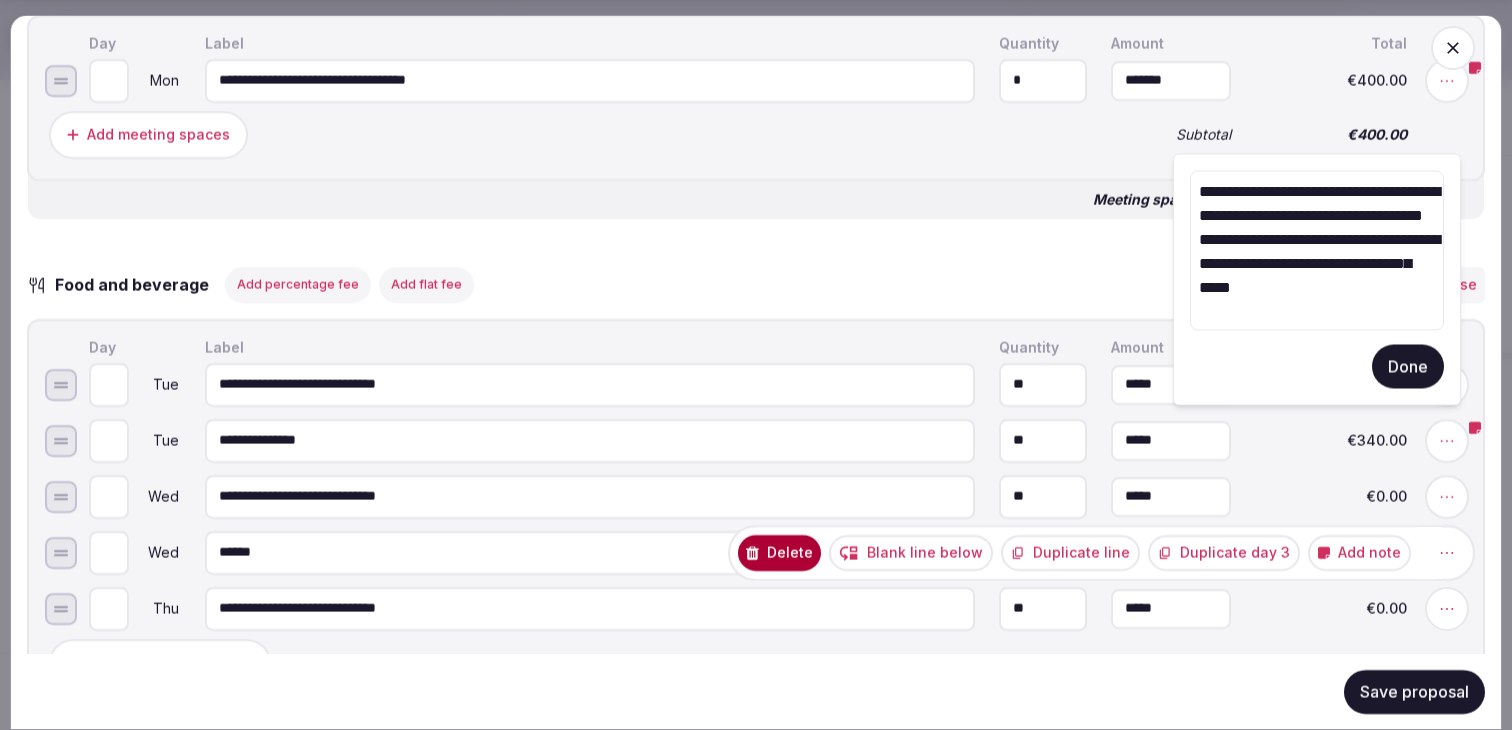 drag, startPoint x: 1432, startPoint y: 287, endPoint x: 1273, endPoint y: 263, distance: 160.80112 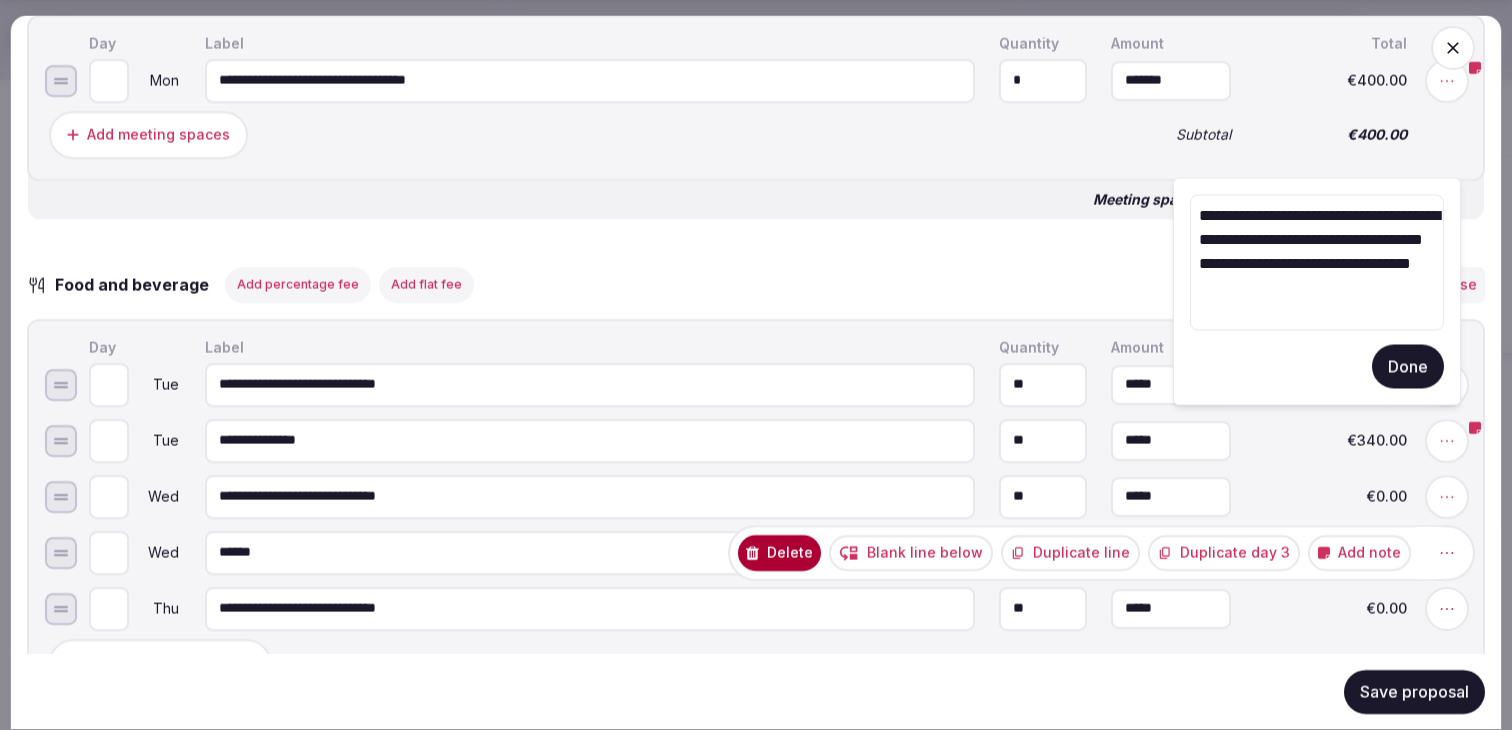 click on "**********" at bounding box center (1317, 263) 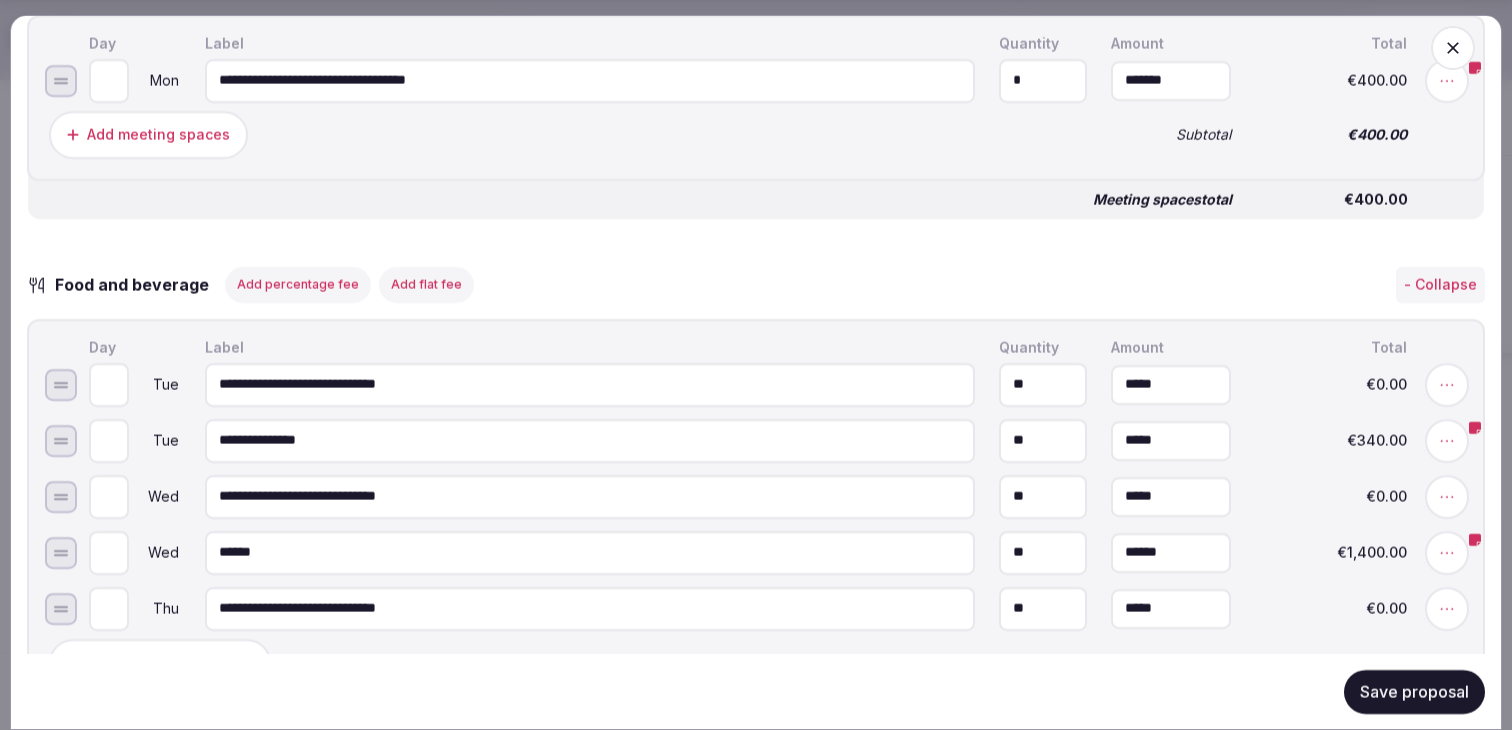 click on "Save proposal" at bounding box center [1414, 691] 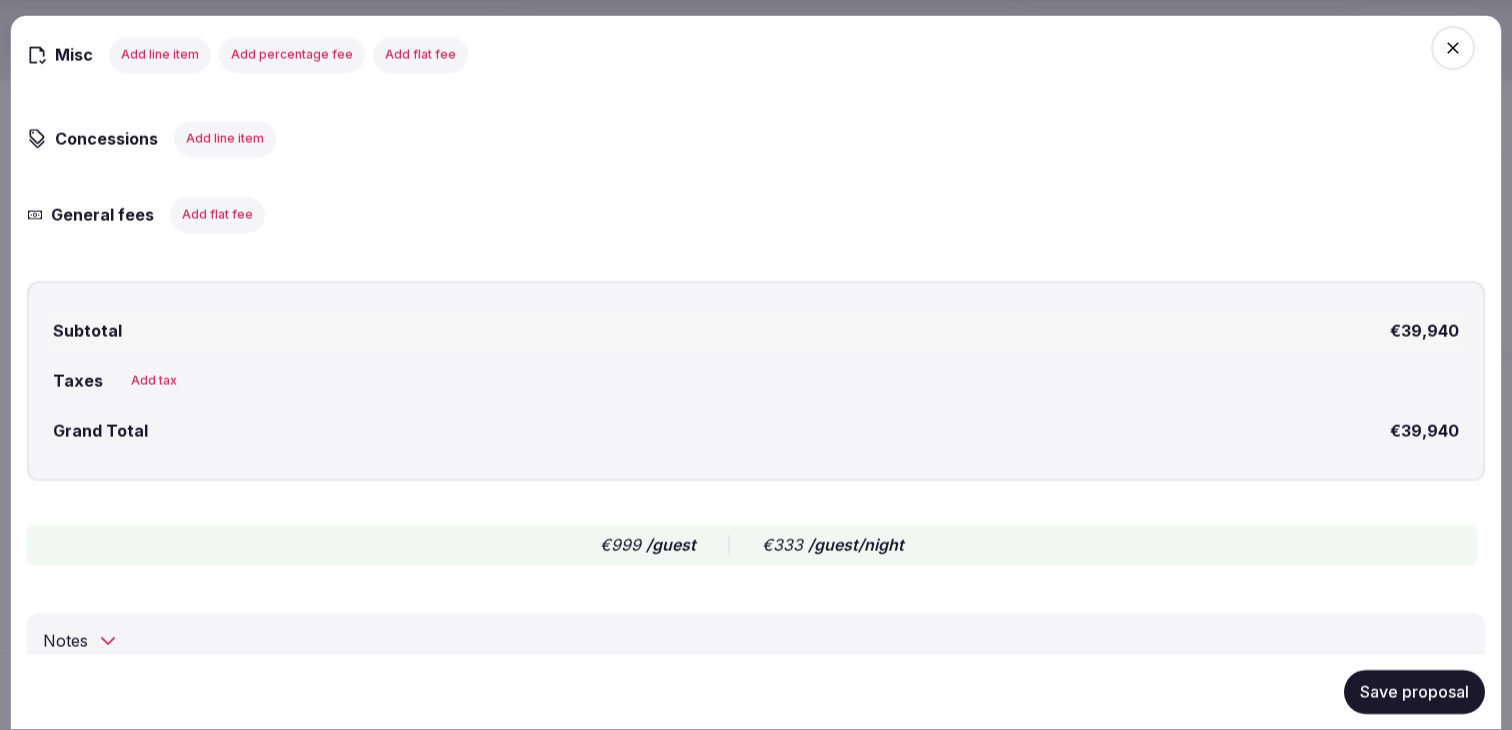 scroll, scrollTop: 2821, scrollLeft: 0, axis: vertical 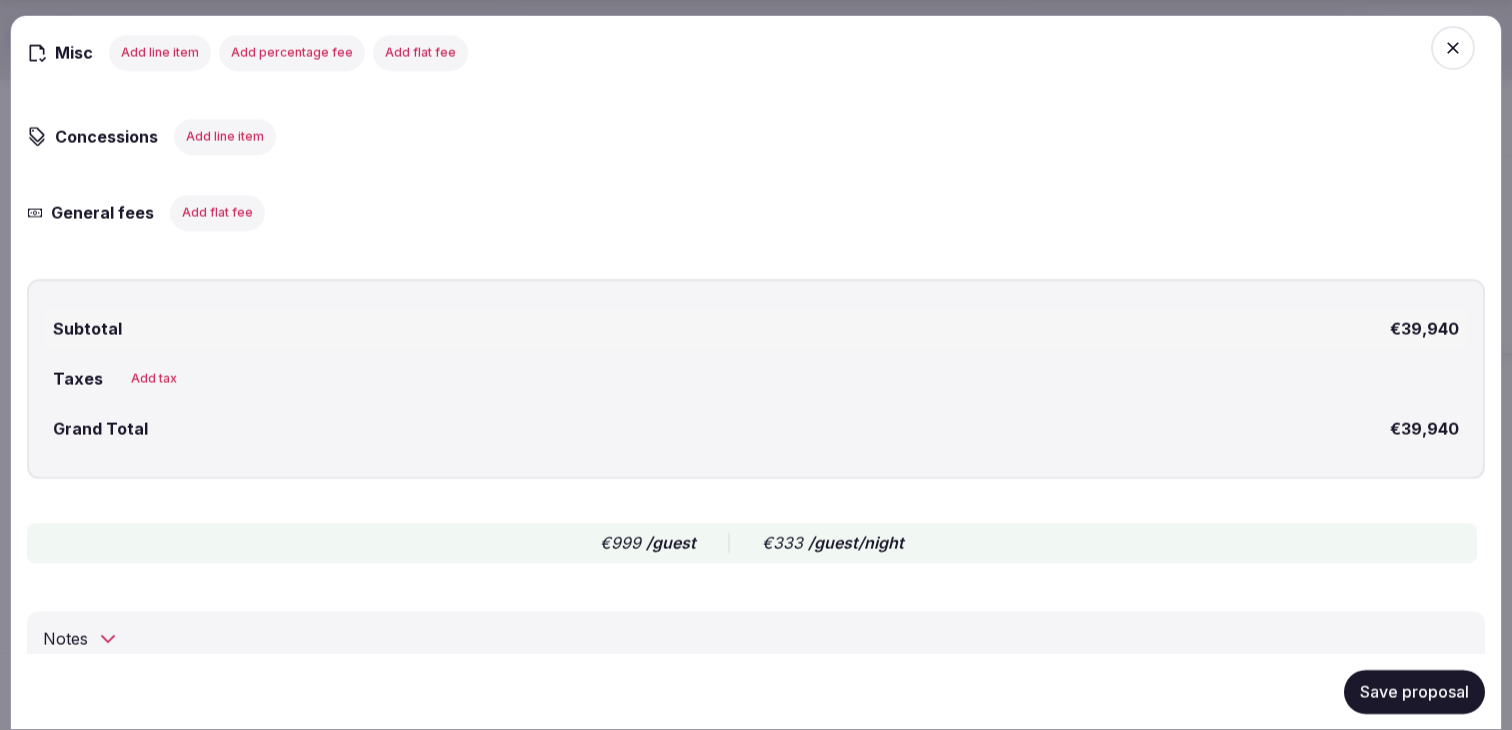 click on "Save proposal" at bounding box center [756, 691] 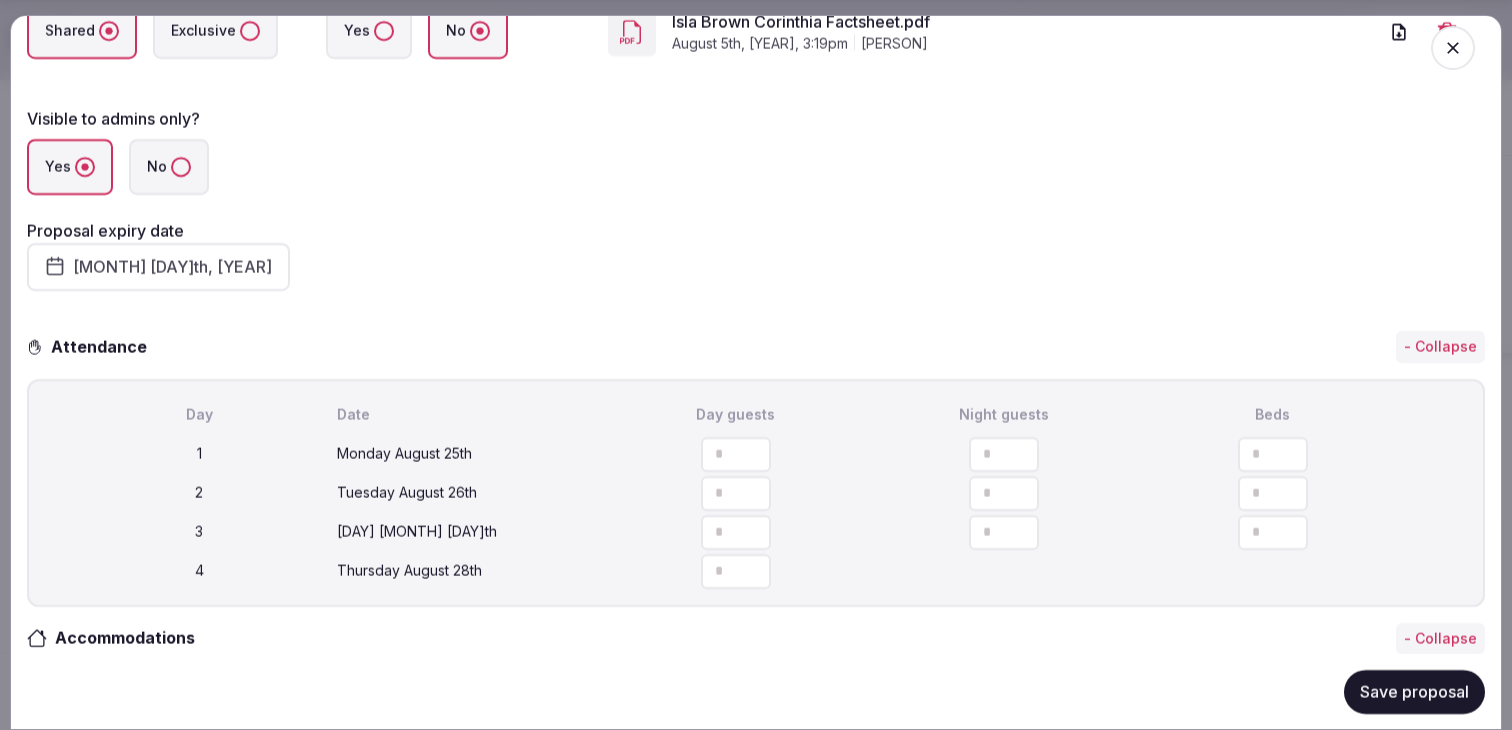 scroll, scrollTop: 0, scrollLeft: 0, axis: both 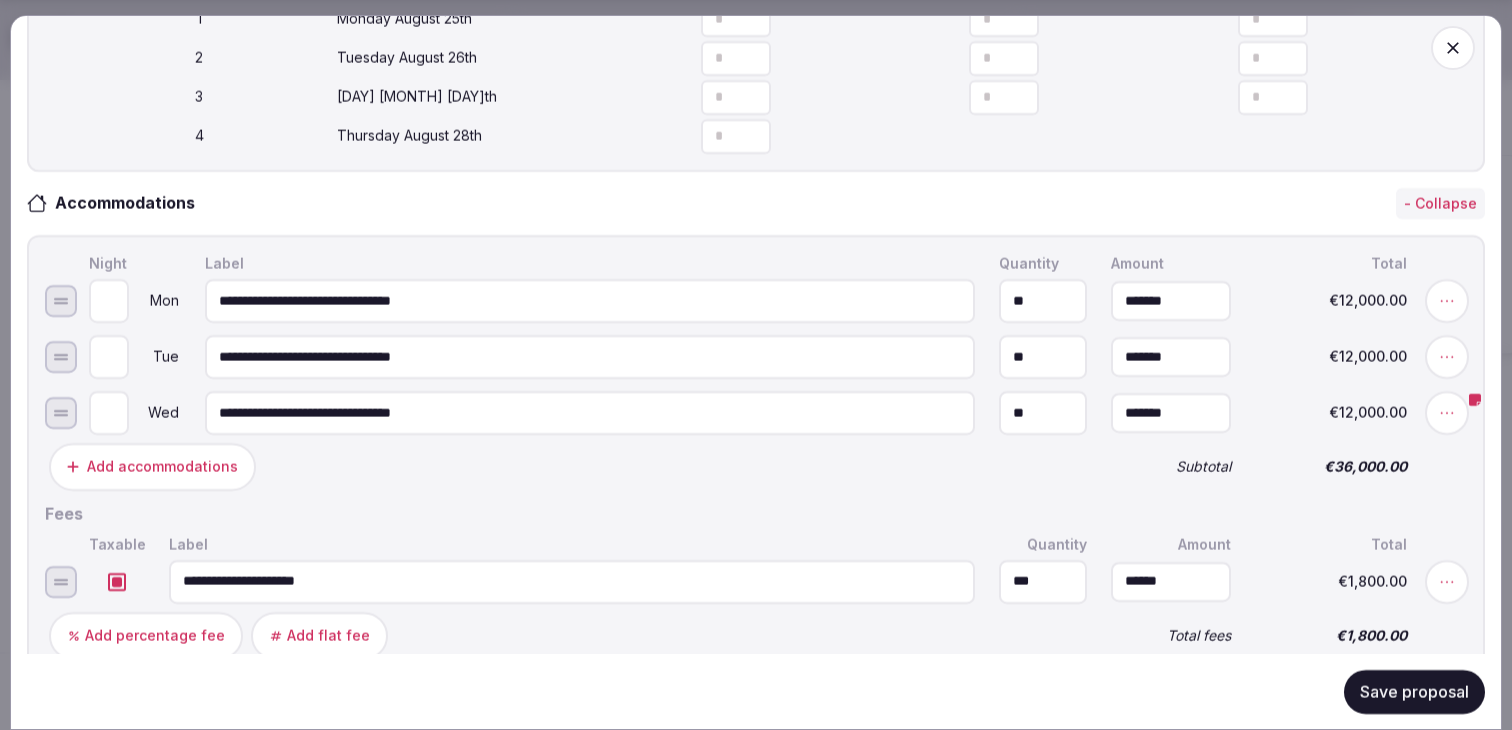 click on "Save proposal" at bounding box center (1414, 691) 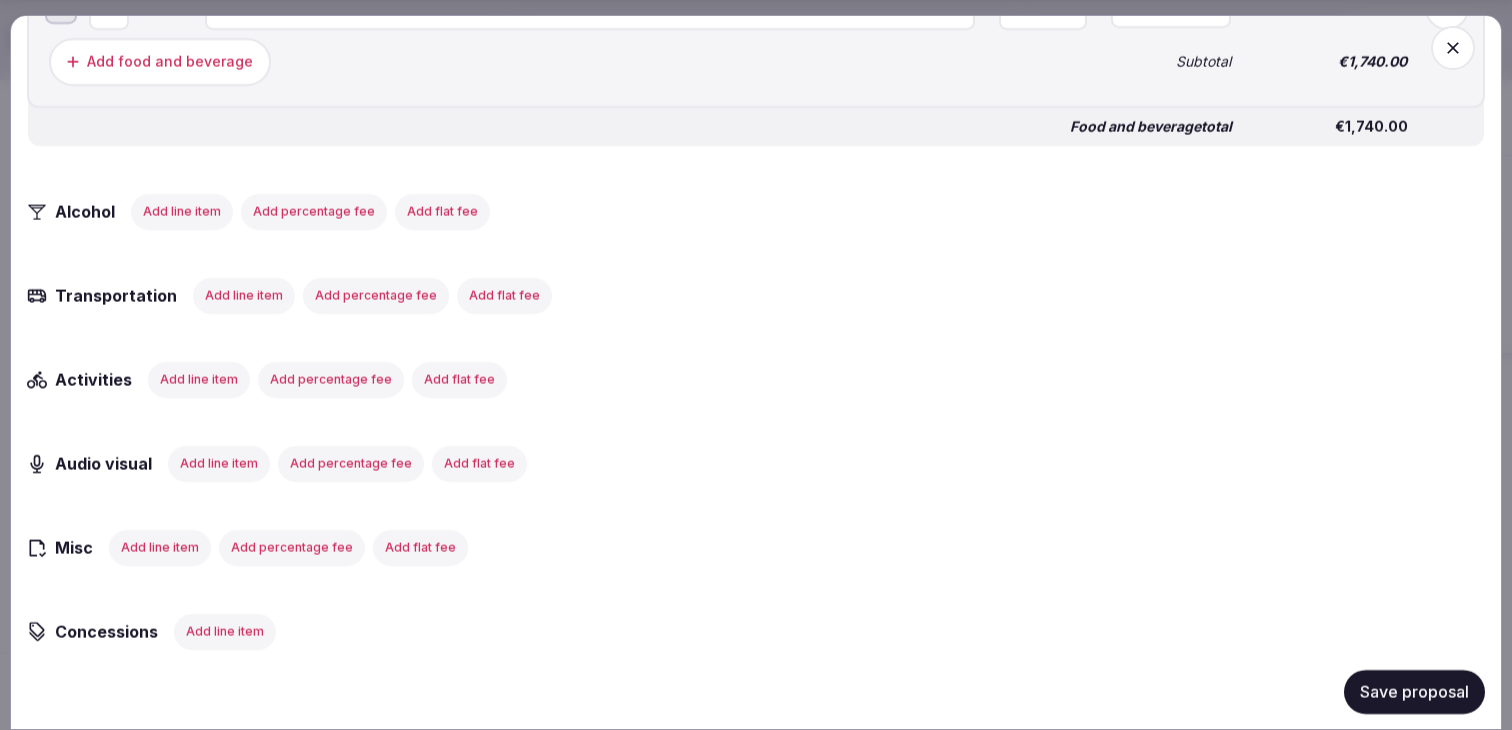 scroll, scrollTop: 2391, scrollLeft: 0, axis: vertical 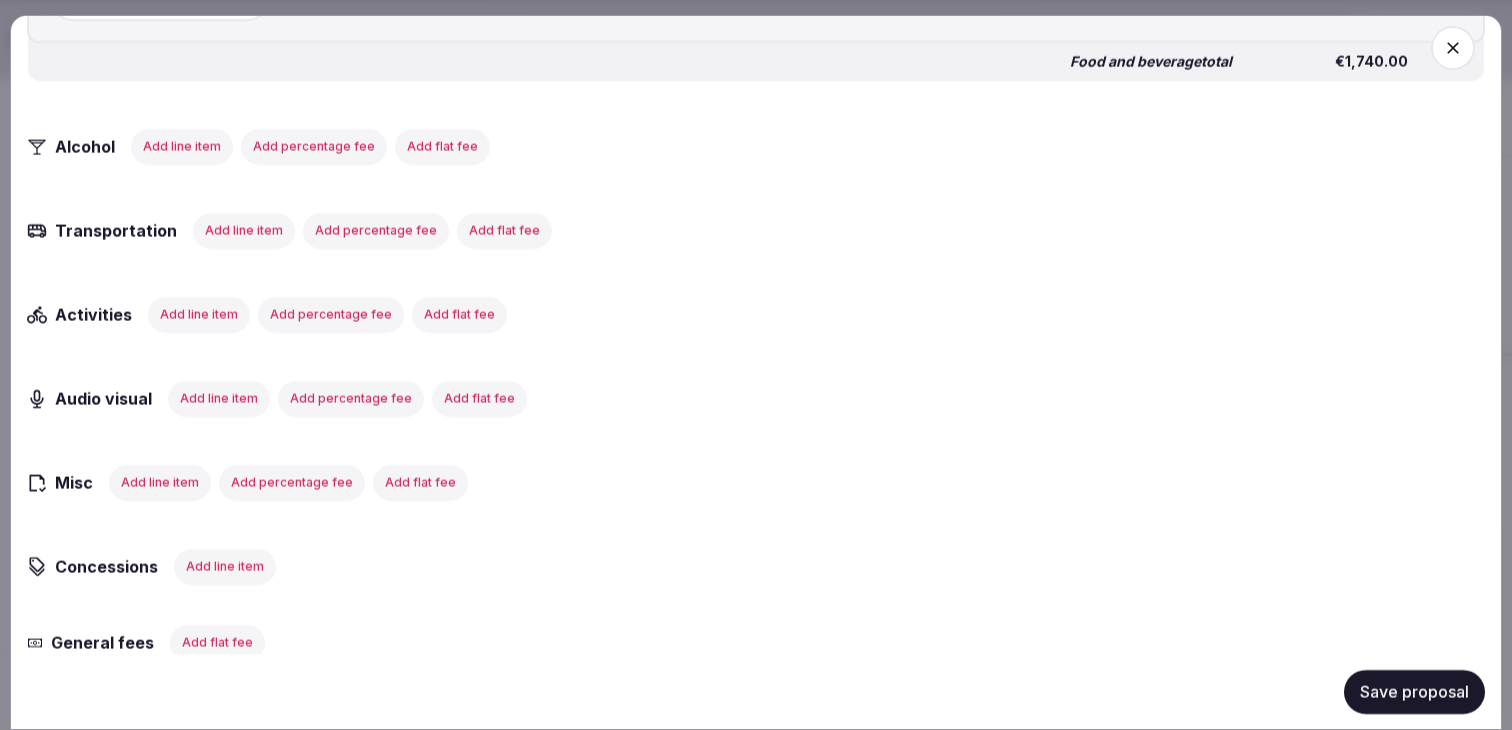 click on "Save proposal" at bounding box center [1414, 691] 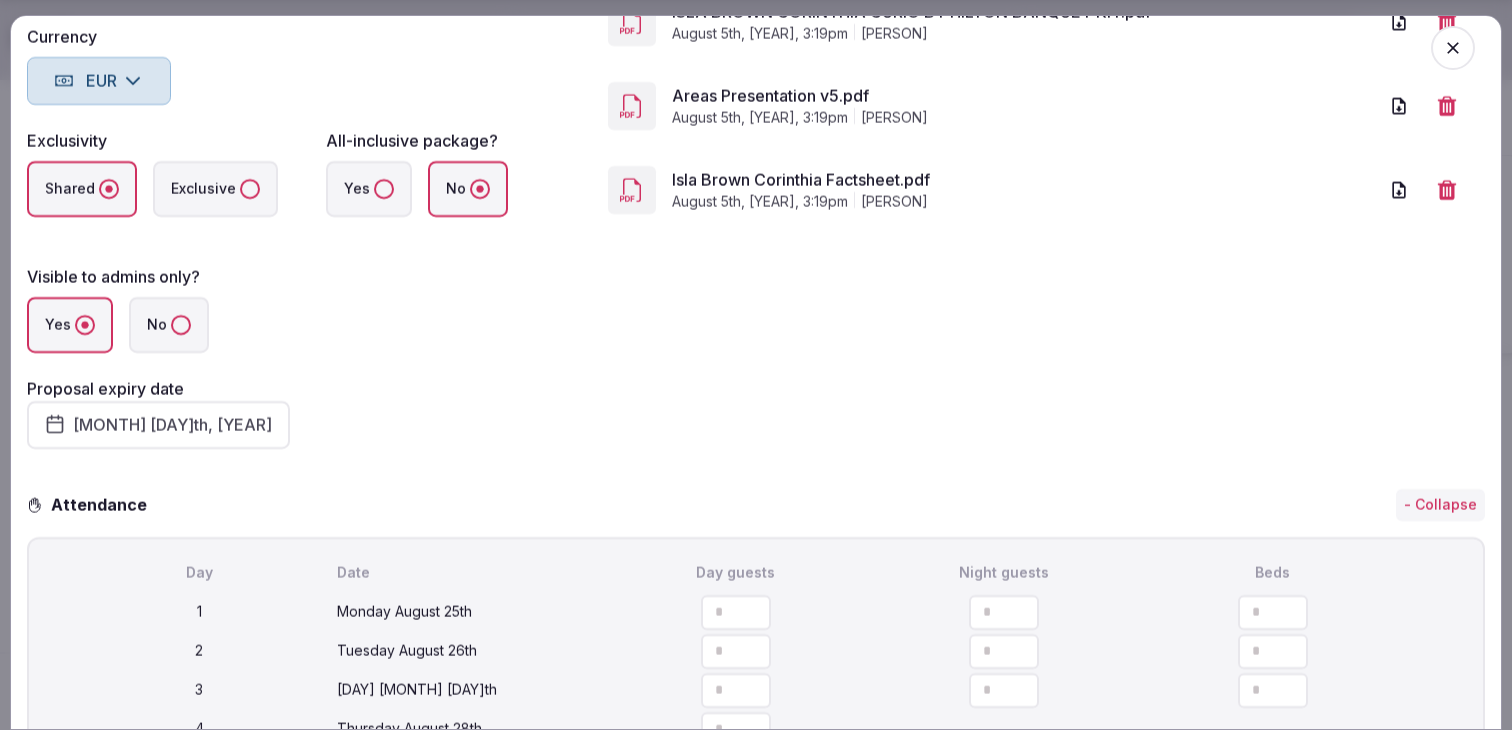 scroll, scrollTop: 0, scrollLeft: 0, axis: both 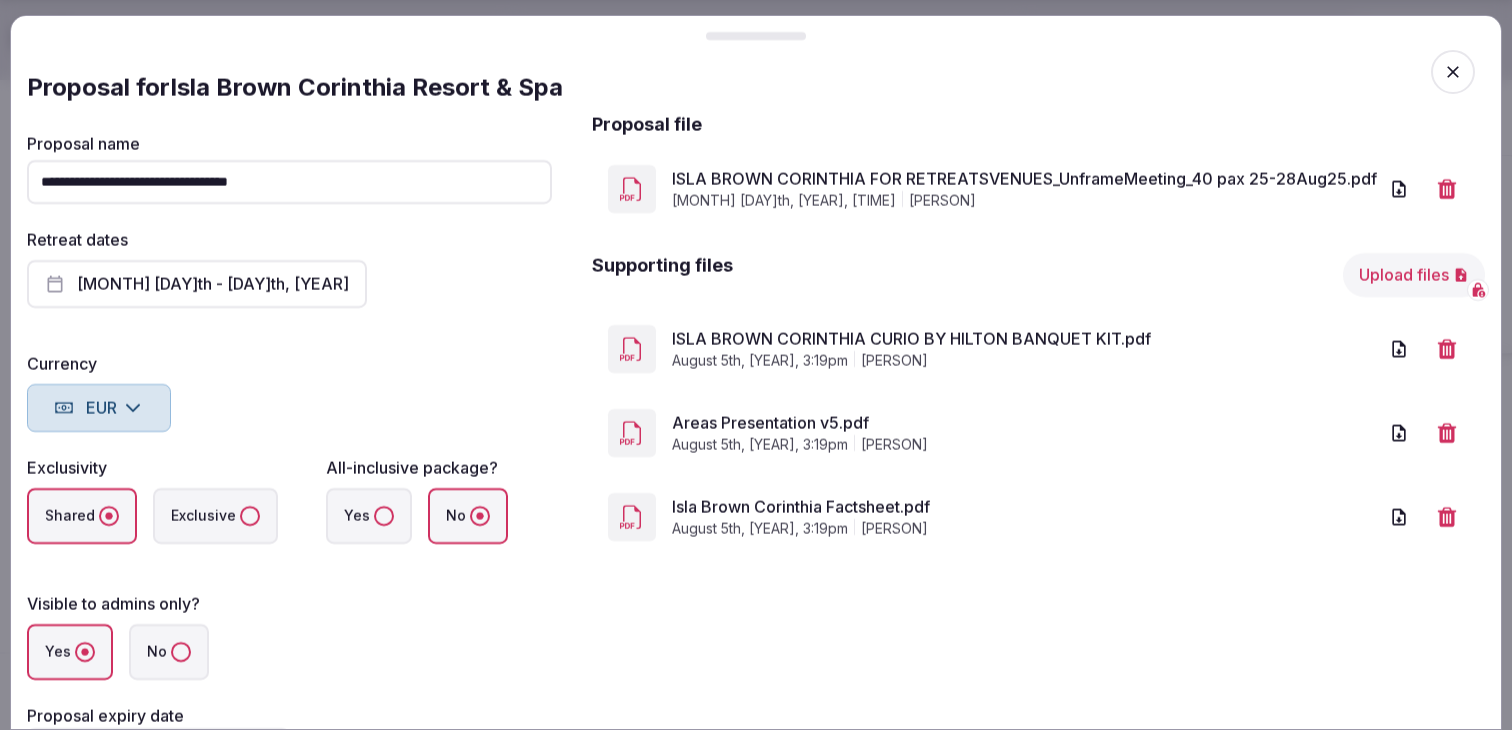 click 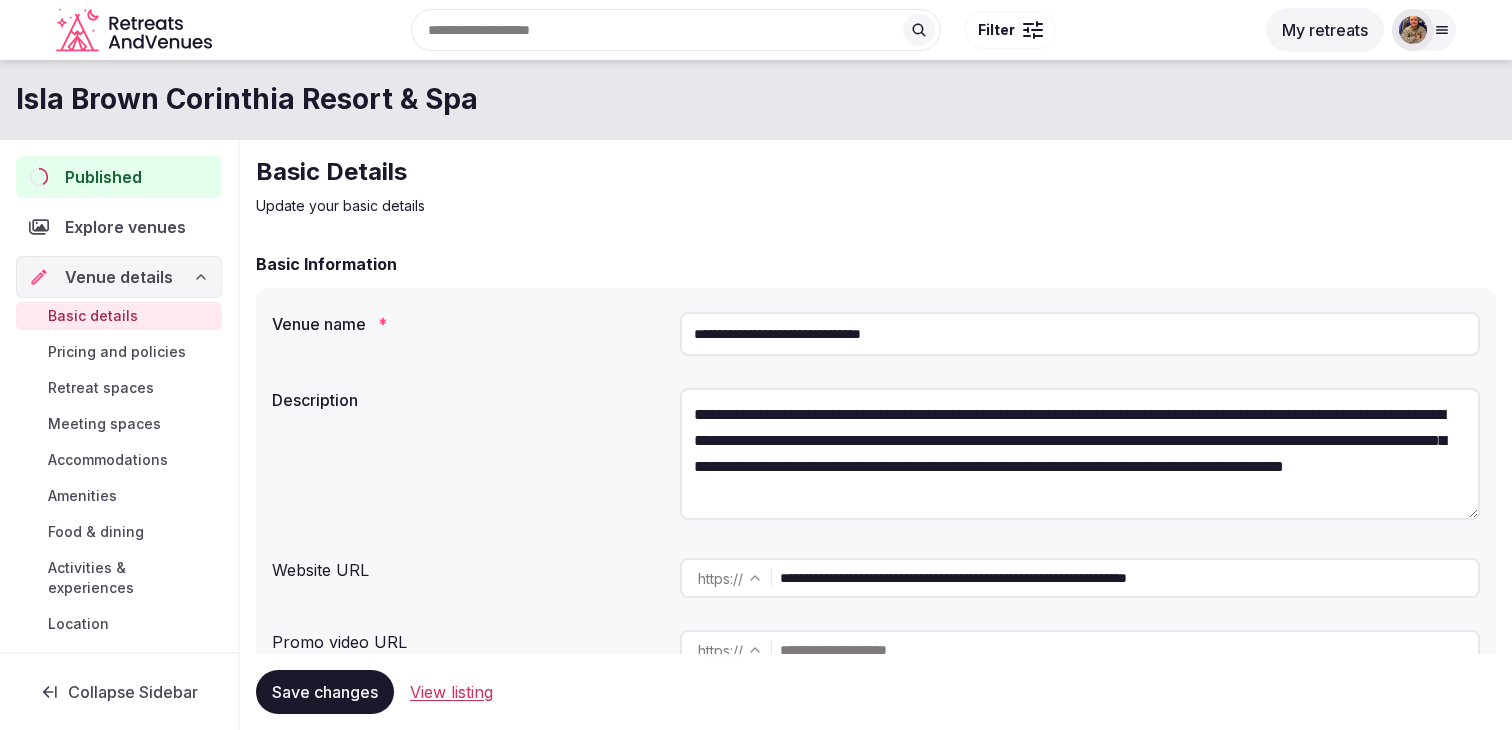 scroll, scrollTop: 0, scrollLeft: 0, axis: both 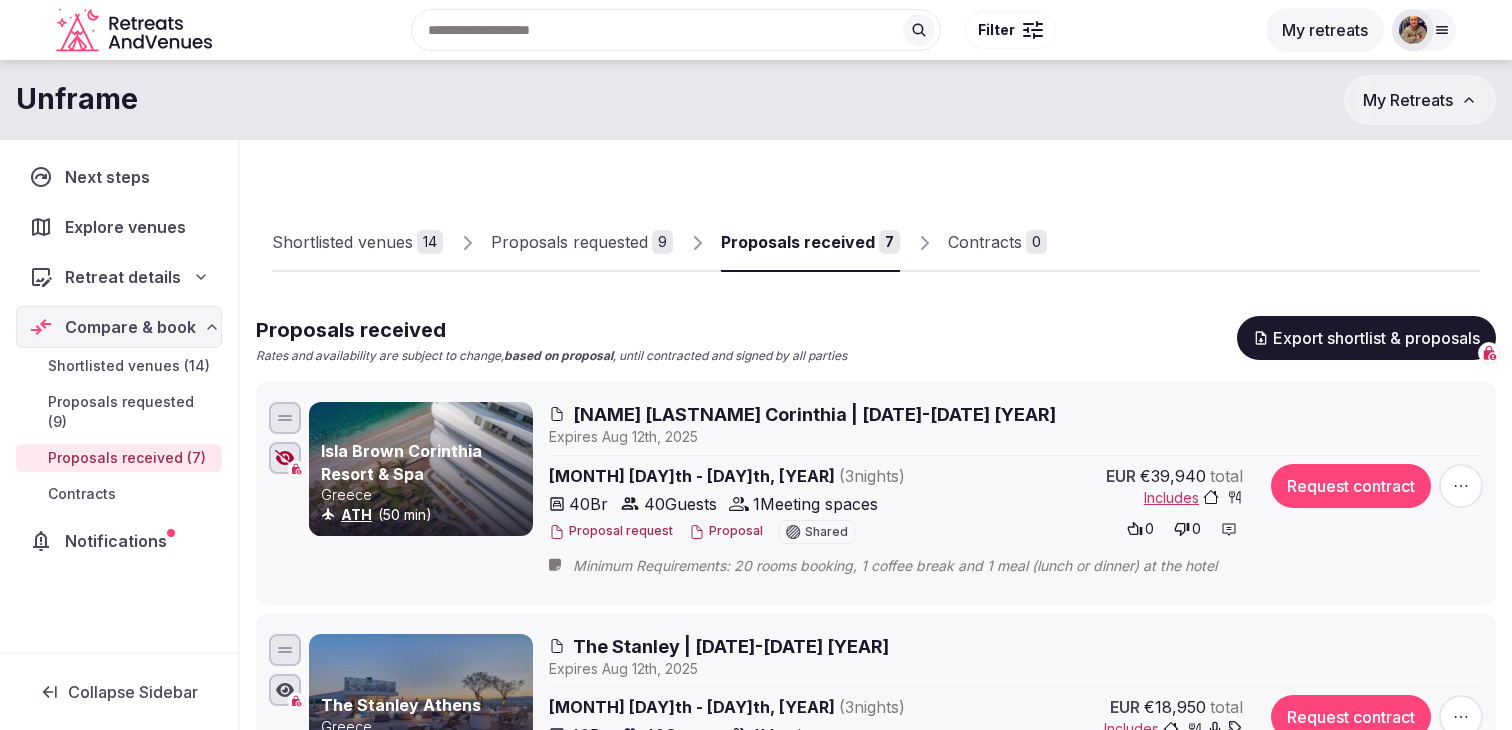 click on "[NAME] [LASTNAME] Corinthia | [DATE]-[DATE] [YEAR]" at bounding box center [814, 414] 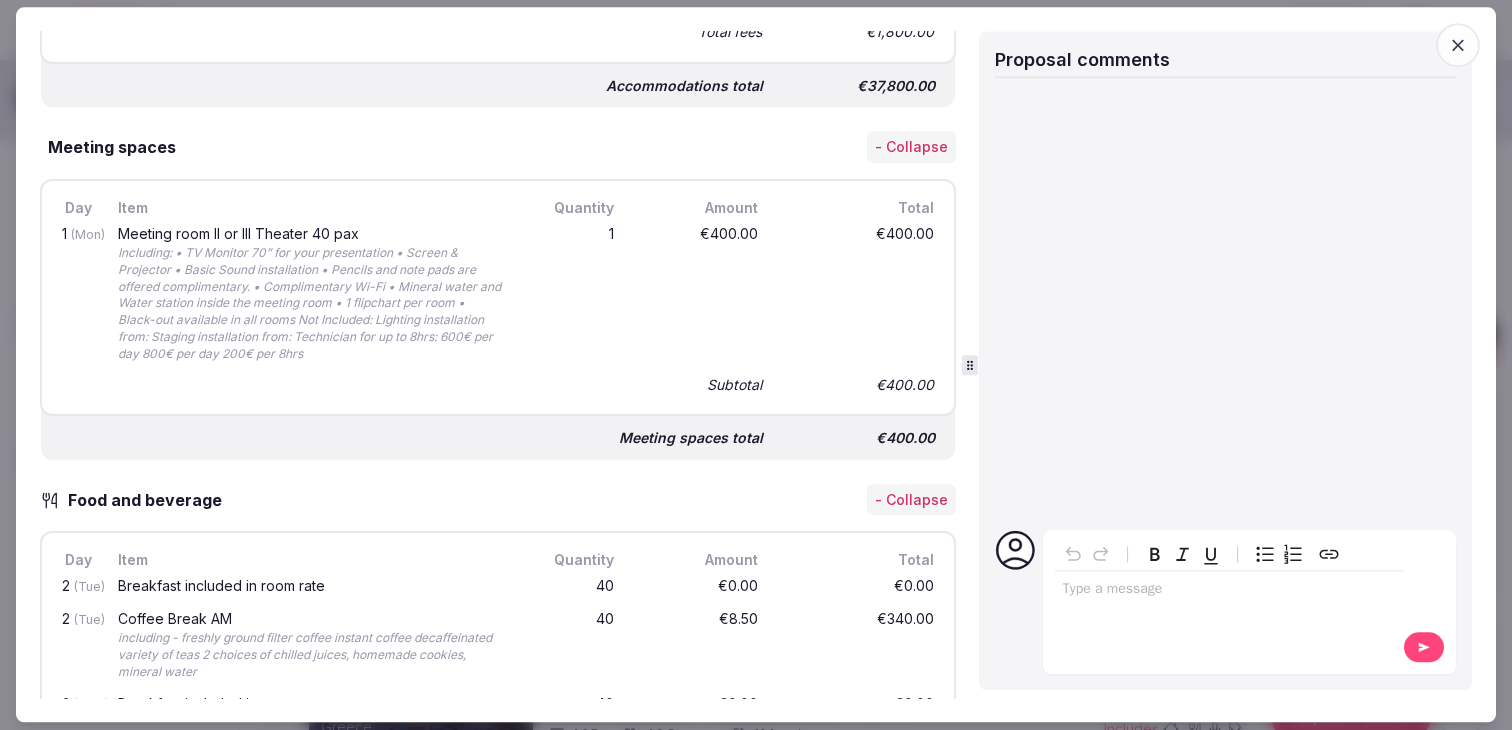 scroll, scrollTop: 1293, scrollLeft: 0, axis: vertical 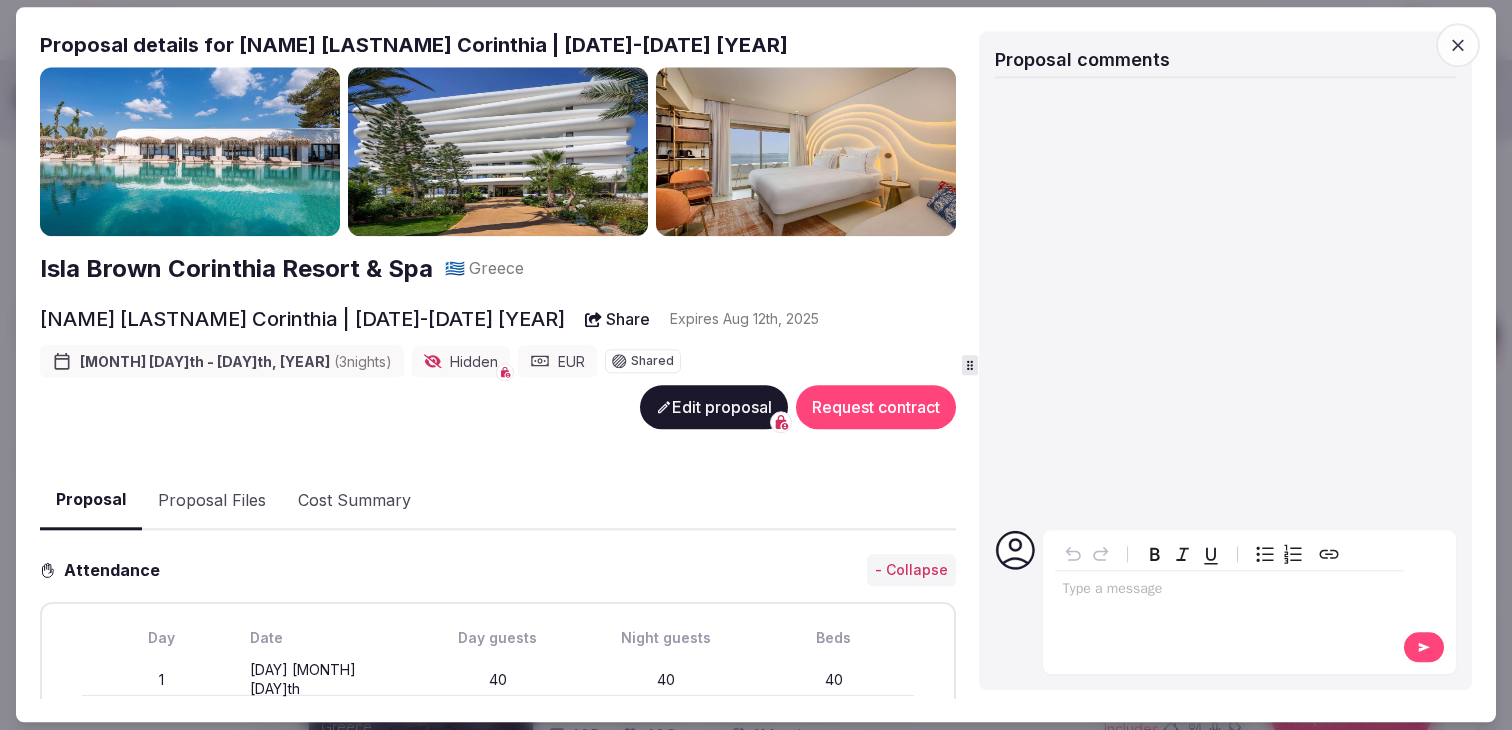 click on "Edit proposal" at bounding box center (714, 408) 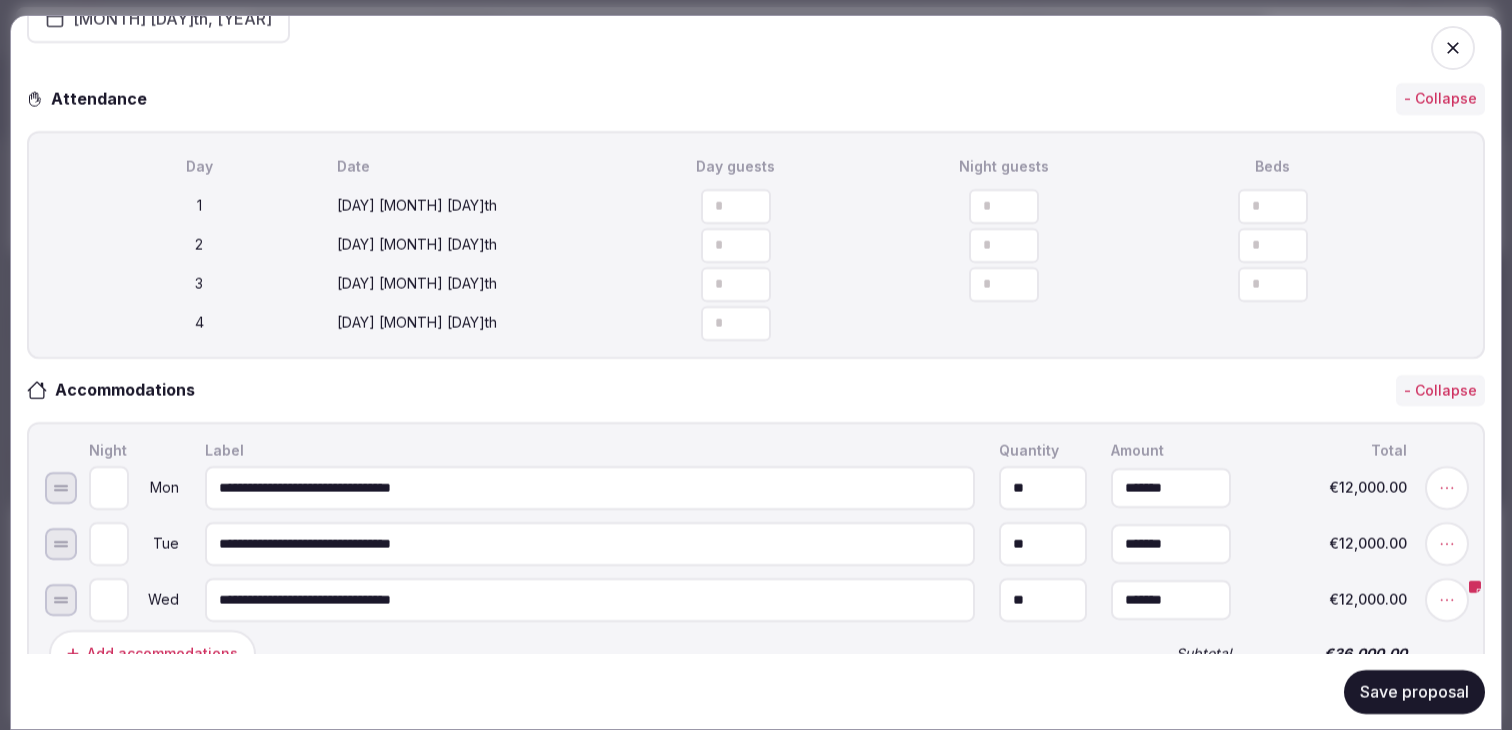 scroll, scrollTop: 940, scrollLeft: 0, axis: vertical 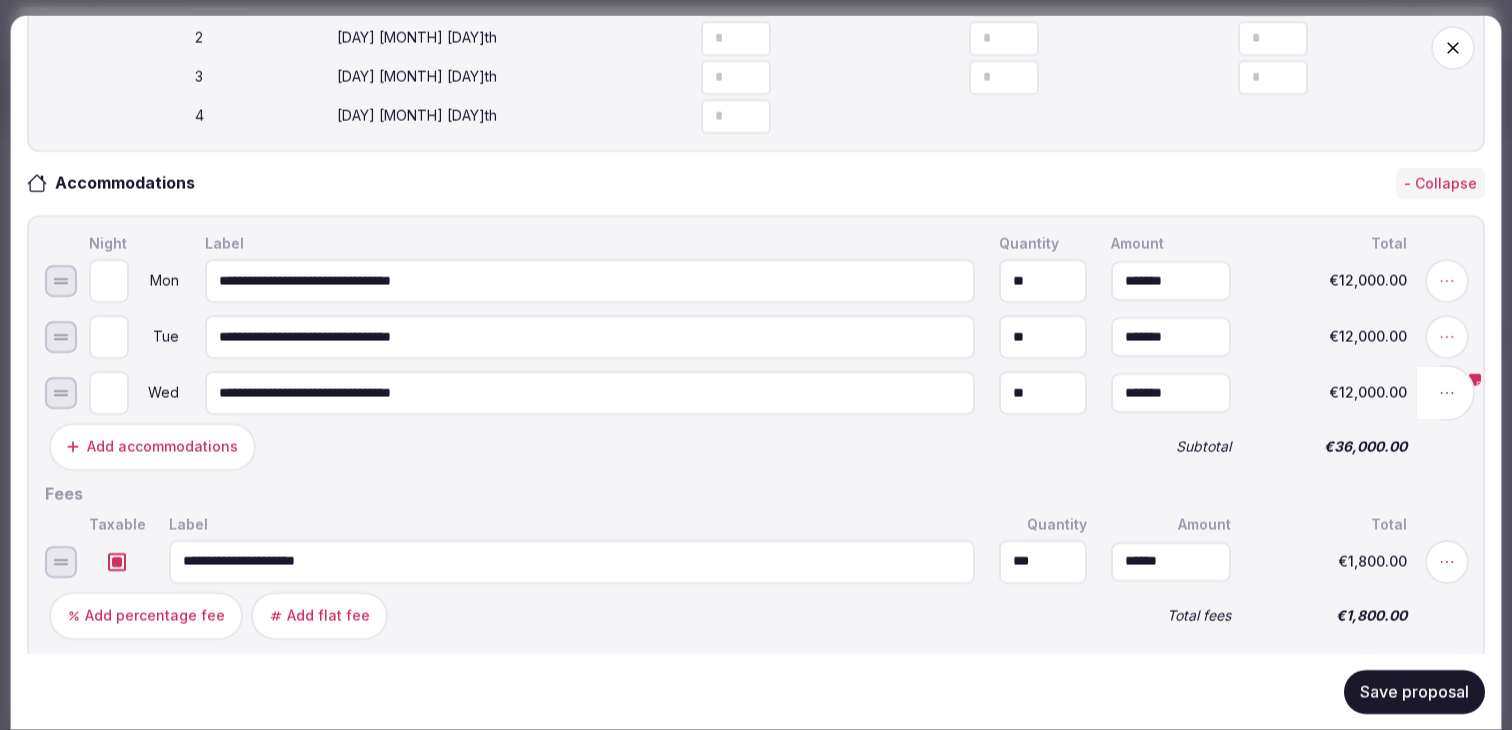 click 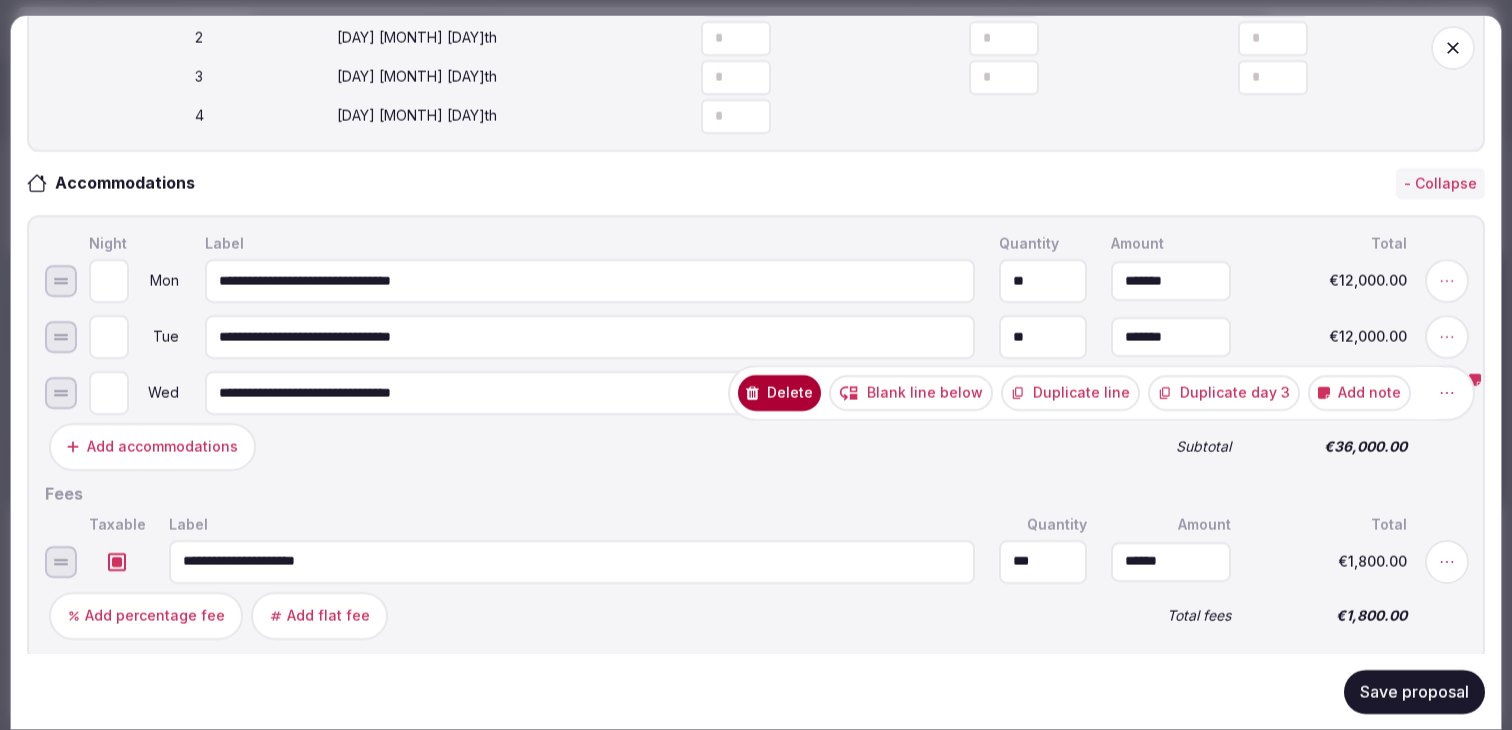 click on "Add note" at bounding box center [1359, 393] 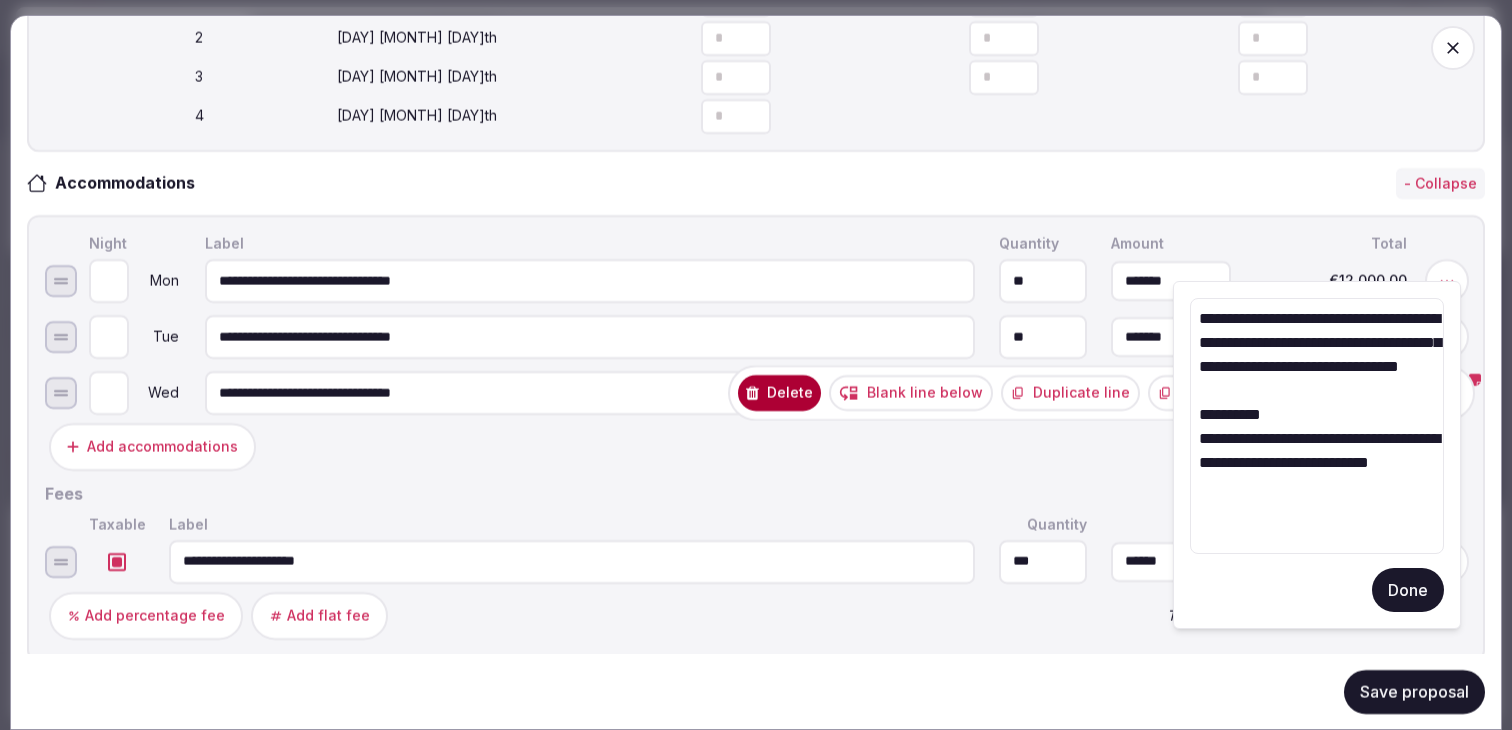 drag, startPoint x: 1366, startPoint y: 532, endPoint x: 1197, endPoint y: 469, distance: 180.36075 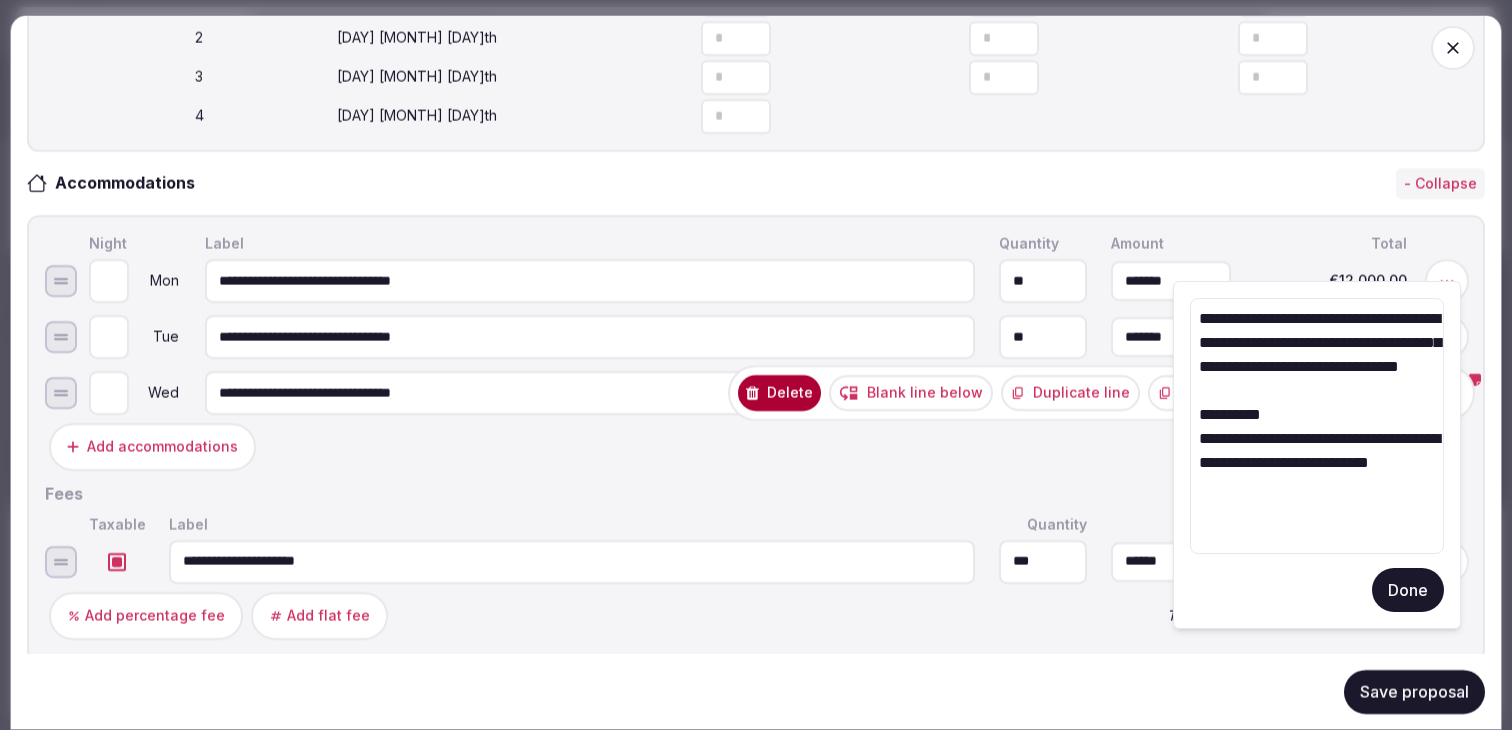 click on "**********" at bounding box center (1317, 426) 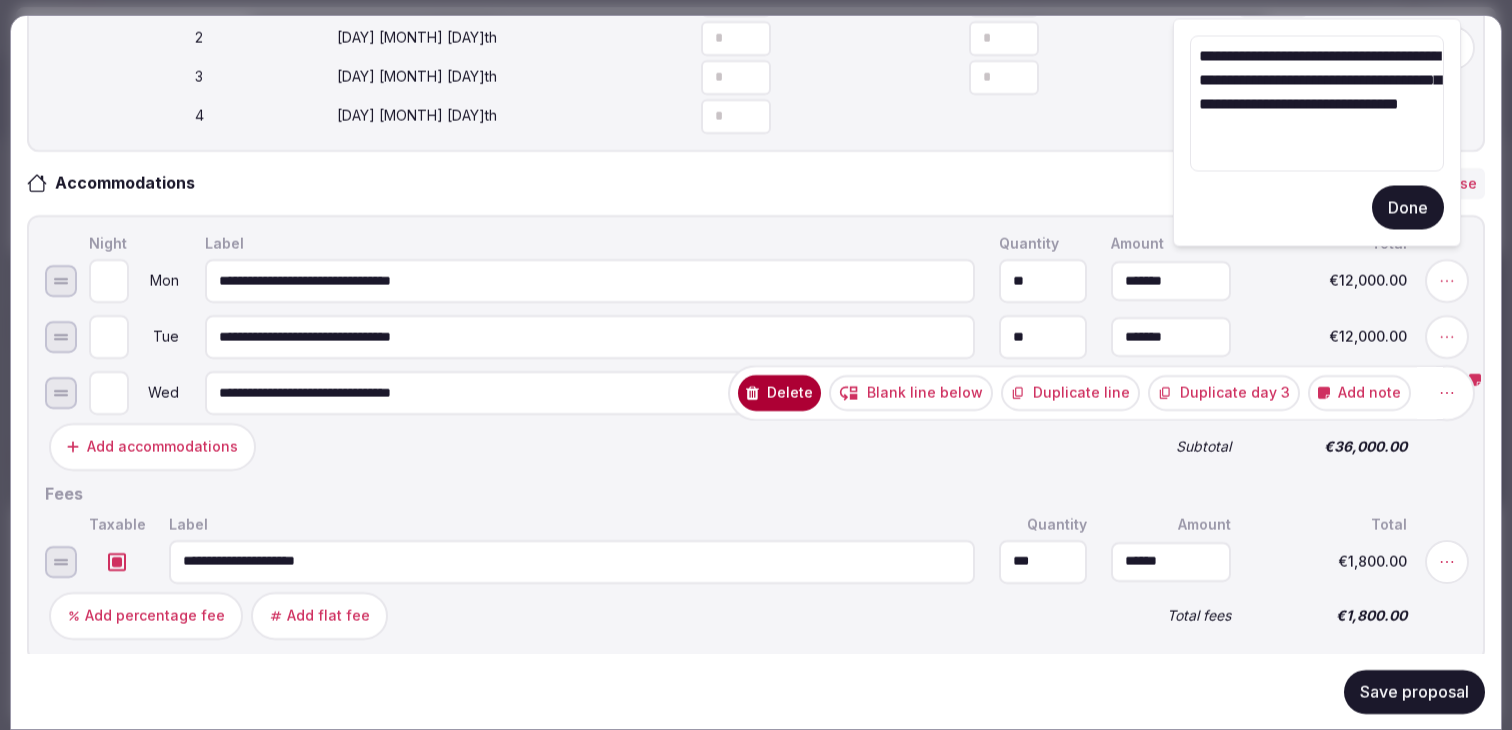 type on "**********" 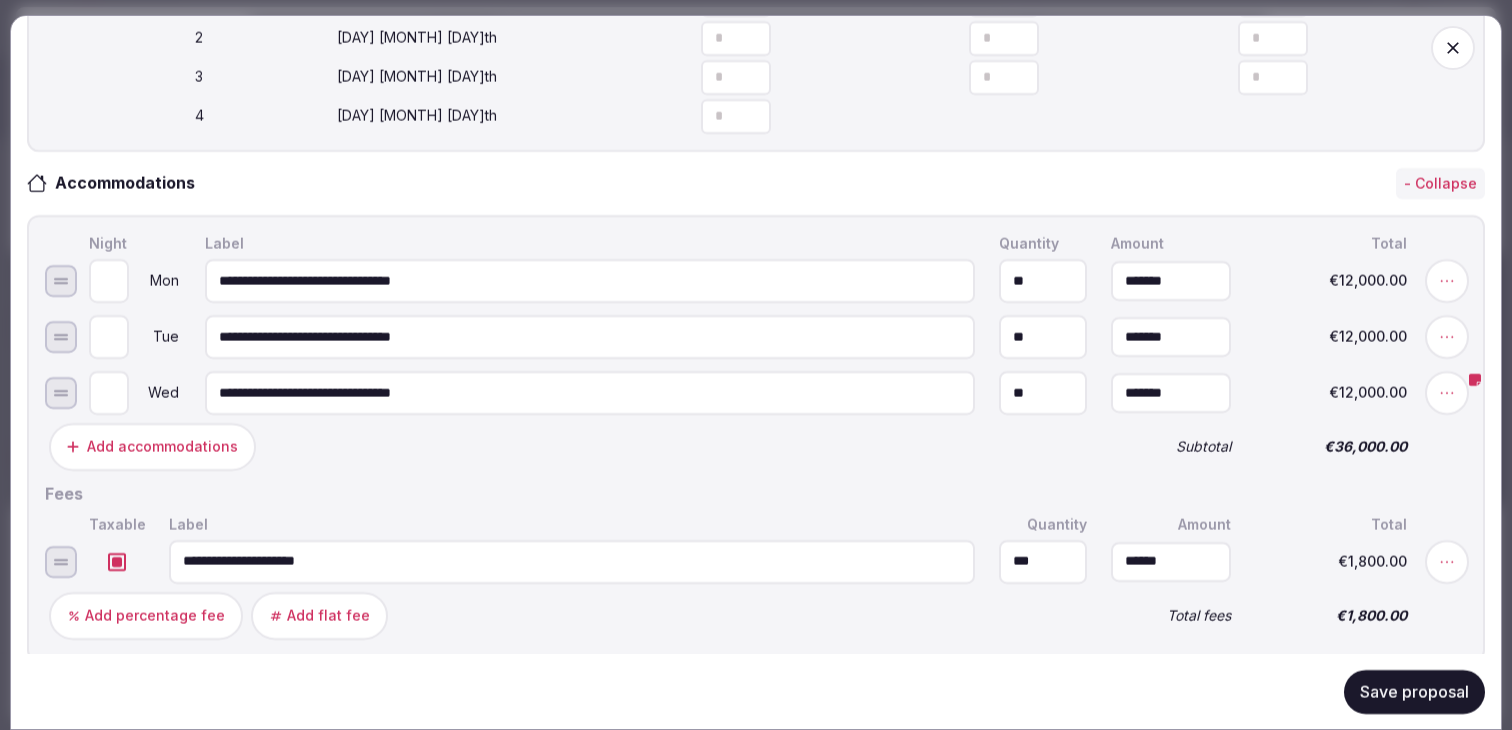 click on "Save proposal" at bounding box center (1414, 691) 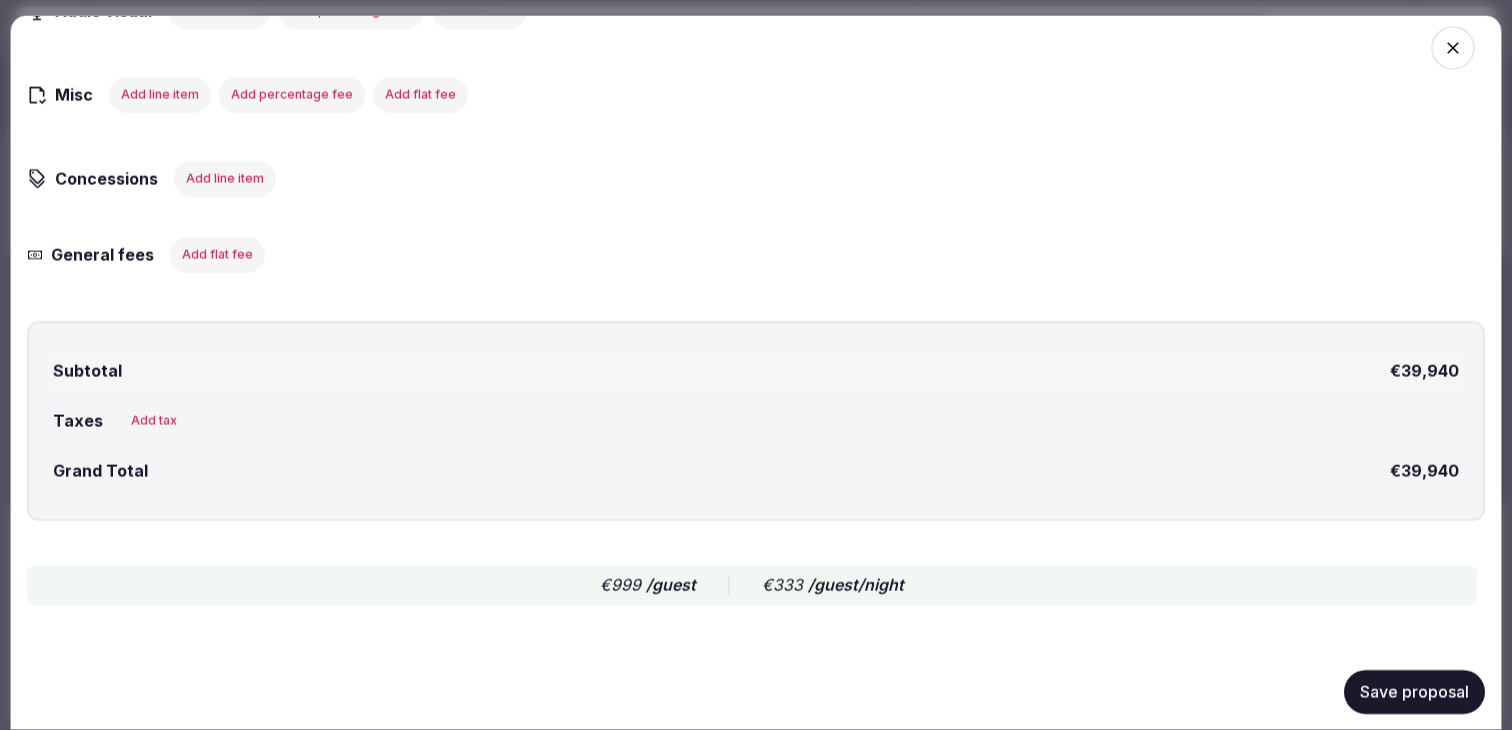 scroll, scrollTop: 2775, scrollLeft: 0, axis: vertical 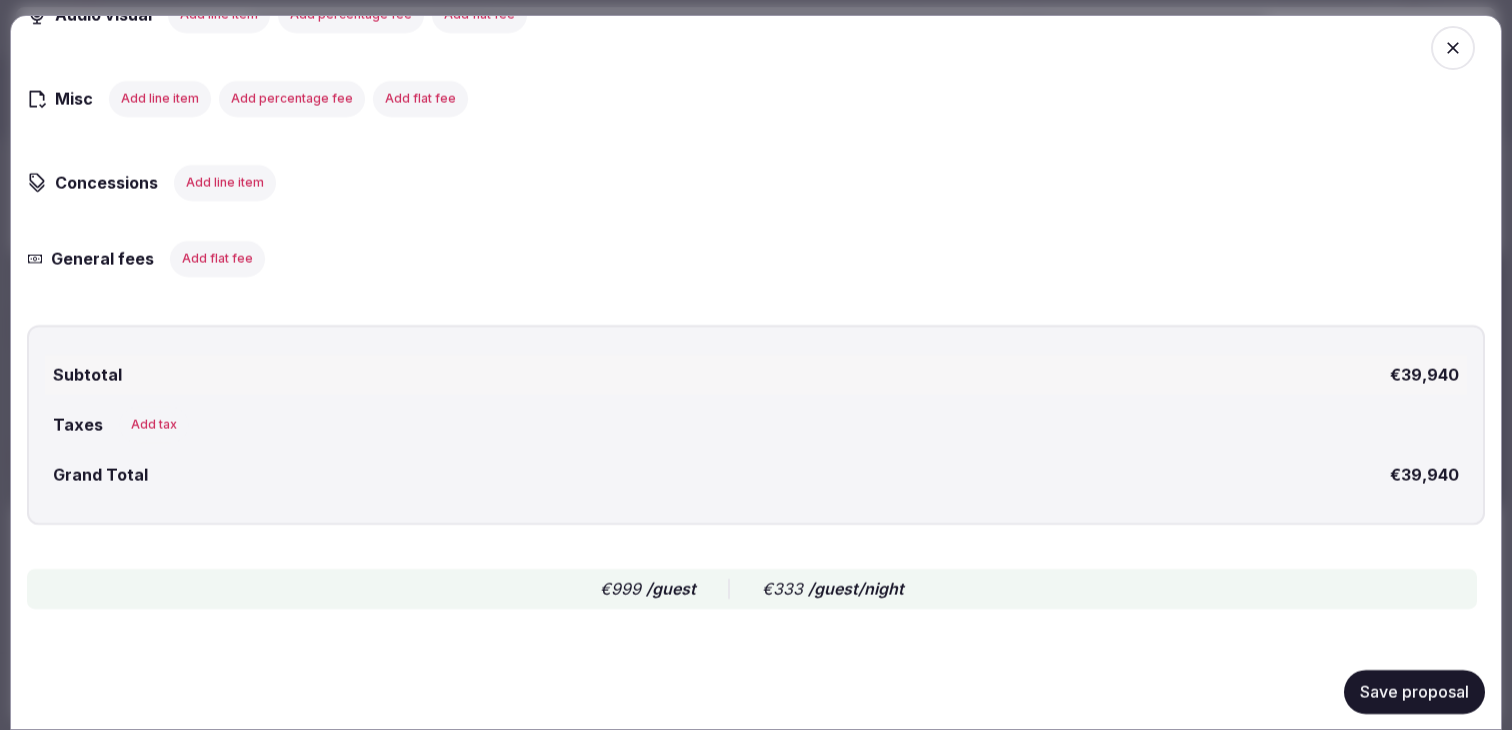 click 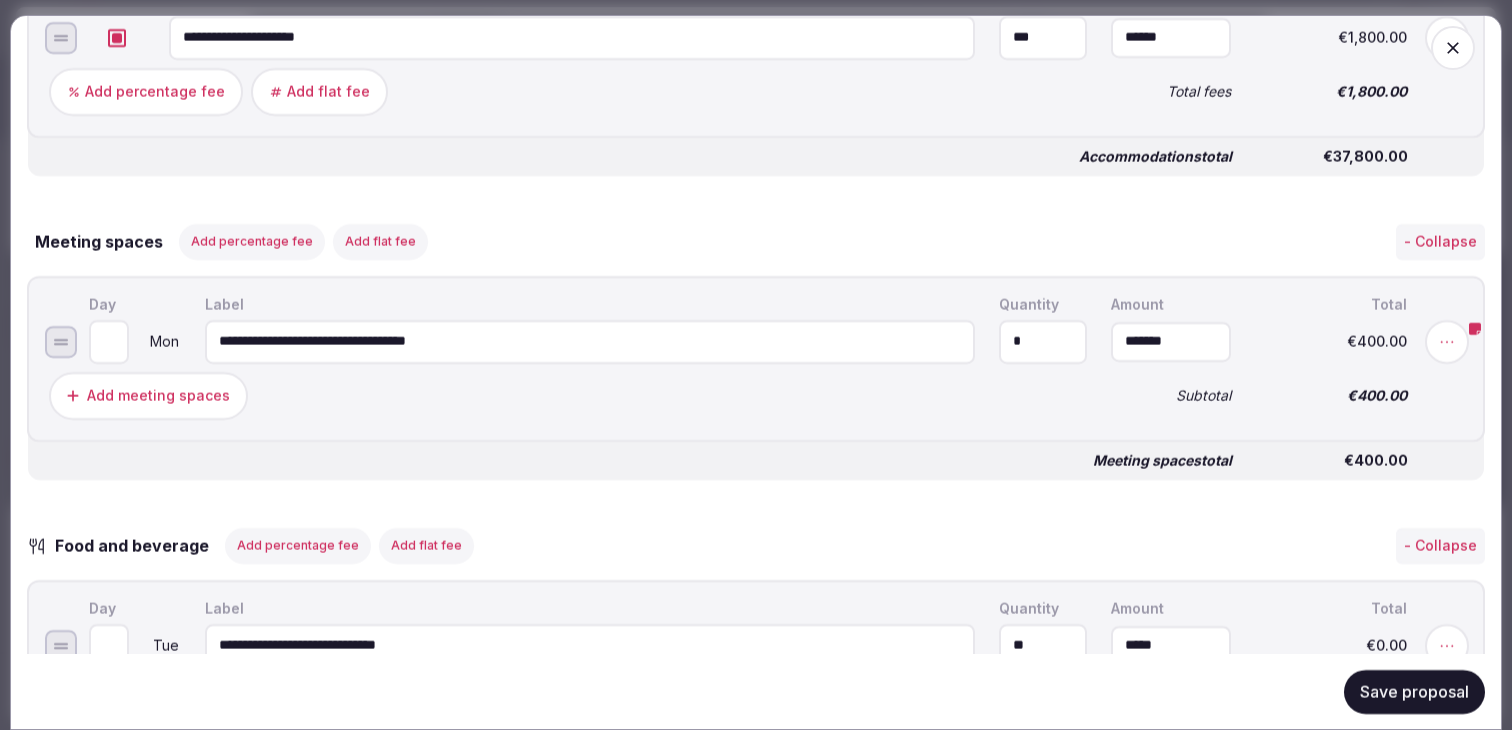 scroll, scrollTop: 2845, scrollLeft: 0, axis: vertical 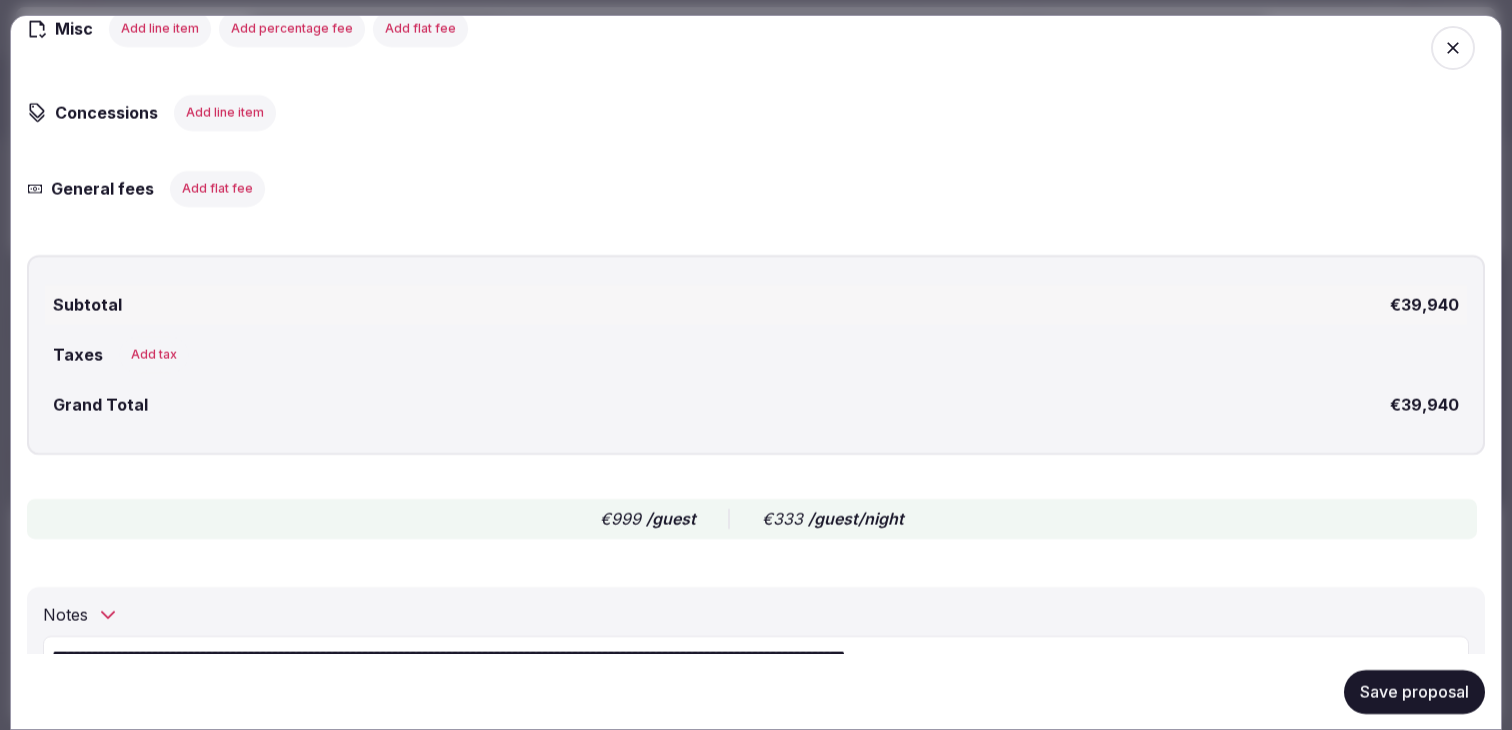 click on "**********" at bounding box center [756, 667] 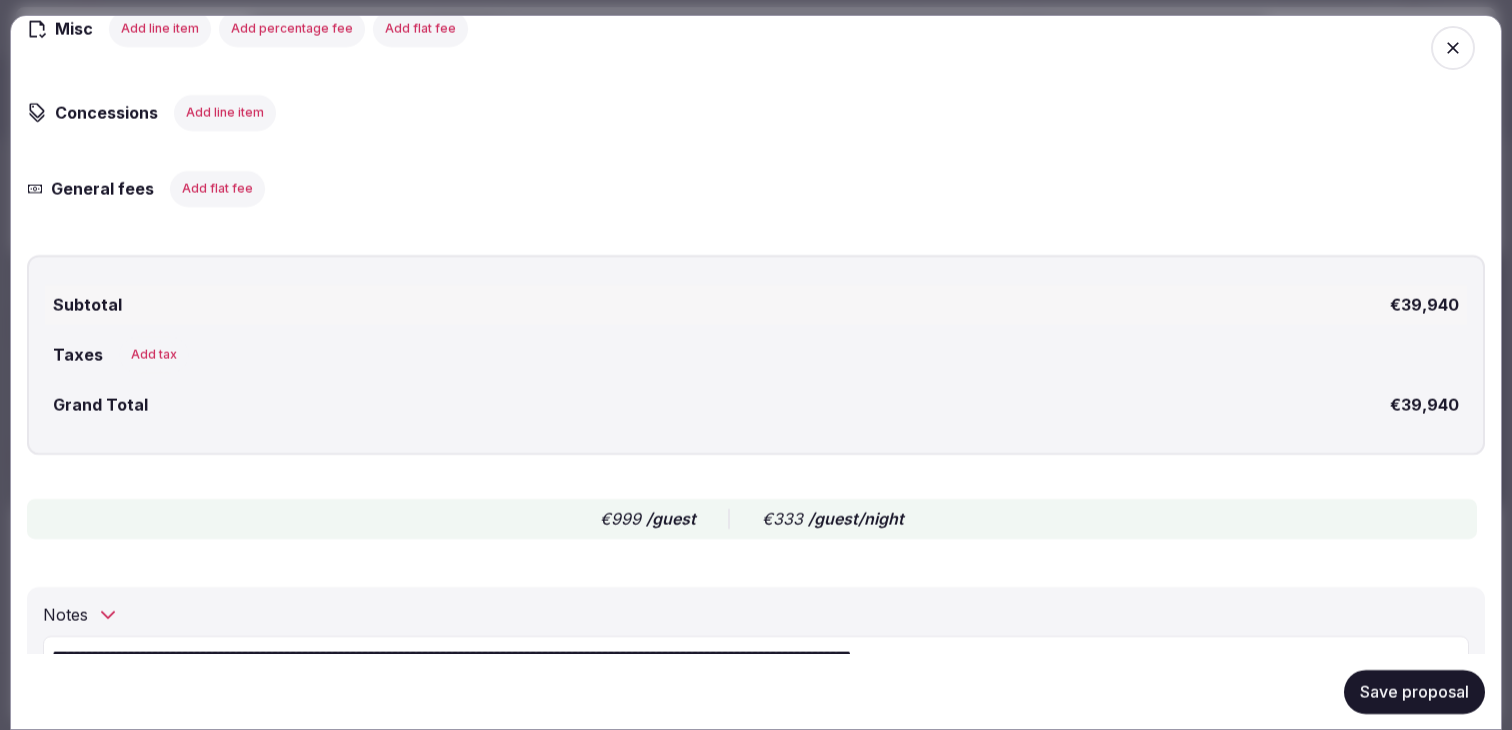 type on "**********" 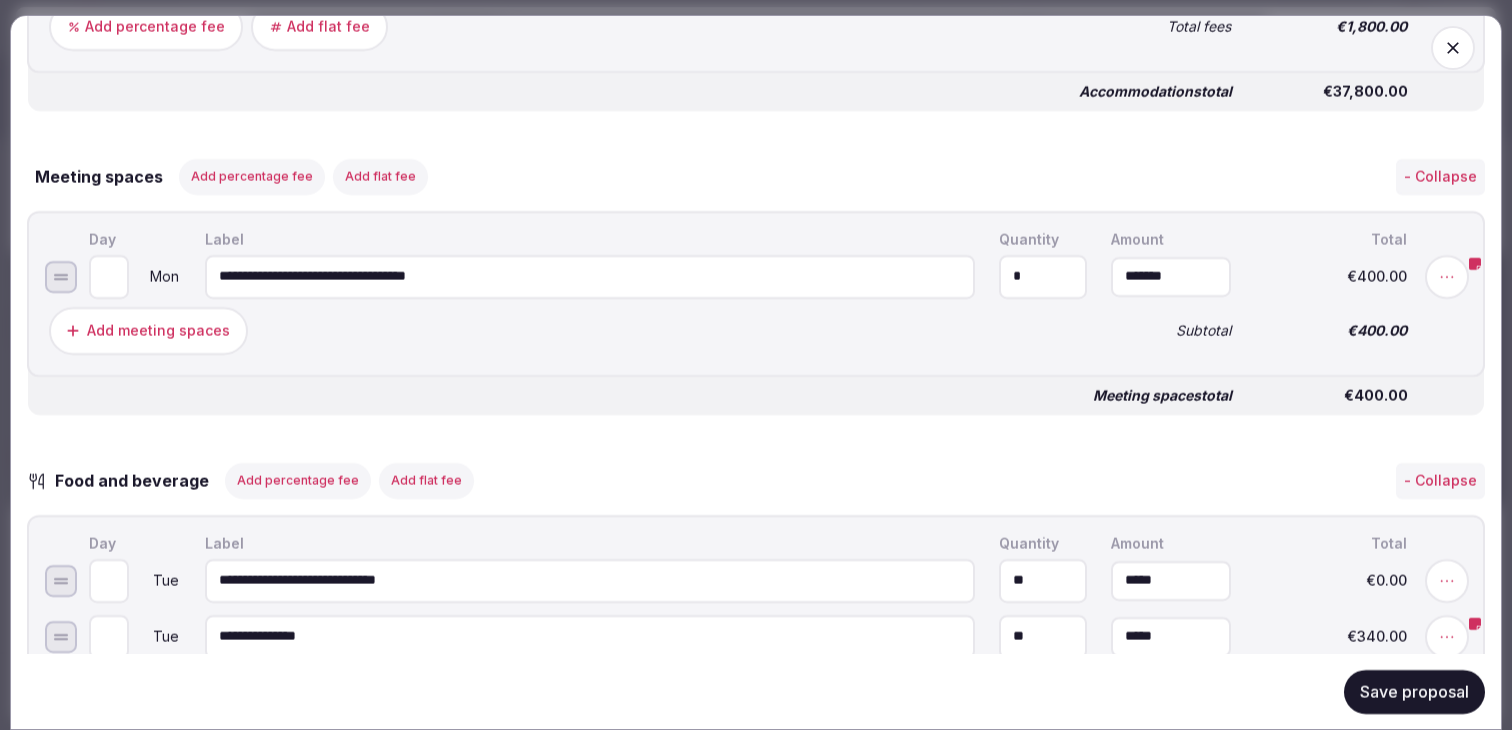 scroll, scrollTop: 1522, scrollLeft: 0, axis: vertical 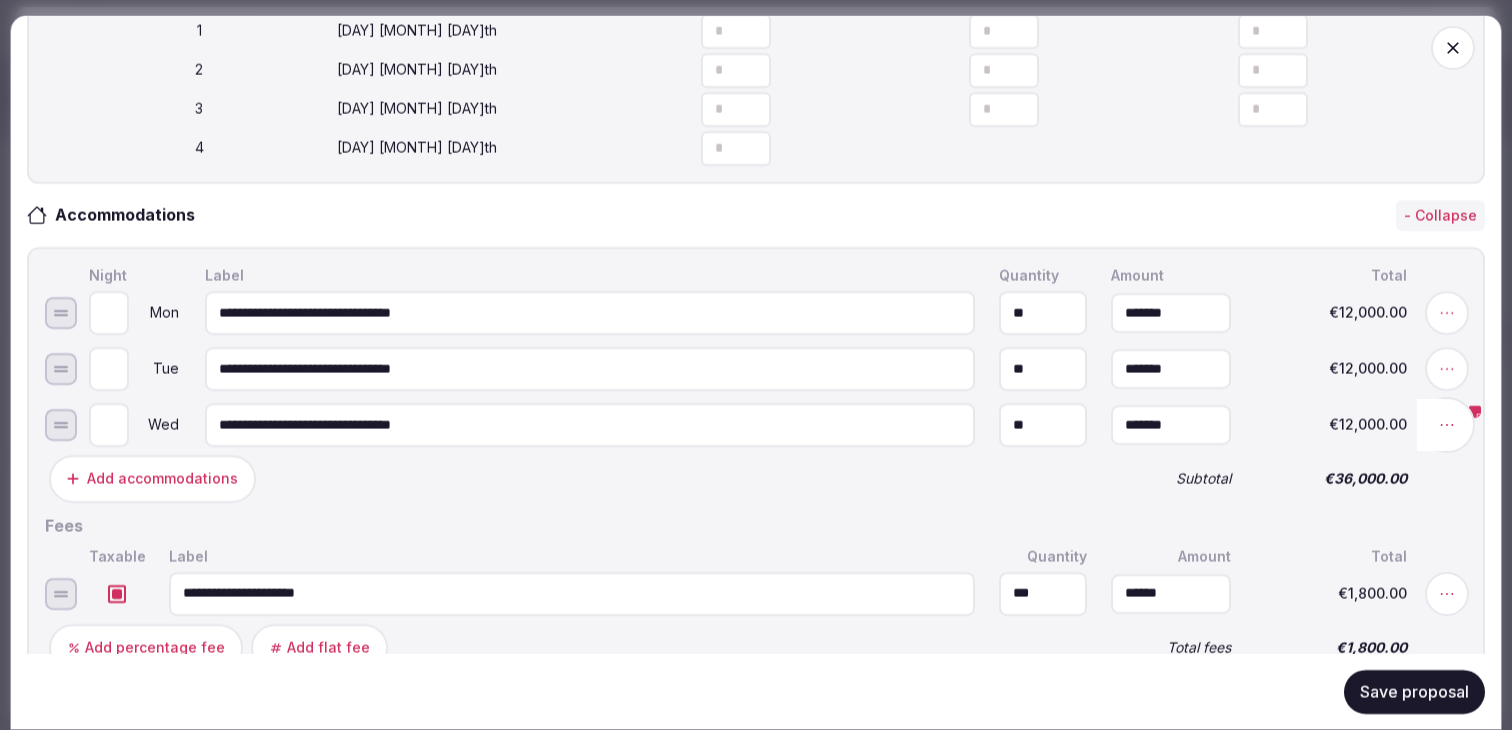 click 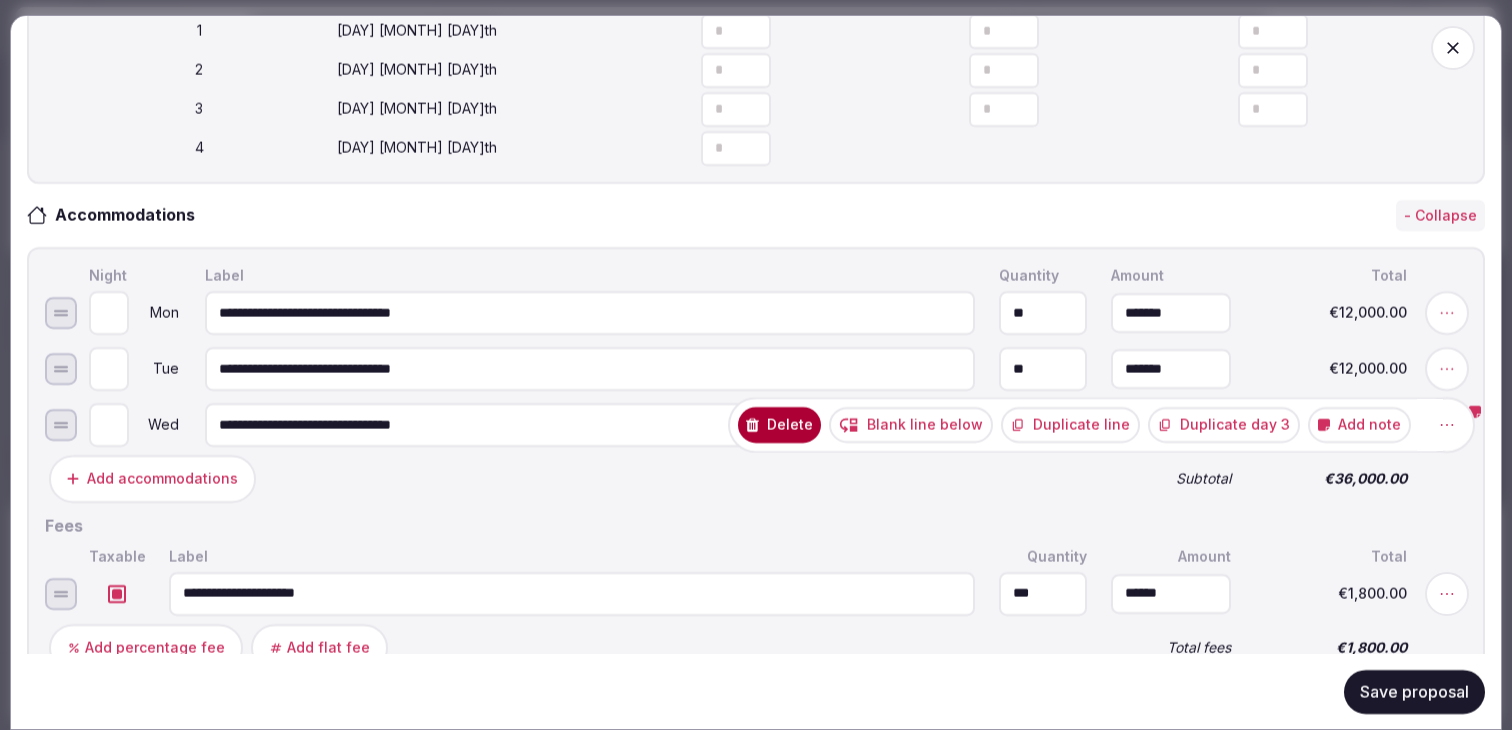 click on "Add note" at bounding box center [1359, 425] 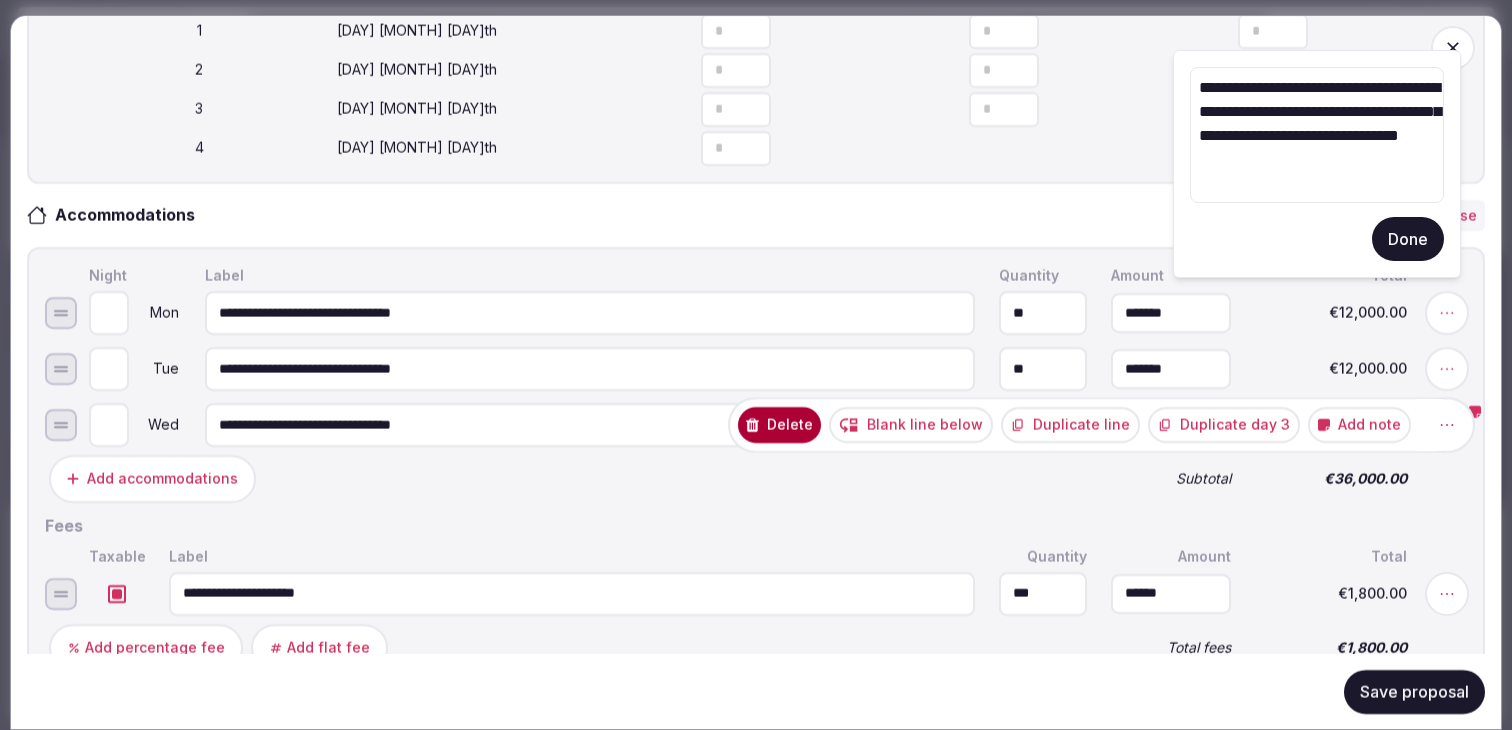click on "**********" at bounding box center (1317, 135) 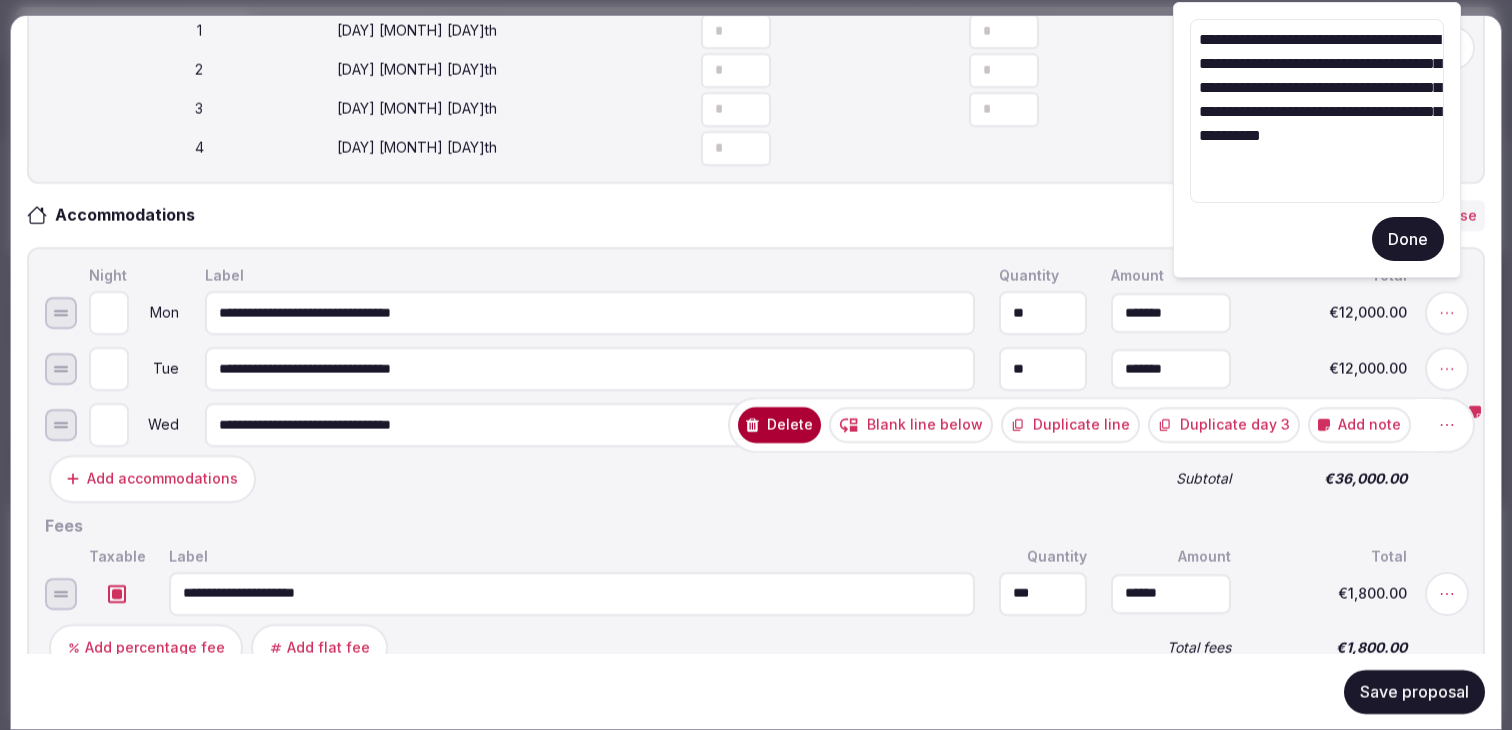 click on "**********" at bounding box center (1317, 111) 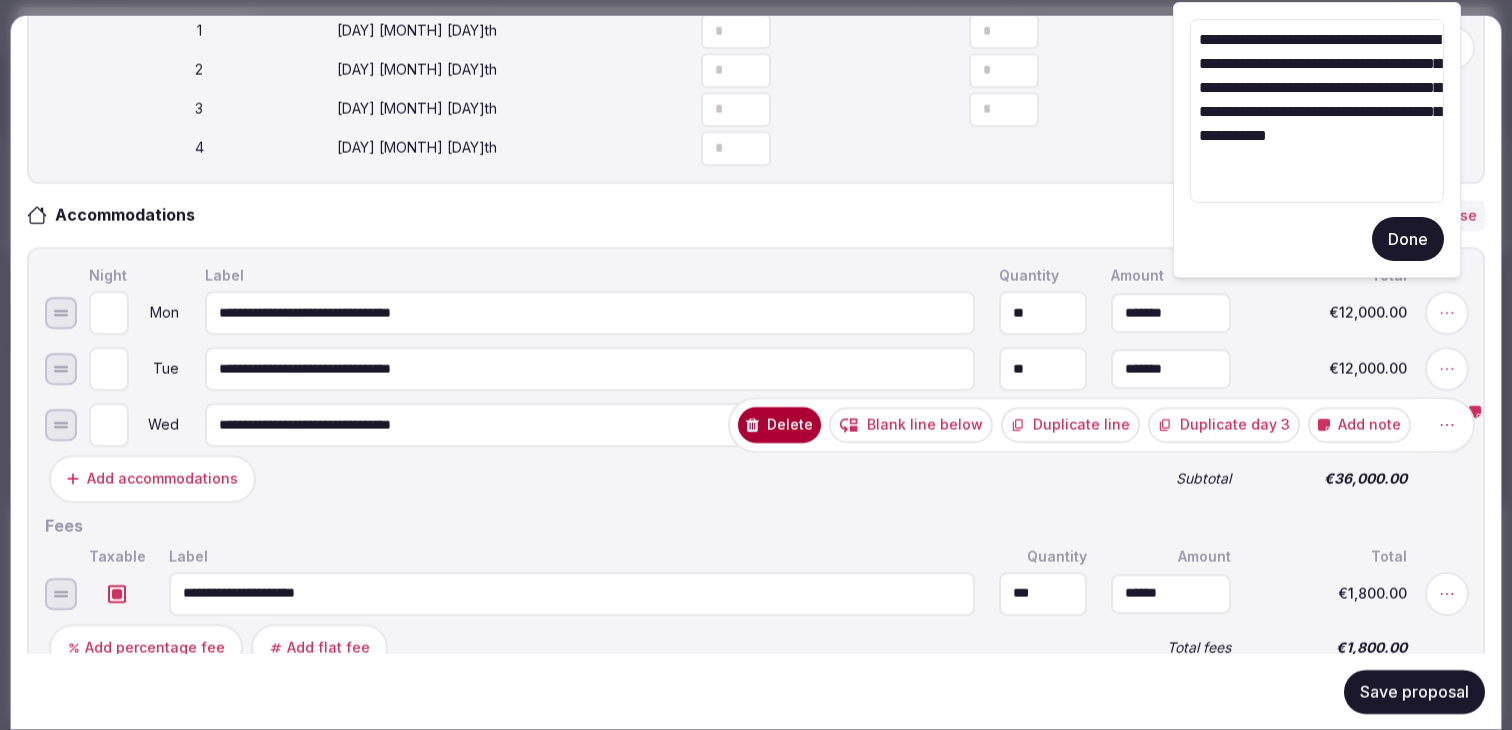 type on "**********" 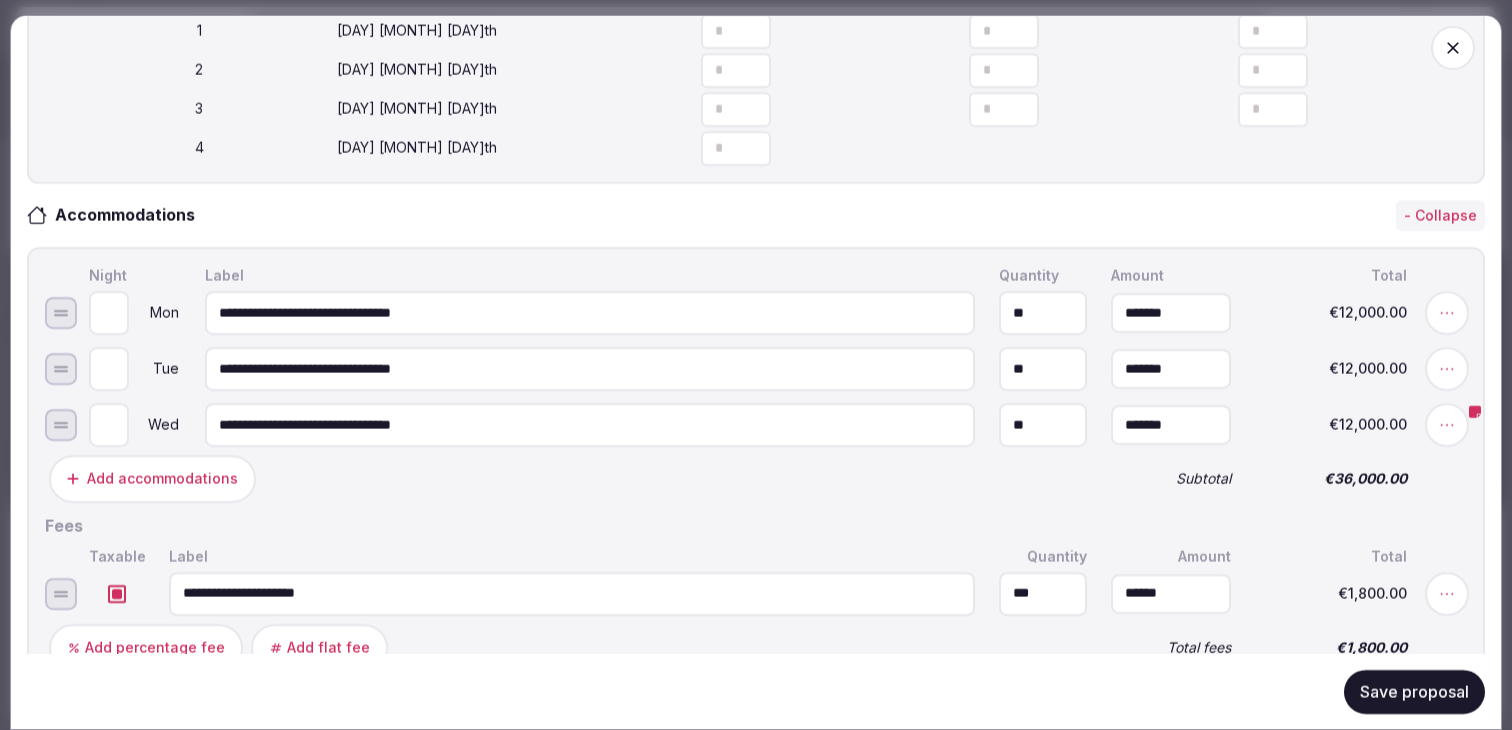 click on "Save proposal" at bounding box center (1414, 691) 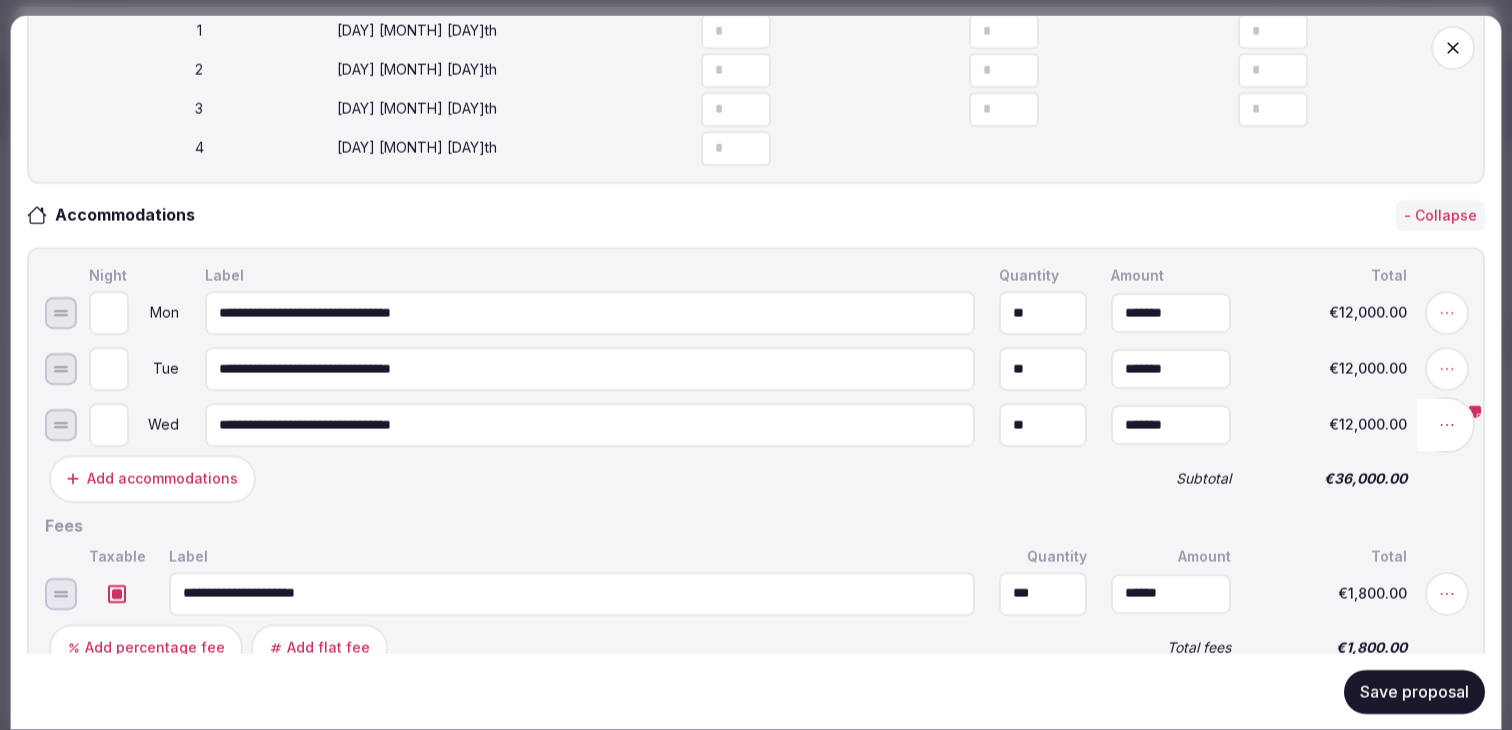 click 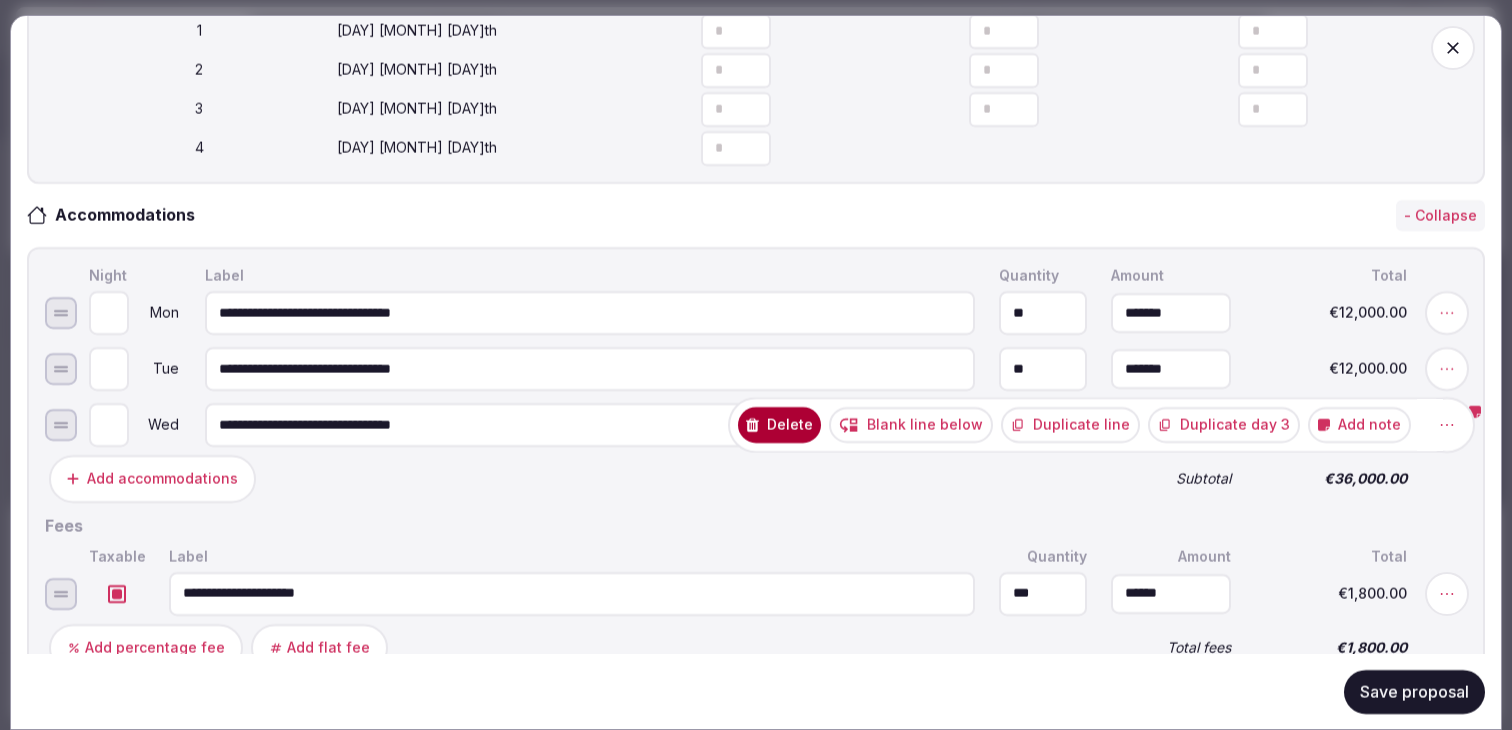 click on "Add note" at bounding box center [1359, 425] 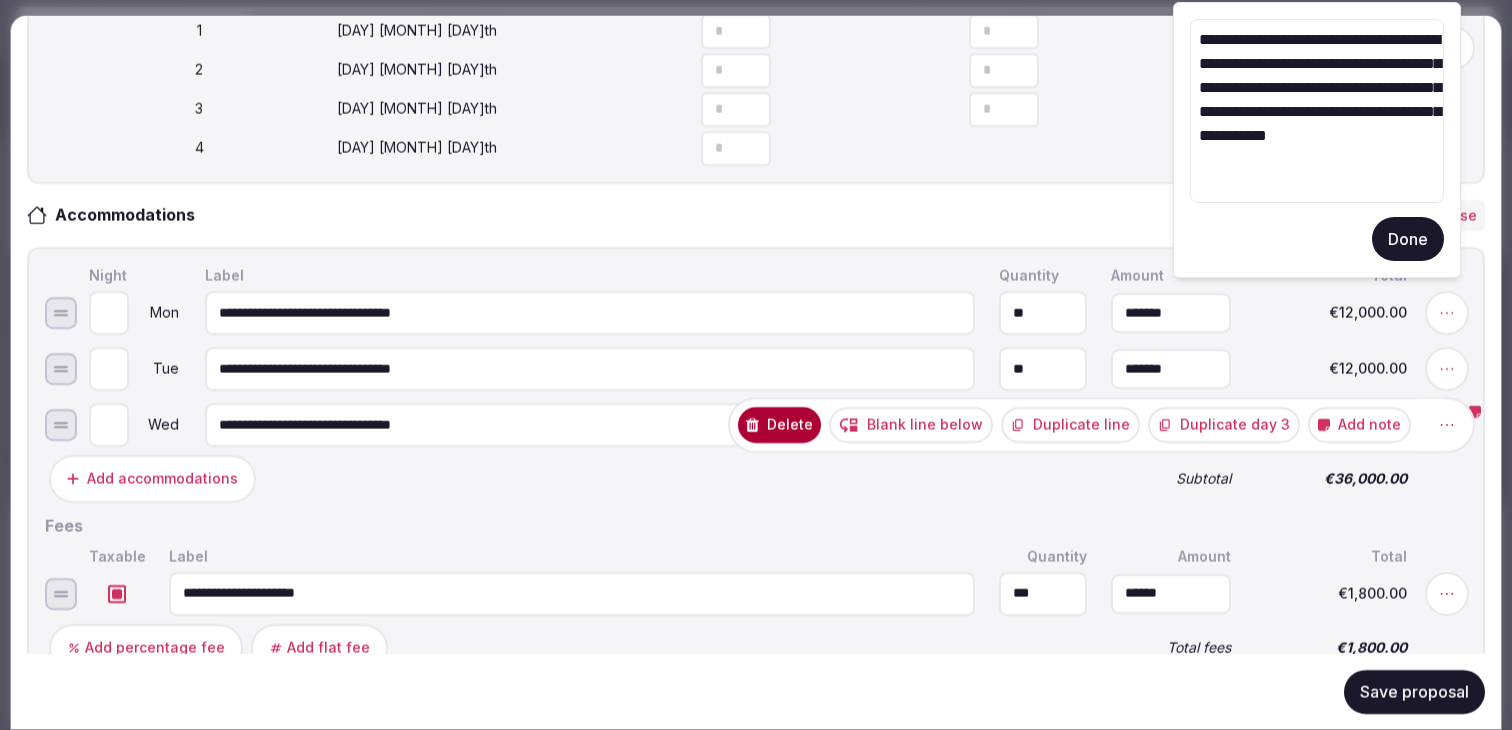 click on "**********" at bounding box center [1317, 111] 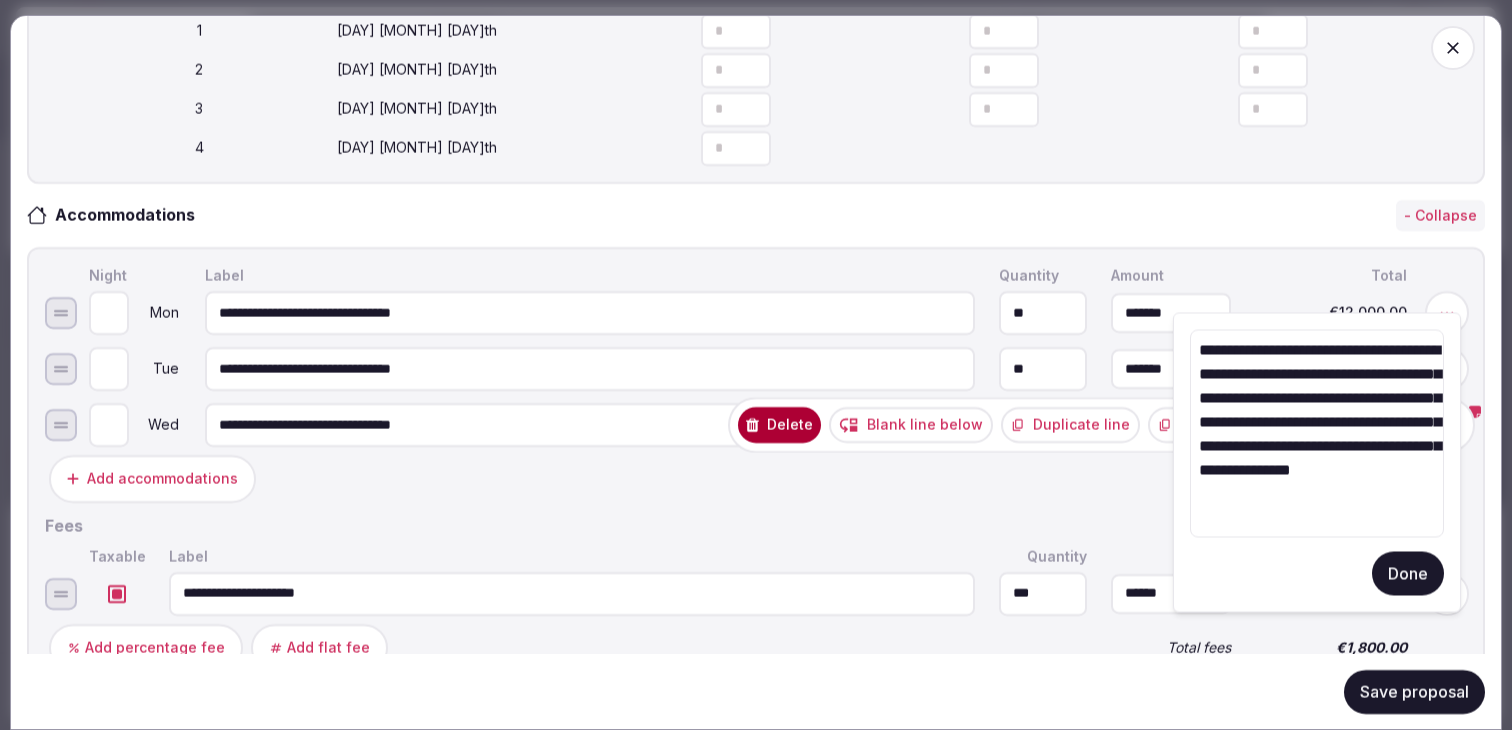 click on "**********" at bounding box center [1317, 434] 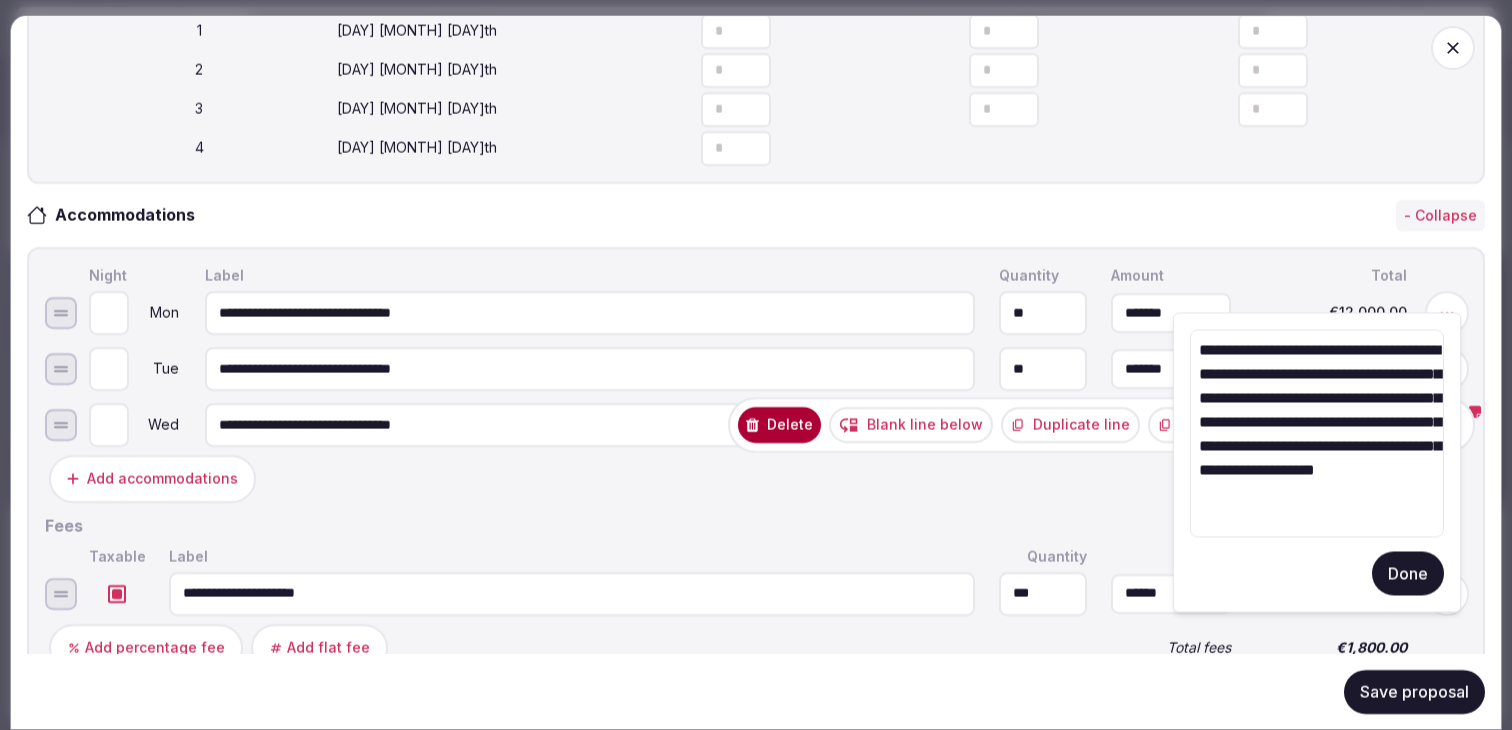 click on "**********" at bounding box center [1317, 434] 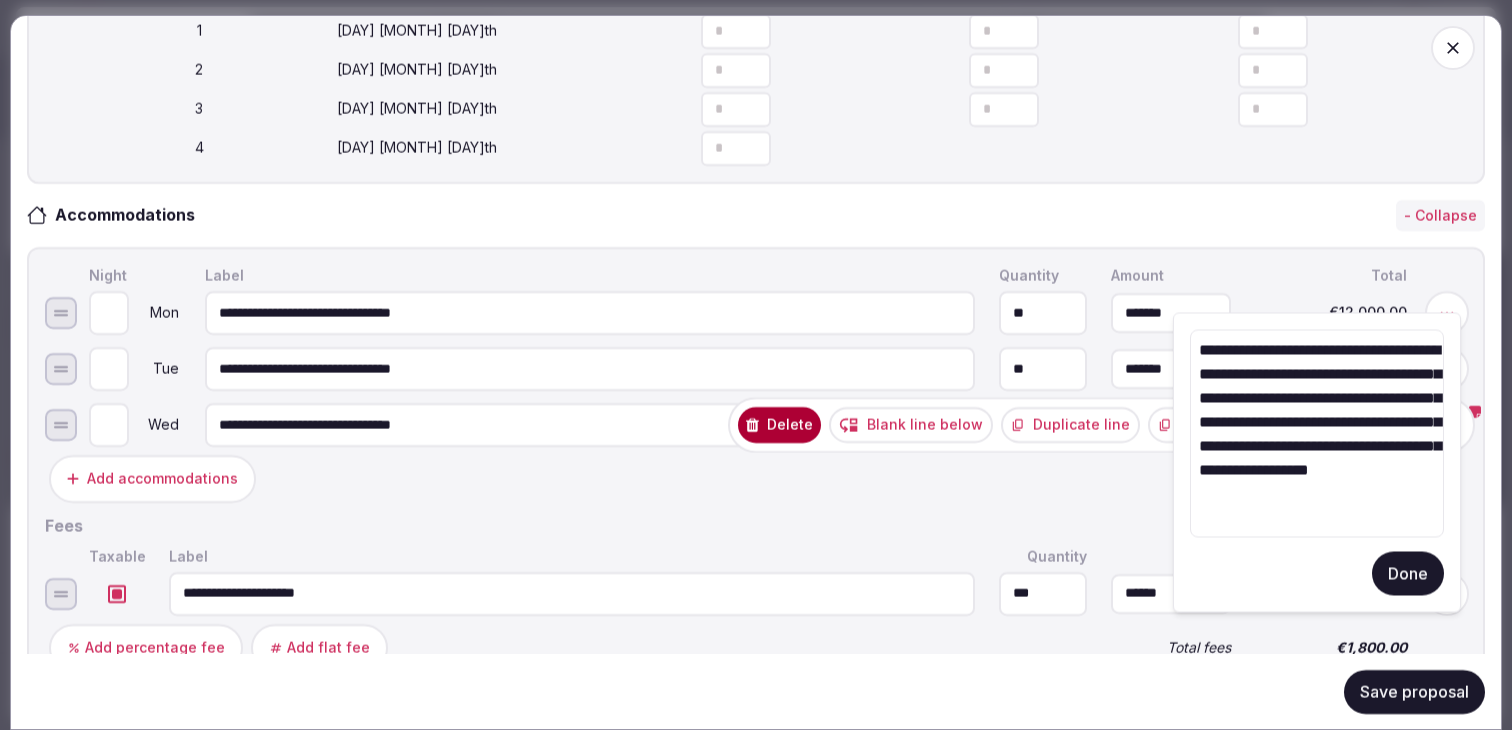 click on "**********" at bounding box center [1317, 434] 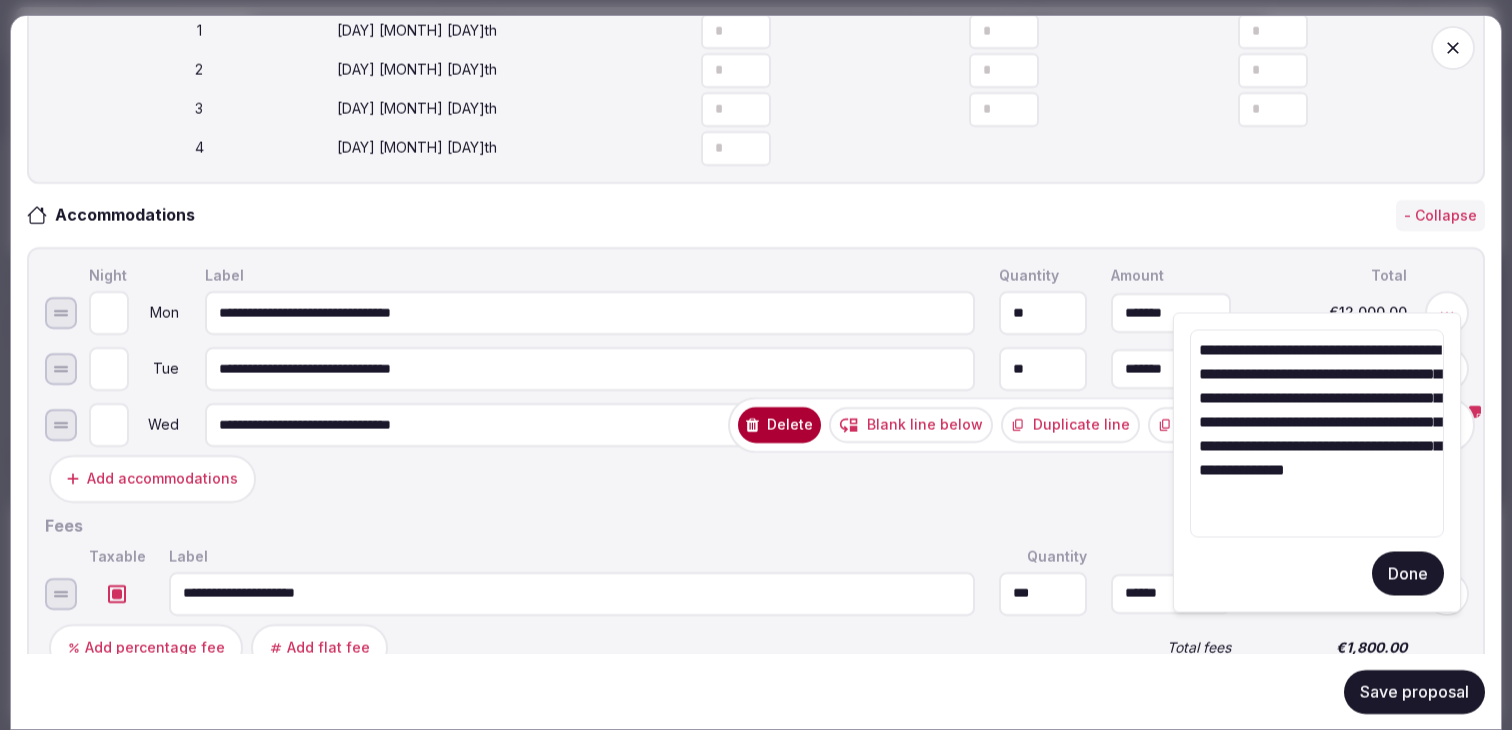 type on "**********" 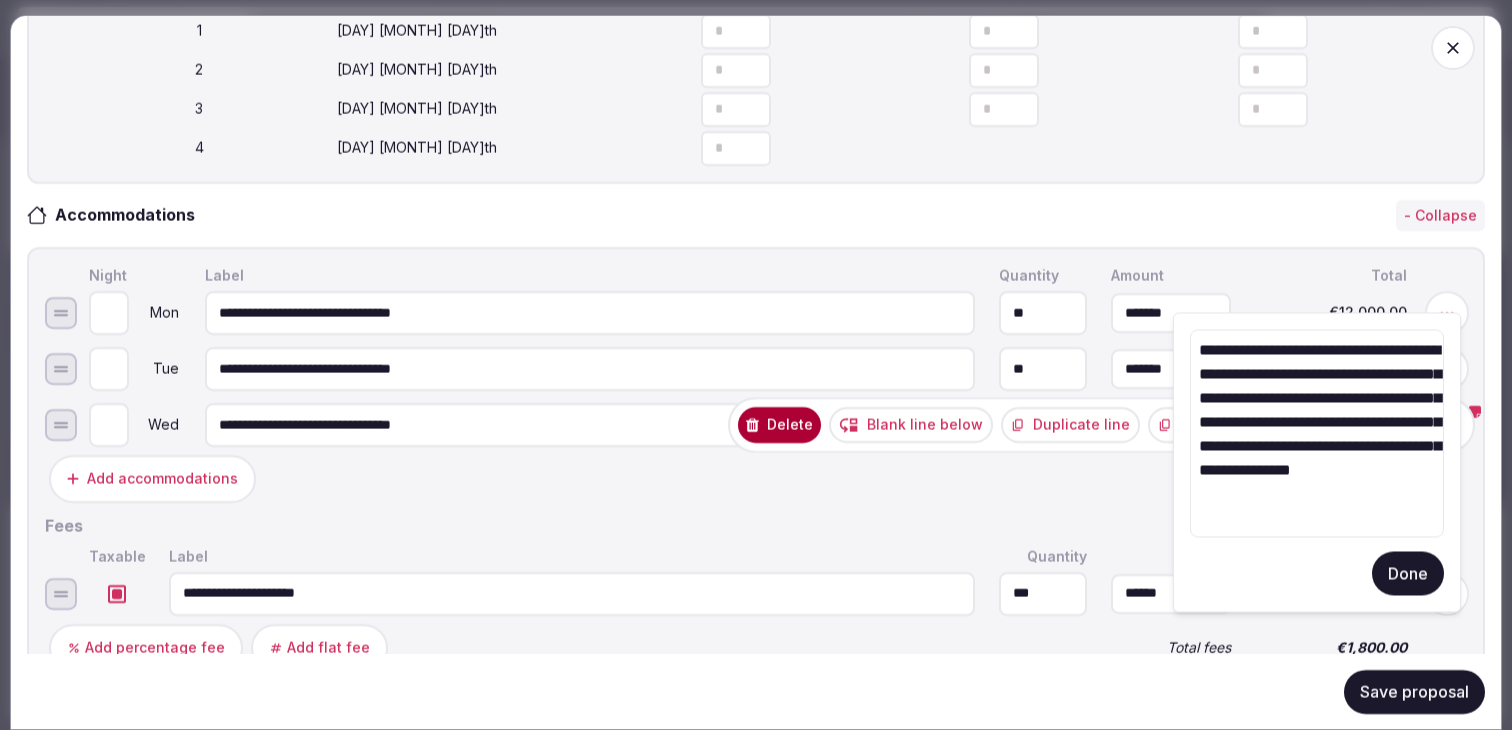 click on "Done" at bounding box center (1408, 574) 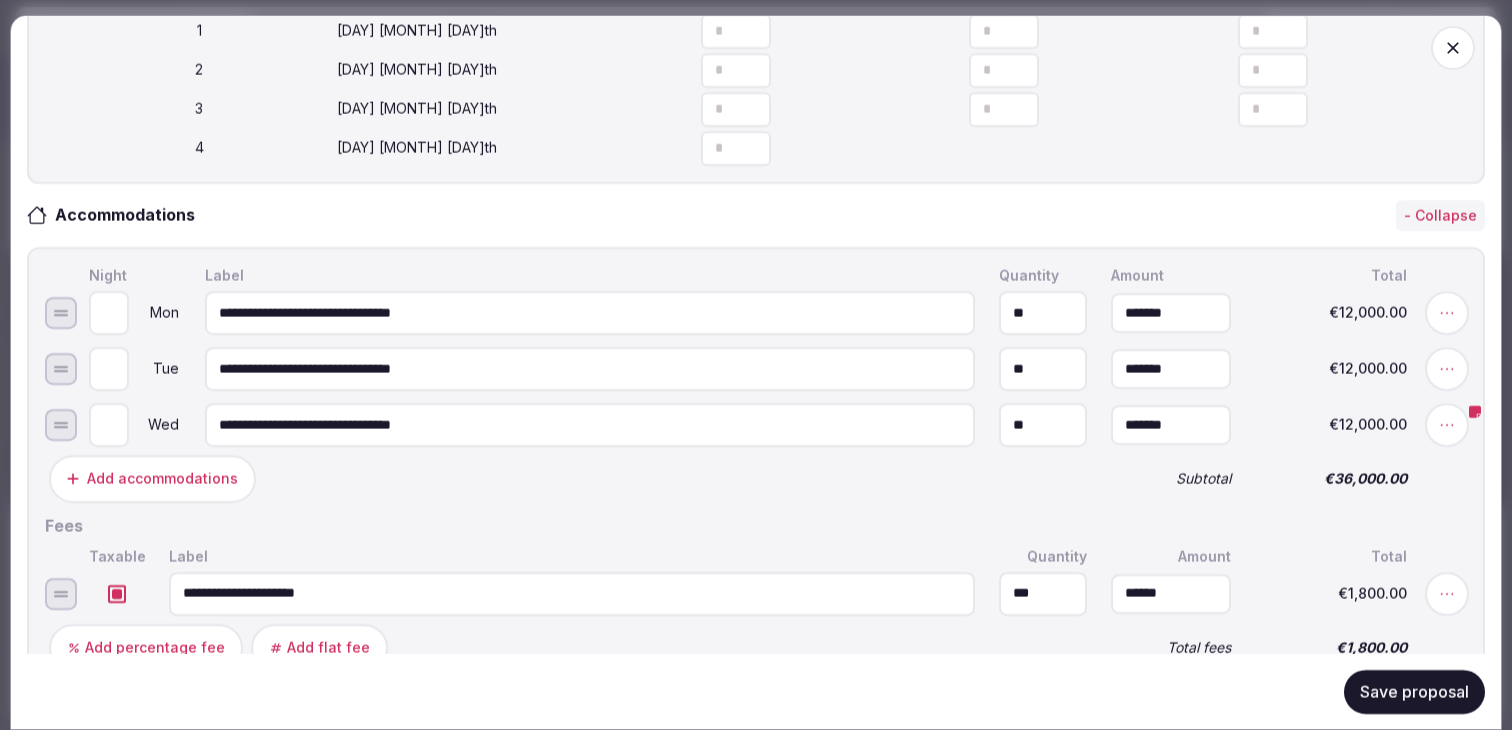 click on "Save proposal" at bounding box center (1414, 691) 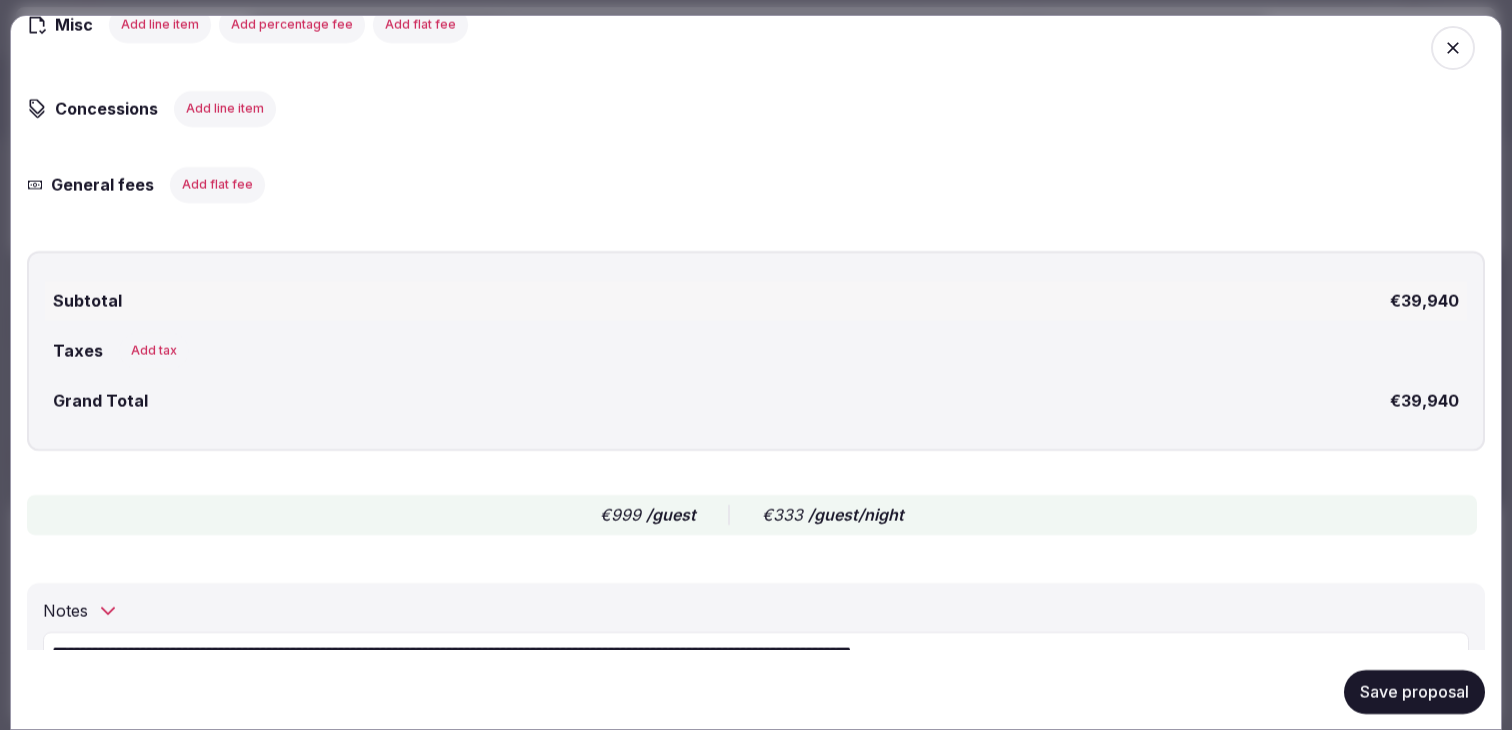 scroll, scrollTop: 2458, scrollLeft: 0, axis: vertical 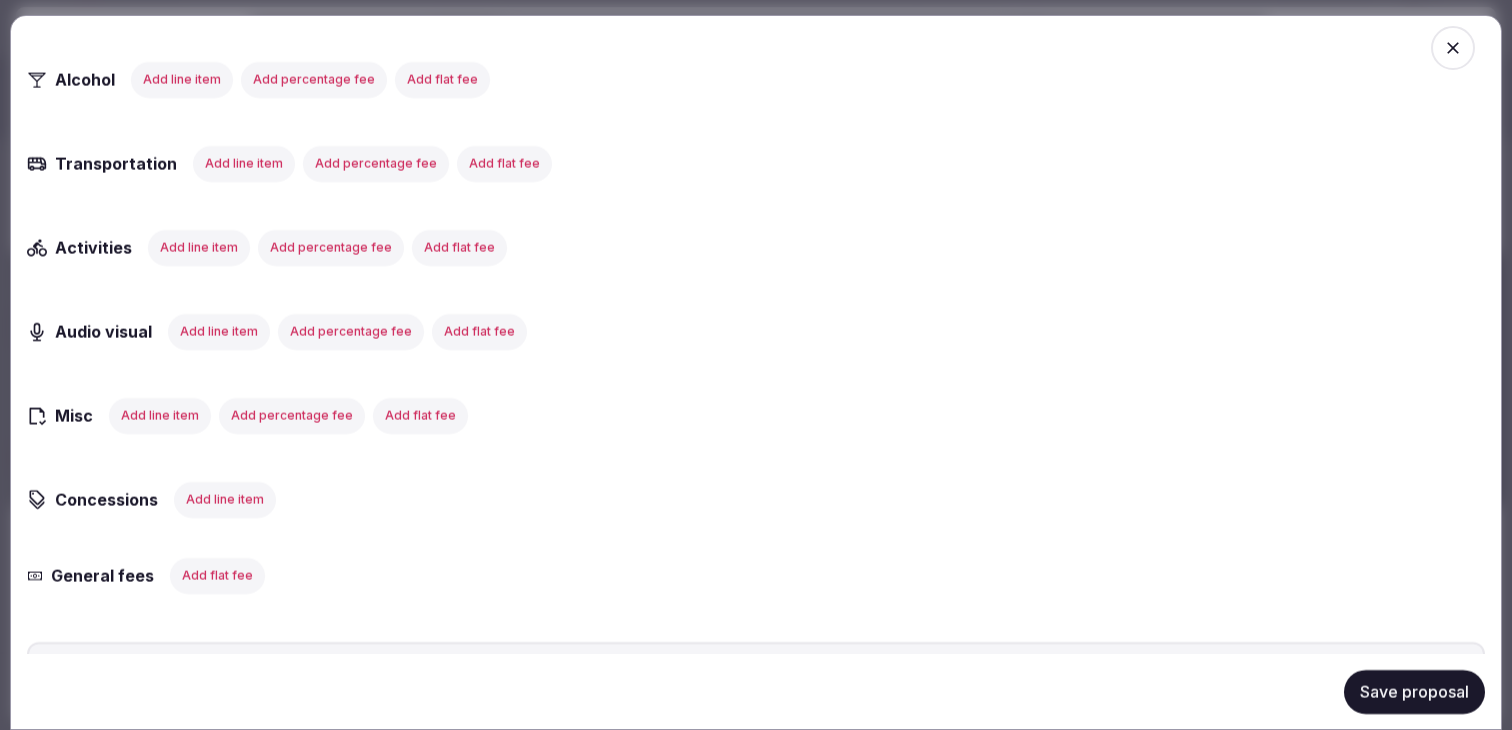 click on "Add line item" at bounding box center (225, 499) 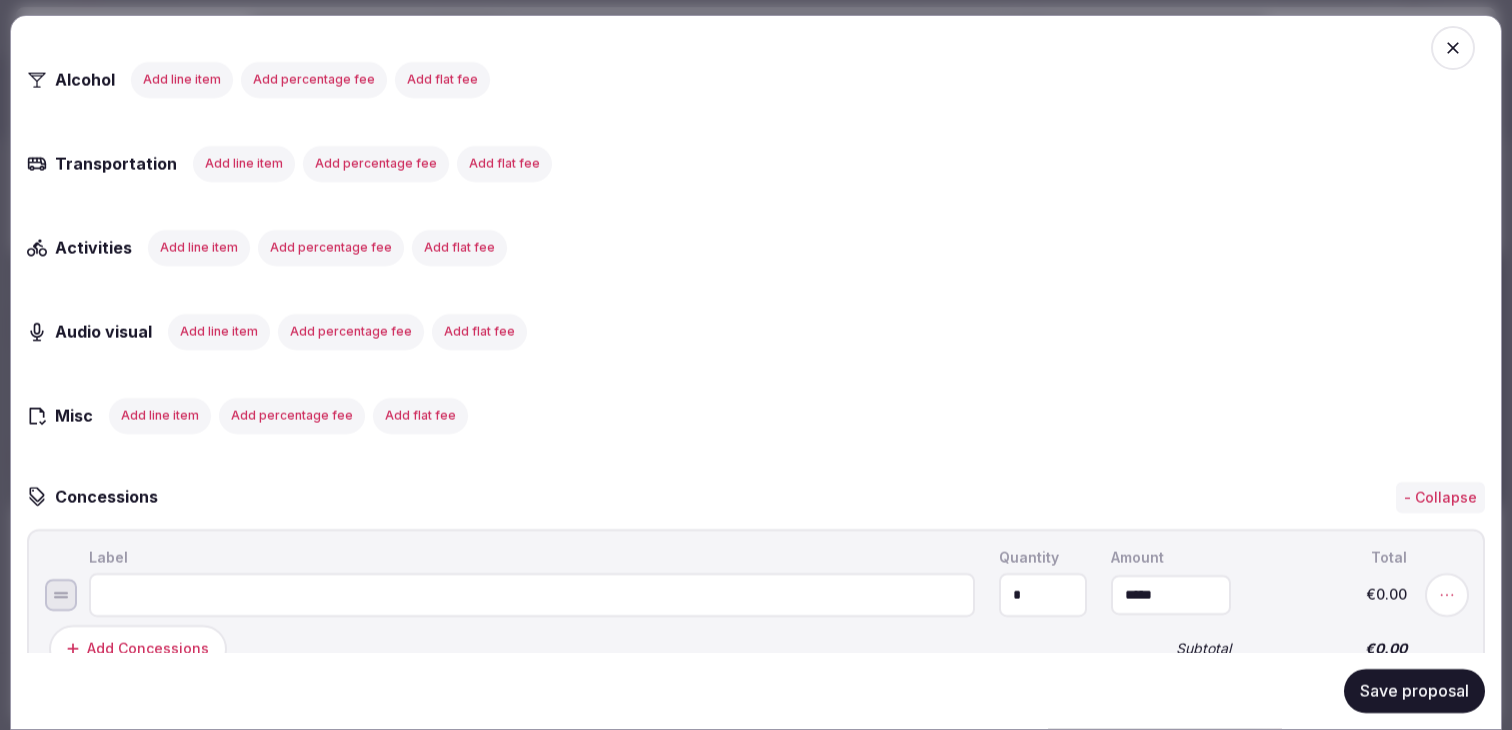 click at bounding box center (532, 595) 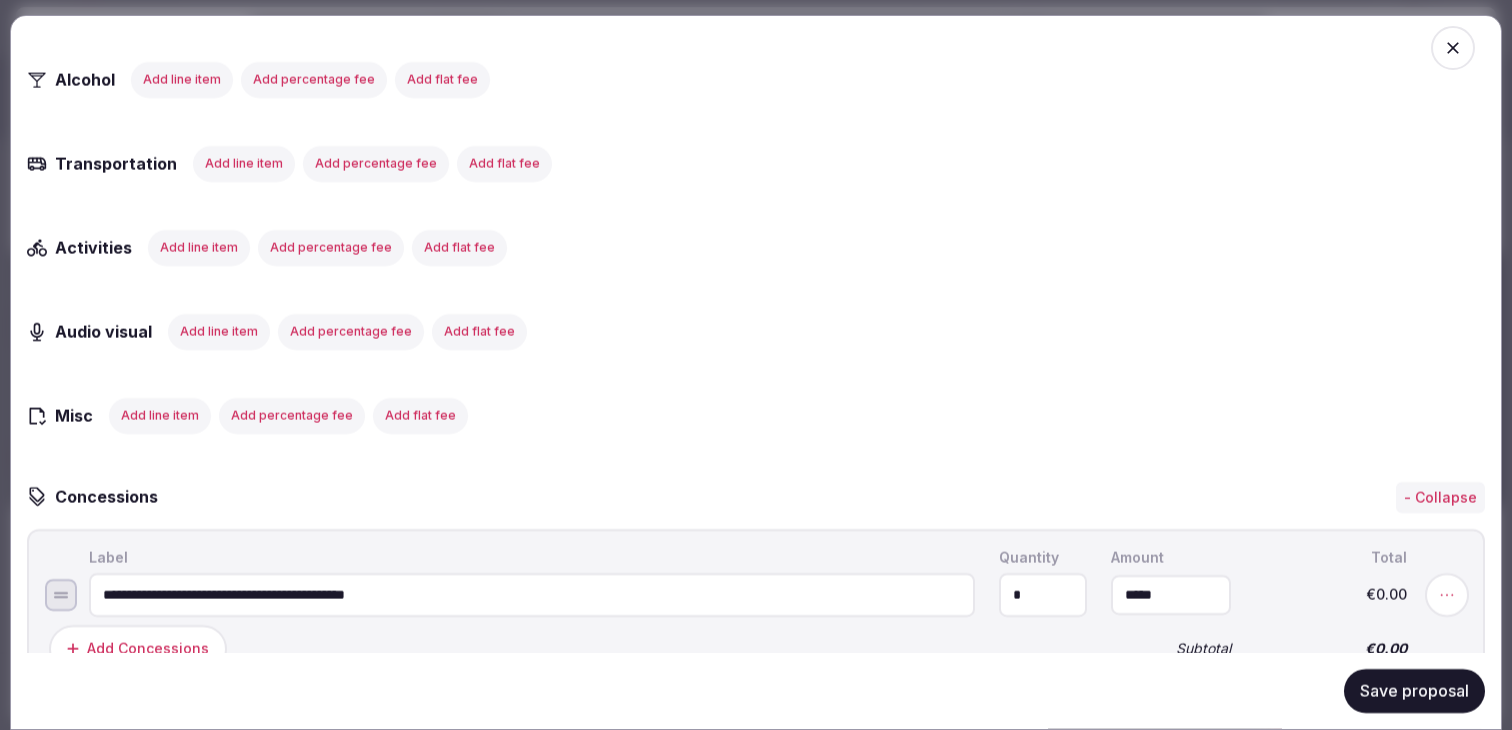 type on "**********" 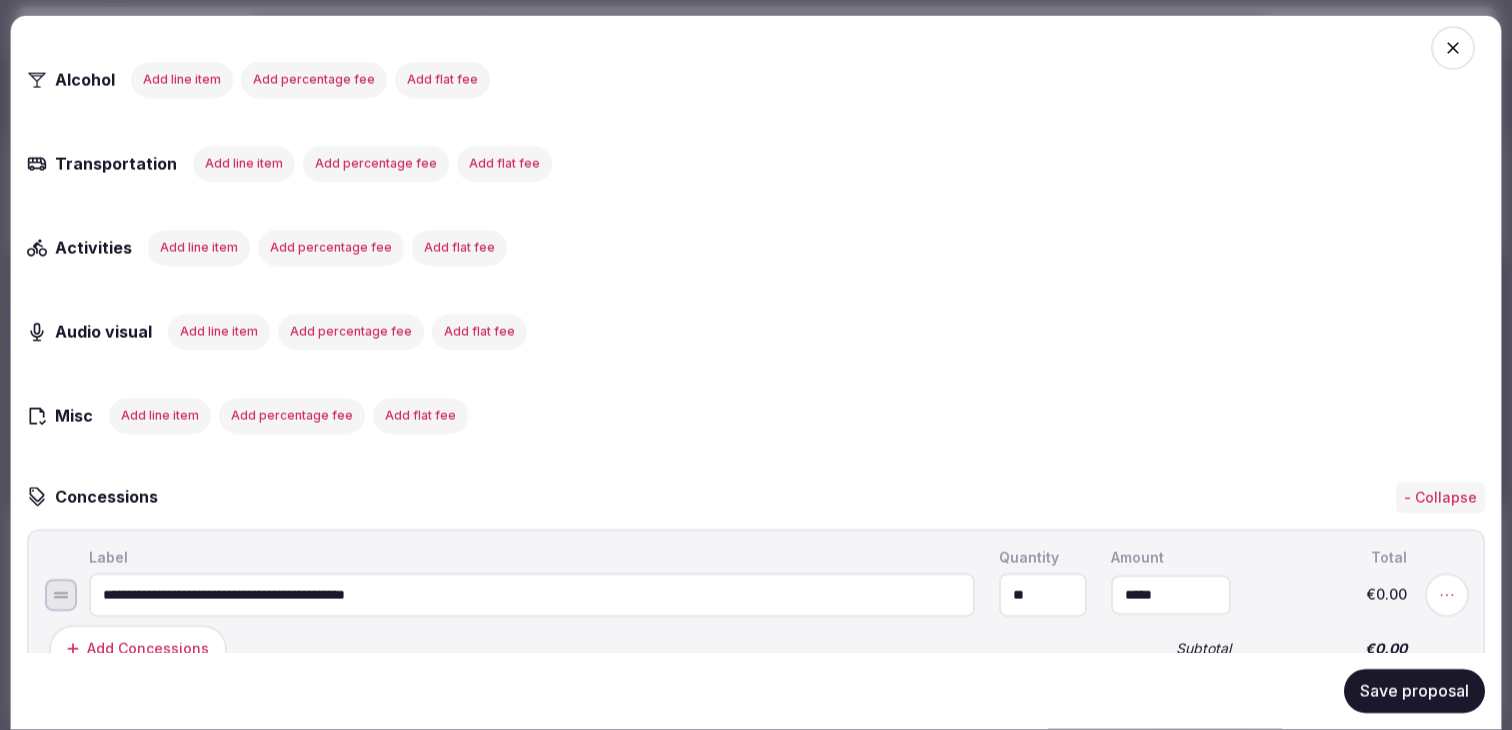 type on "**" 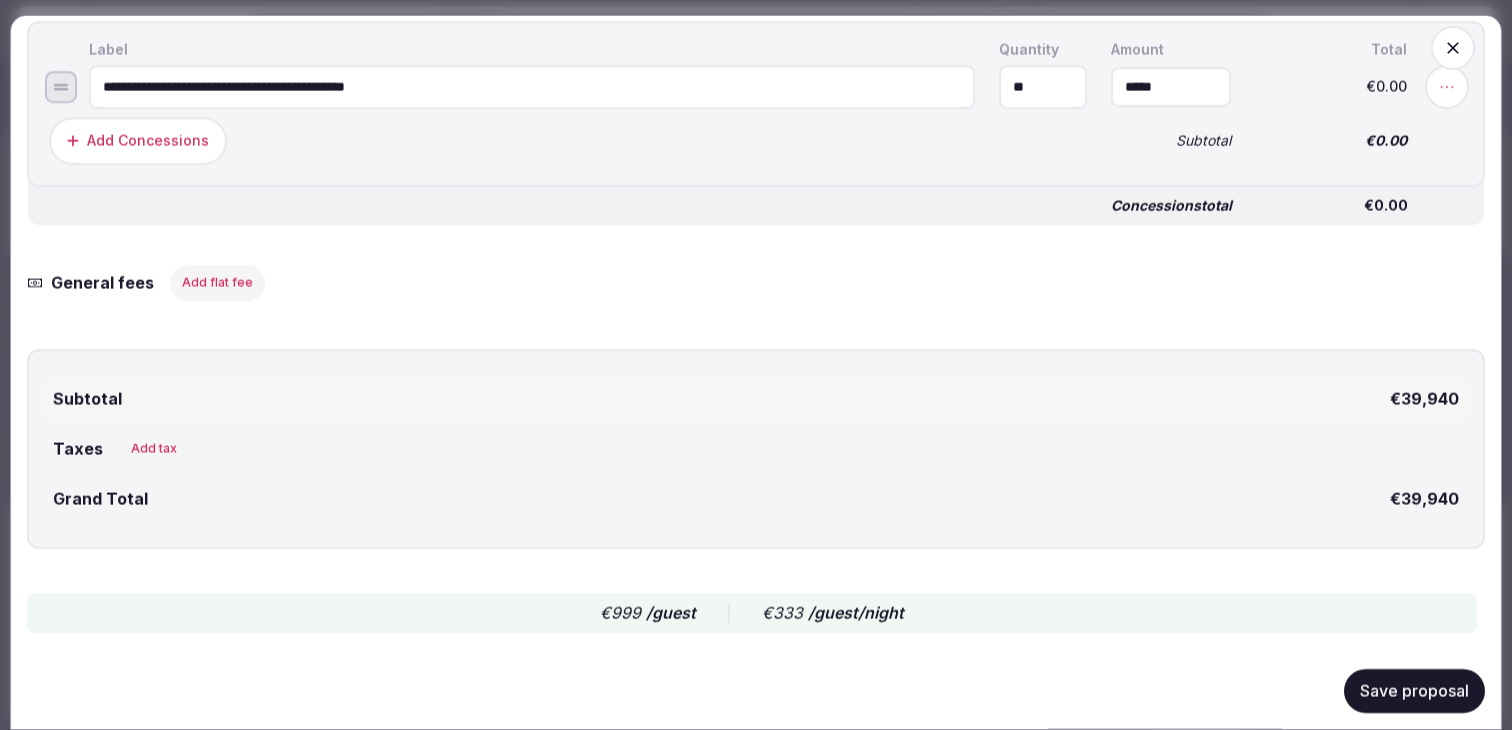 scroll, scrollTop: 3016, scrollLeft: 0, axis: vertical 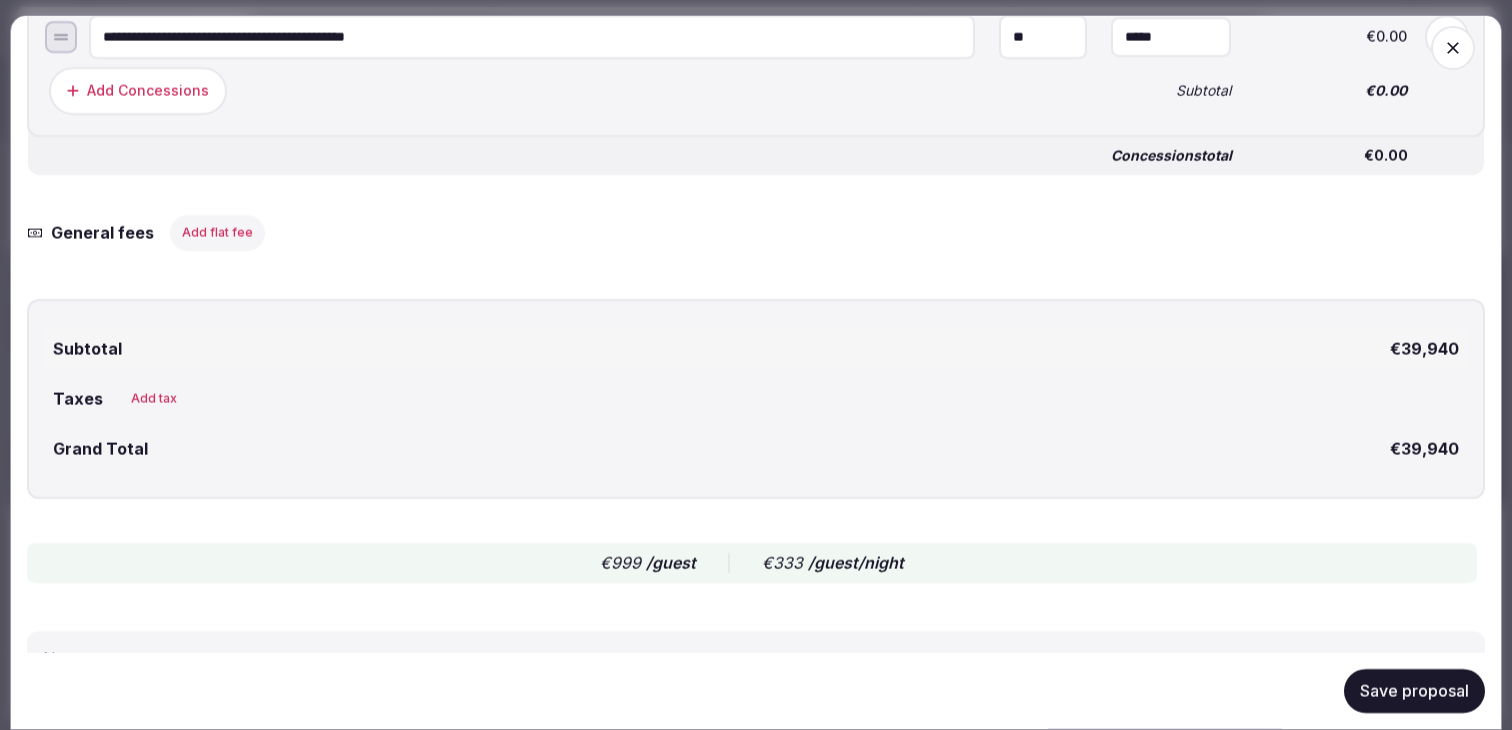 click 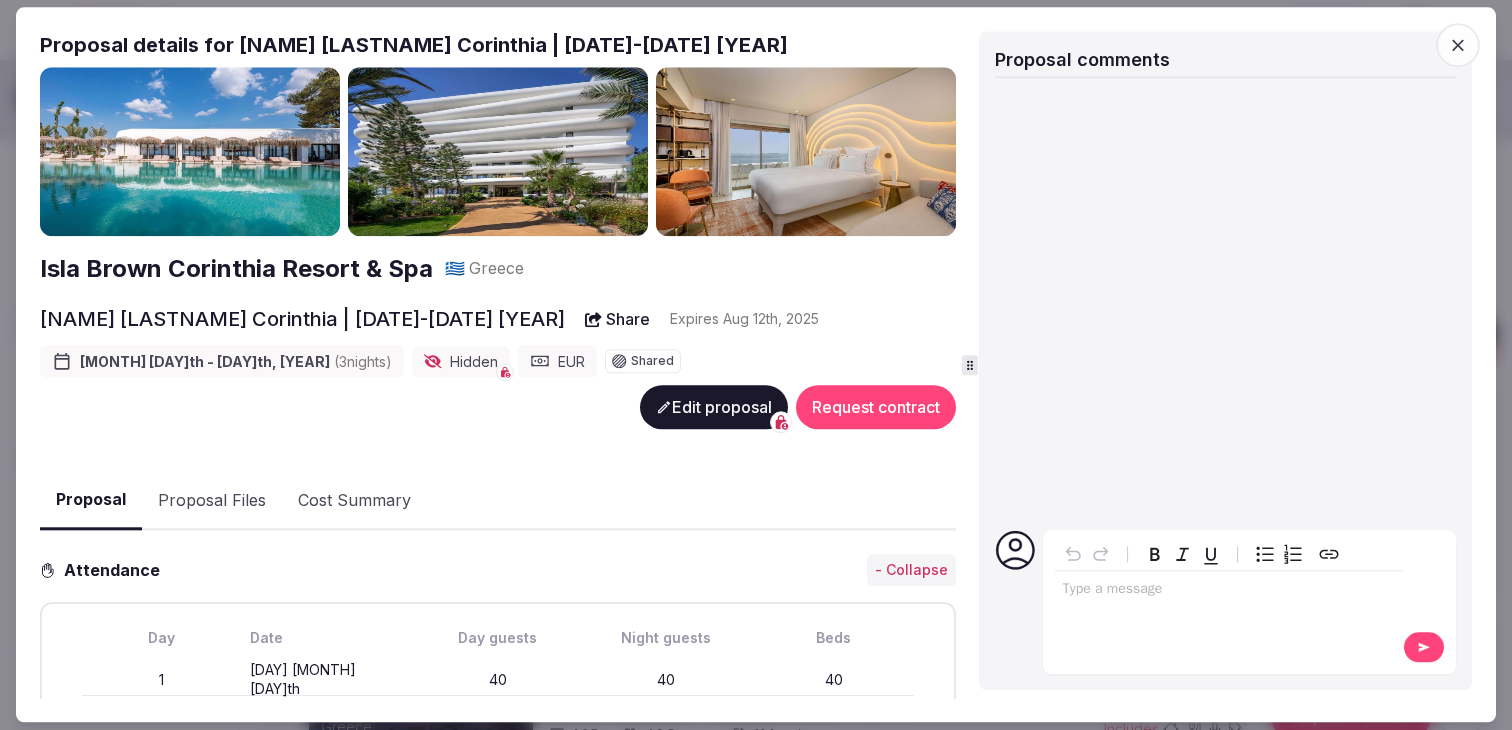 click 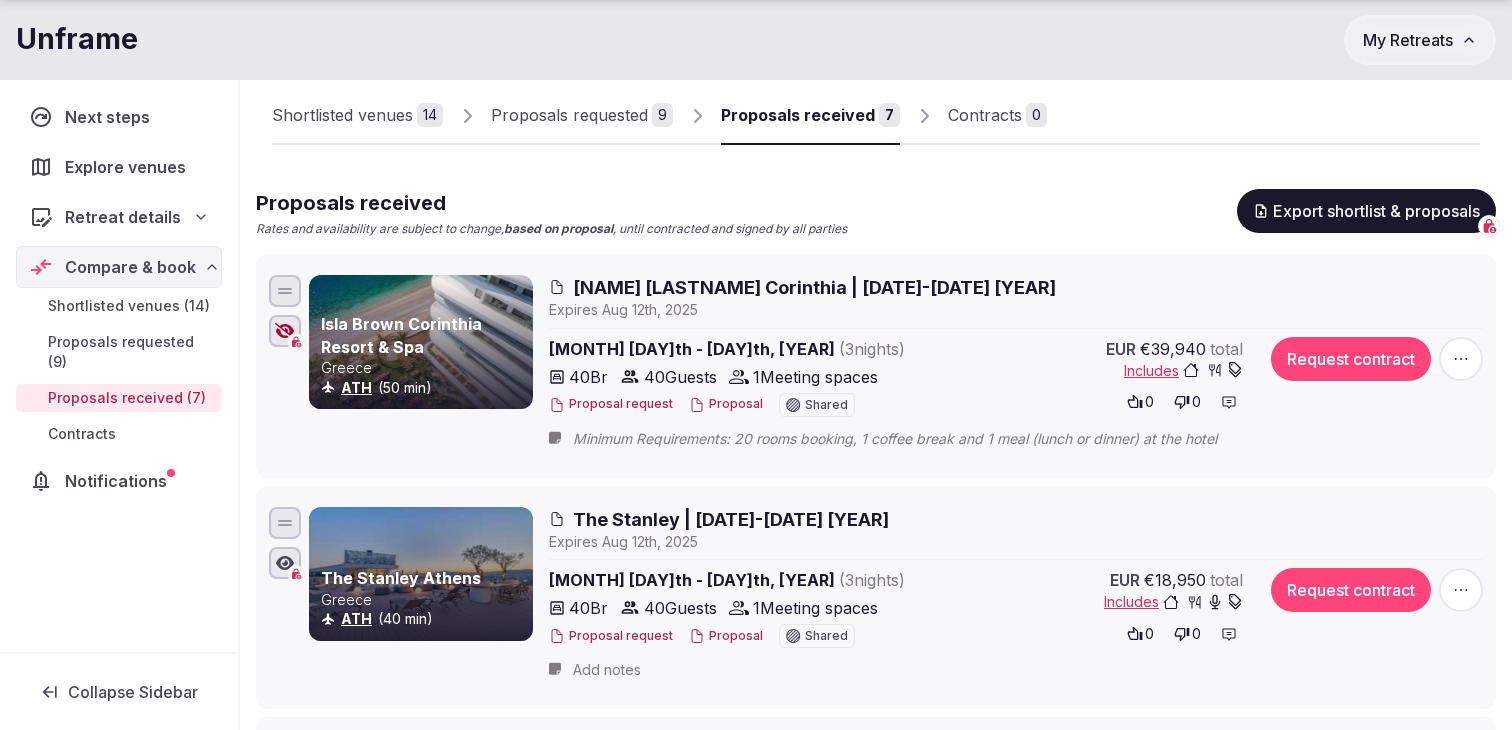 scroll, scrollTop: 134, scrollLeft: 0, axis: vertical 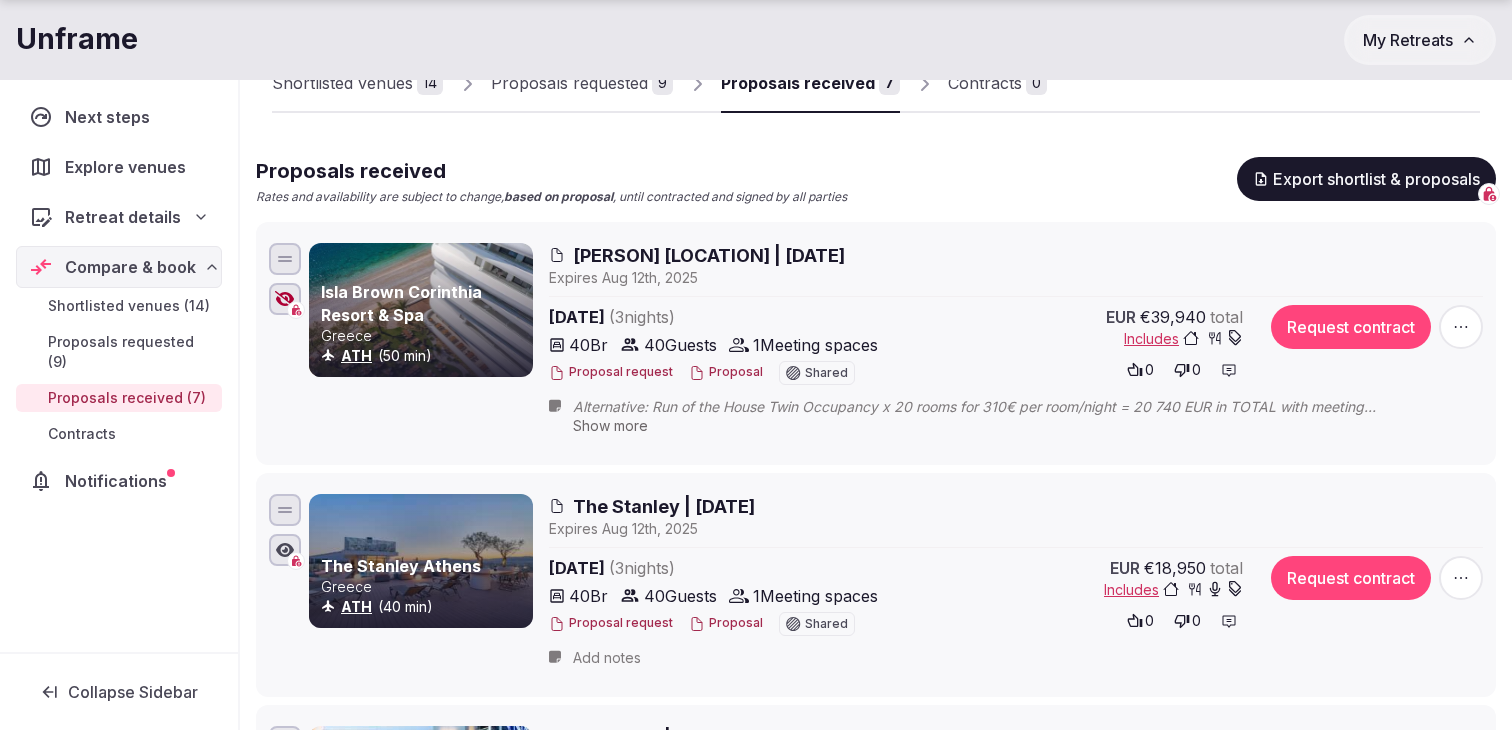 click on "Show more" at bounding box center (610, 425) 